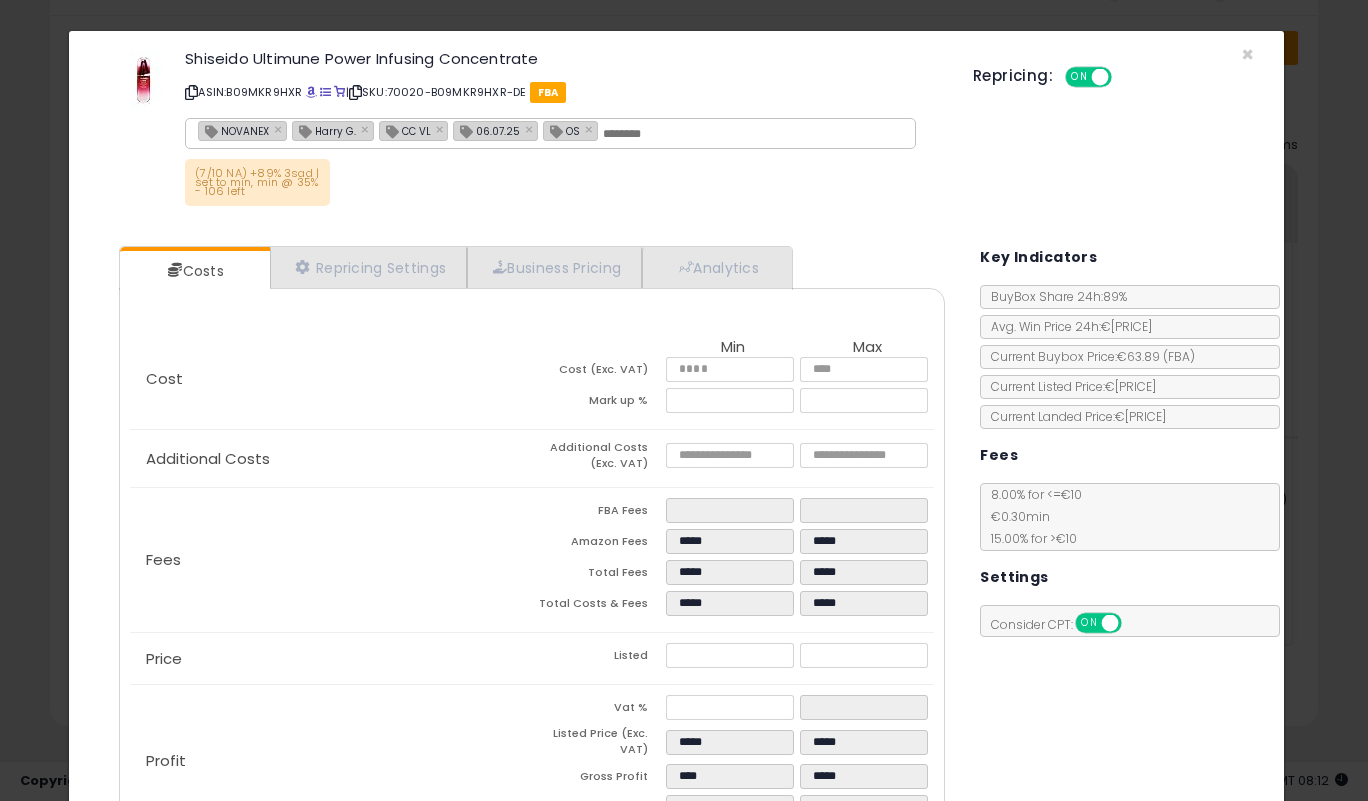 type on "*****" 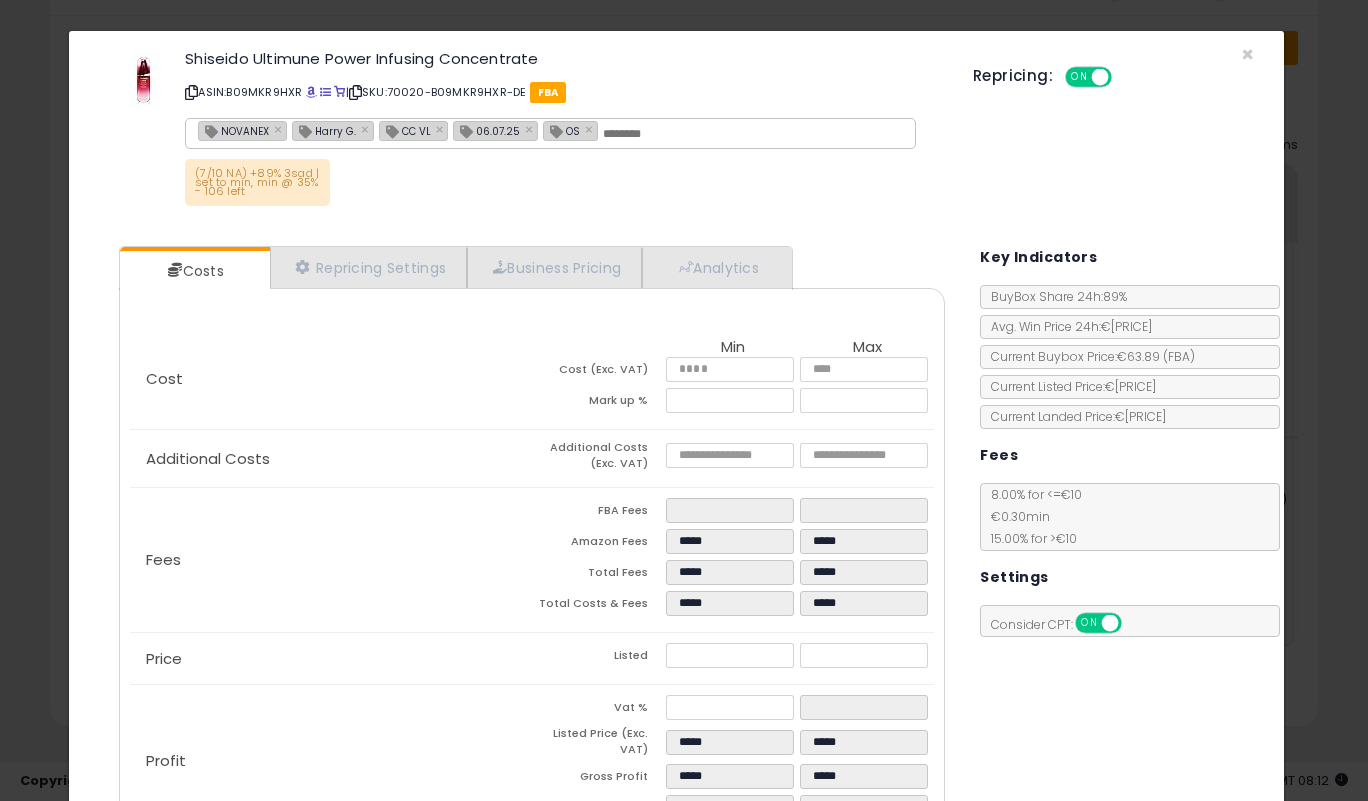 click on "Additional Costs
Additional Costs (Exc. VAT)
****
****" 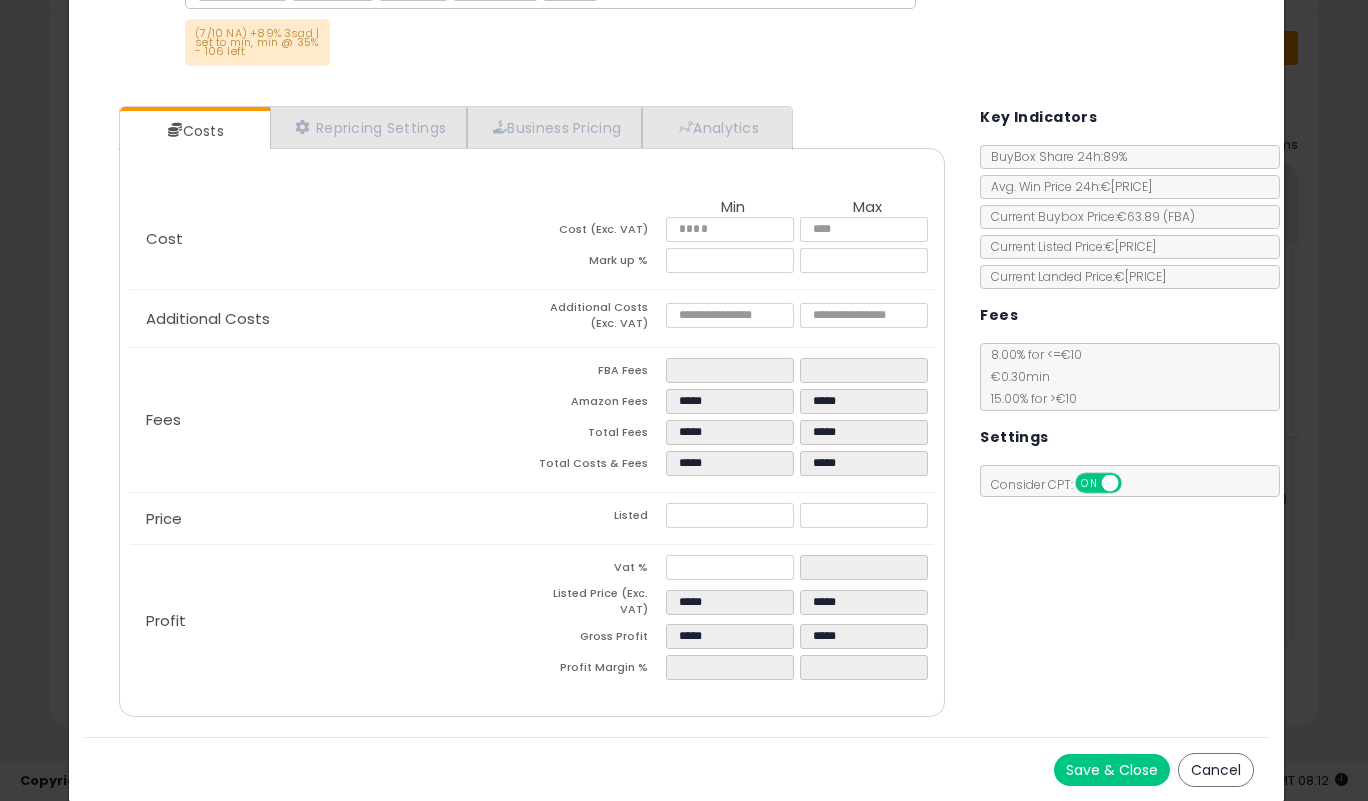 click on "Save & Close" at bounding box center (1112, 770) 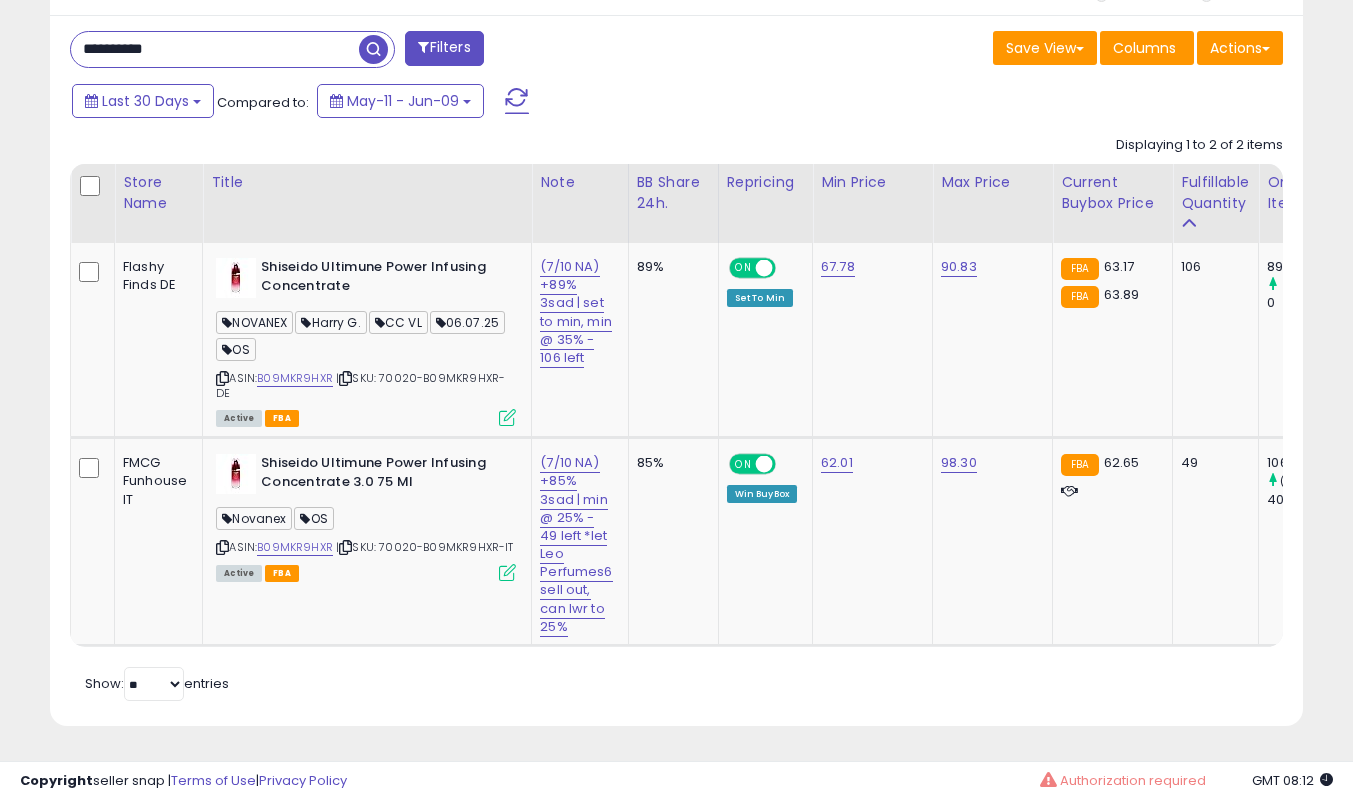 click on "**********" at bounding box center (215, 49) 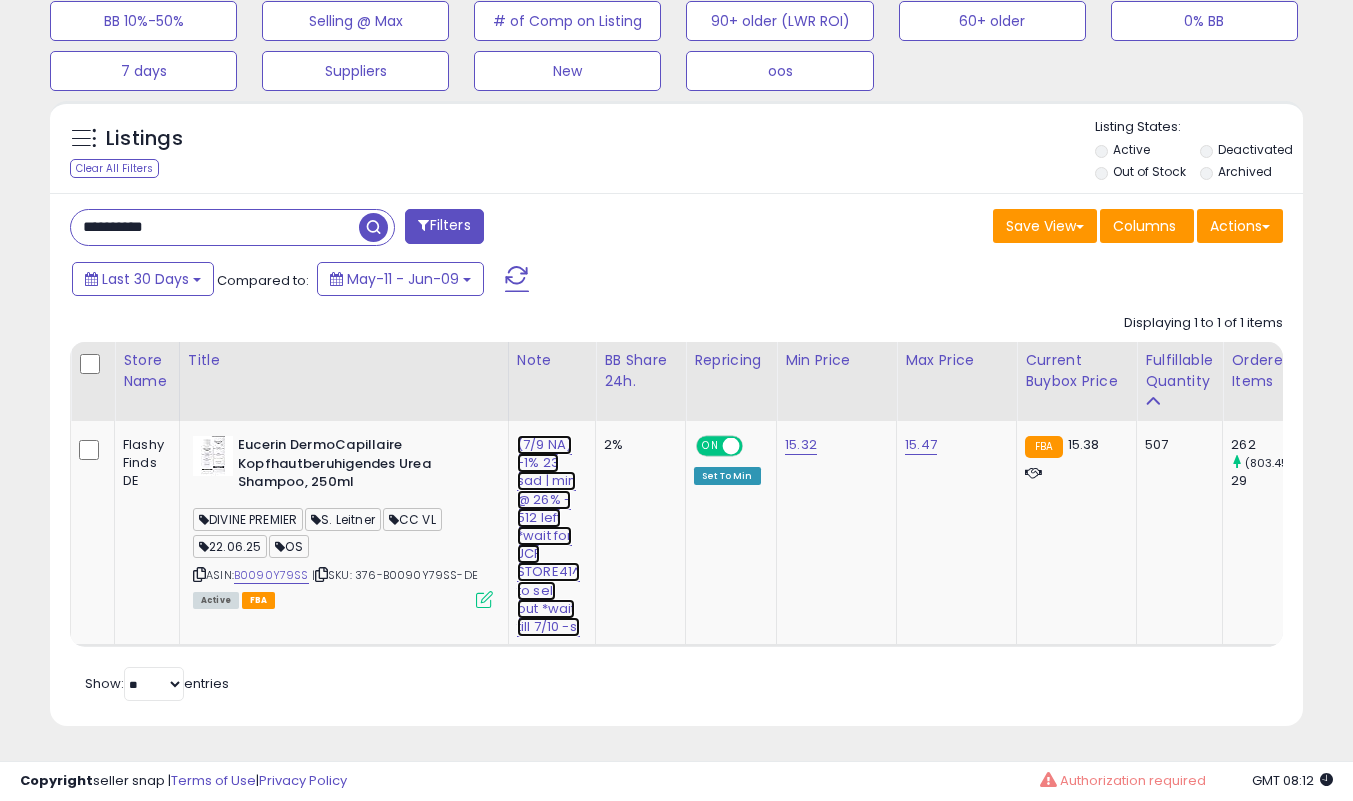 click on "(7/9 NA) -1% 23 sad | min @ 26% - 512 left *wait for JCF STORE41^ to sell out *wait till 7/10 -sl" at bounding box center (548, 536) 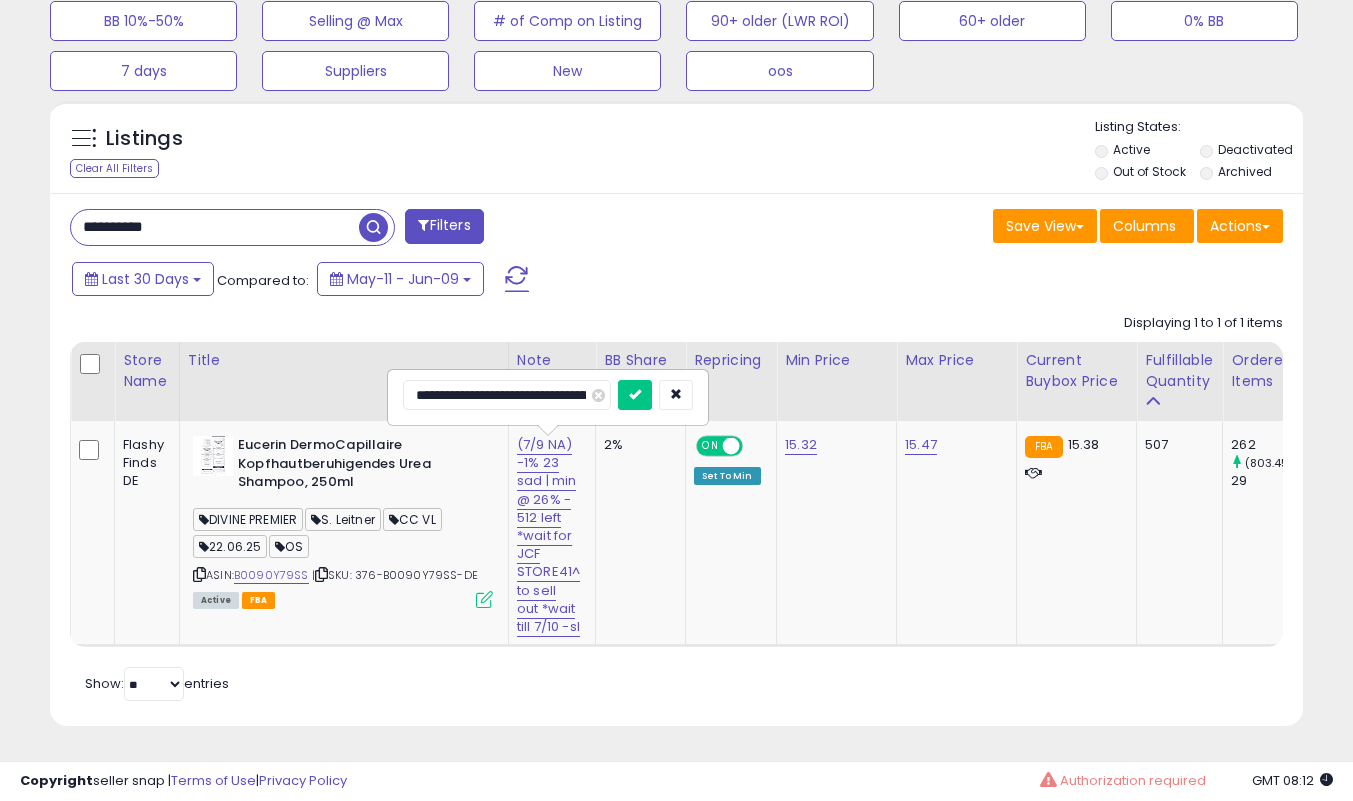 type on "**********" 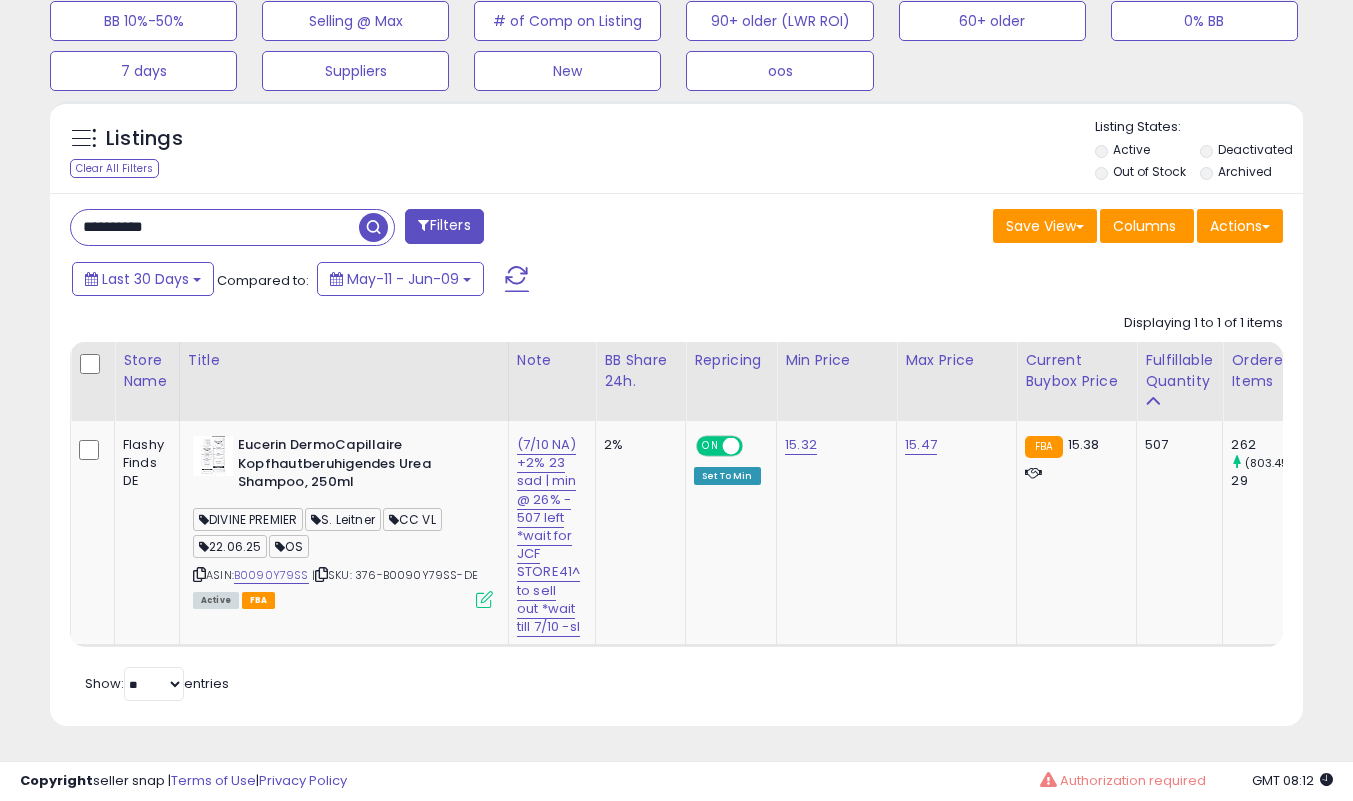 click at bounding box center (484, 599) 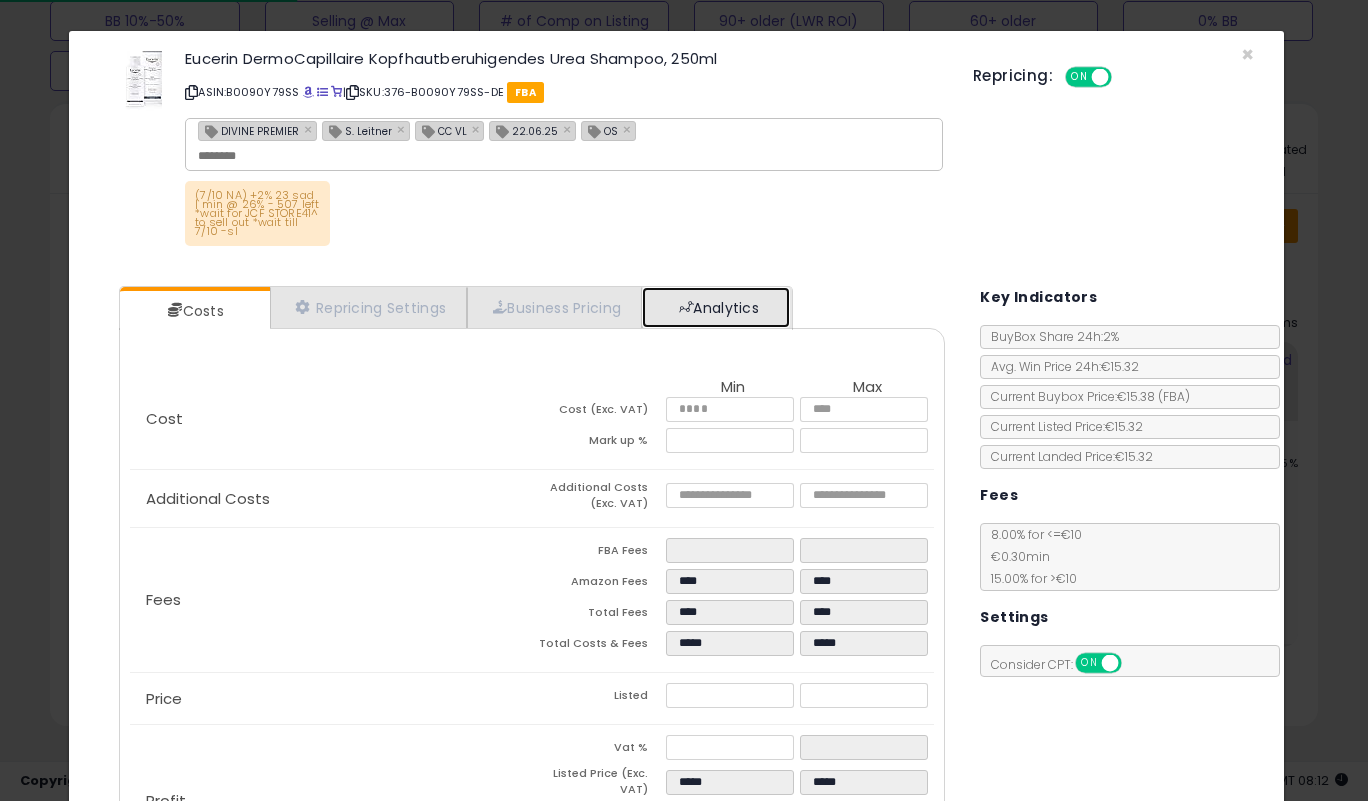 click on "Analytics" at bounding box center [716, 307] 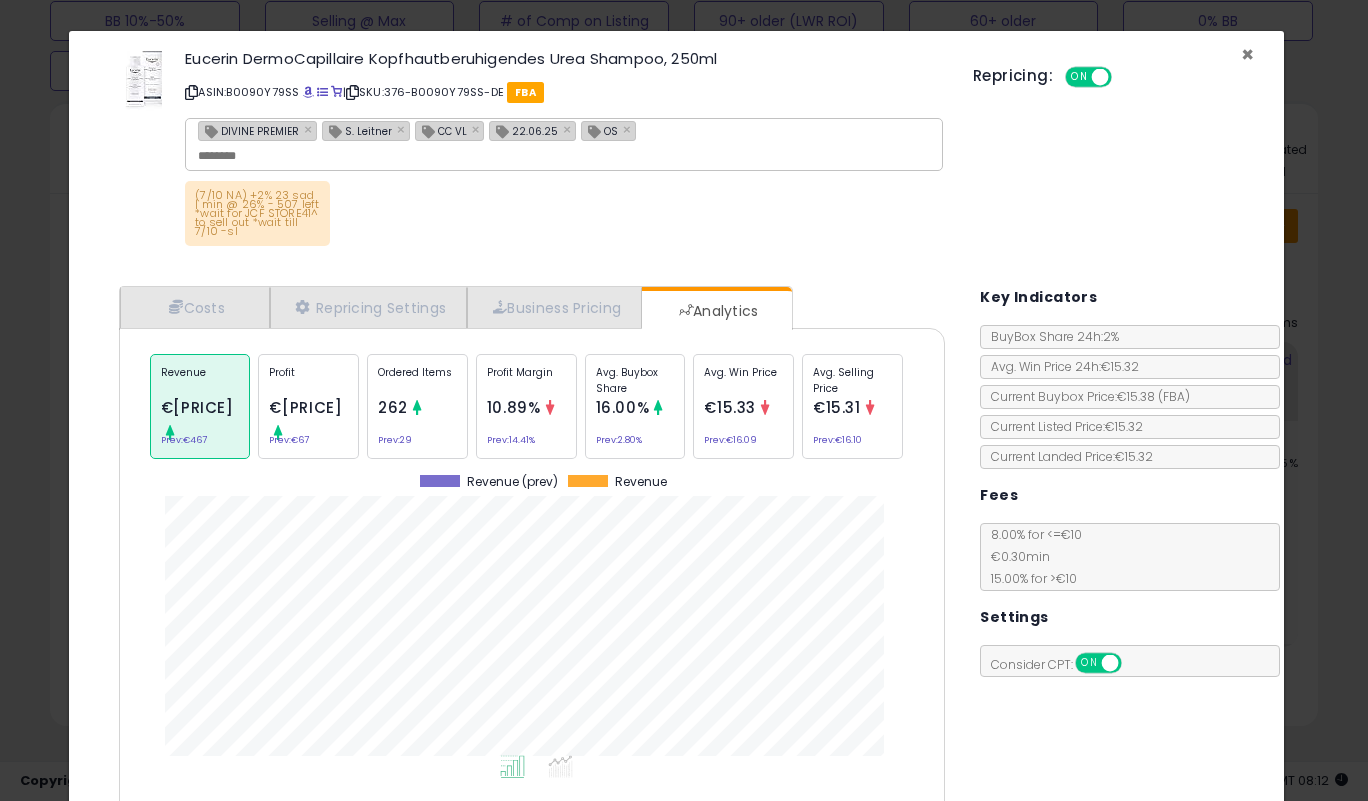 click on "×" at bounding box center [1247, 54] 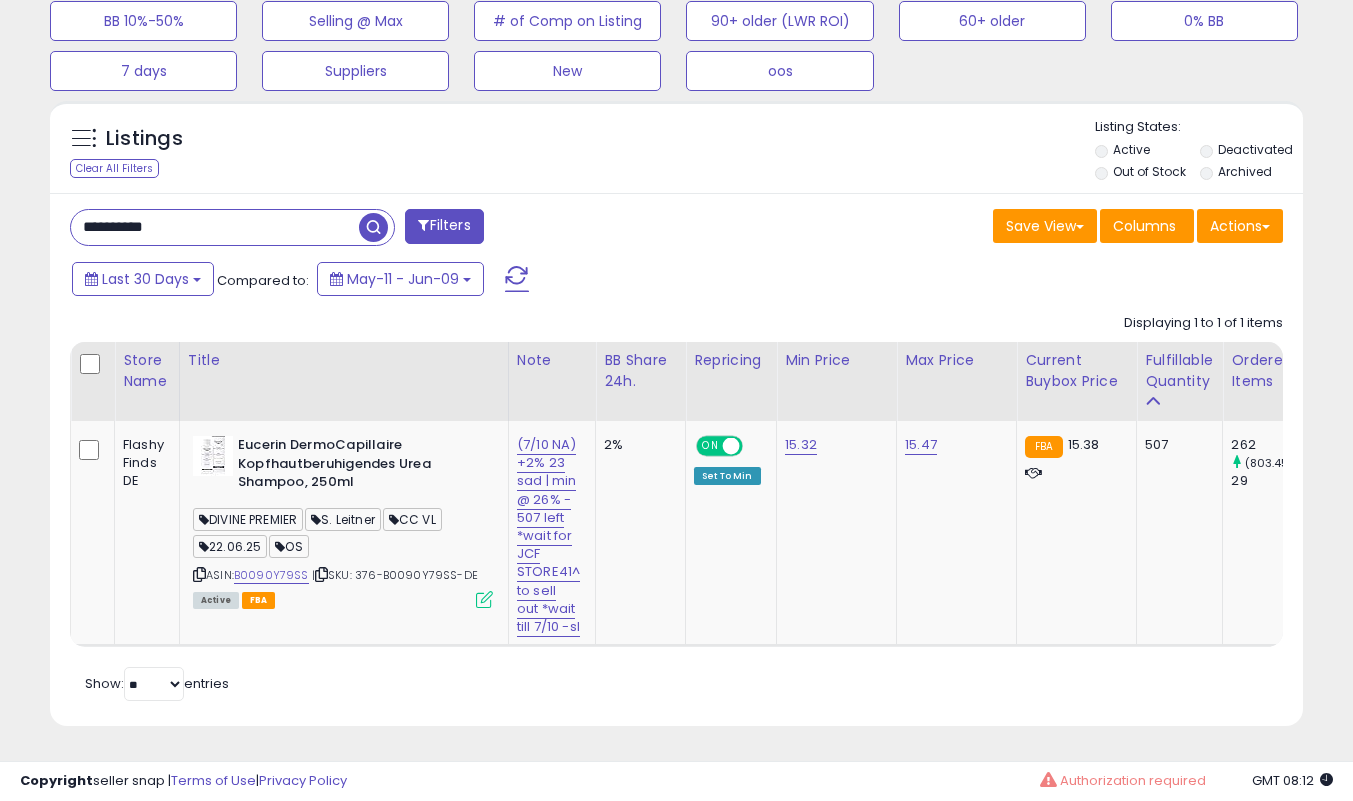 click at bounding box center (199, 574) 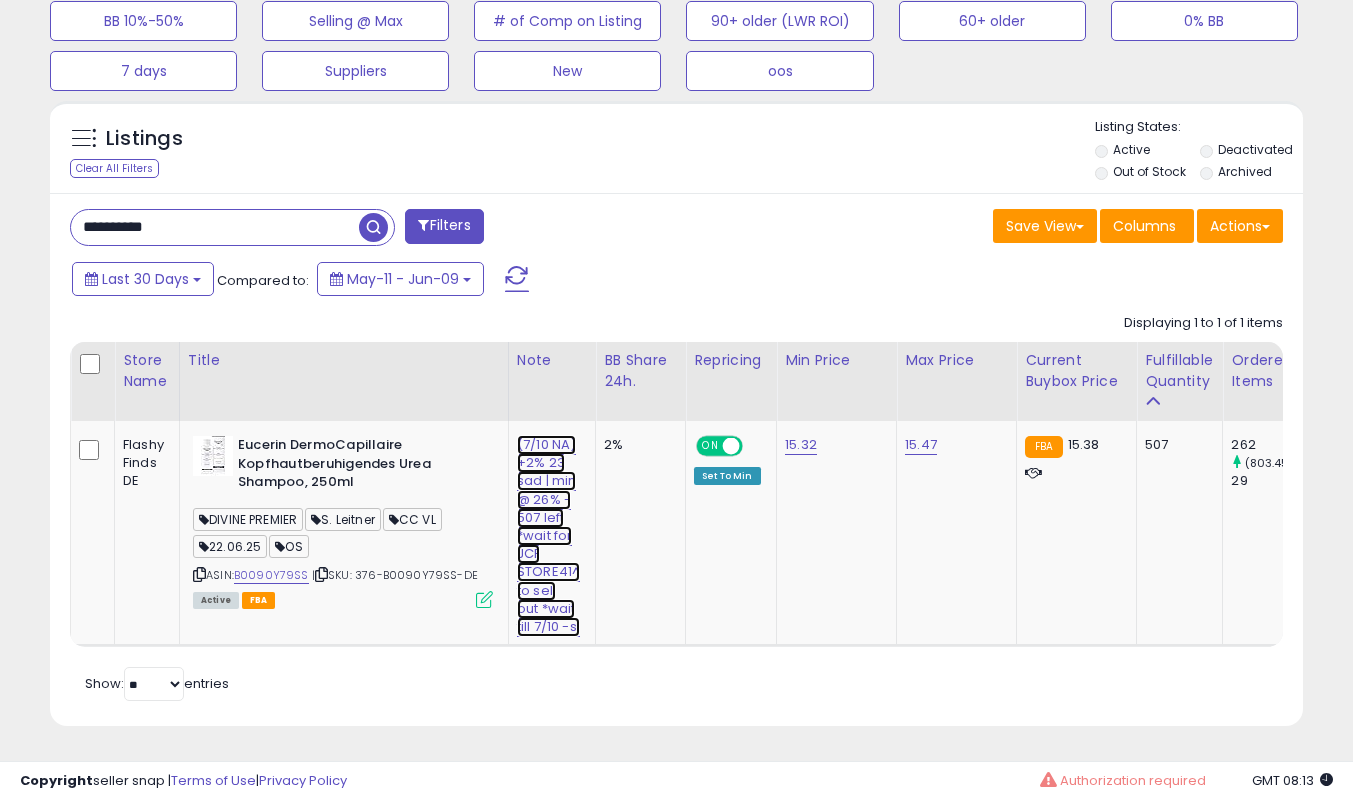 click on "(7/10 NA) +2% 23 sad | min @ 26% - 507 left *wait for JCF STORE41^ to sell out *wait till 7/10 -sl" at bounding box center (548, 536) 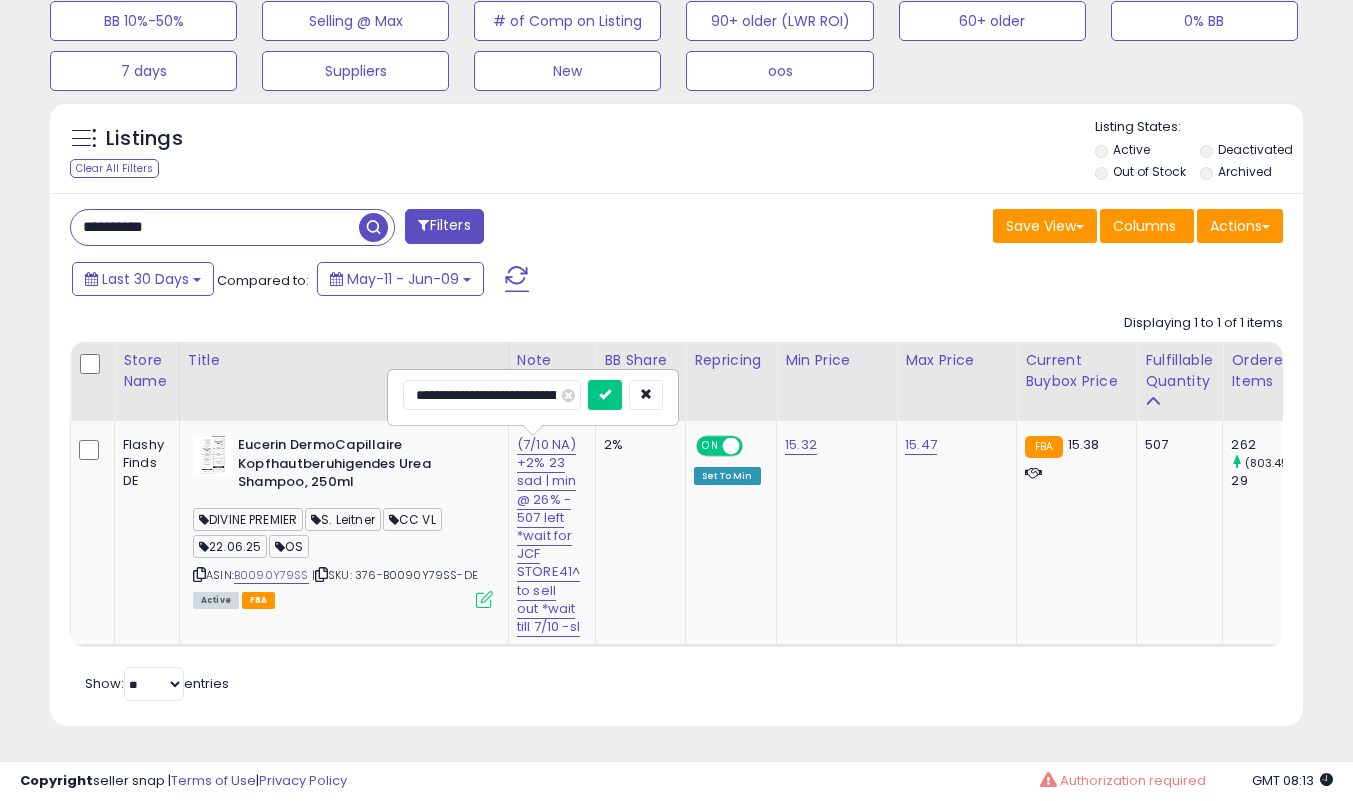 scroll, scrollTop: 0, scrollLeft: 457, axis: horizontal 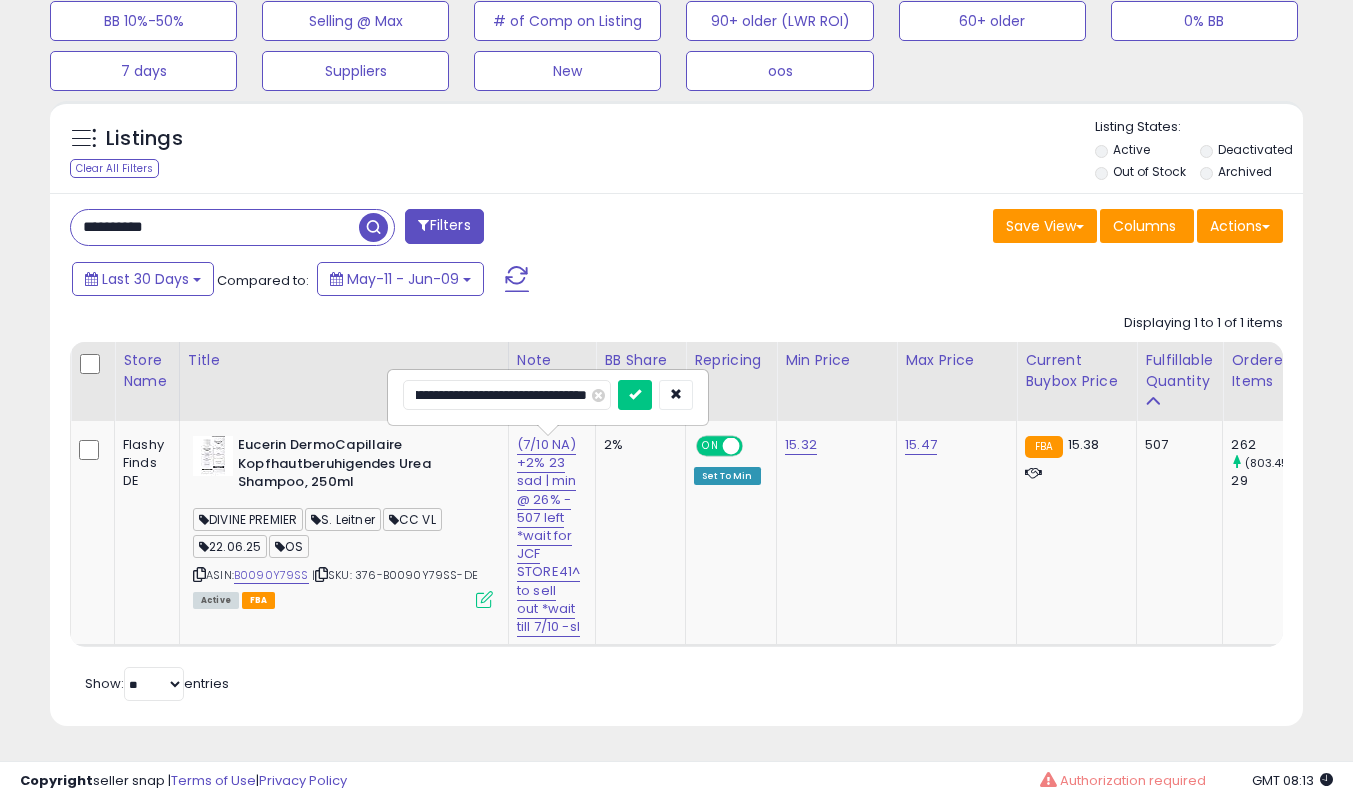 type on "**********" 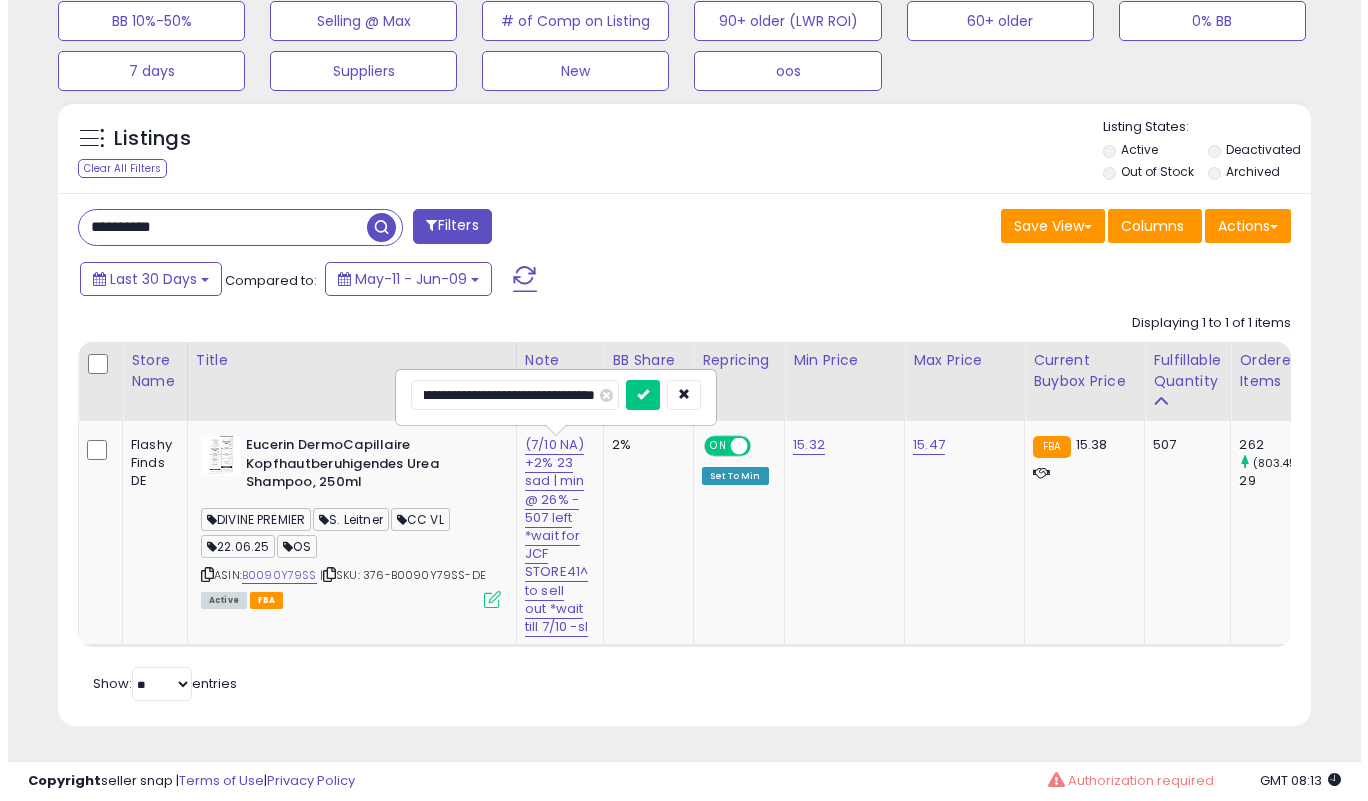 scroll, scrollTop: 0, scrollLeft: 481, axis: horizontal 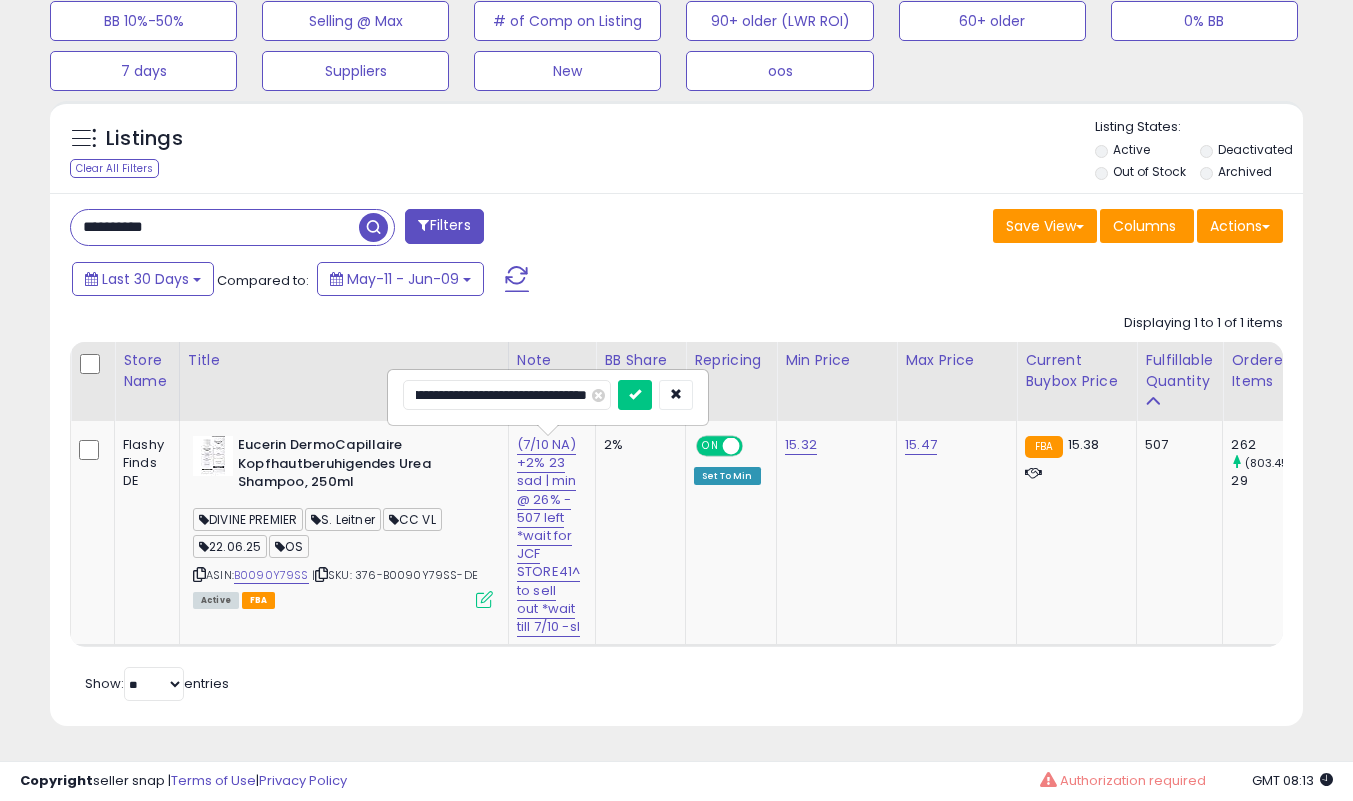 click at bounding box center [635, 395] 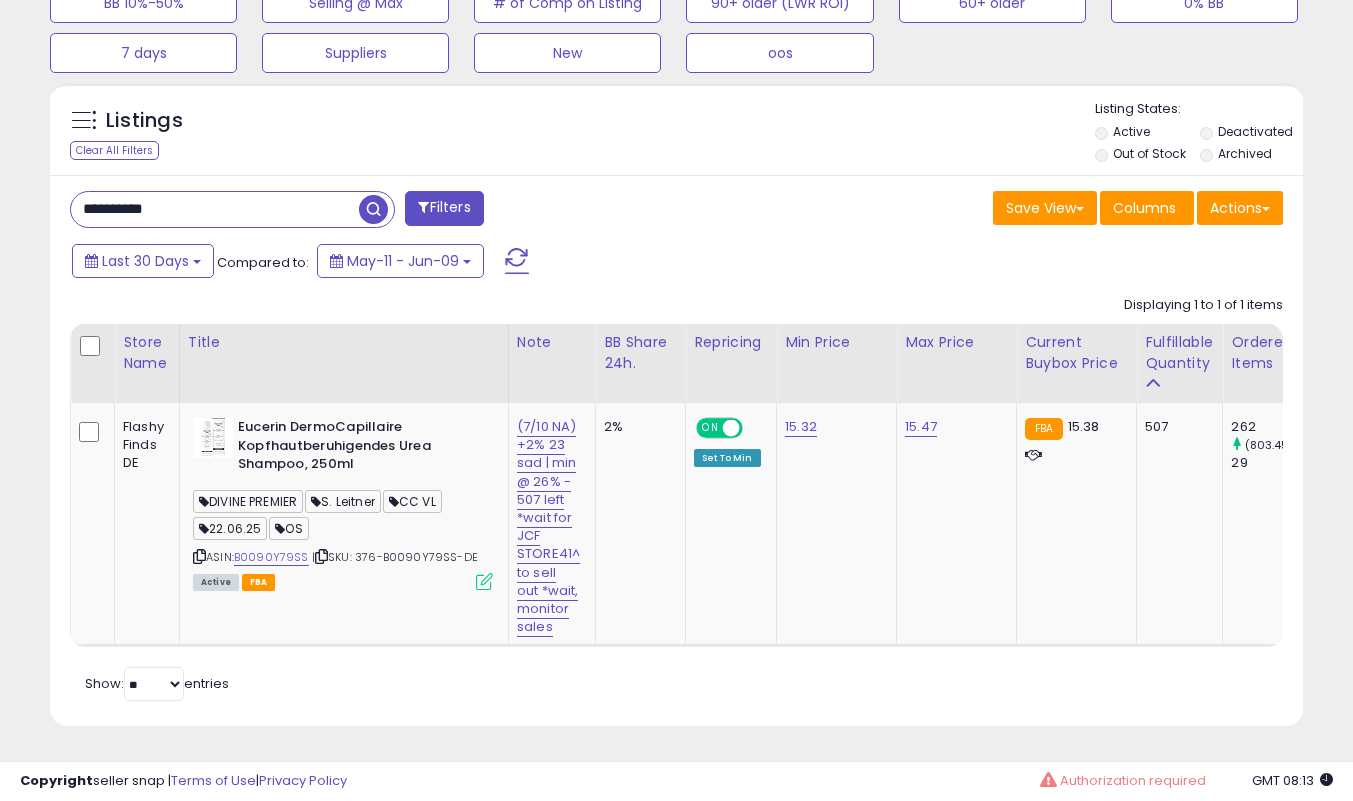 click at bounding box center (484, 581) 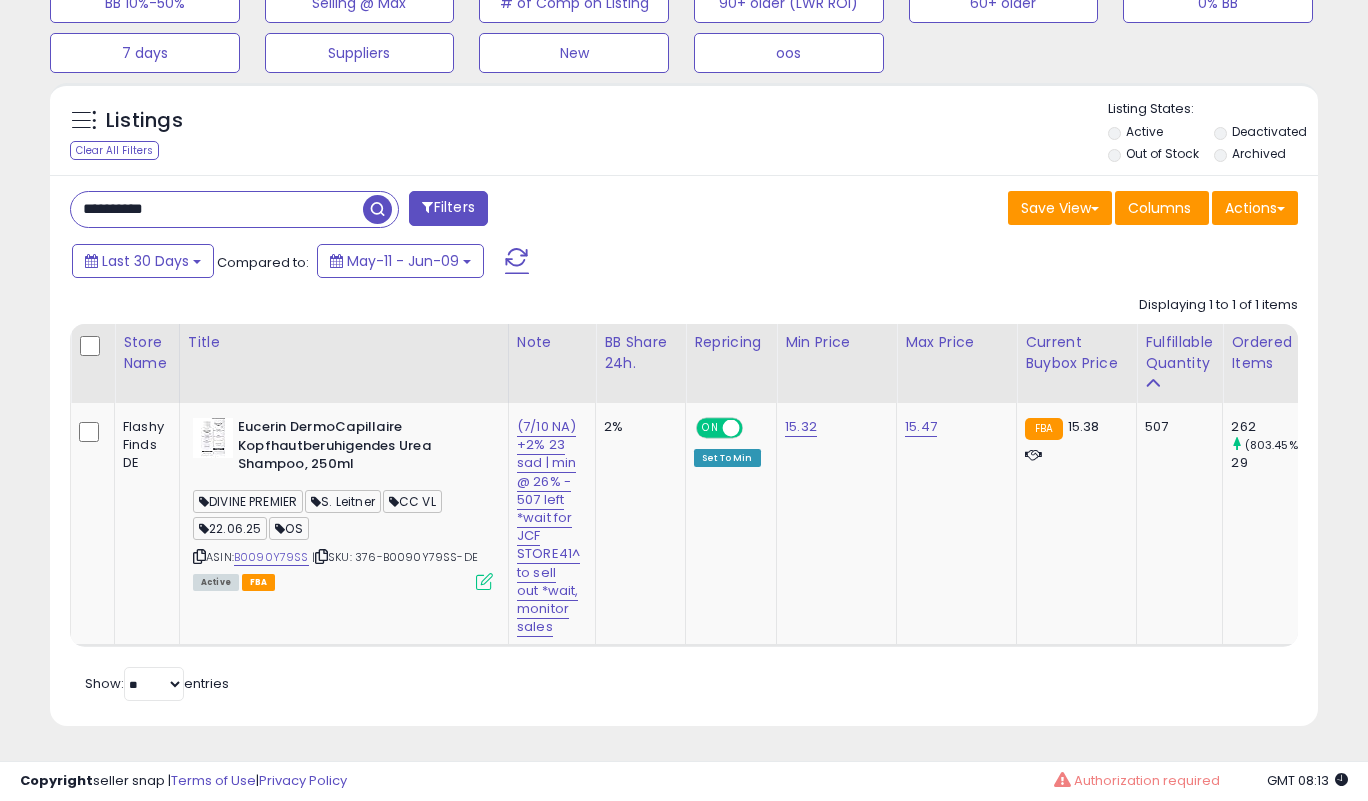 scroll, scrollTop: 999590, scrollLeft: 999266, axis: both 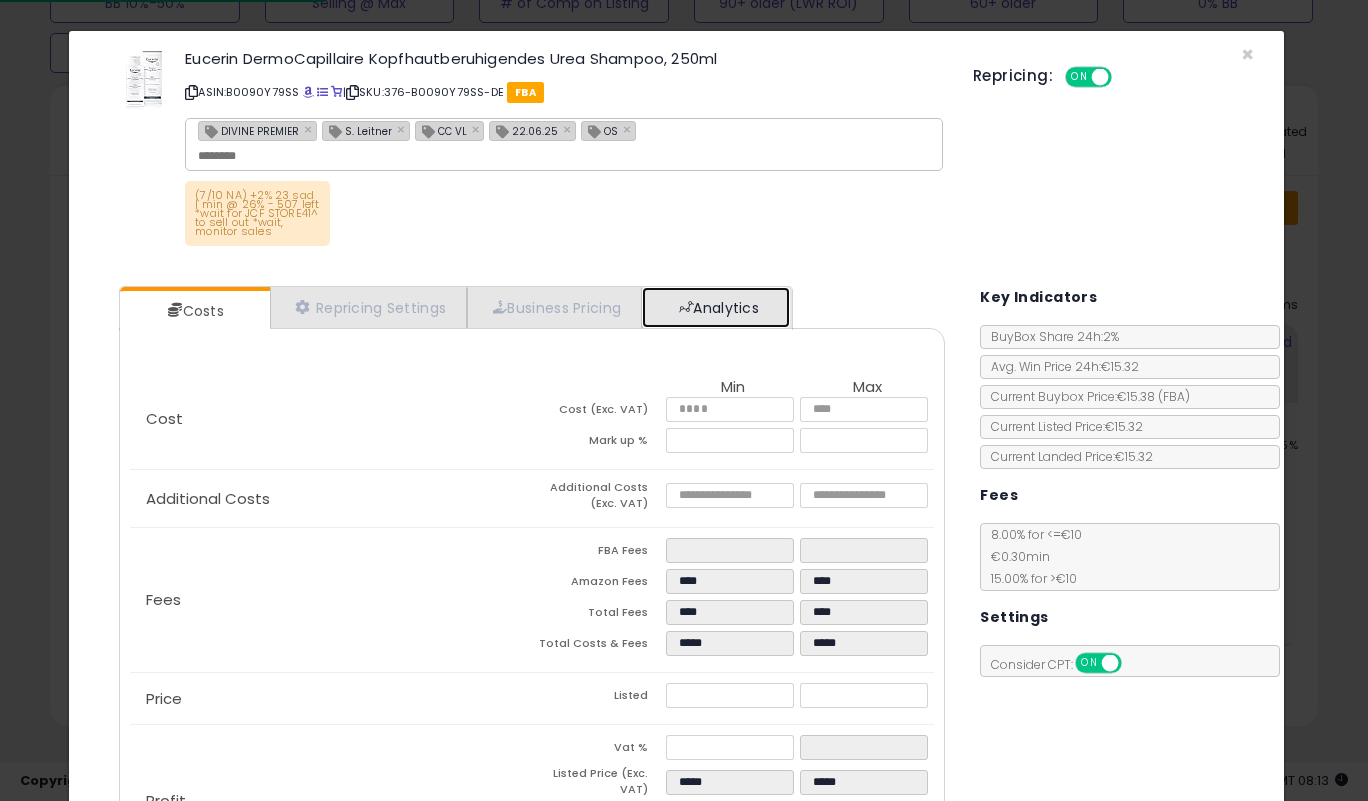 click on "Analytics" at bounding box center (716, 307) 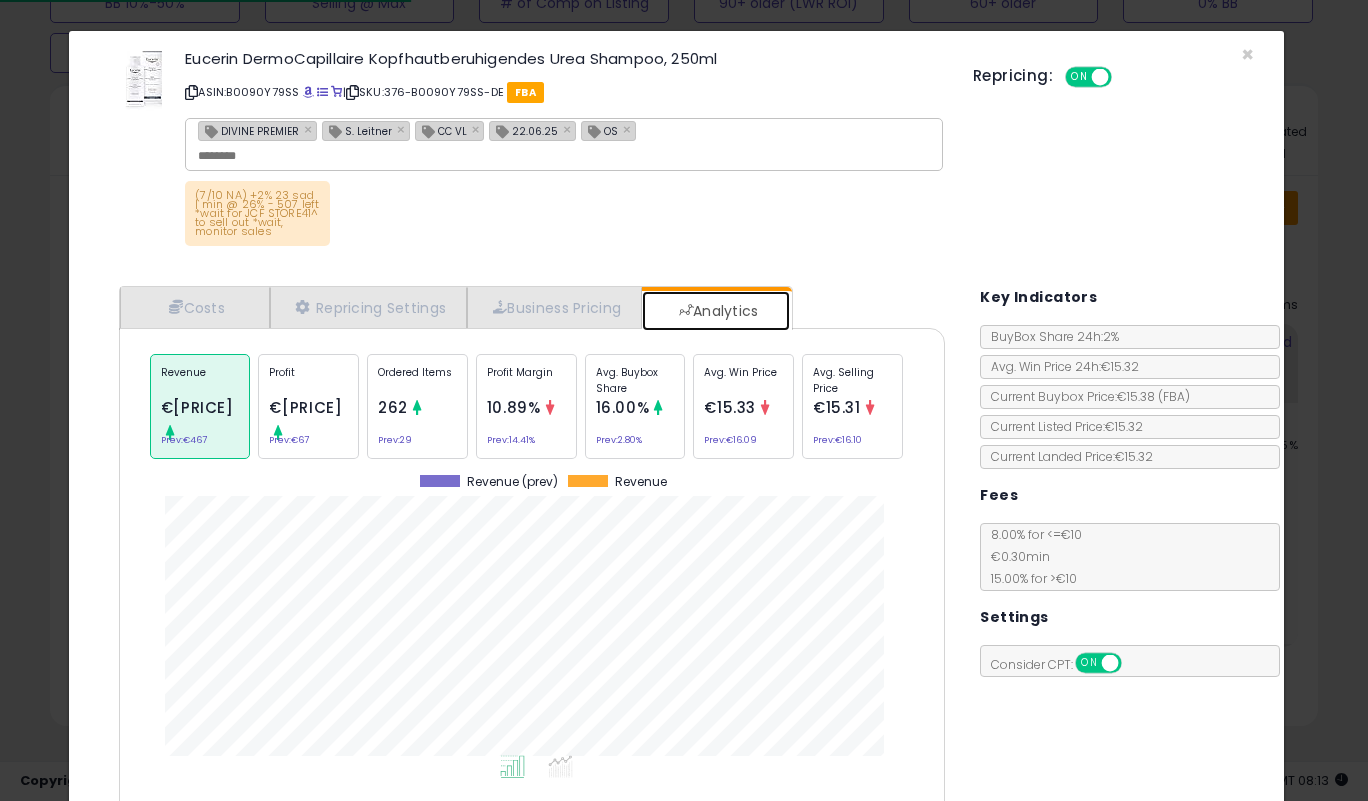 scroll, scrollTop: 999385, scrollLeft: 999143, axis: both 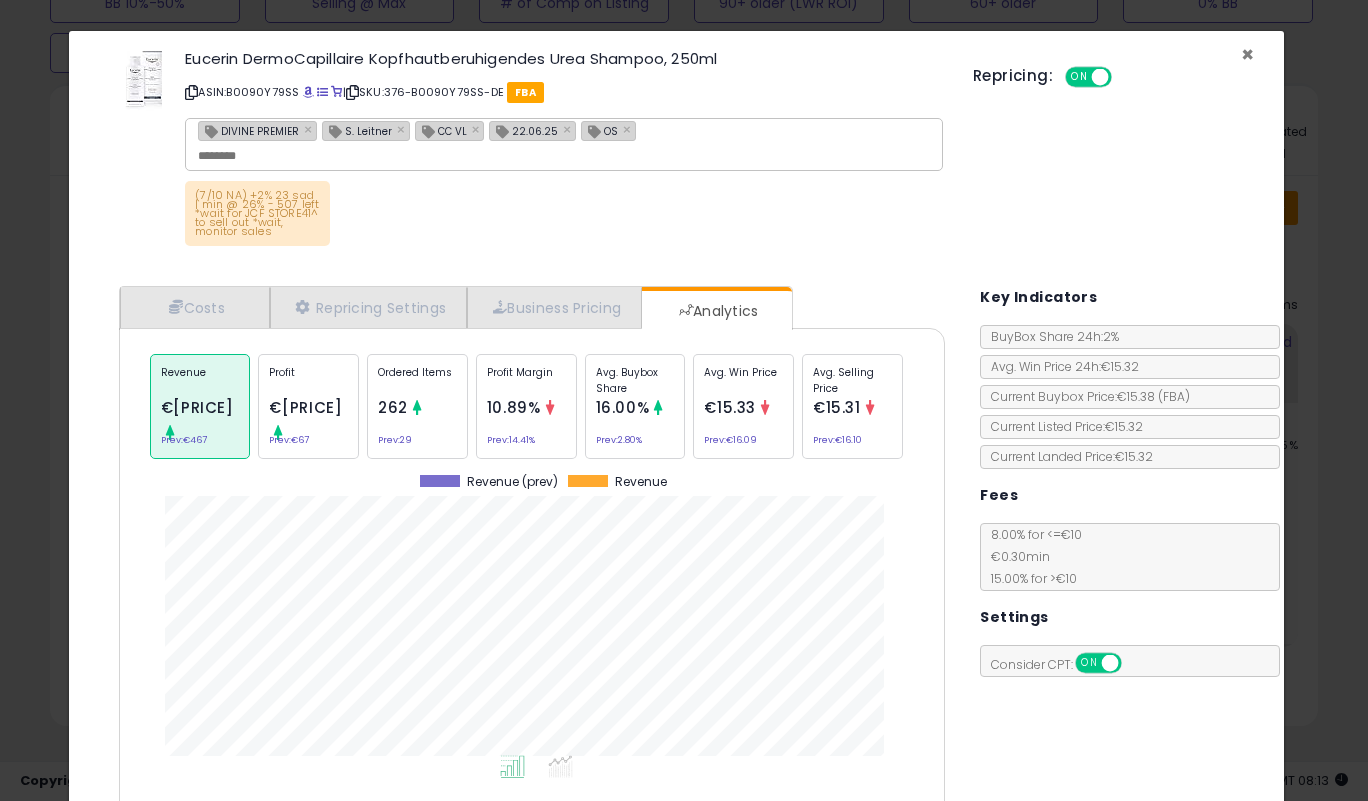 click on "×" at bounding box center [1247, 54] 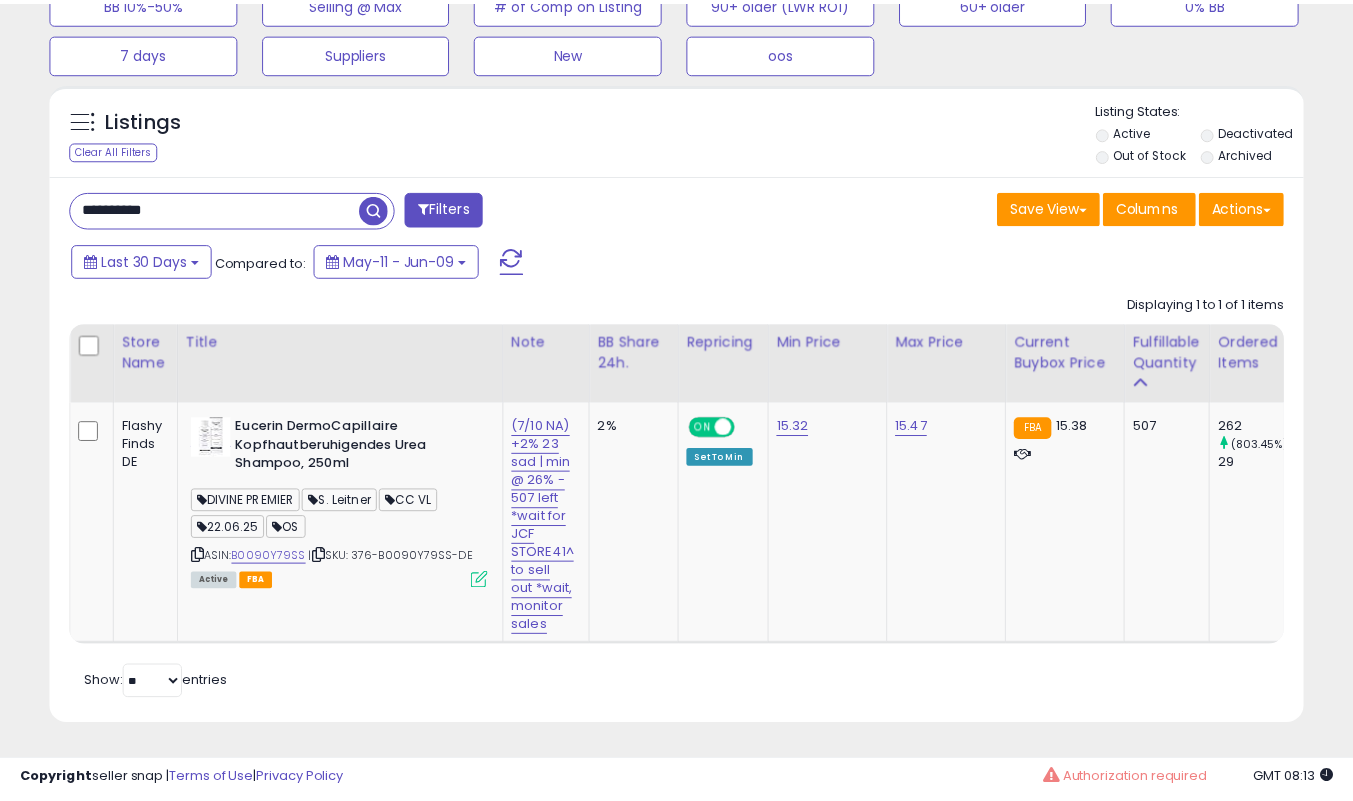 scroll, scrollTop: 410, scrollLeft: 725, axis: both 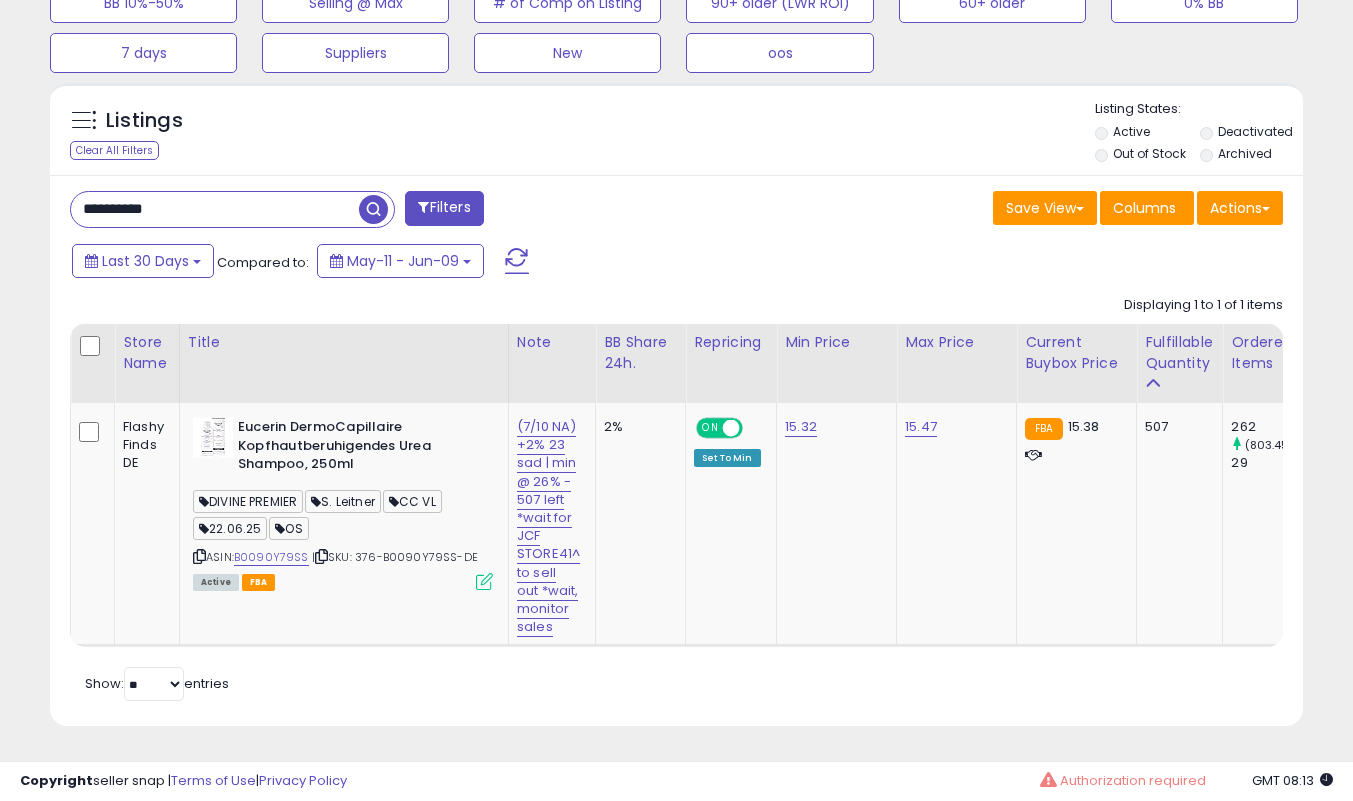 click on "(7/10 NA) +2% 23 sad | min @ 26% - 507 left *wait for JCF STORE41^ to sell out *wait, monitor sales" 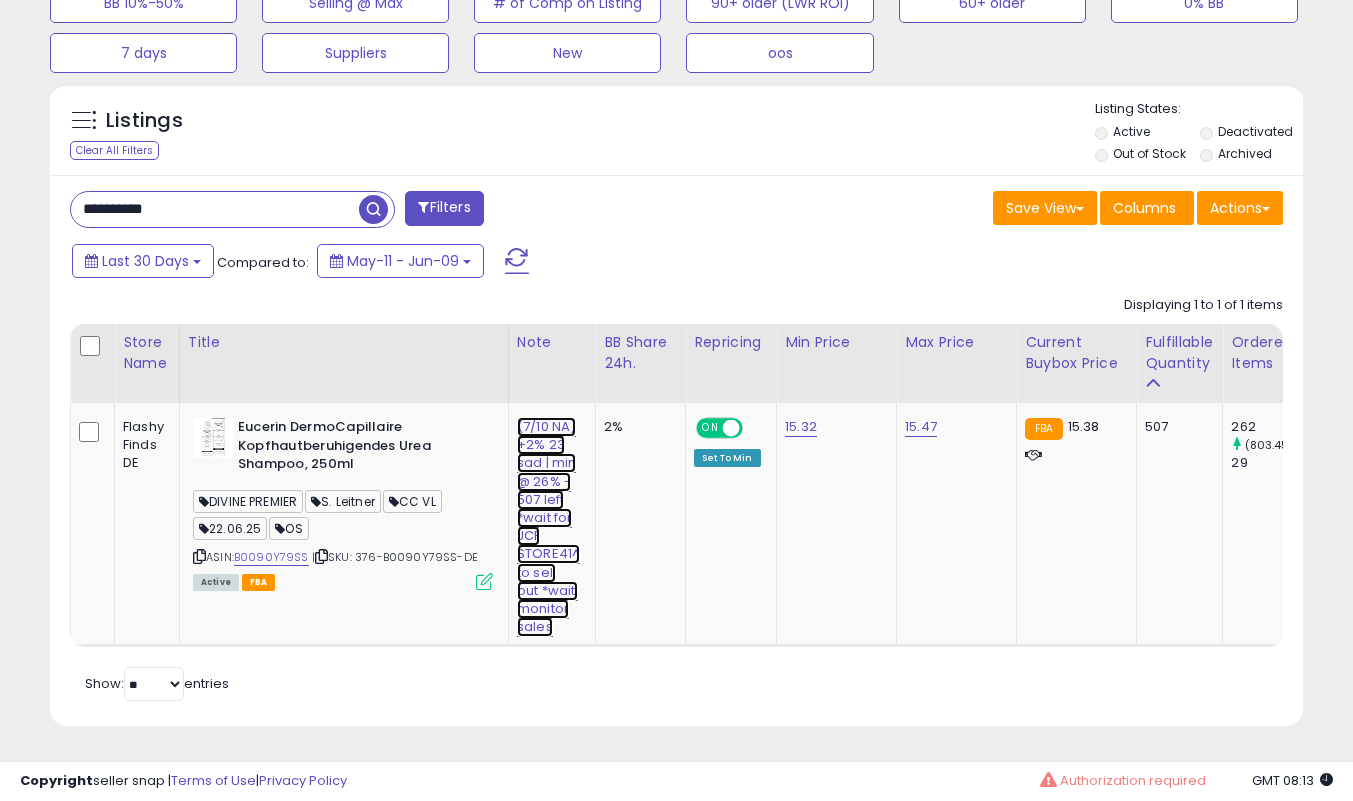 click on "(7/10 NA) +2% 23 sad | min @ 26% - 507 left *wait for JCF STORE41^ to sell out *wait, monitor sales" at bounding box center [548, 527] 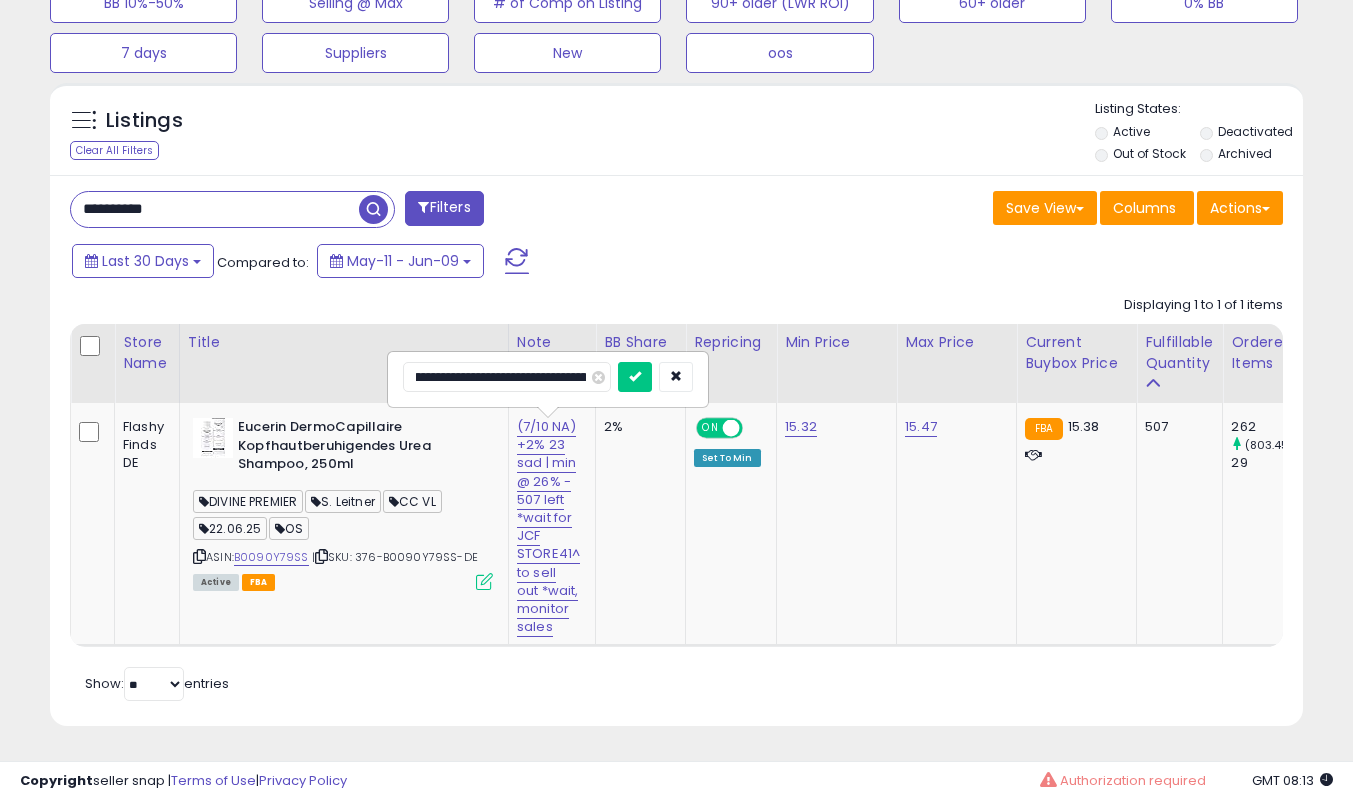 scroll, scrollTop: 0, scrollLeft: 282, axis: horizontal 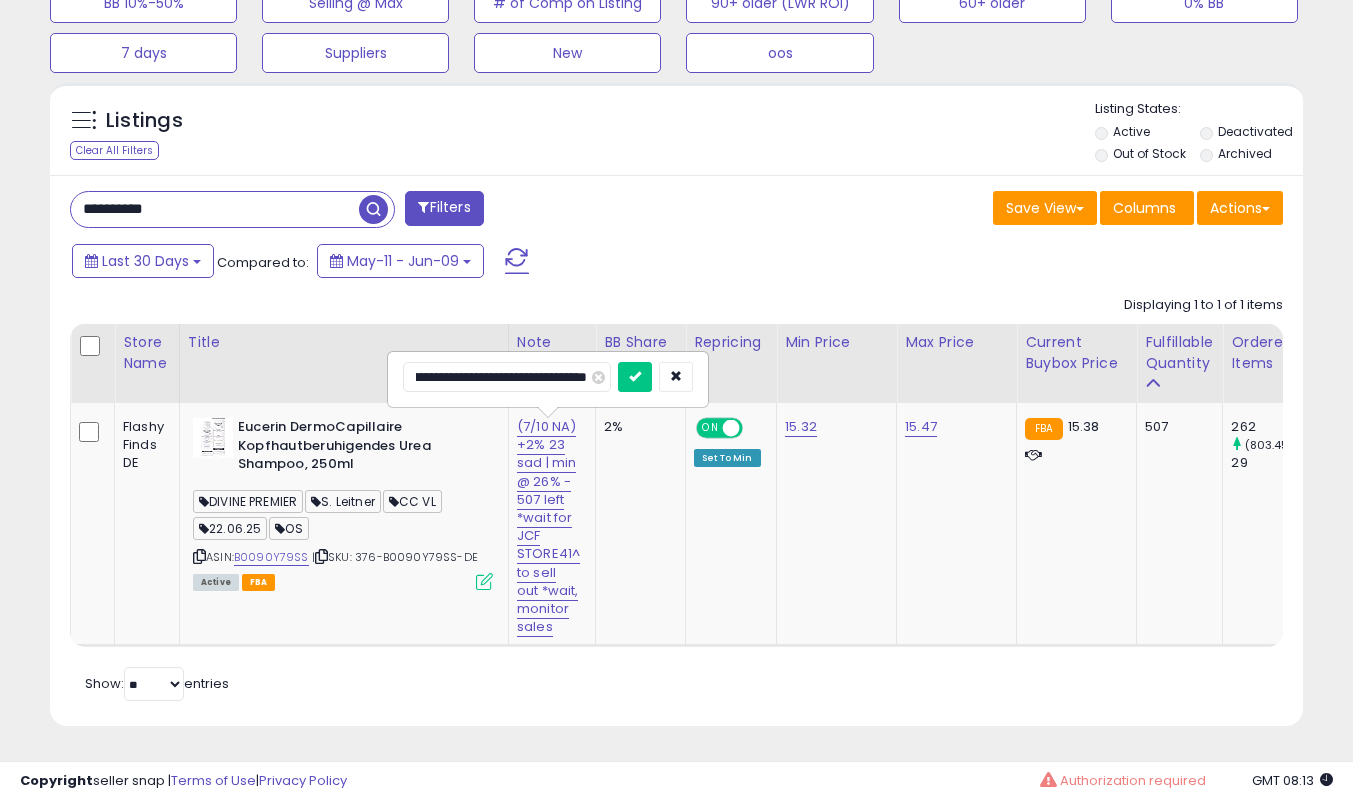 type on "**********" 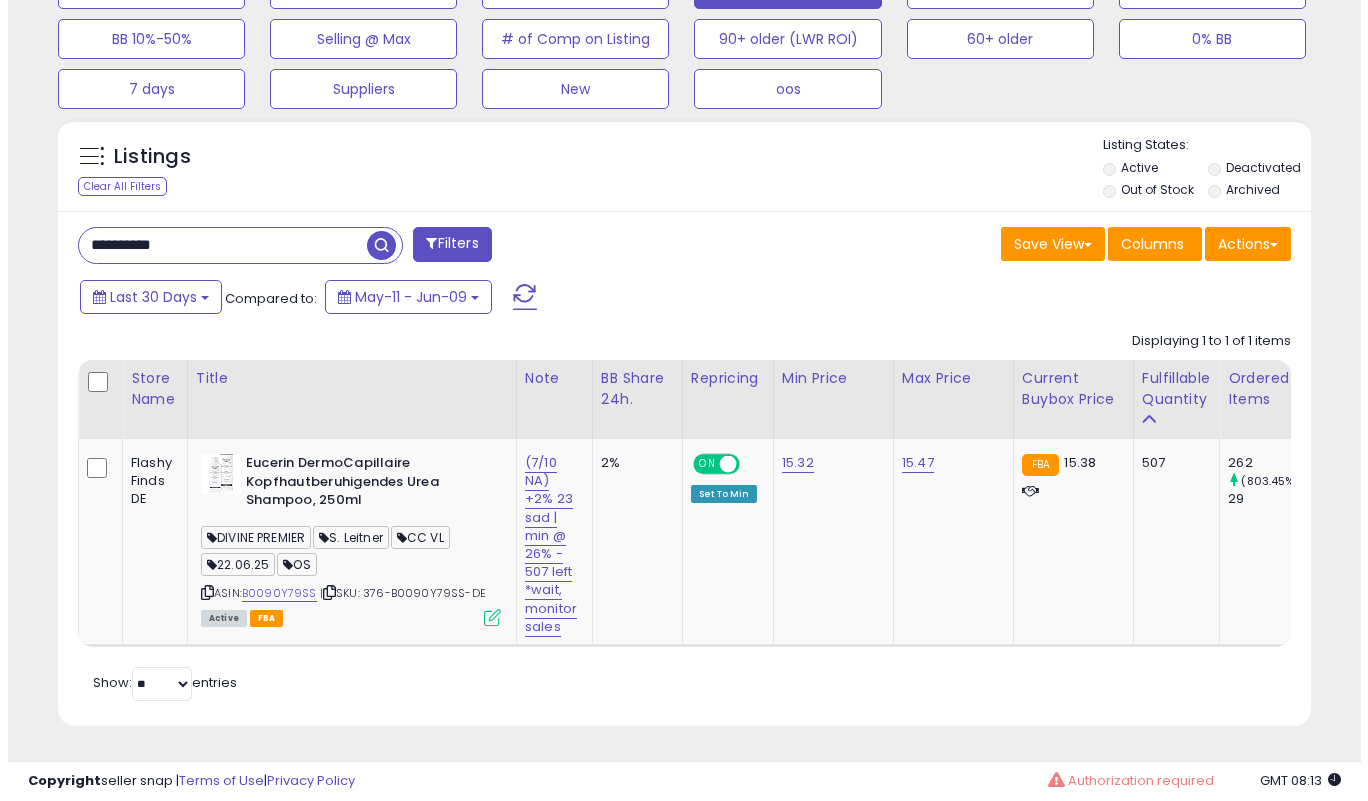 scroll, scrollTop: 726, scrollLeft: 0, axis: vertical 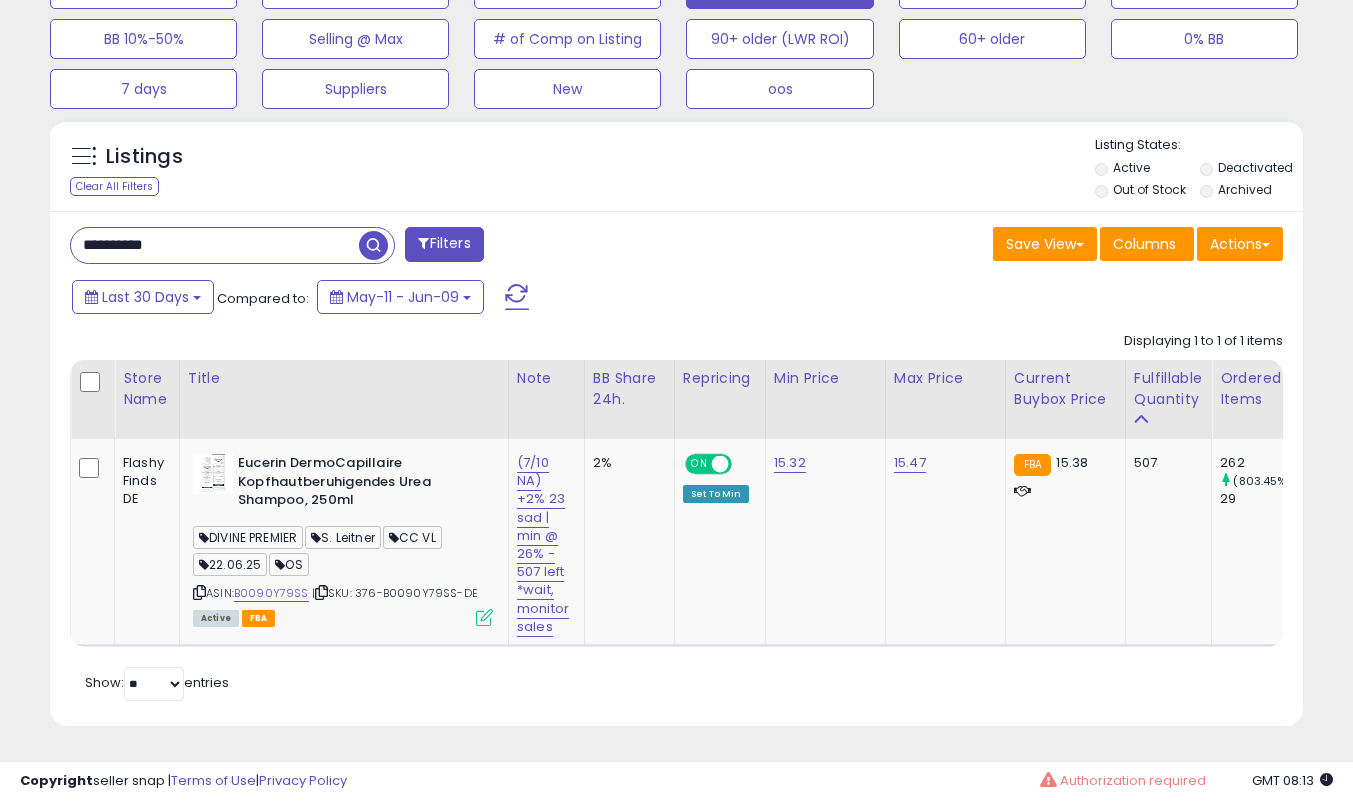 click at bounding box center [484, 617] 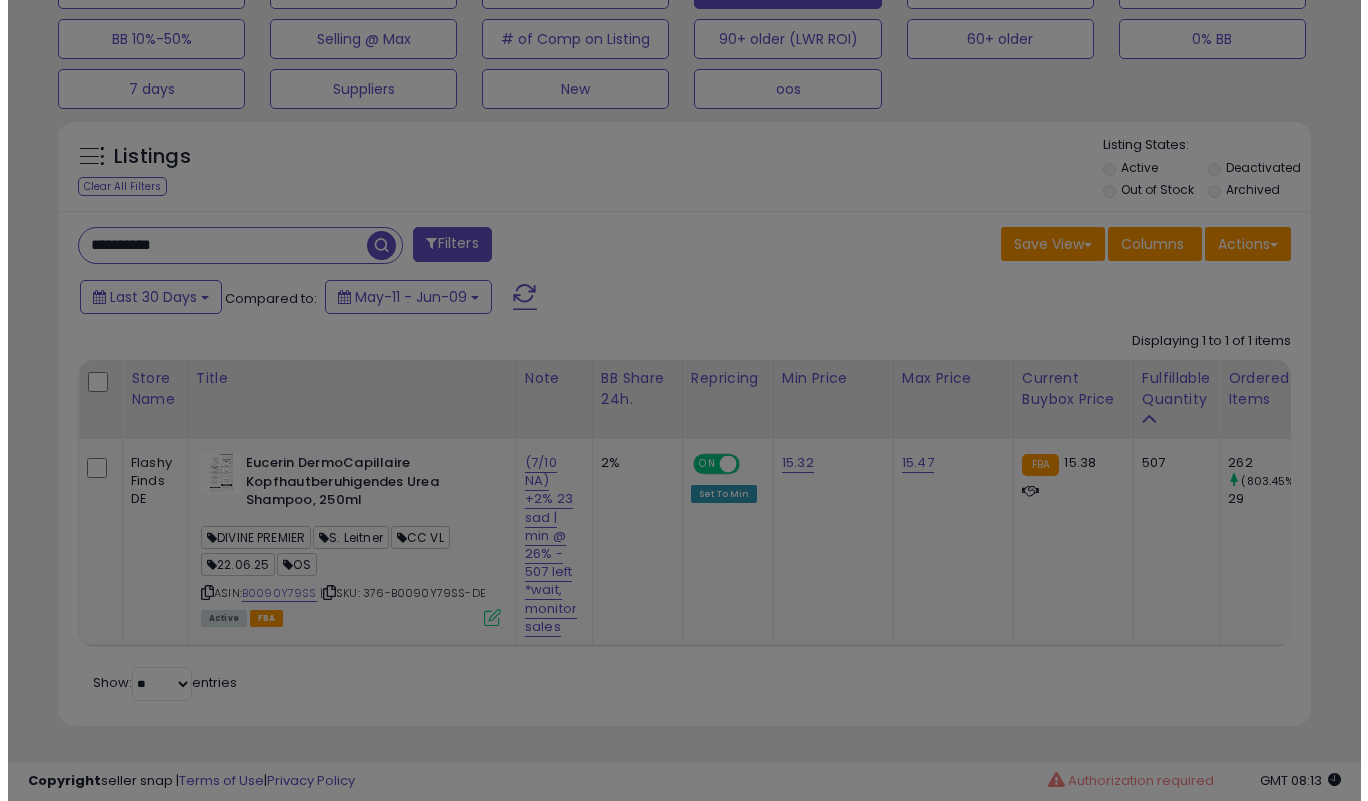 scroll, scrollTop: 999590, scrollLeft: 999266, axis: both 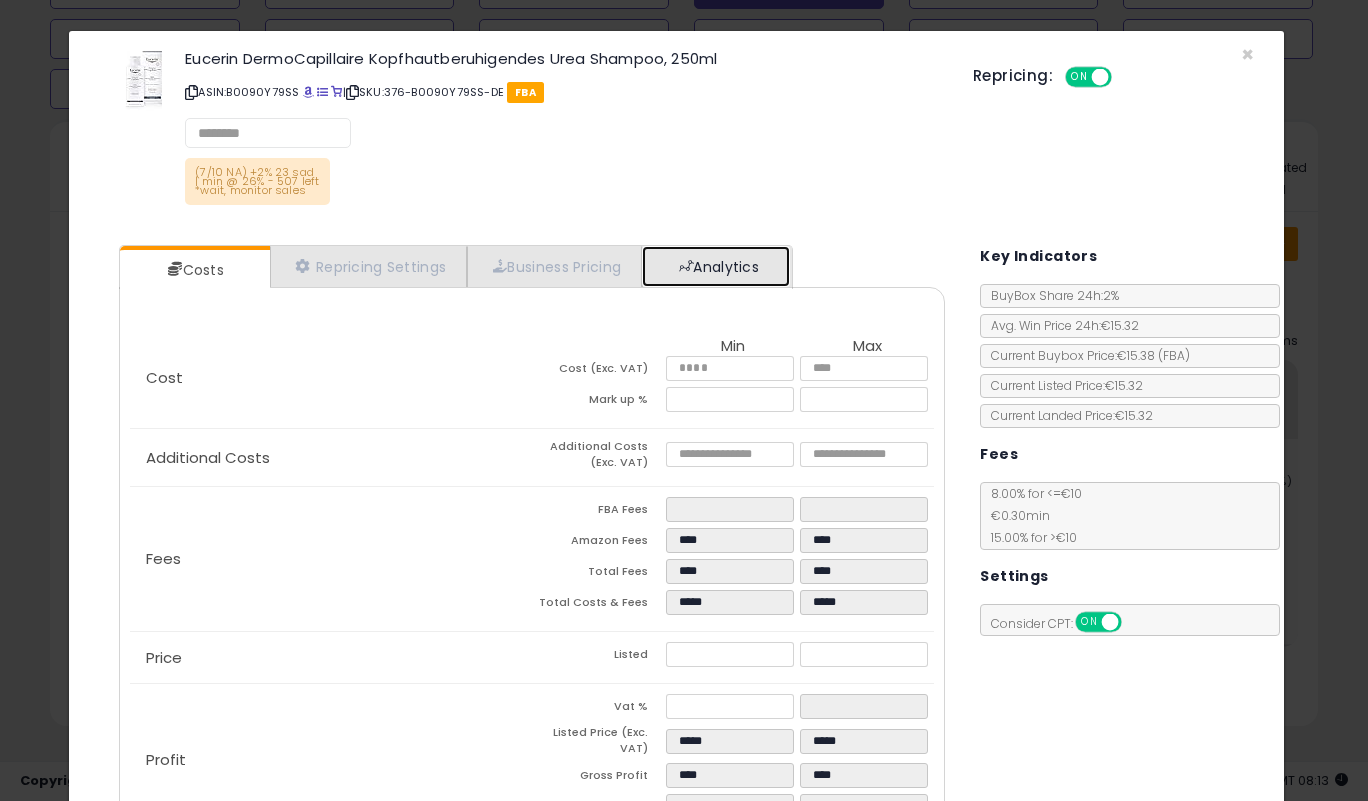 click on "Analytics" at bounding box center (716, 266) 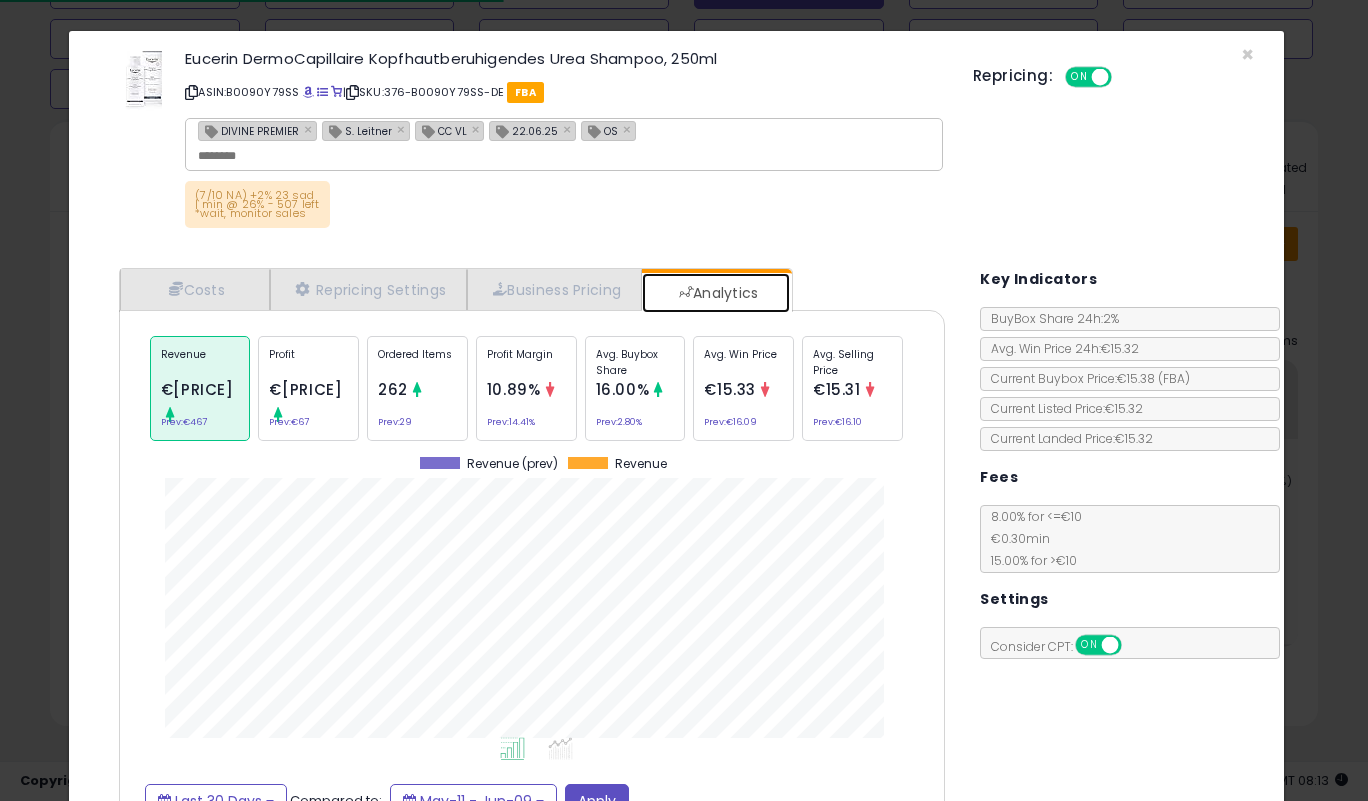 scroll, scrollTop: 999385, scrollLeft: 999143, axis: both 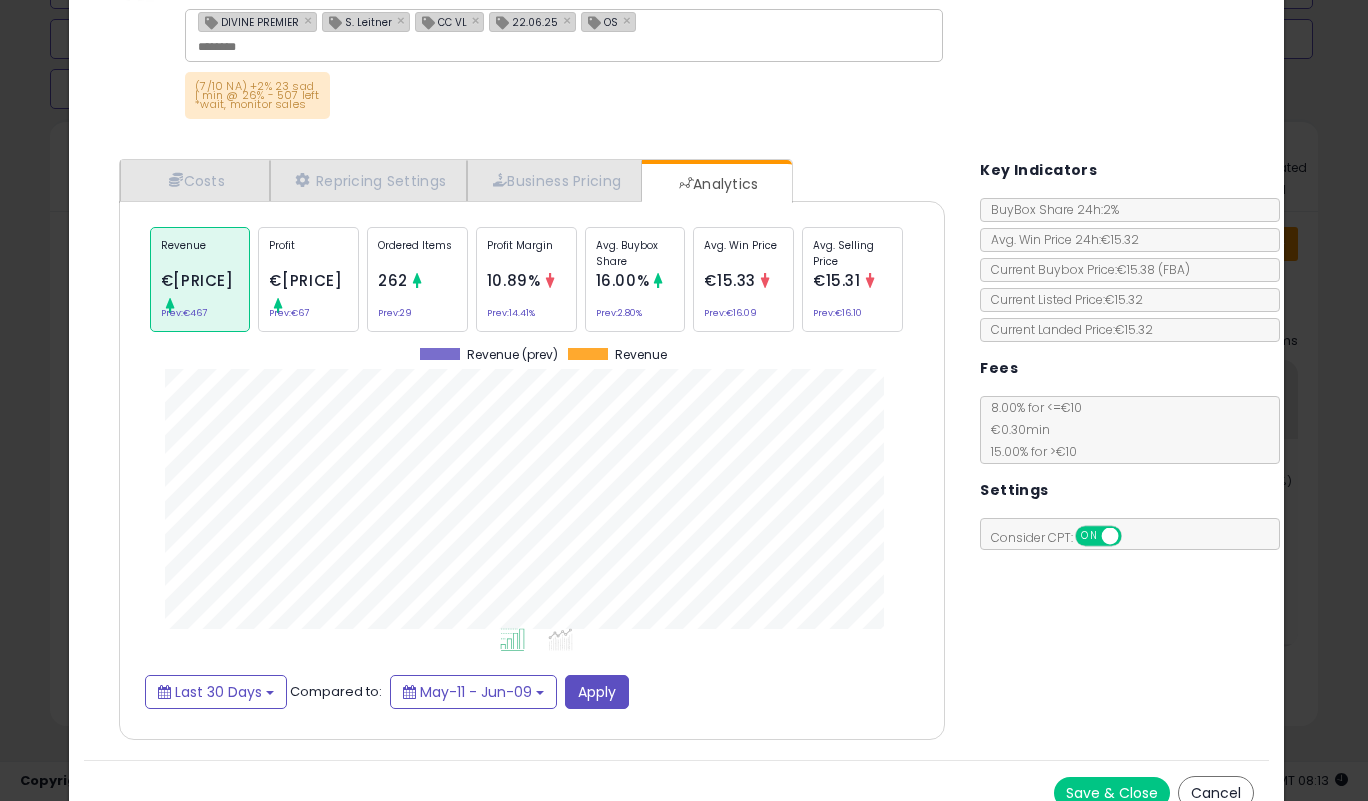 click on "Save & Close" at bounding box center [1112, 793] 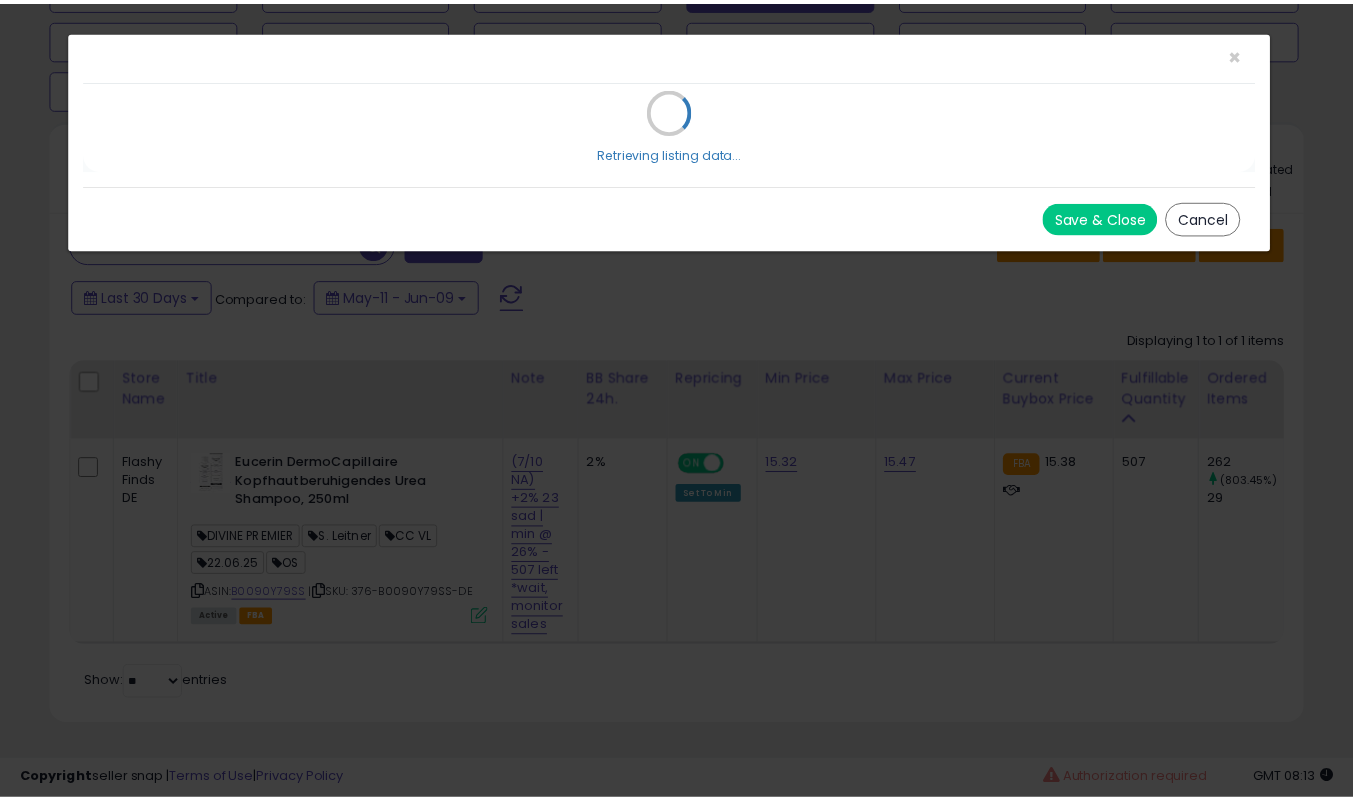 scroll, scrollTop: 0, scrollLeft: 0, axis: both 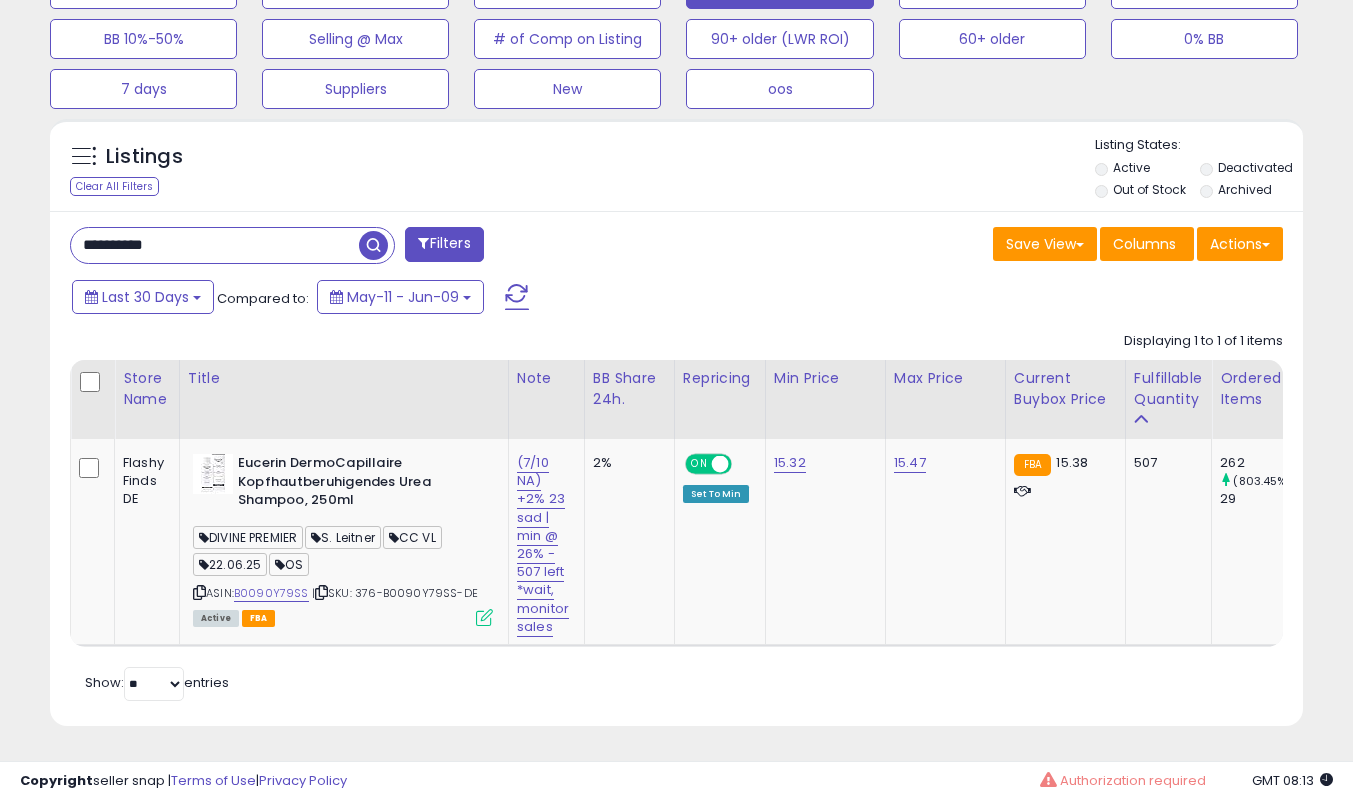 click on "**********" at bounding box center (215, 245) 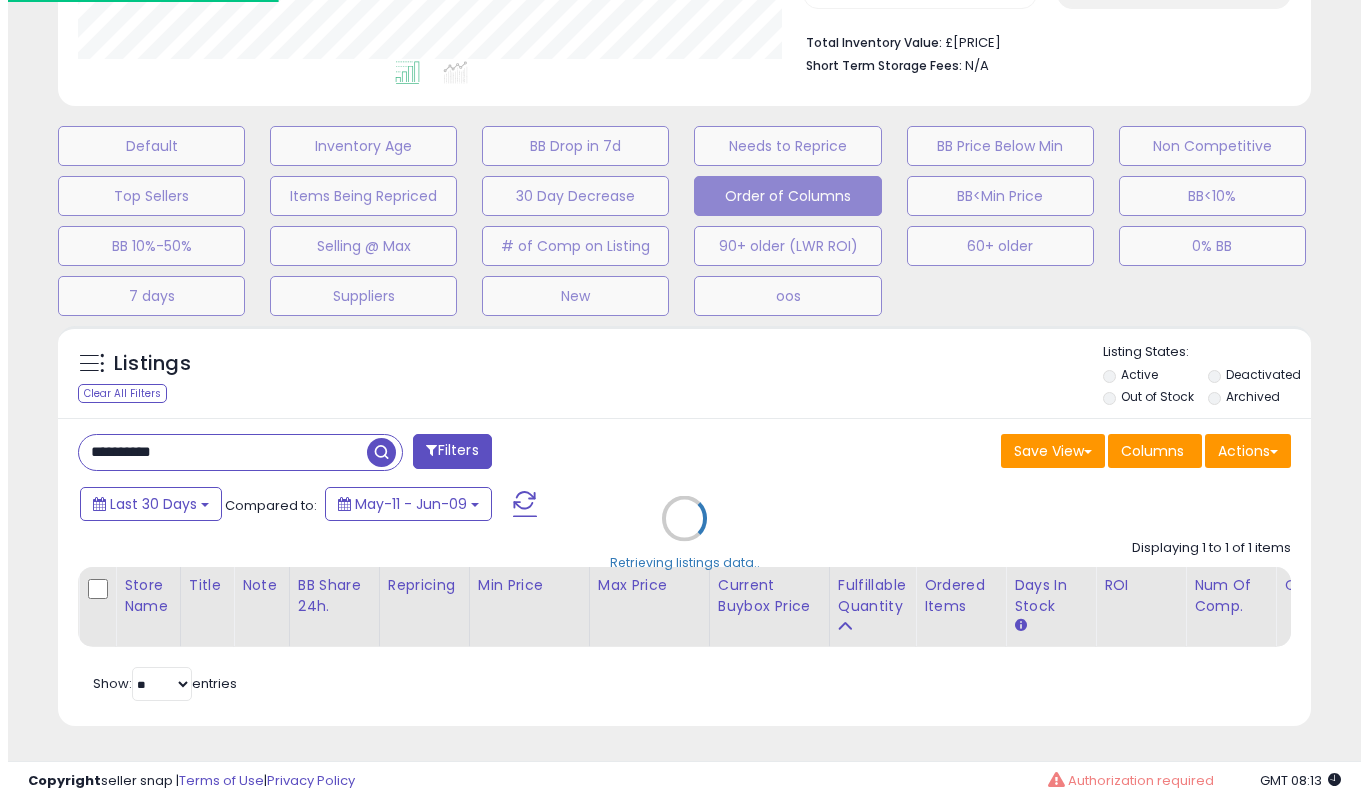 scroll, scrollTop: 519, scrollLeft: 0, axis: vertical 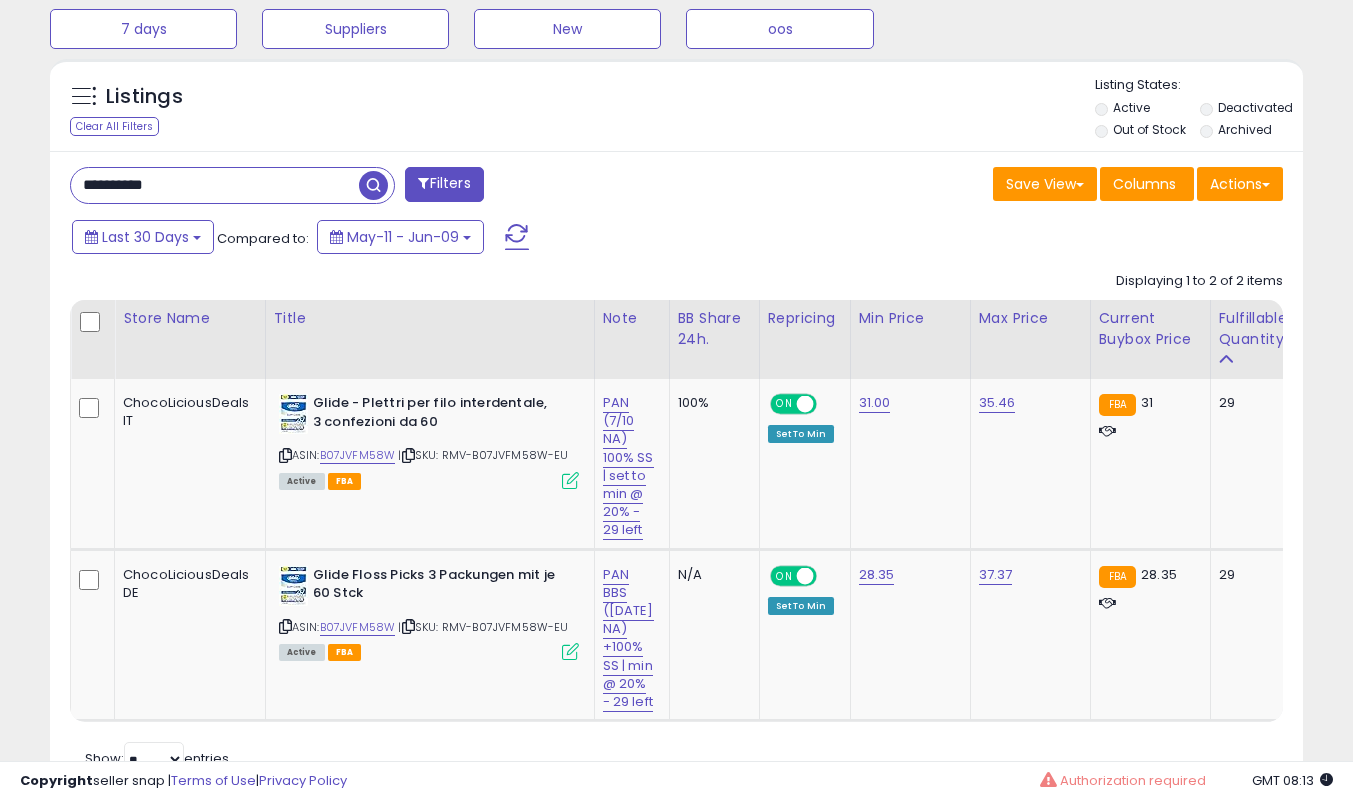 click on "**********" at bounding box center [215, 185] 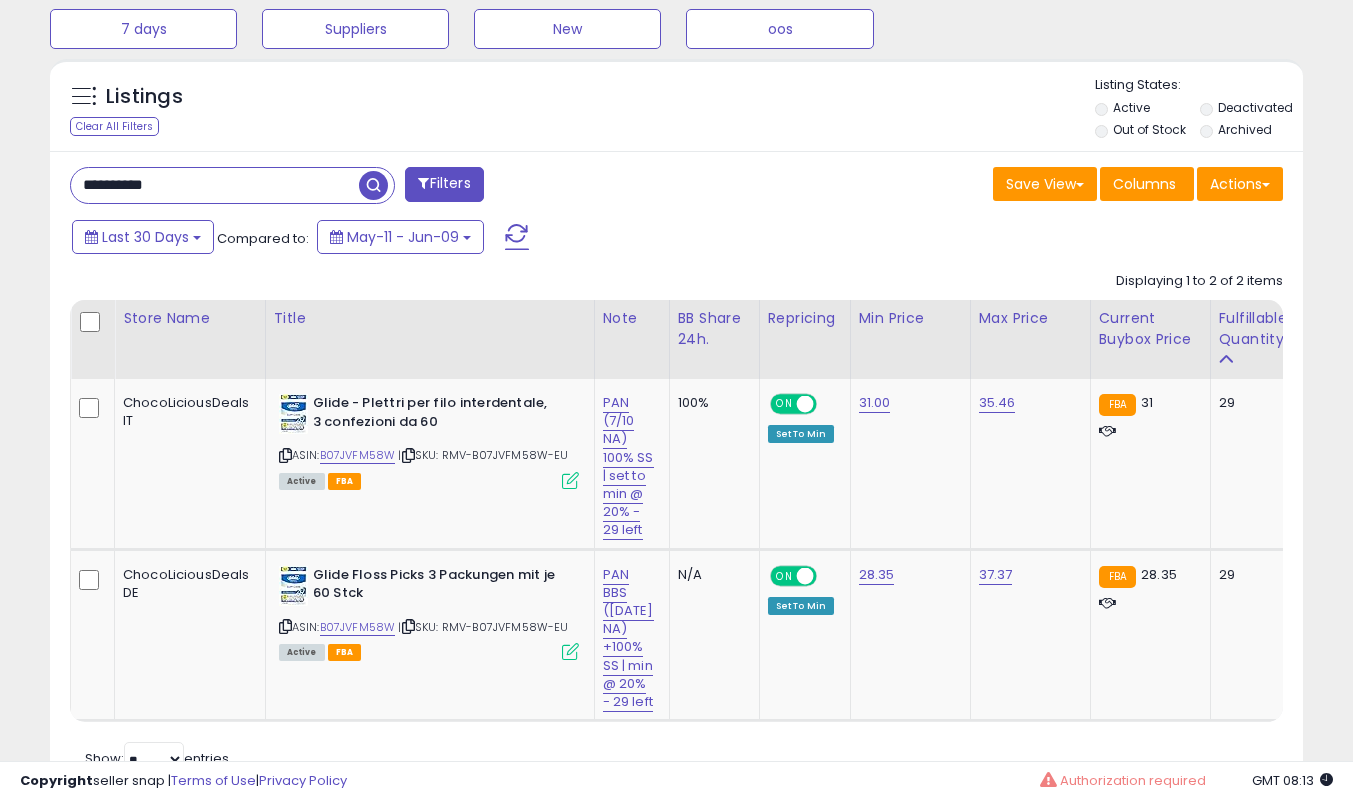 paste 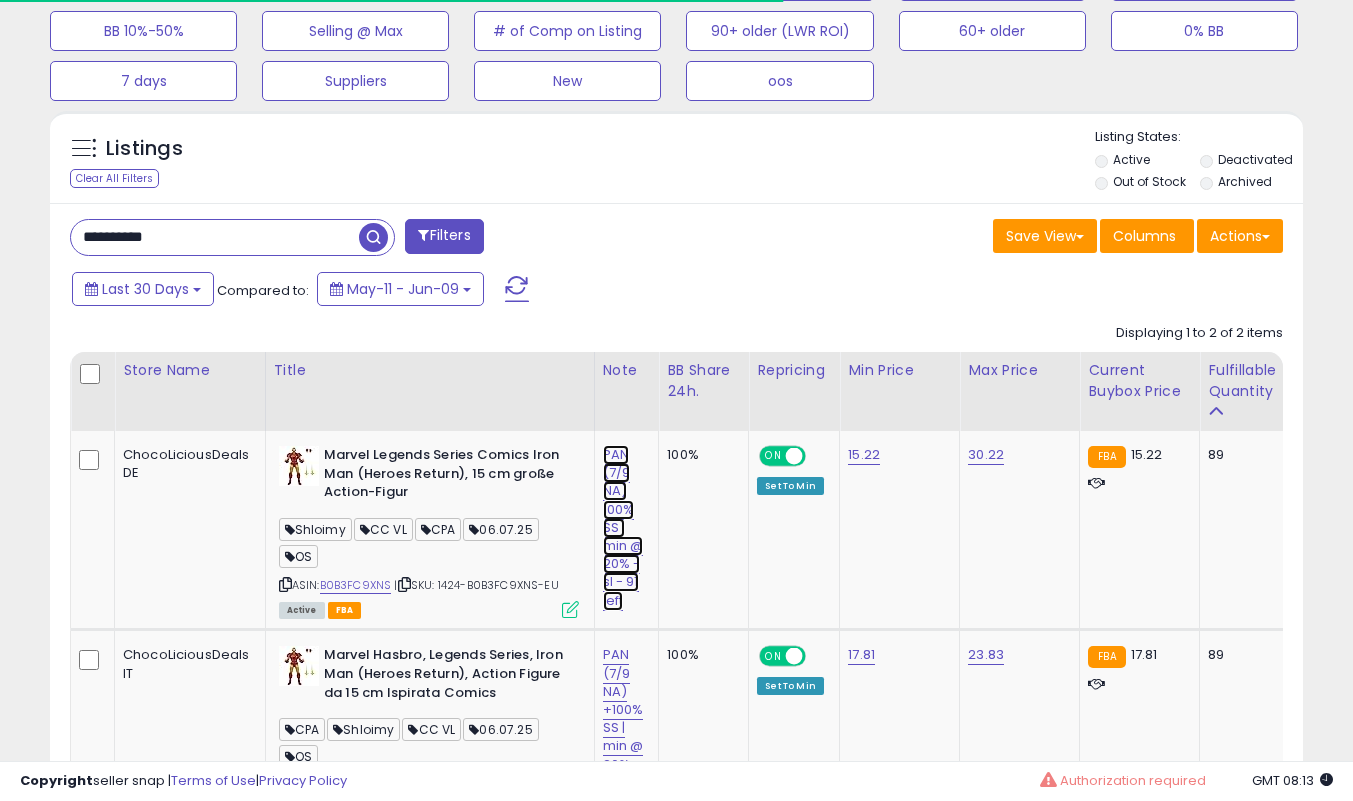 click on "PAN (7/9 NA) 100% SS | min @ 20% -sl - 91 left" at bounding box center (623, 528) 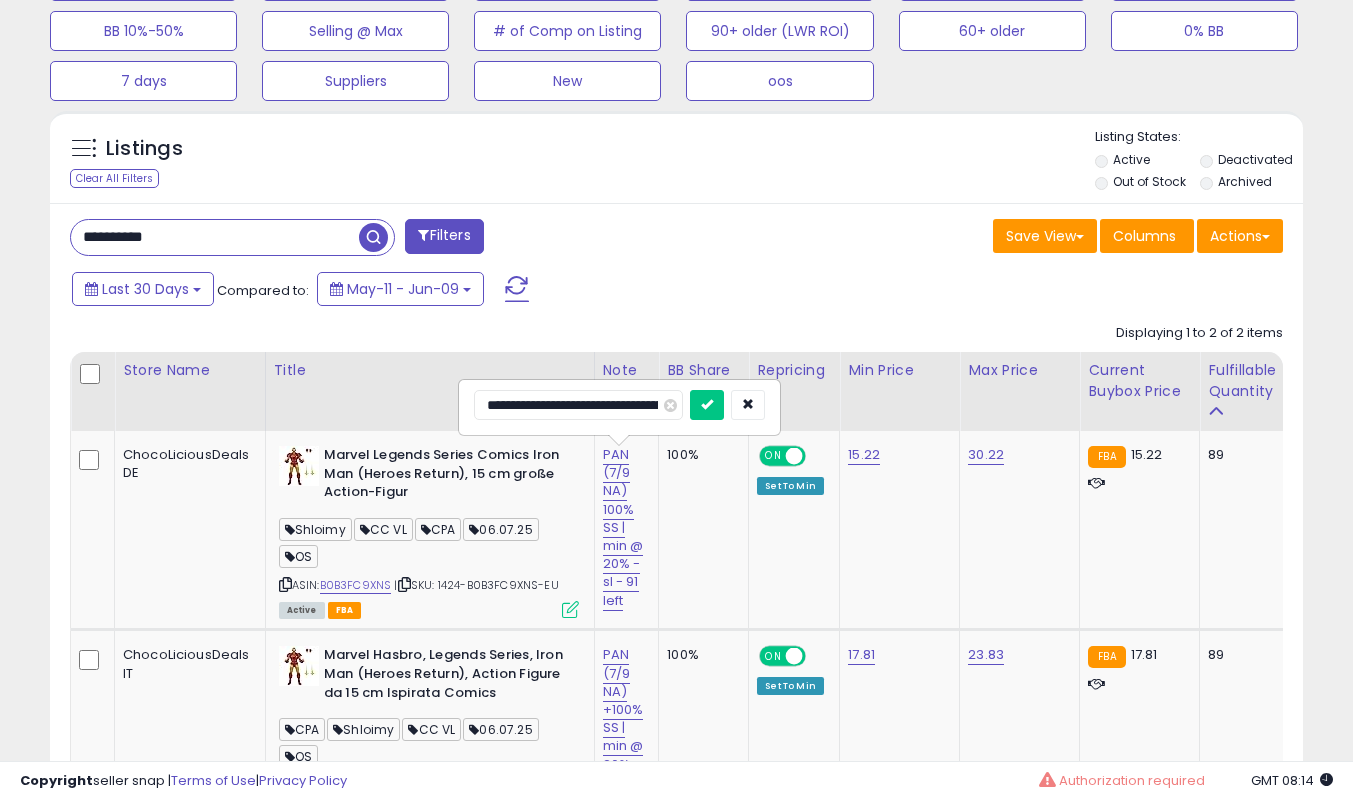 type on "**********" 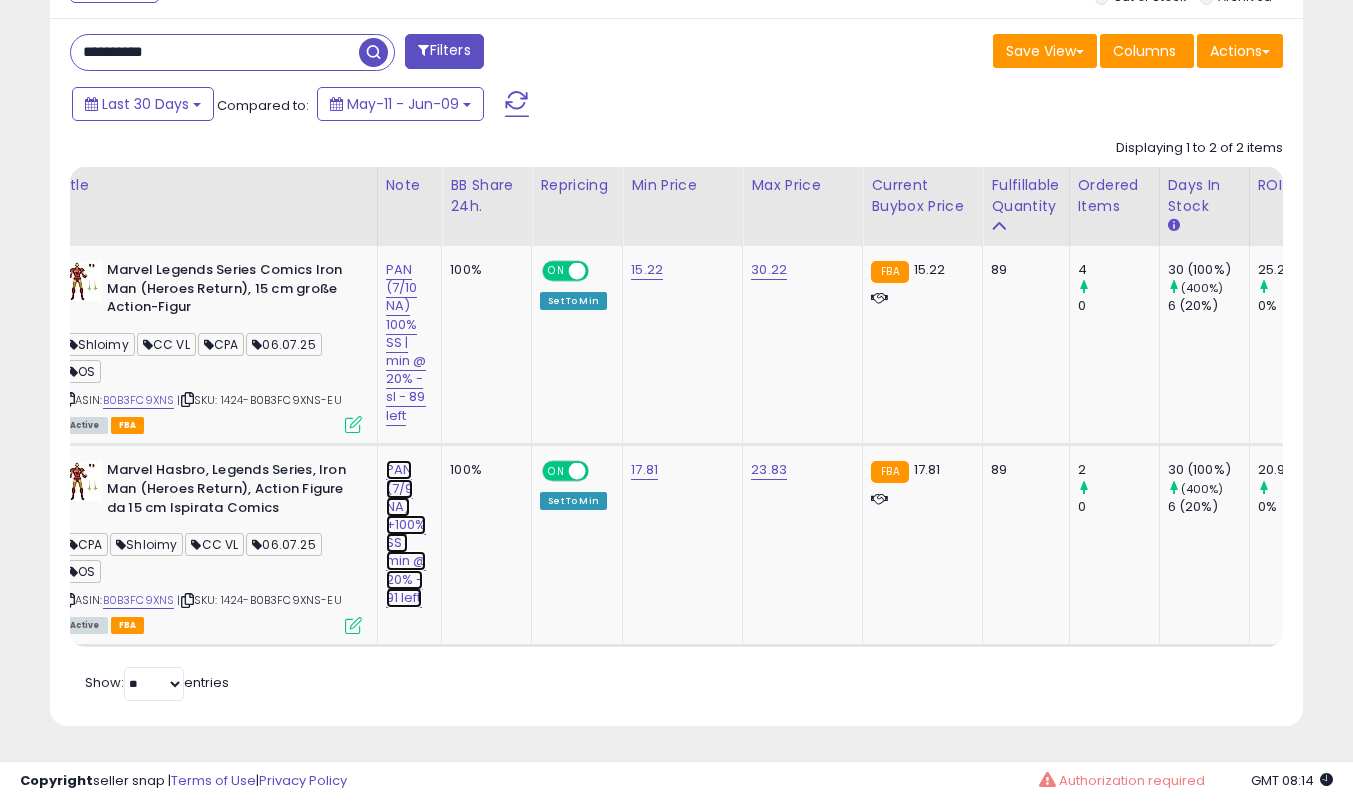click on "PAN (7/9 NA) +100% SS | min @ 20% - 91 left" at bounding box center [406, 343] 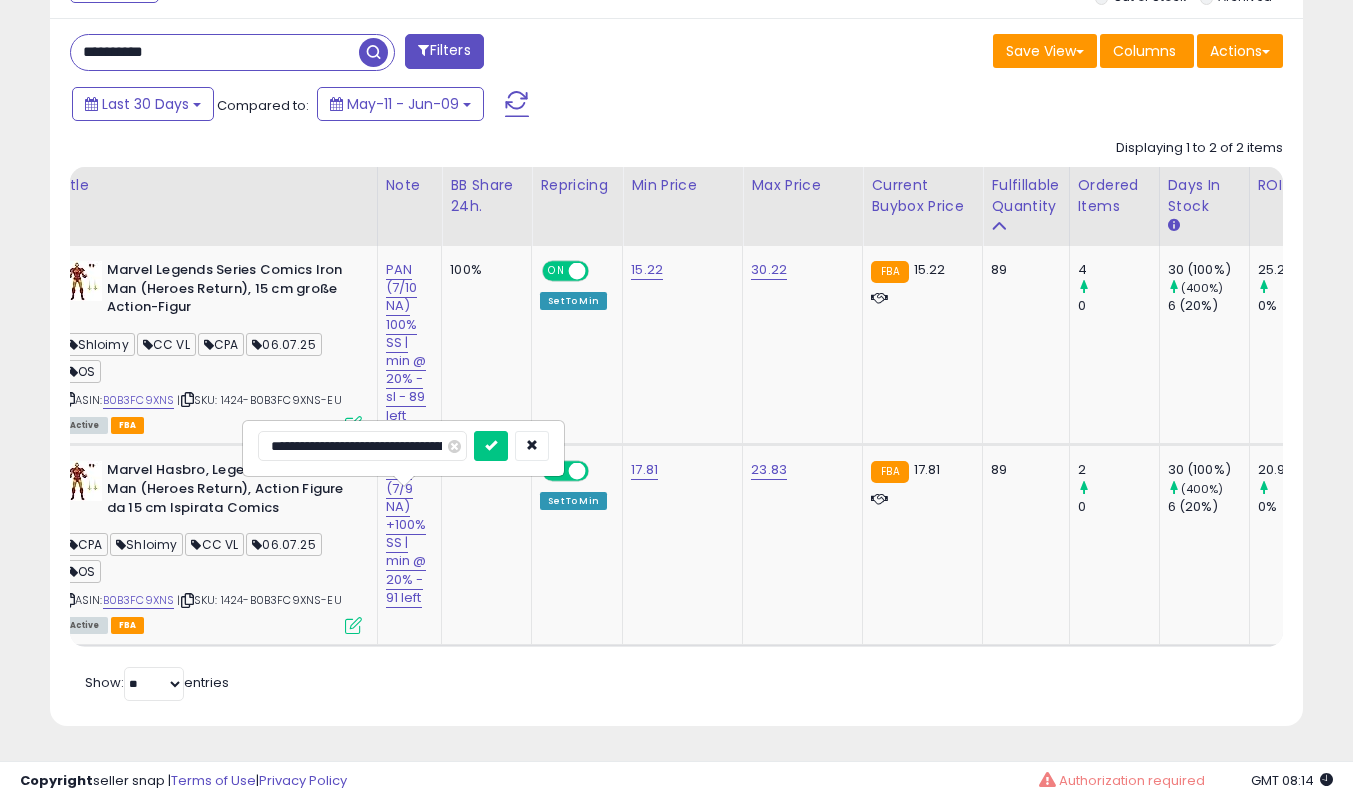 type on "**********" 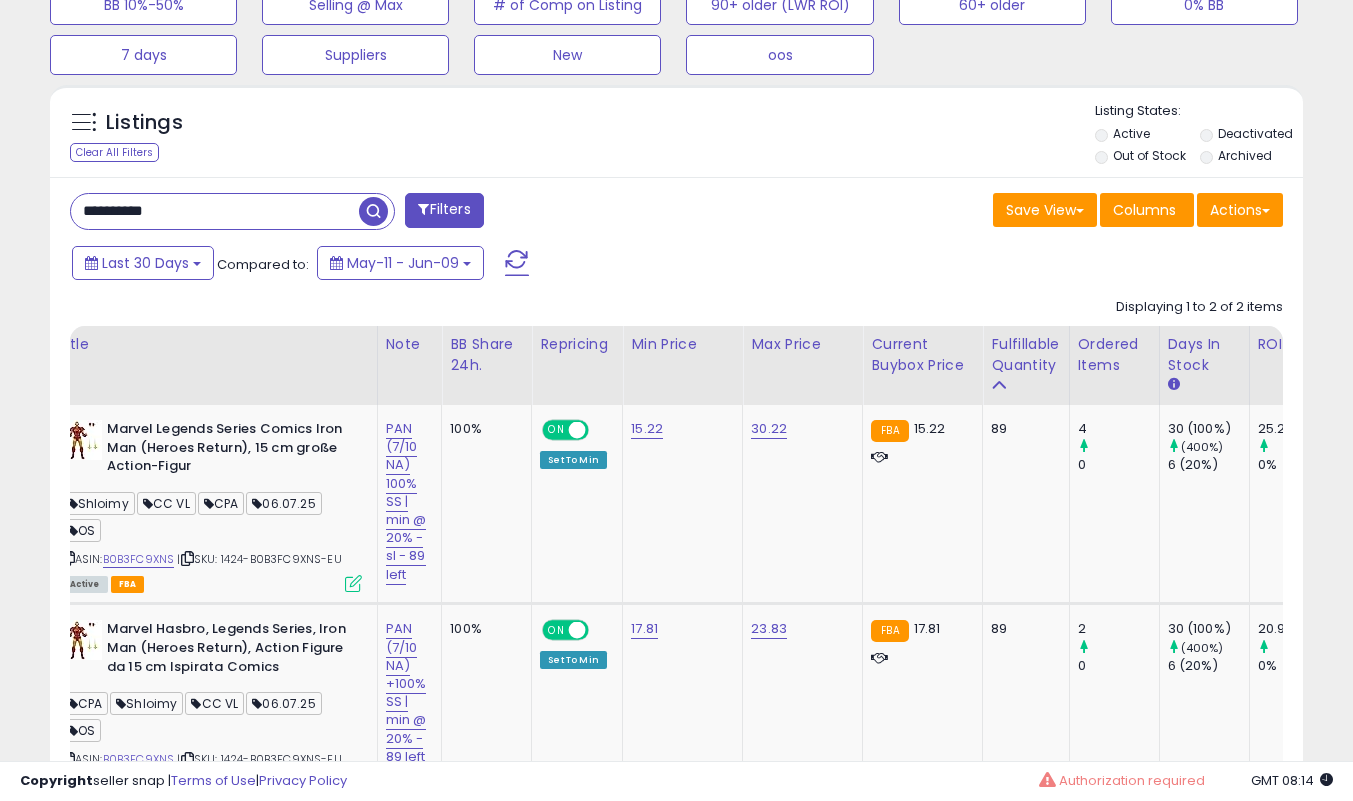 click on "**********" at bounding box center [215, 211] 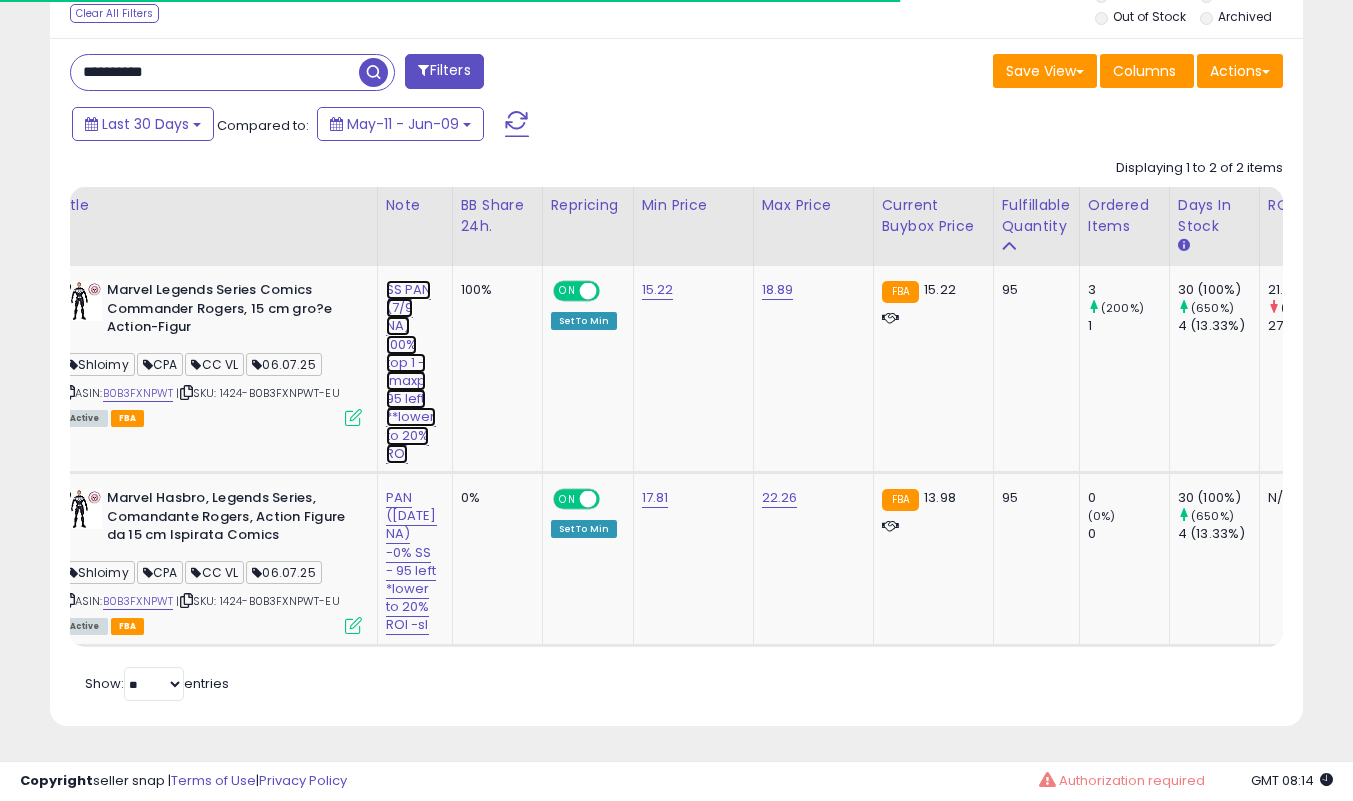click on "SS PAN (7/9 NA) 100% top 1 - lmaxp 95 left **lower to 20% ROI" at bounding box center [411, 372] 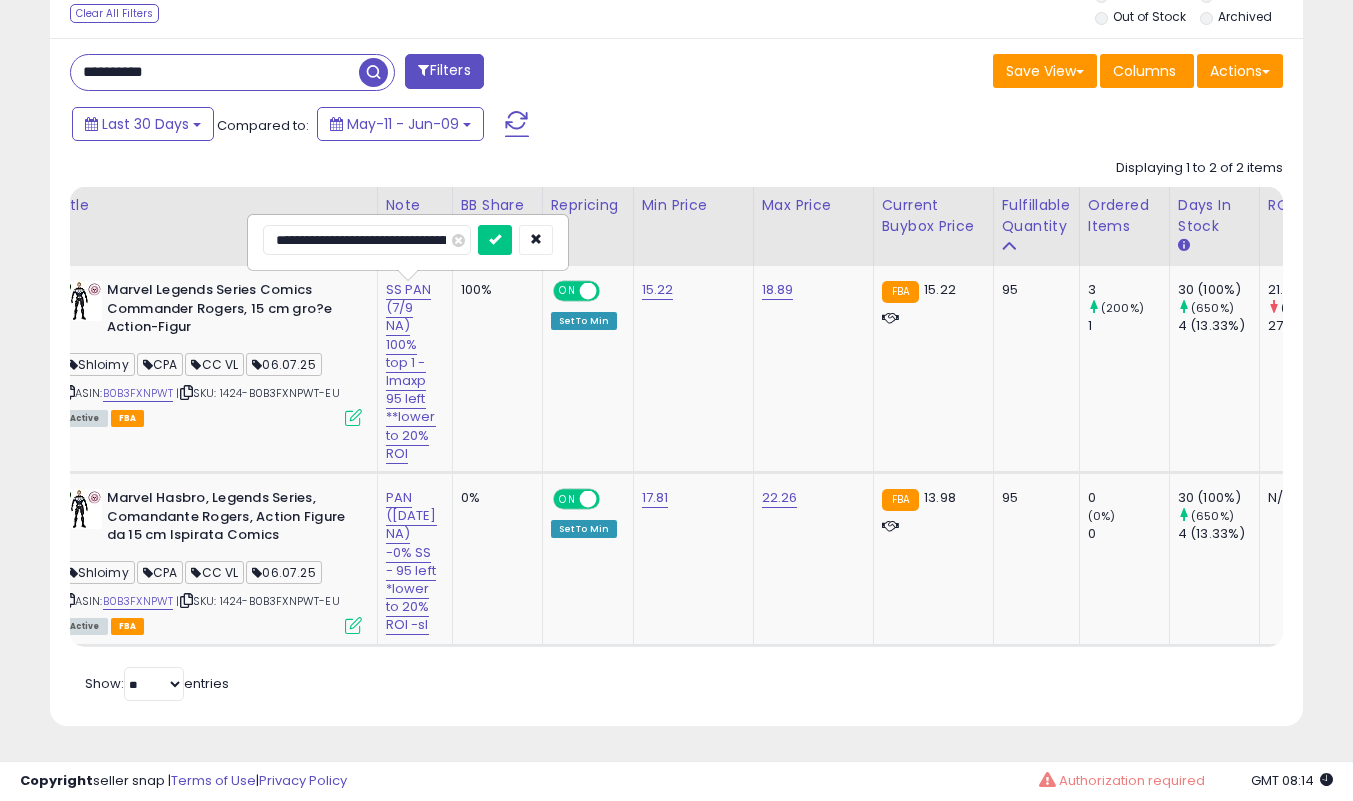 type on "**********" 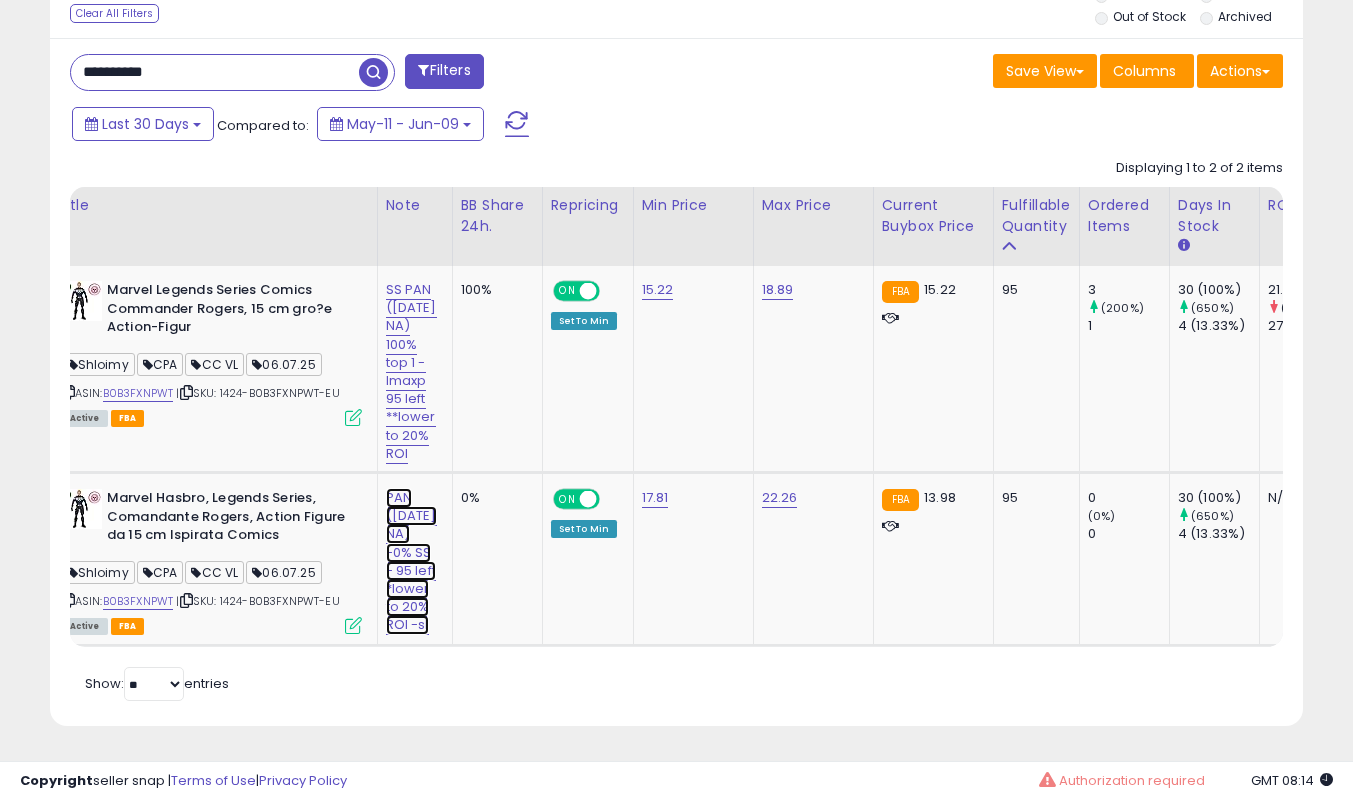 click on "PAN ([DATE] NA) -0% SS - 95 left *lower to 20% ROI -sl" at bounding box center (411, 372) 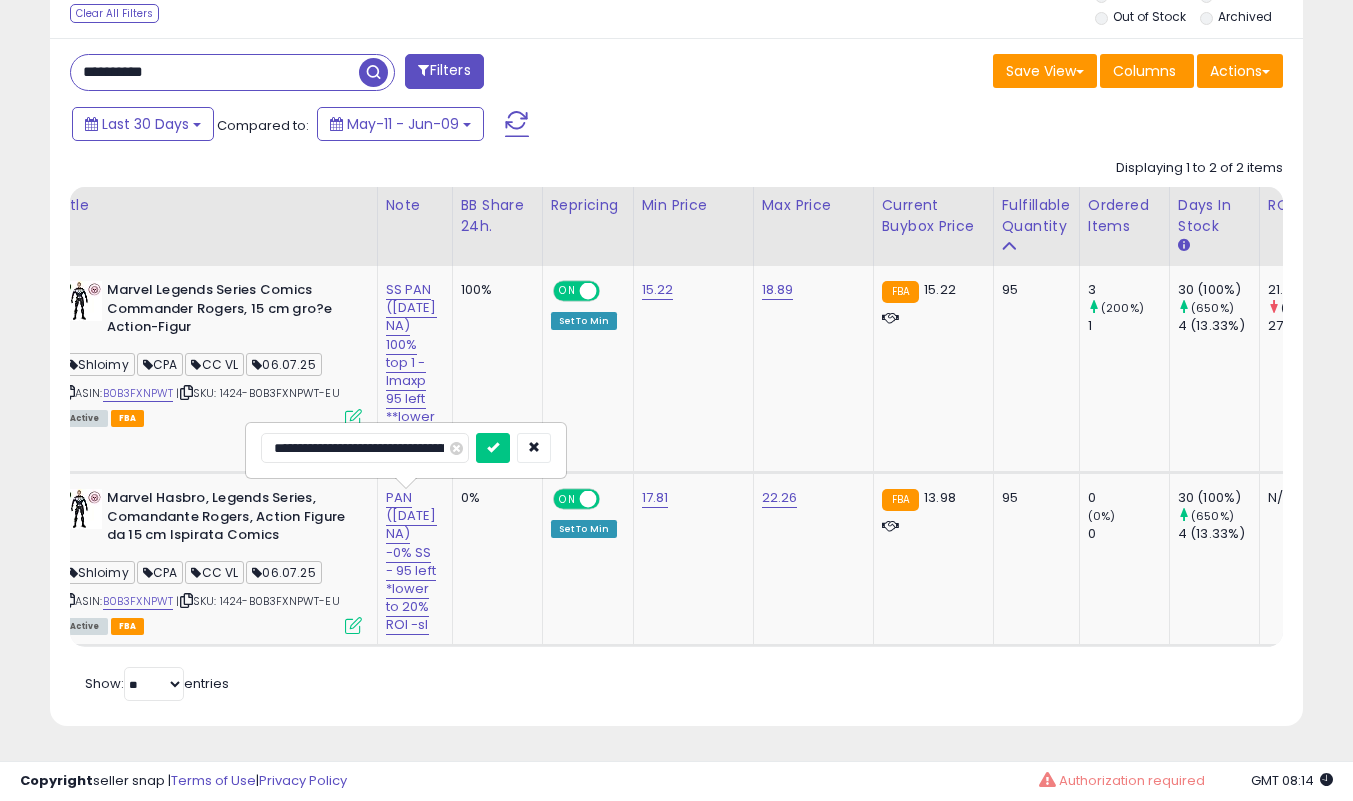 type on "**********" 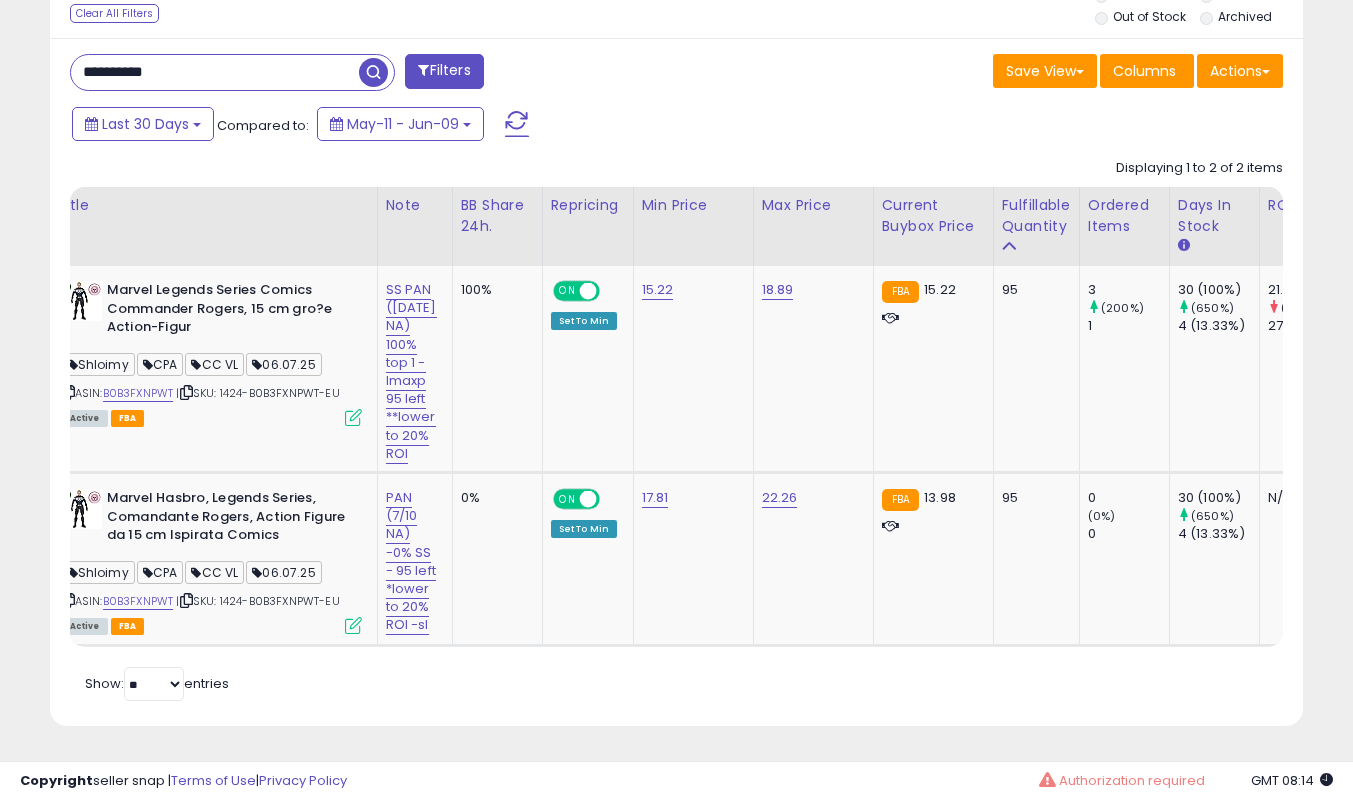 click on "**********" at bounding box center (215, 72) 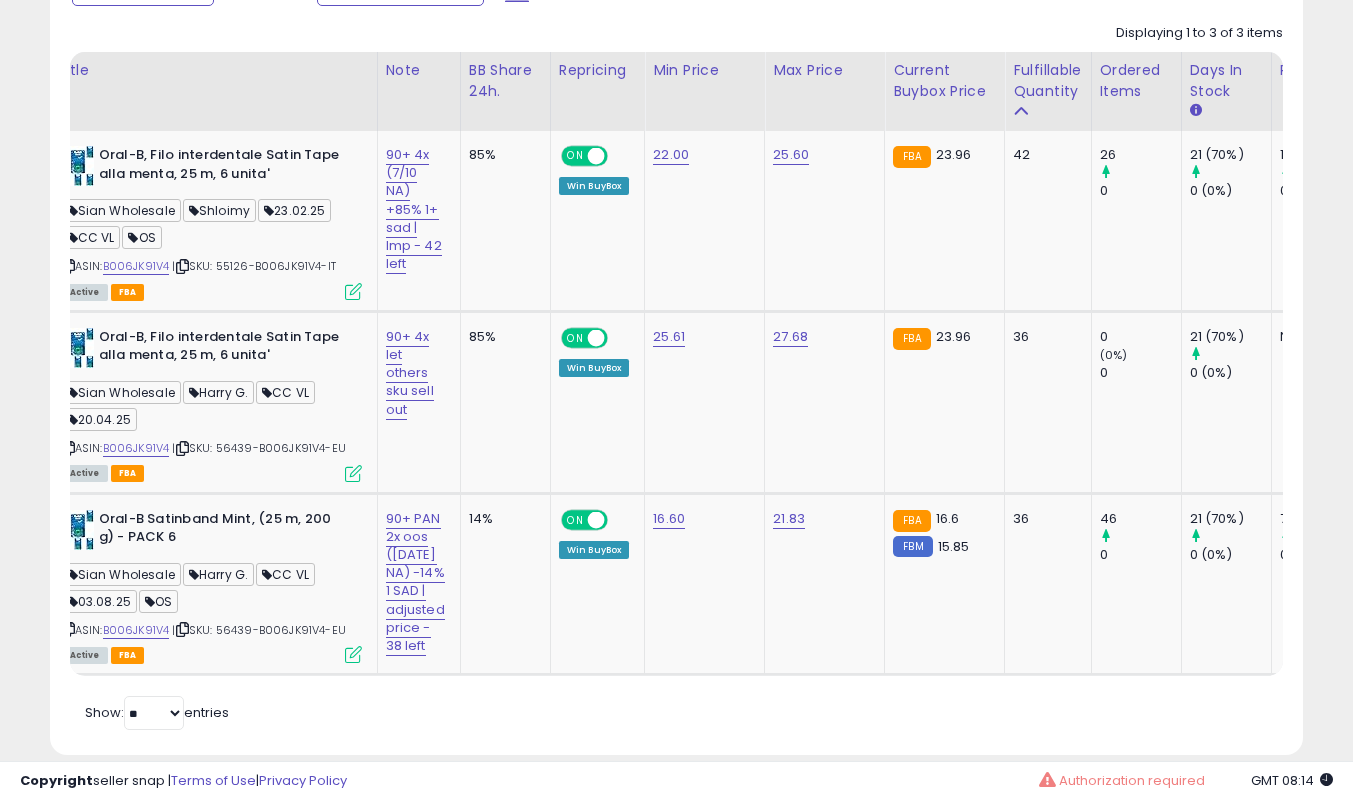 drag, startPoint x: 436, startPoint y: 692, endPoint x: 299, endPoint y: 684, distance: 137.23338 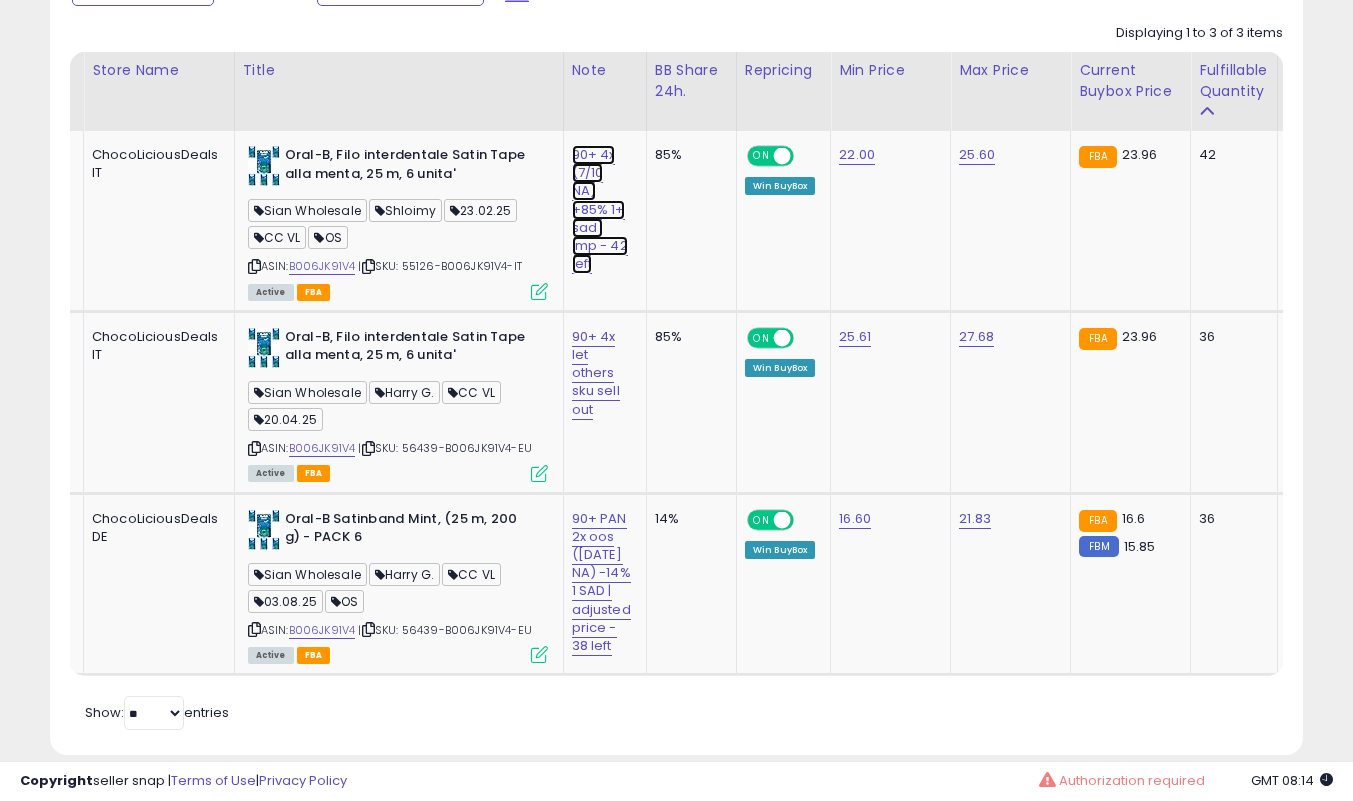 click on "90+ 4x (7/10 NA) +85% 1+ sad | lmp - 42 left" at bounding box center (600, 209) 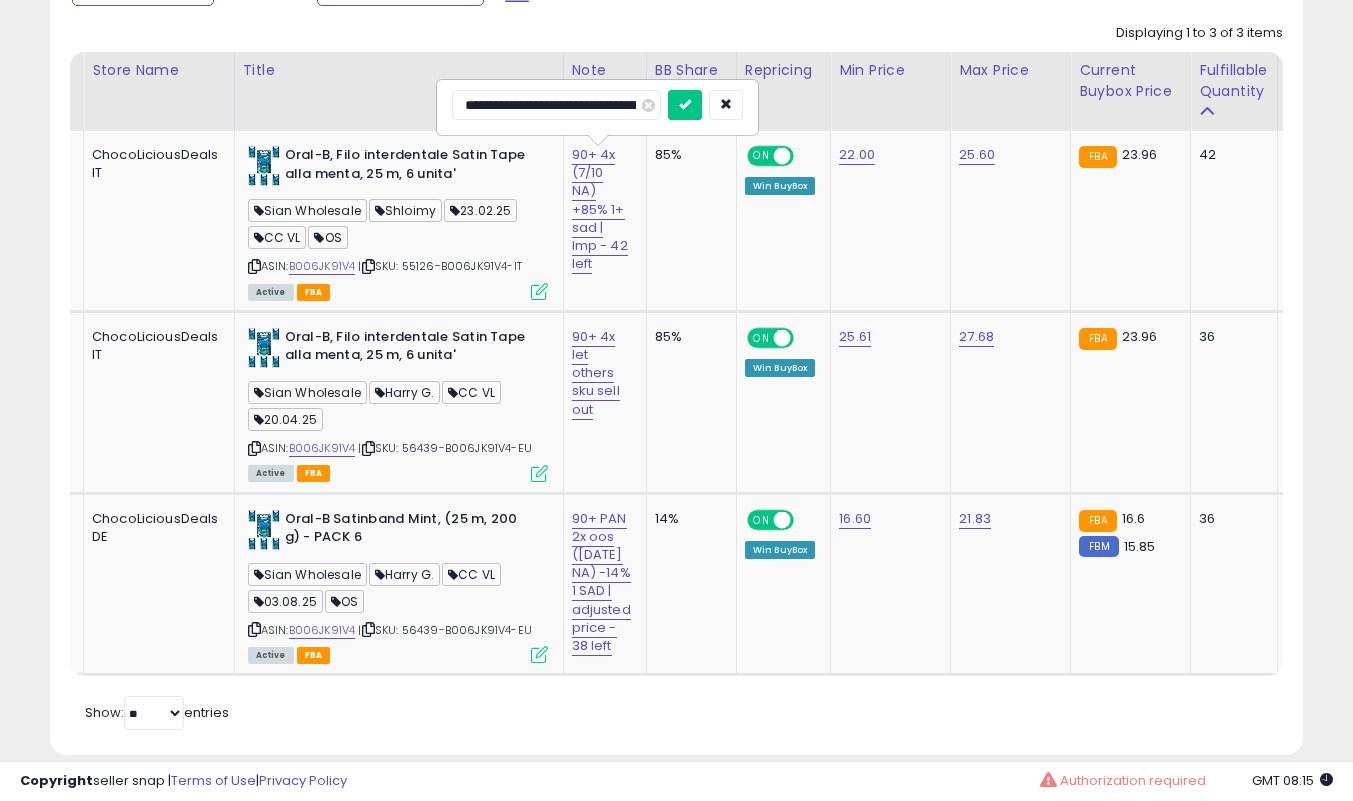 type on "**********" 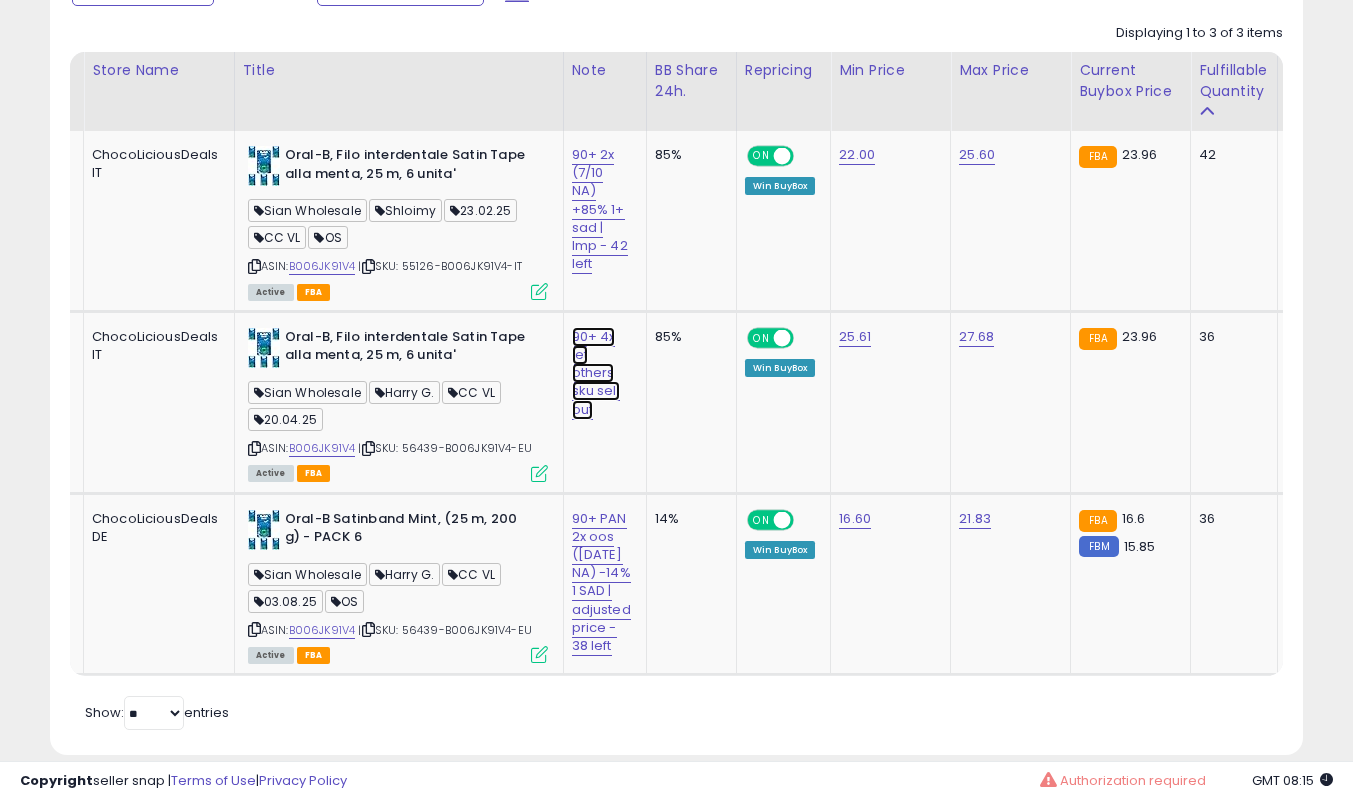 click on "90+ 4x let others sku sell out" at bounding box center (600, 209) 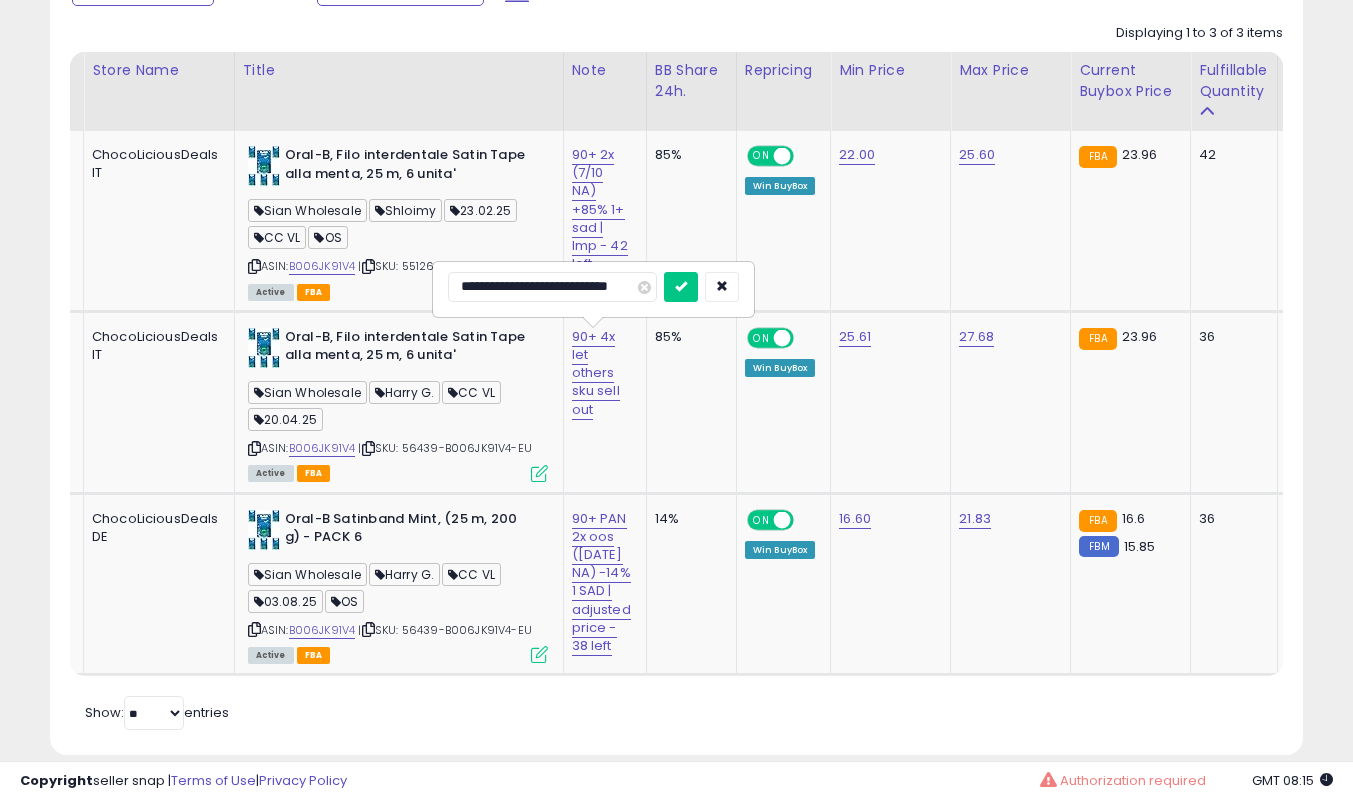 type on "**********" 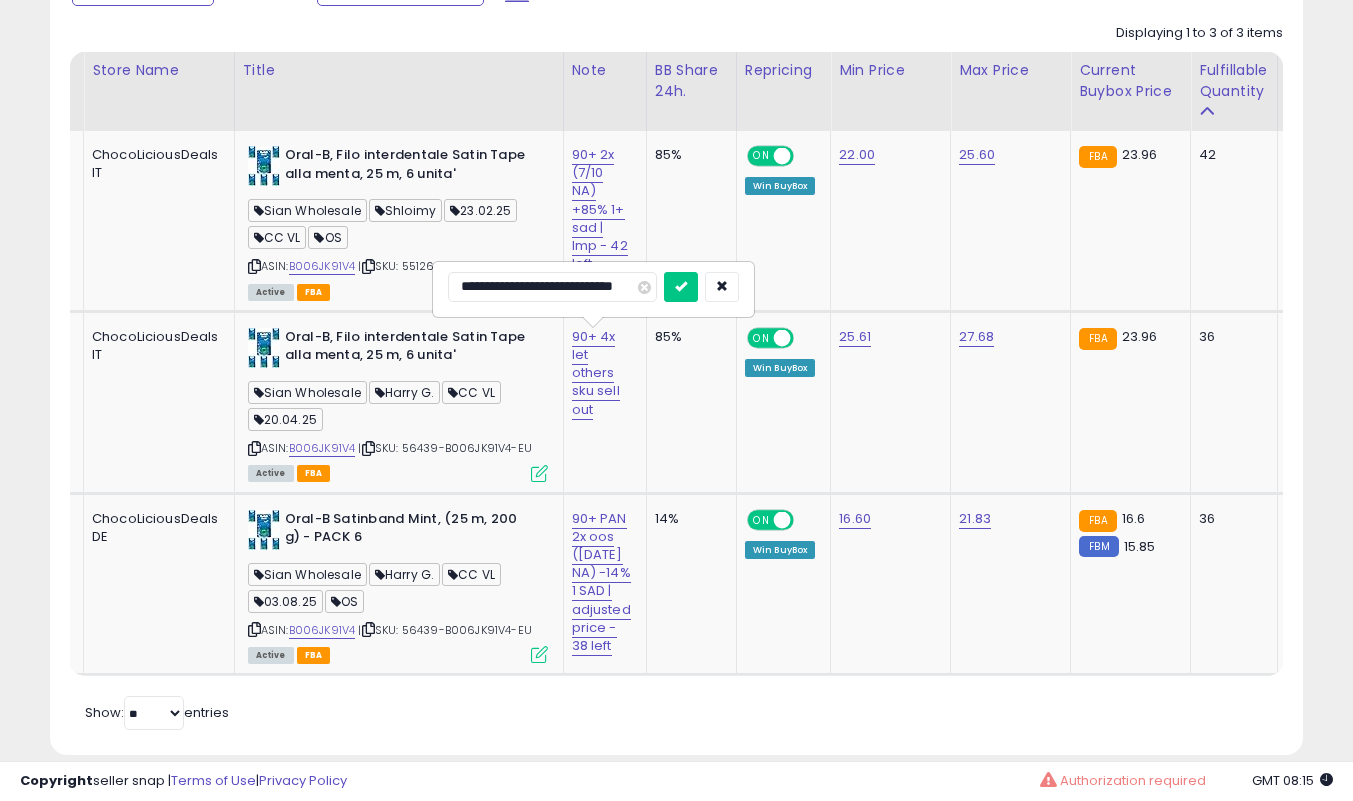 click at bounding box center [681, 287] 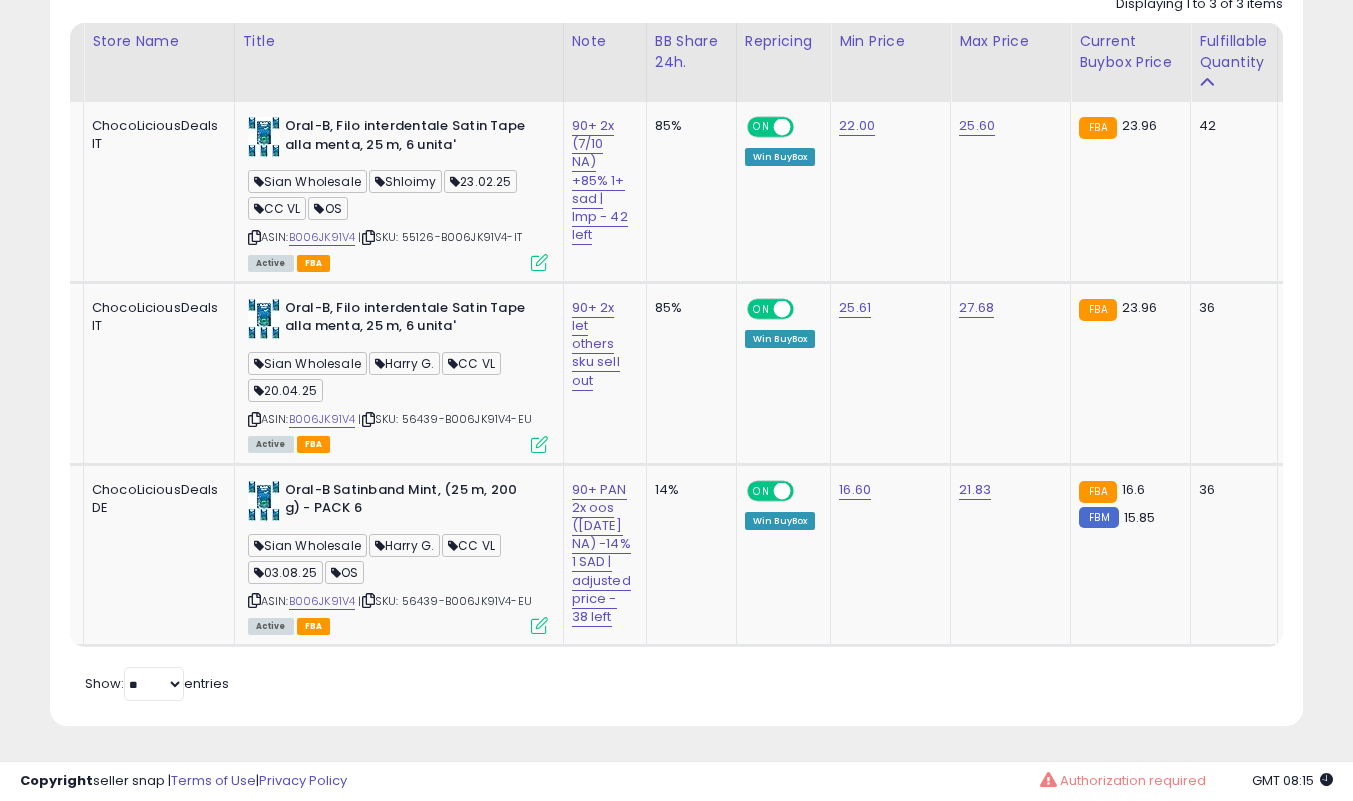 click on "Retrieving listings data..
Displaying 1 to 3 of 3 items
Store Name
Title" at bounding box center (676, 346) 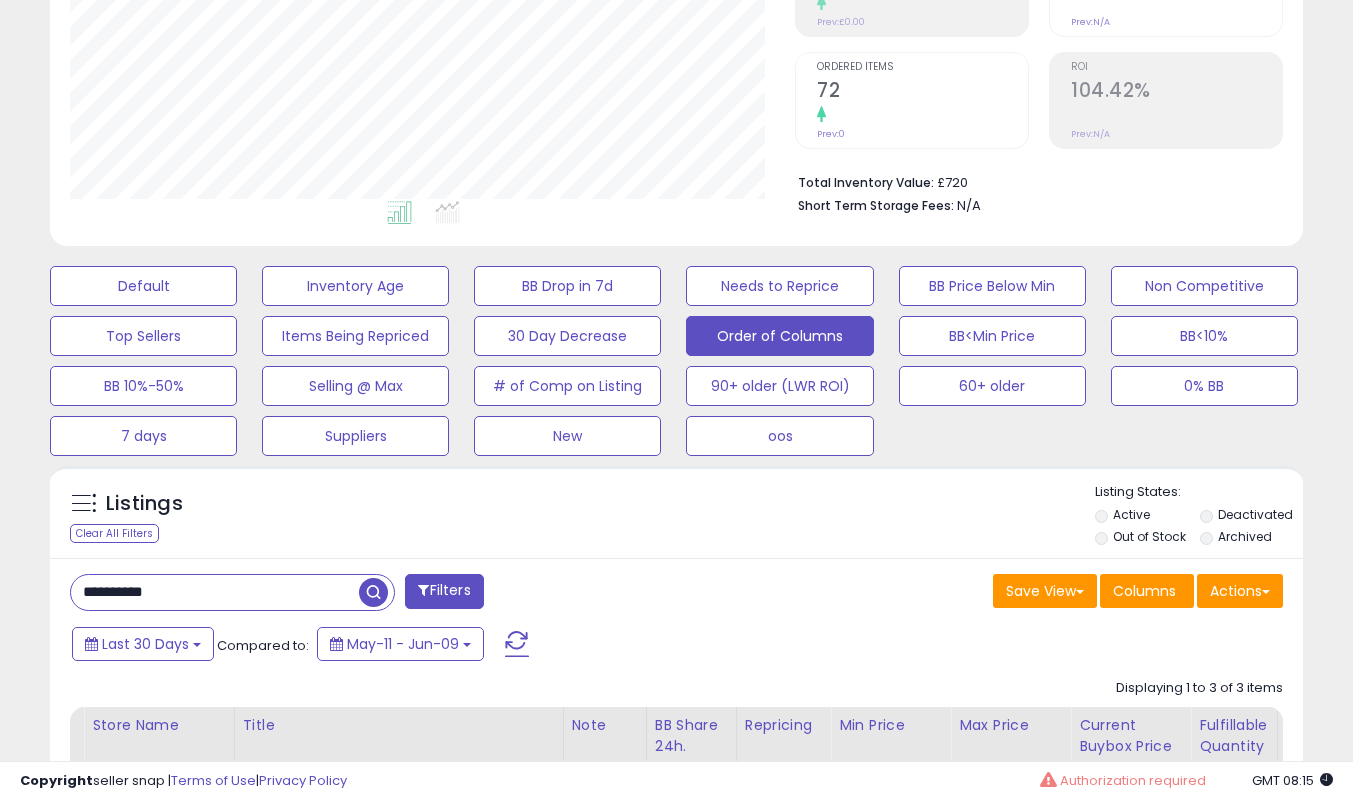 click on "**********" at bounding box center [215, 592] 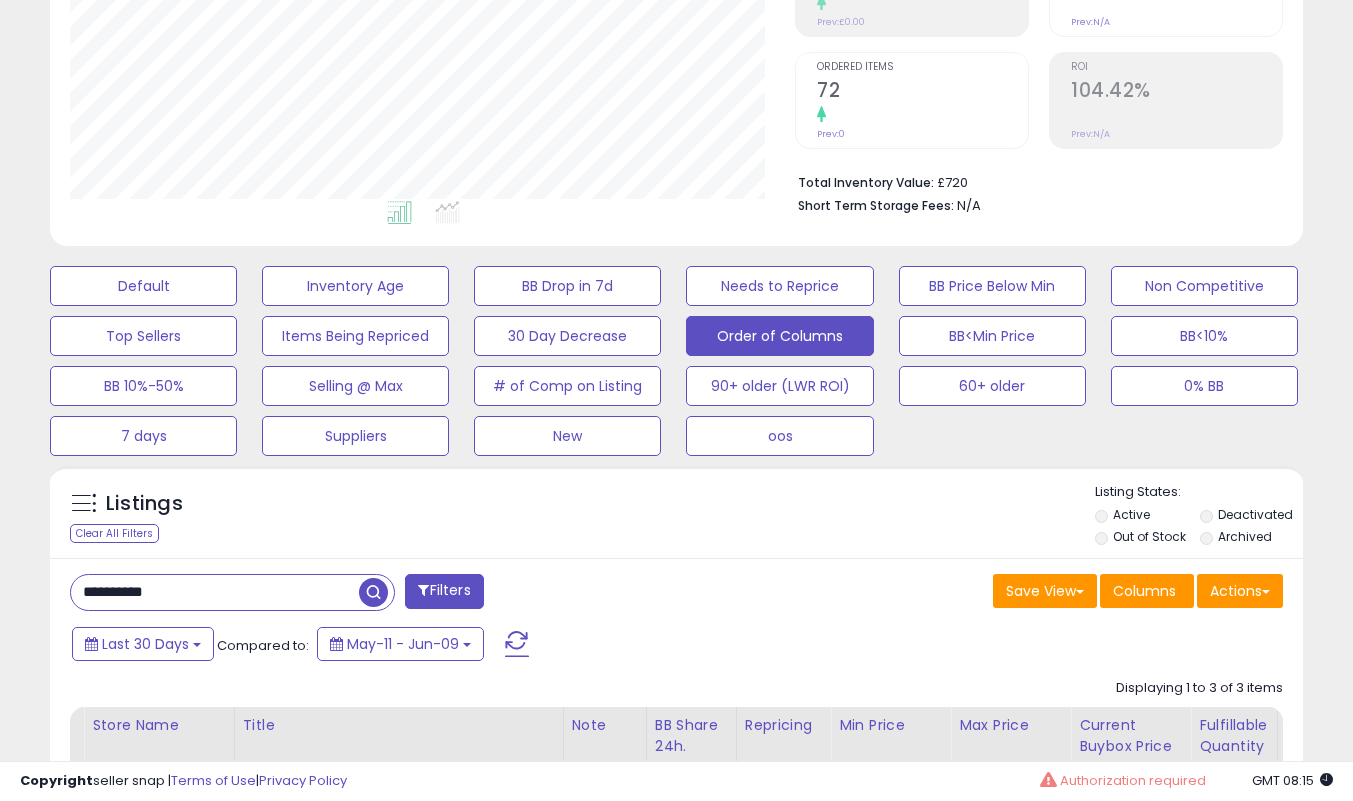 paste 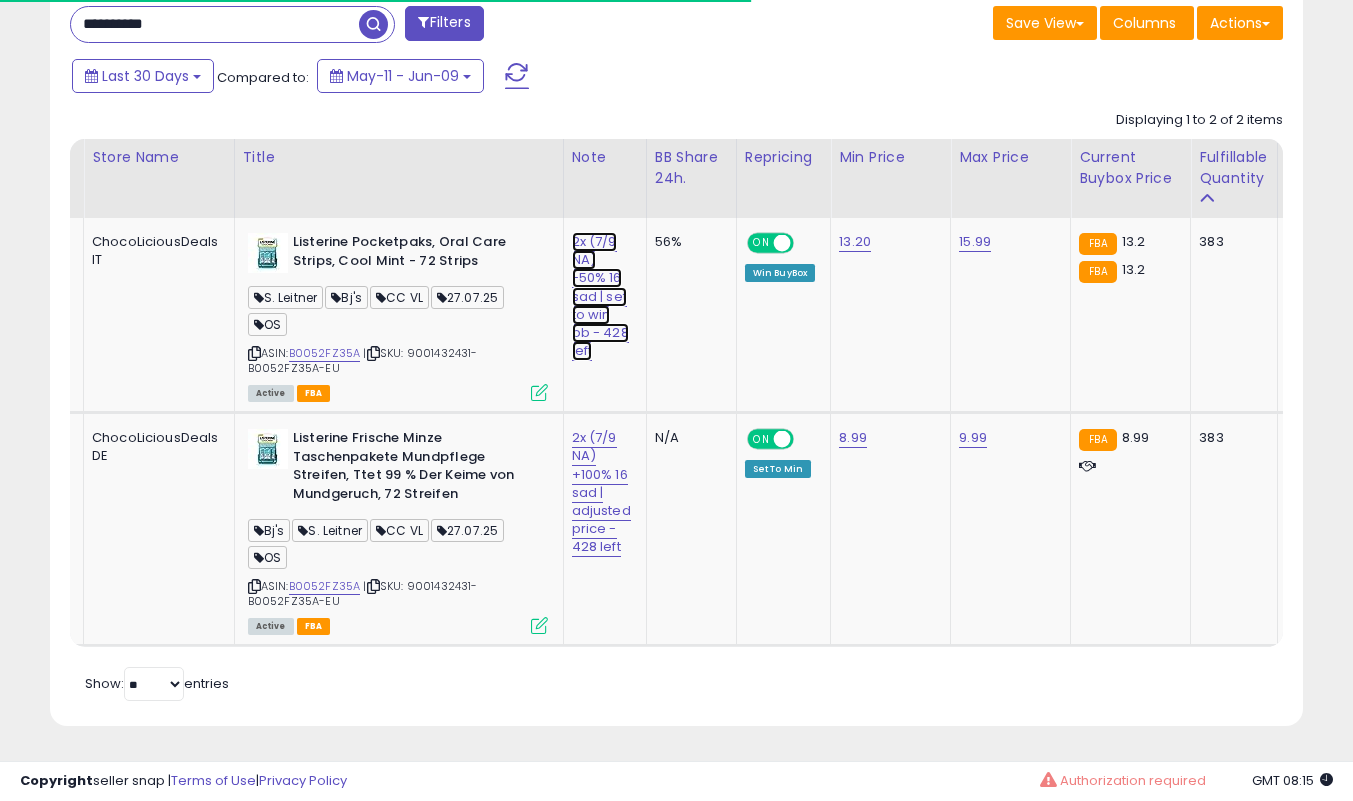 click on "2x (7/9 NA) -50% 16 sad | set to win bb - 428 left" at bounding box center (600, 296) 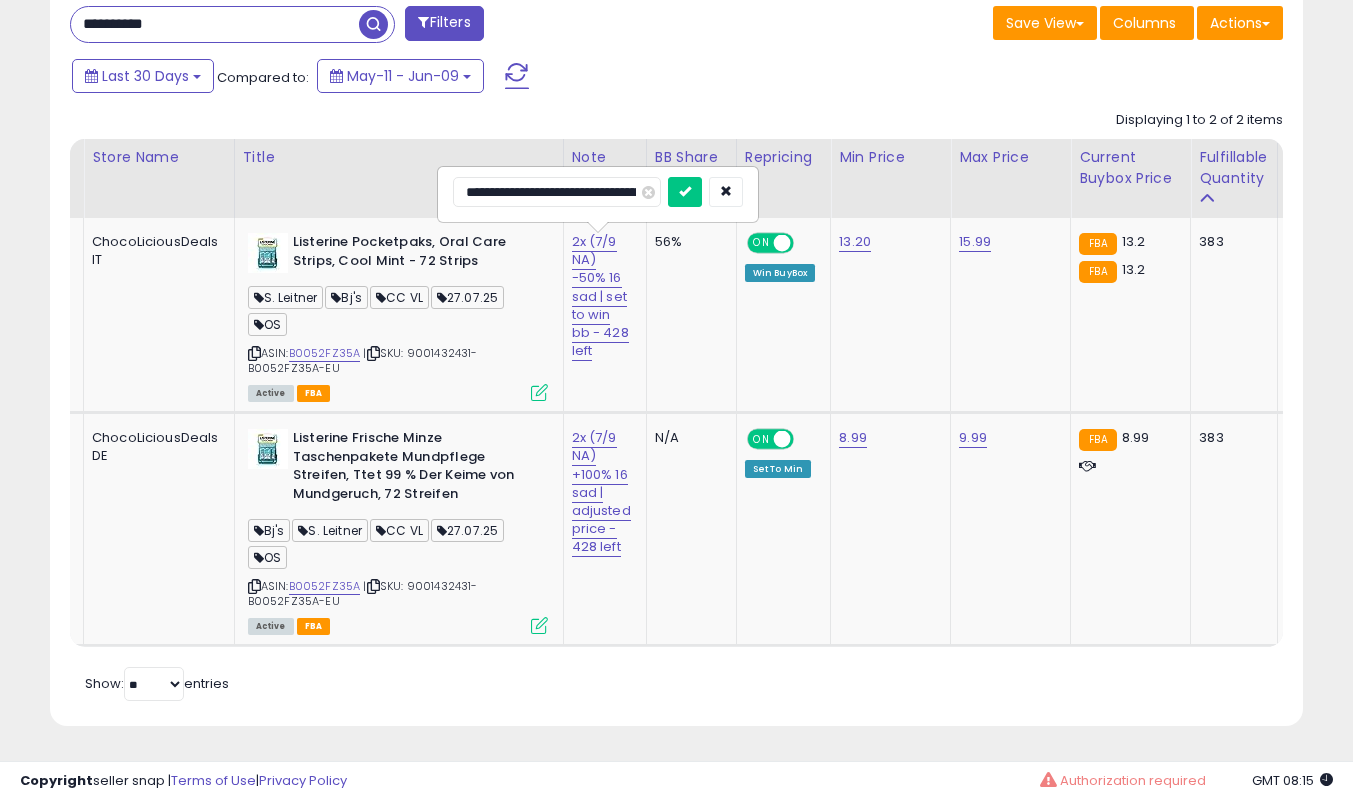type on "**********" 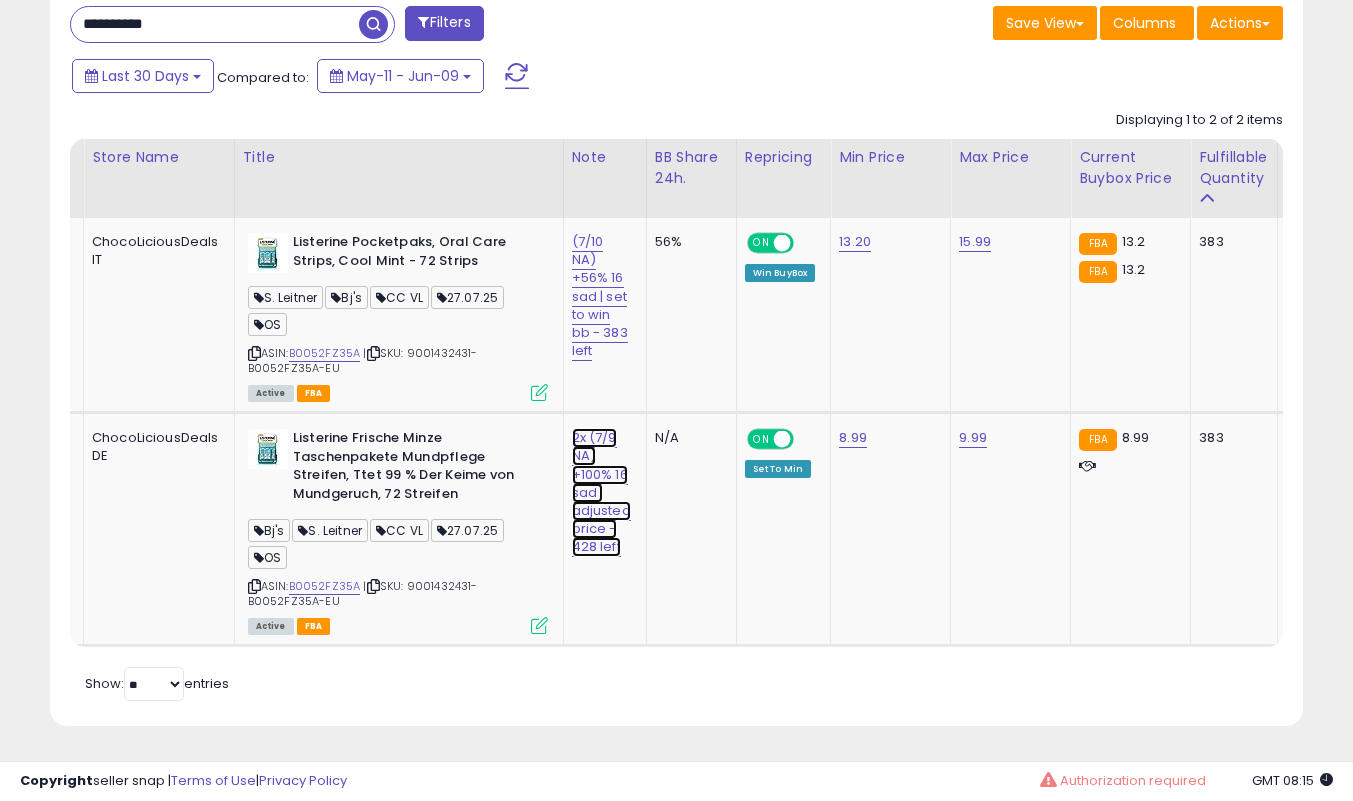 click on "2x (7/9 NA) +100% 16 sad | adjusted price - 428 left" at bounding box center (600, 296) 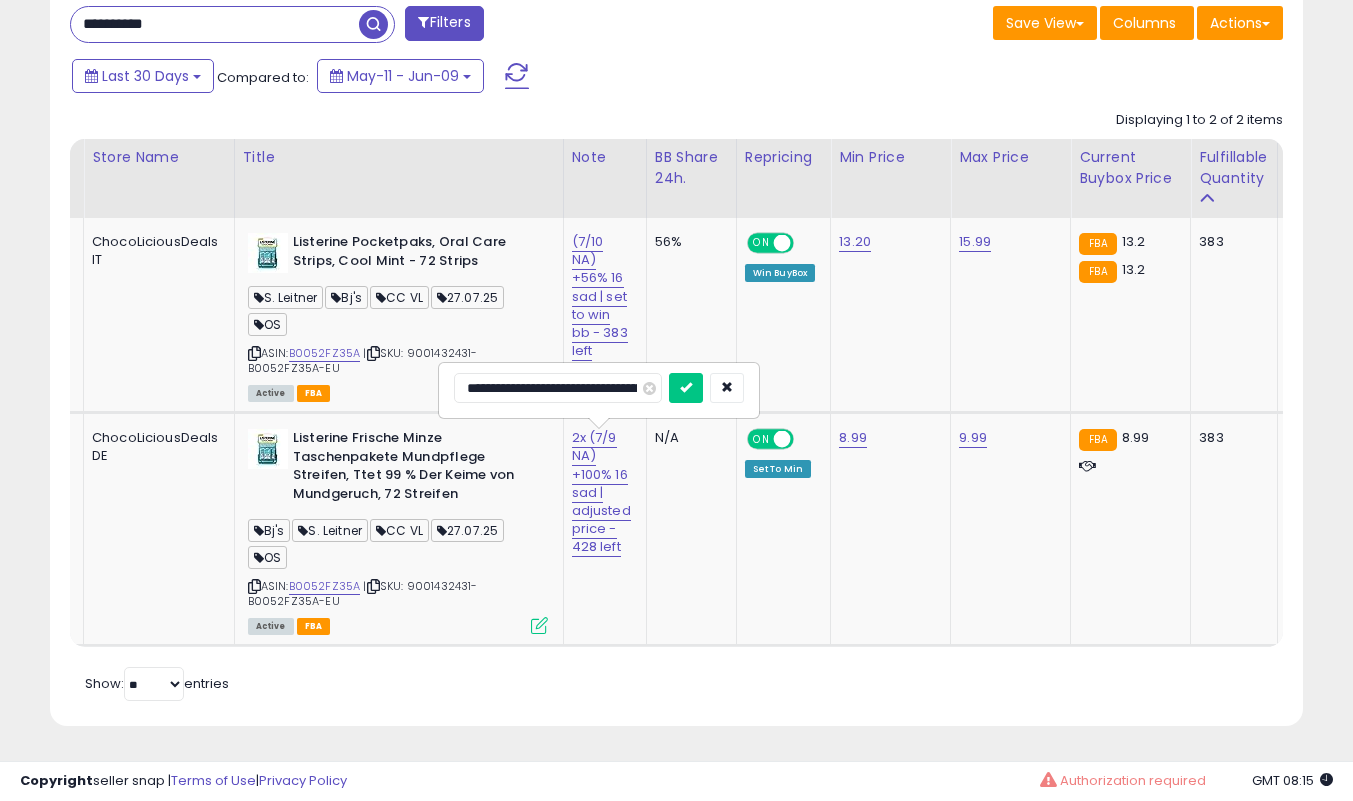 type on "**********" 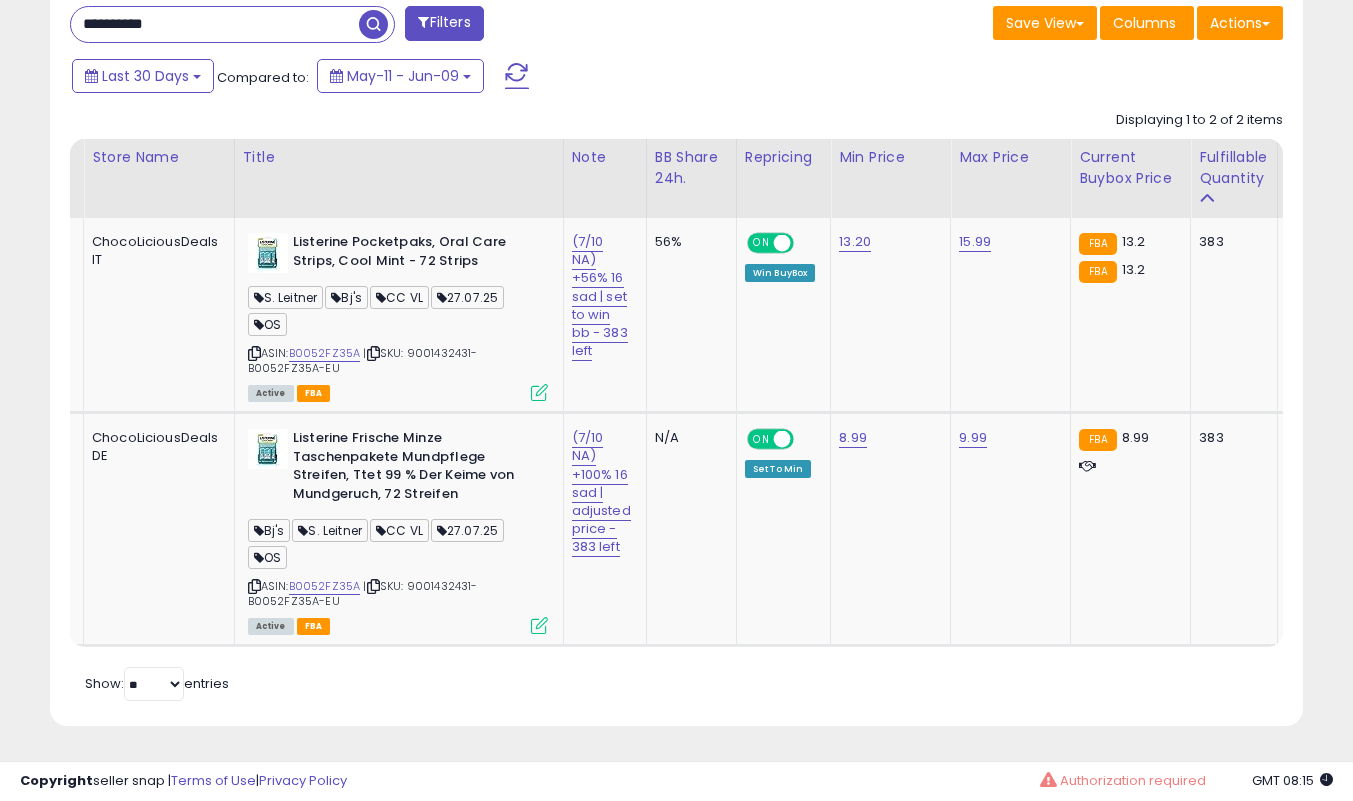click at bounding box center (539, 625) 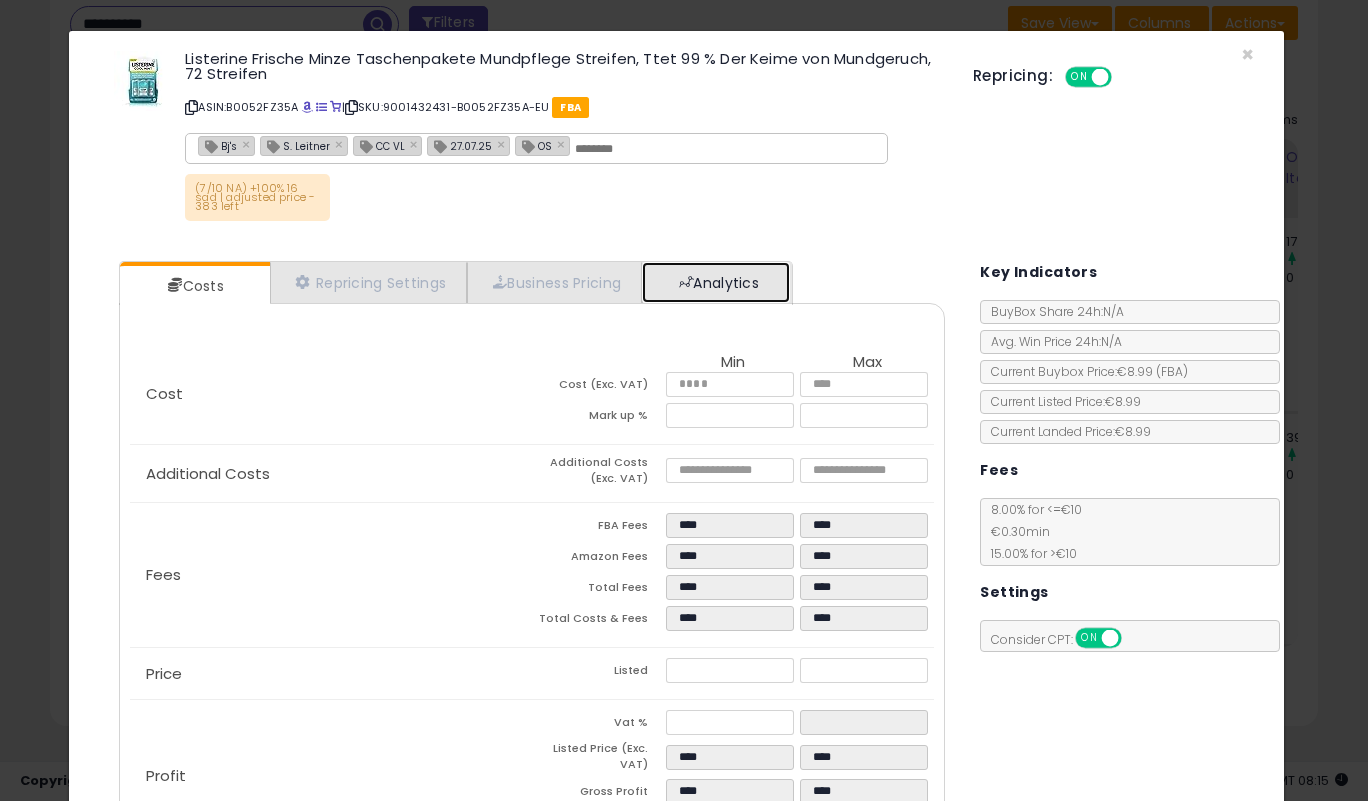 click on "Analytics" at bounding box center [716, 282] 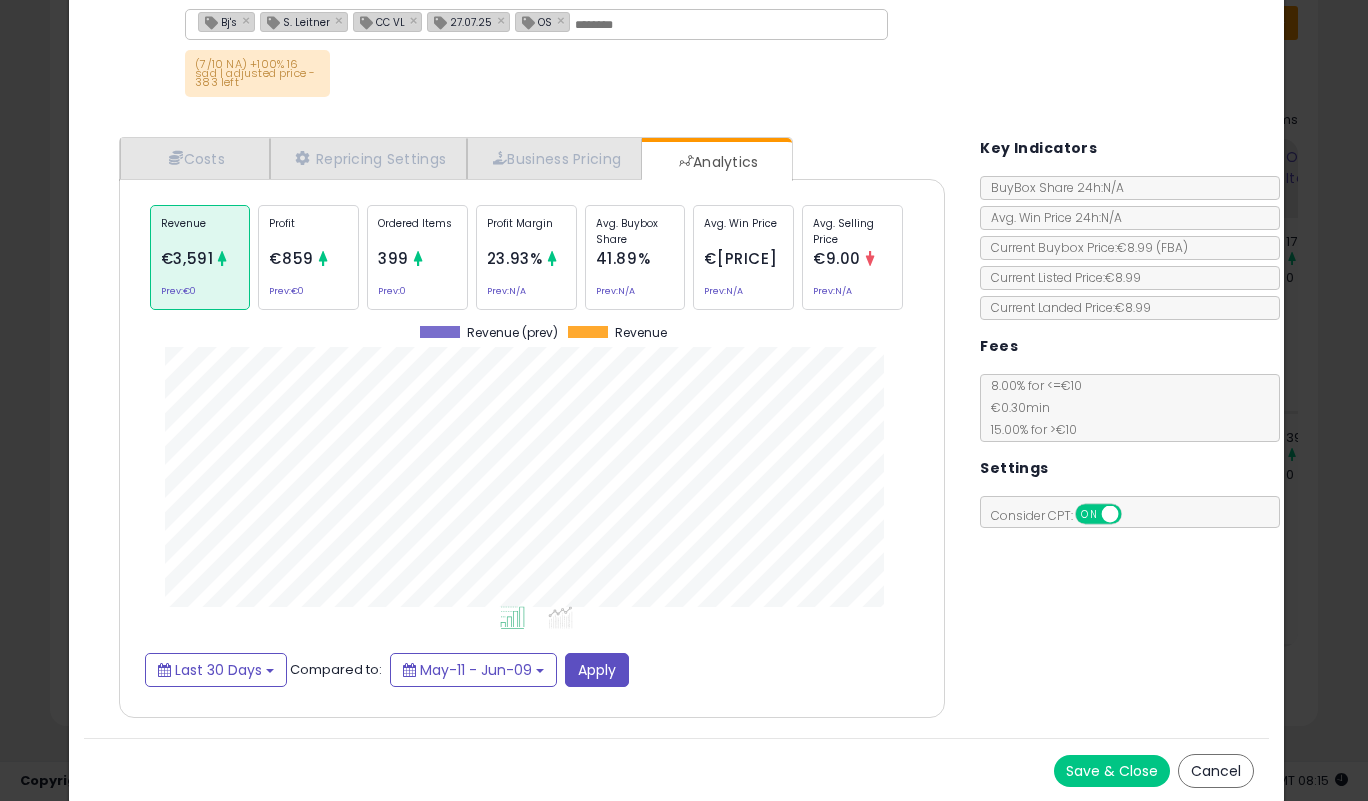 click on "Save & Close" at bounding box center (1112, 771) 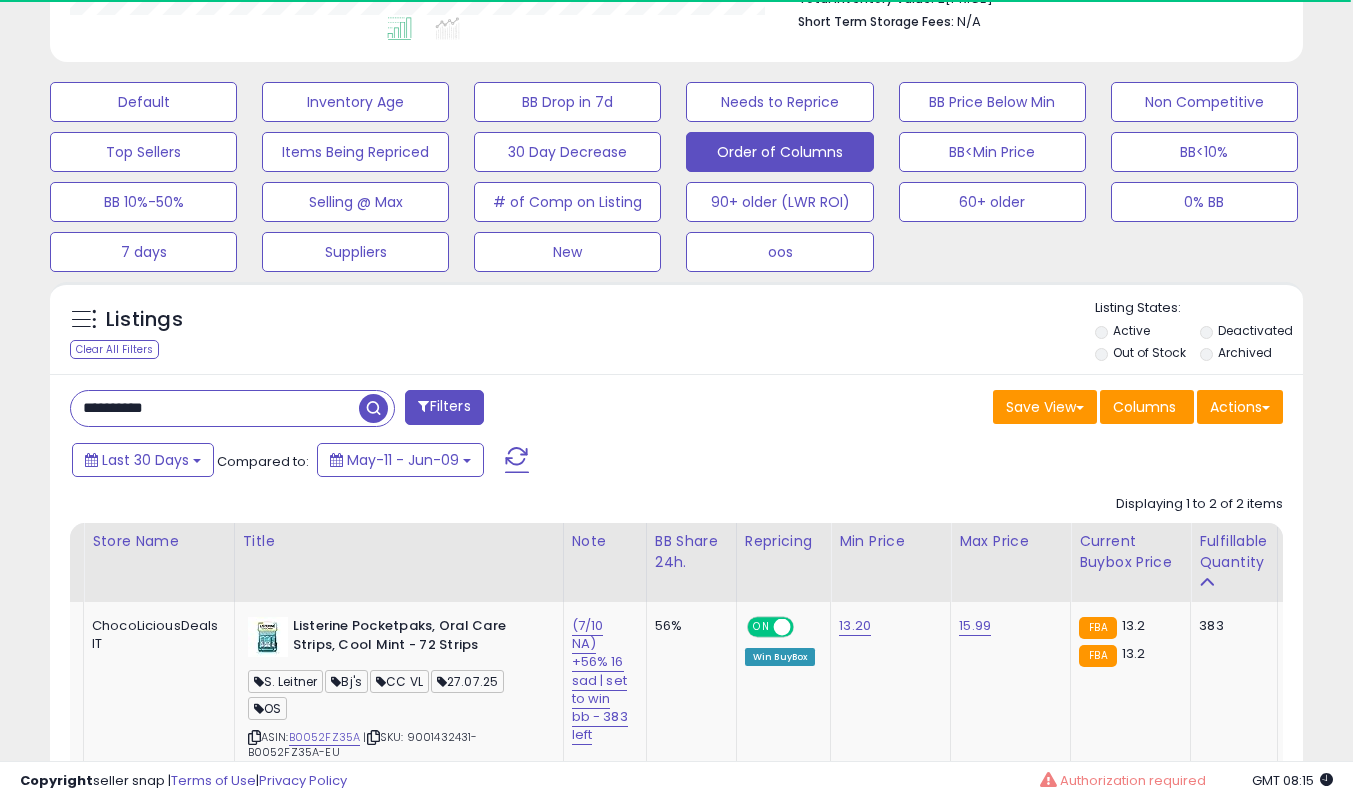 click on "**********" at bounding box center [215, 408] 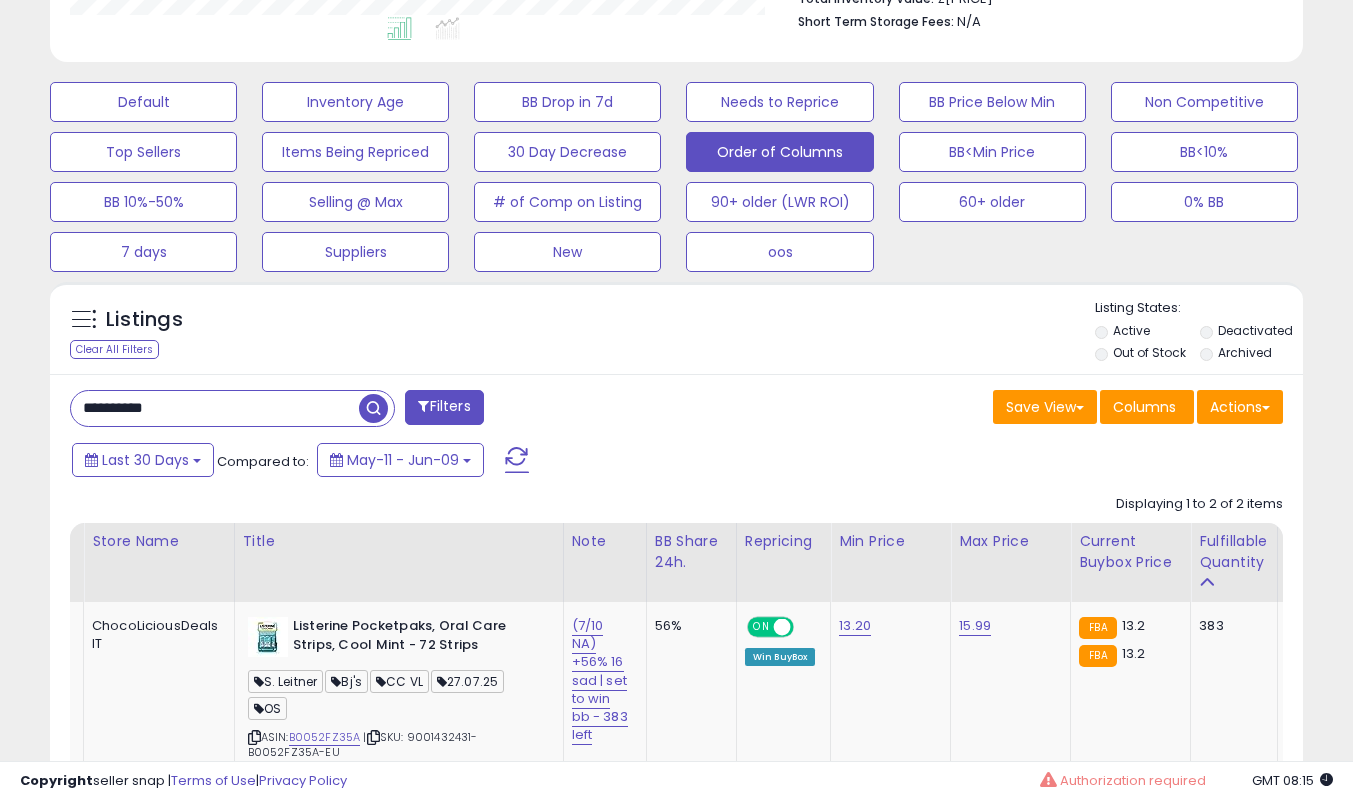 paste 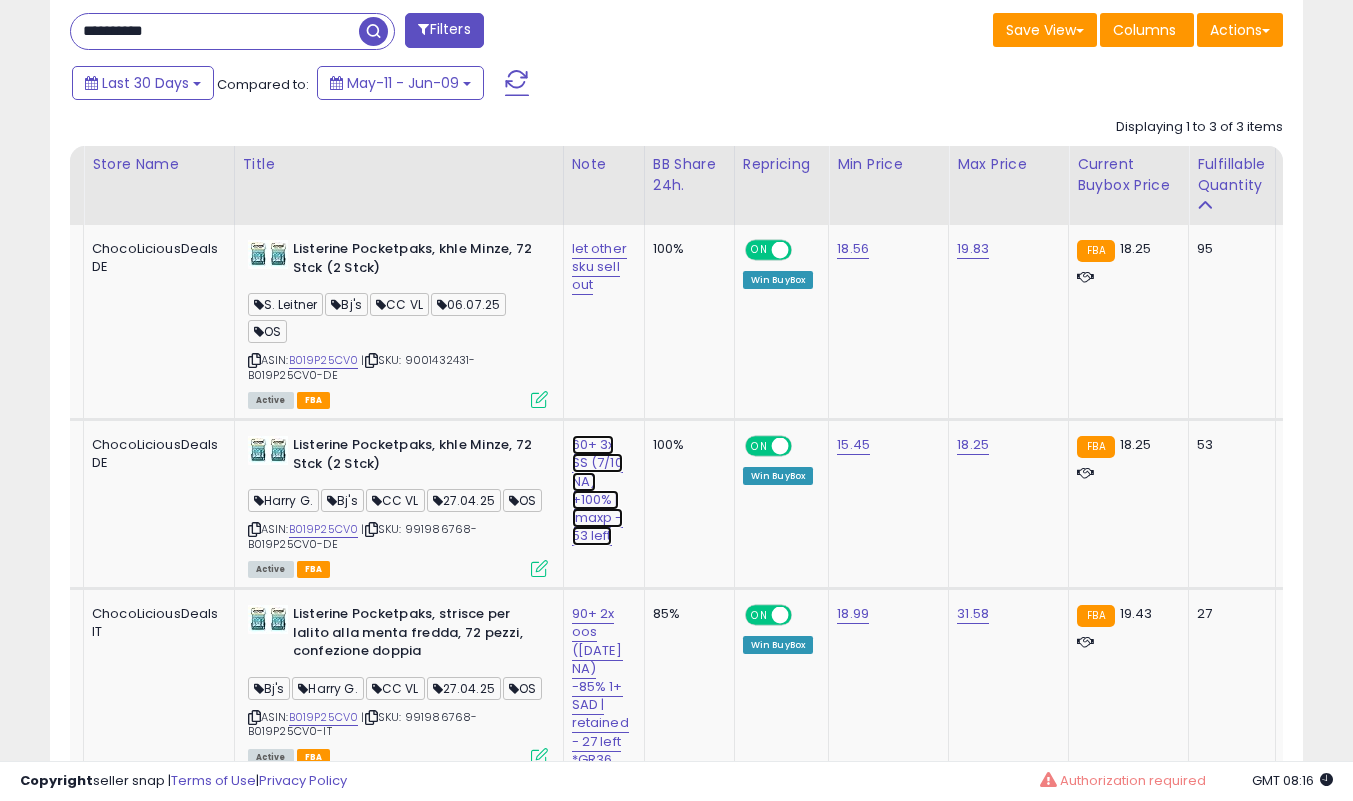 click on "60+ 3x SS (7/10 NA) +100% | lmaxp - 53 left" at bounding box center (599, 267) 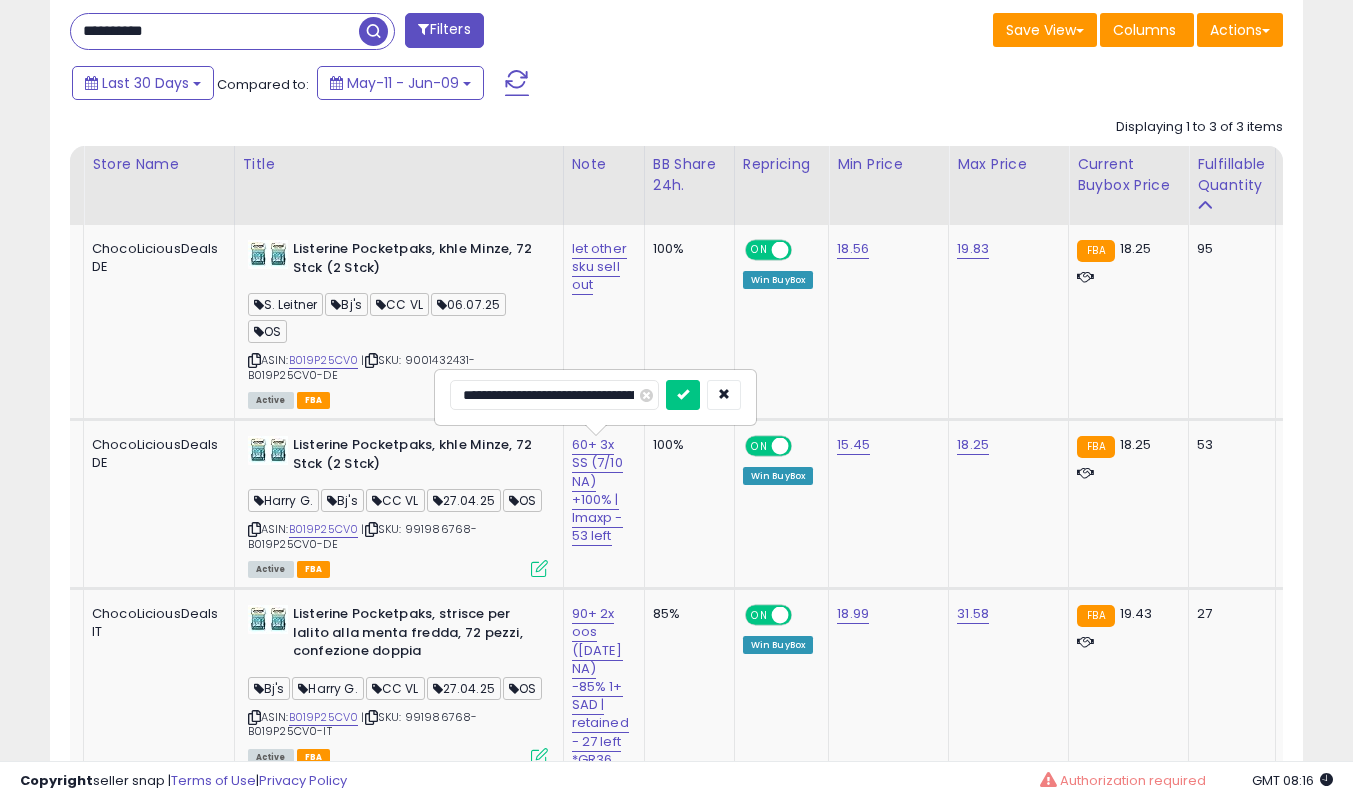 type on "**********" 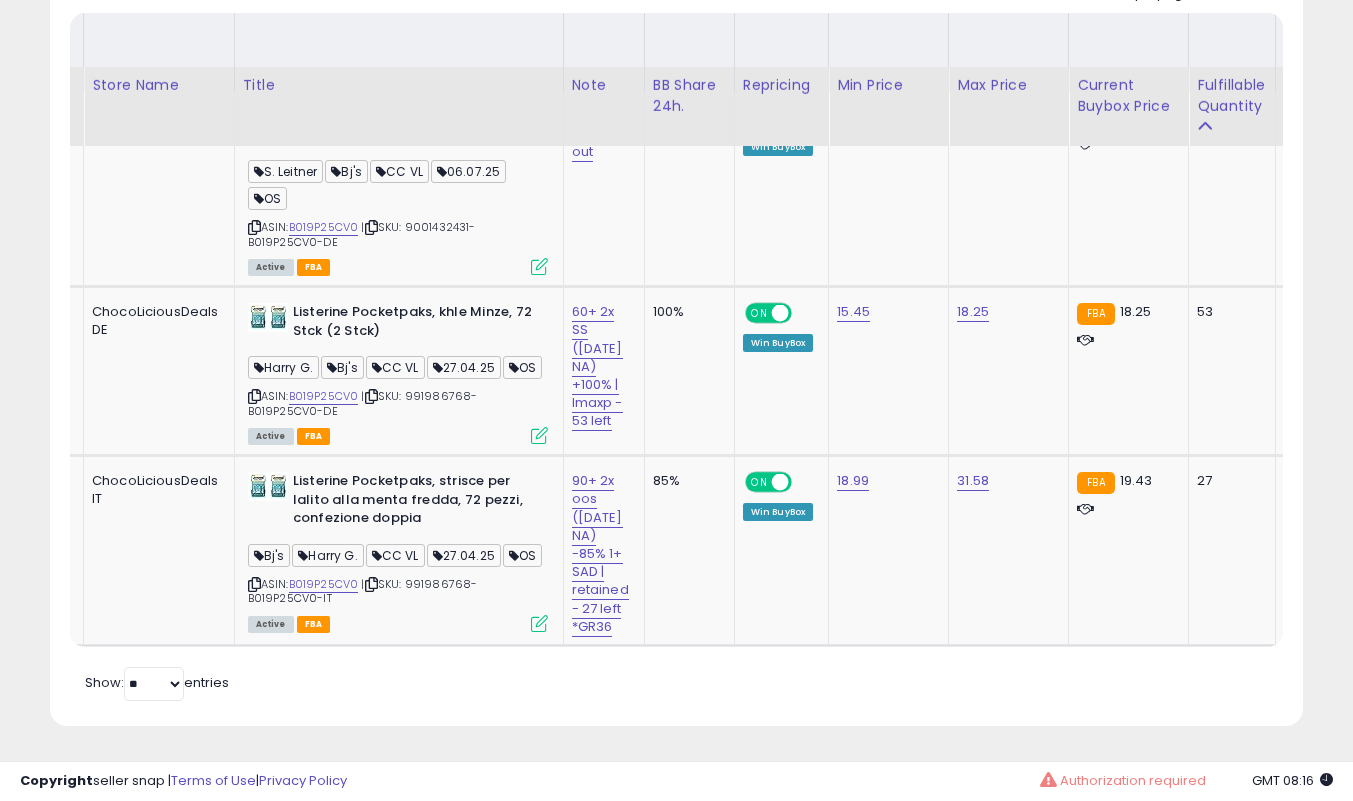 click on "Retrieving listings data..
Displaying 1 to 3 of 3 items
Store Name
Title" at bounding box center [676, 340] 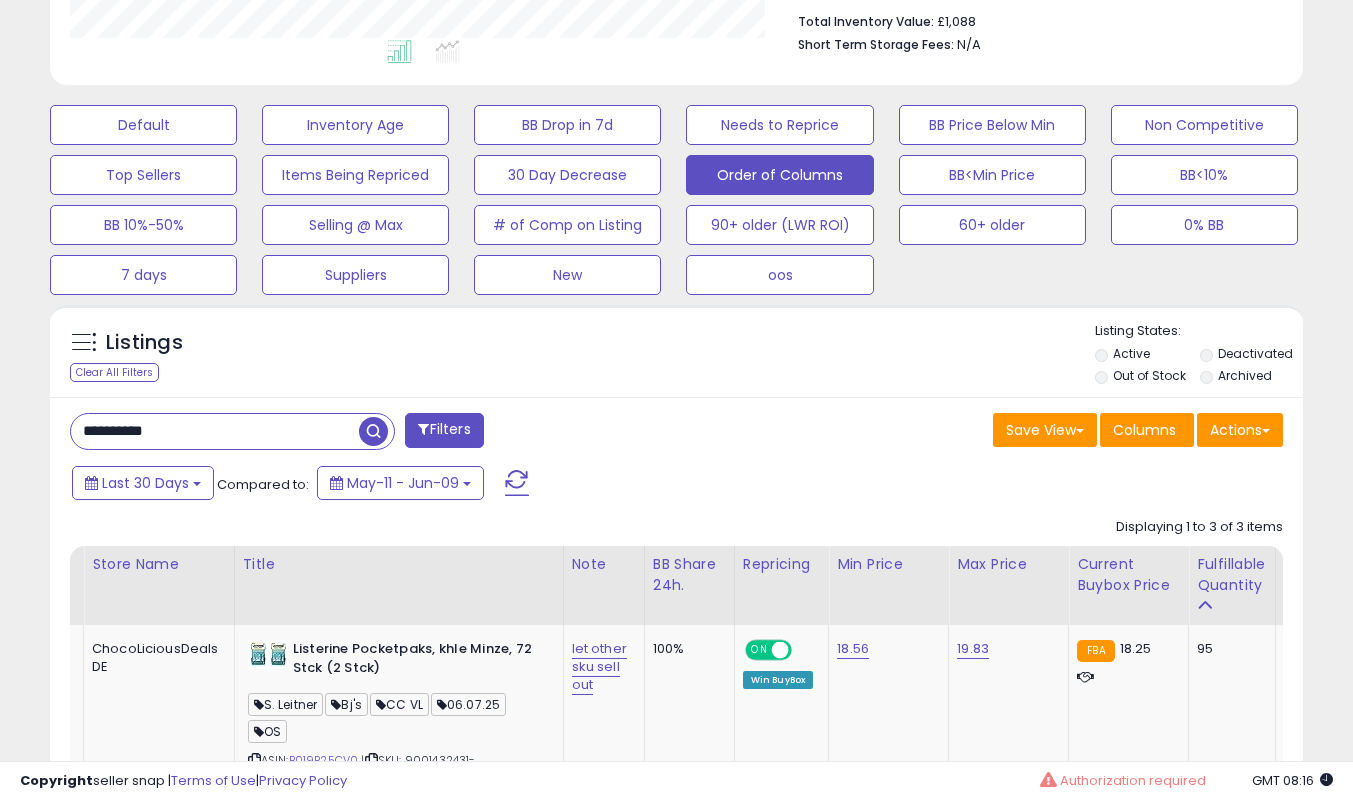 click on "**********" at bounding box center [215, 431] 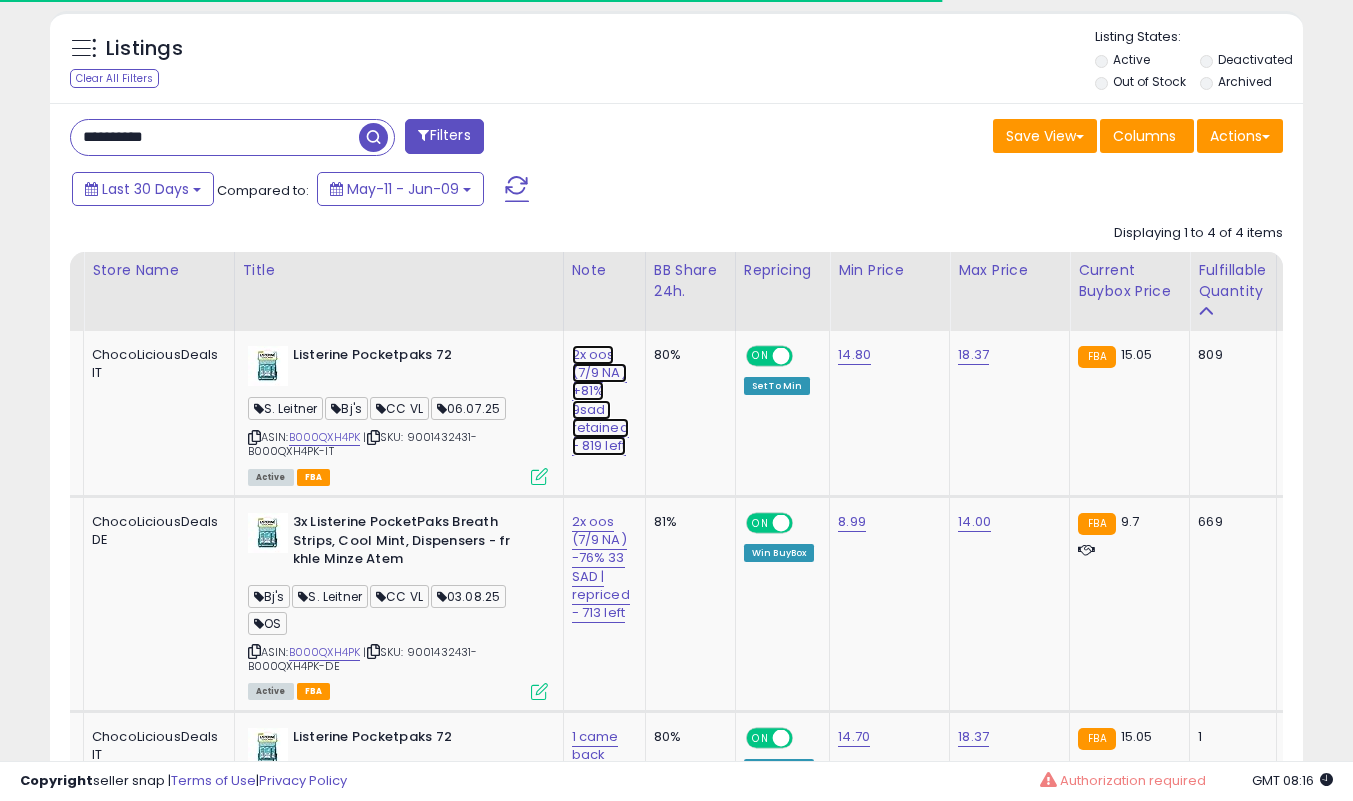 click on "2x oos (7/9 NA) +81% 9sad | retained - 819 left" at bounding box center [600, 400] 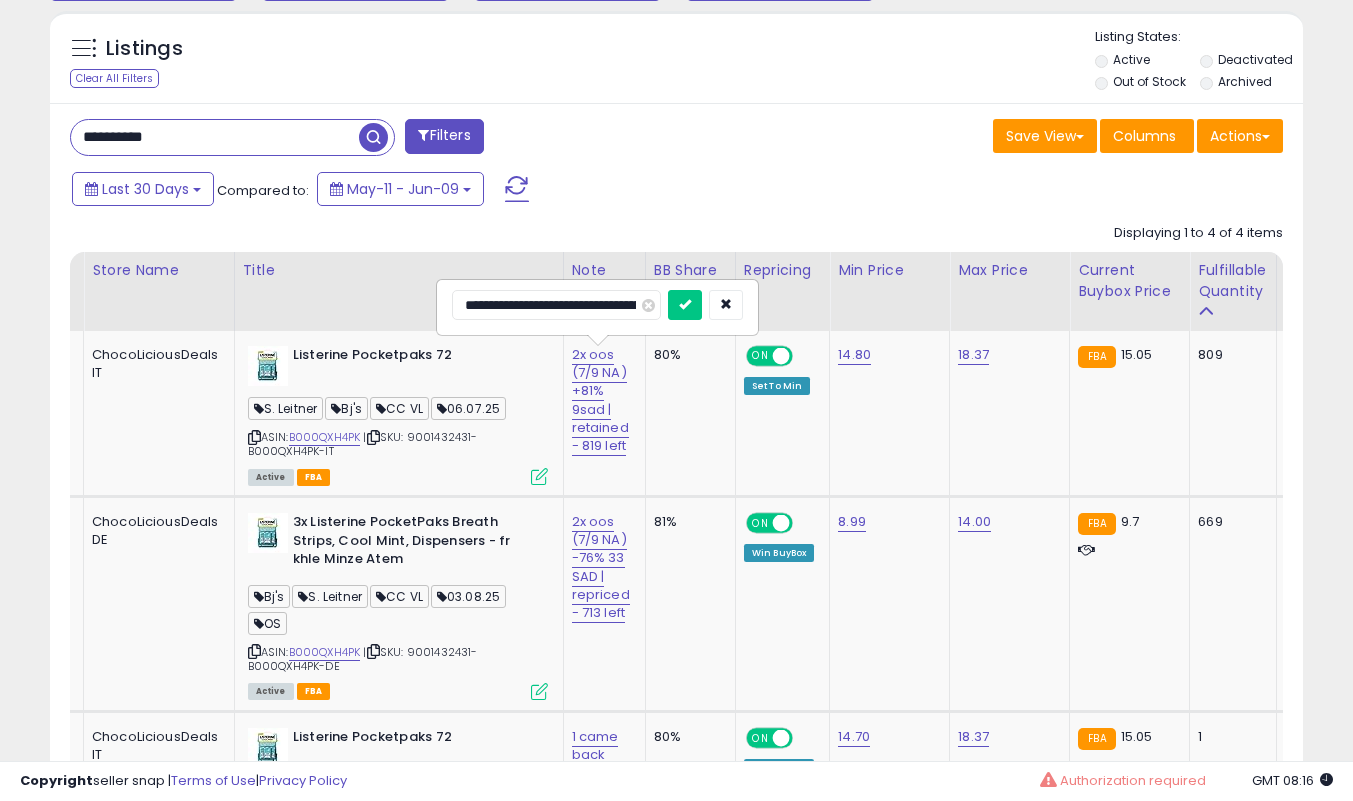 click at bounding box center [685, 305] 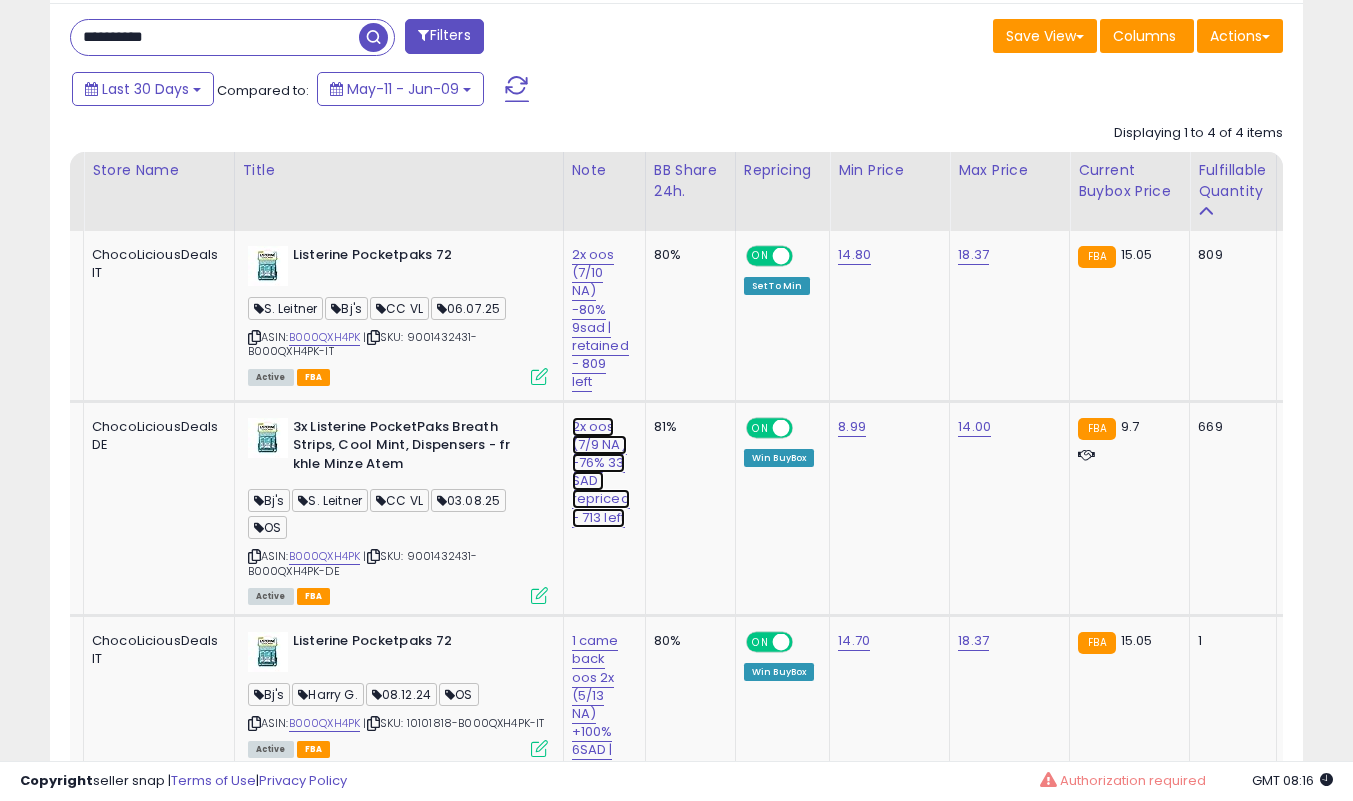 click on "2x oos (7/9 NA) -76% 33 SAD | repriced - 713 left" at bounding box center (600, 318) 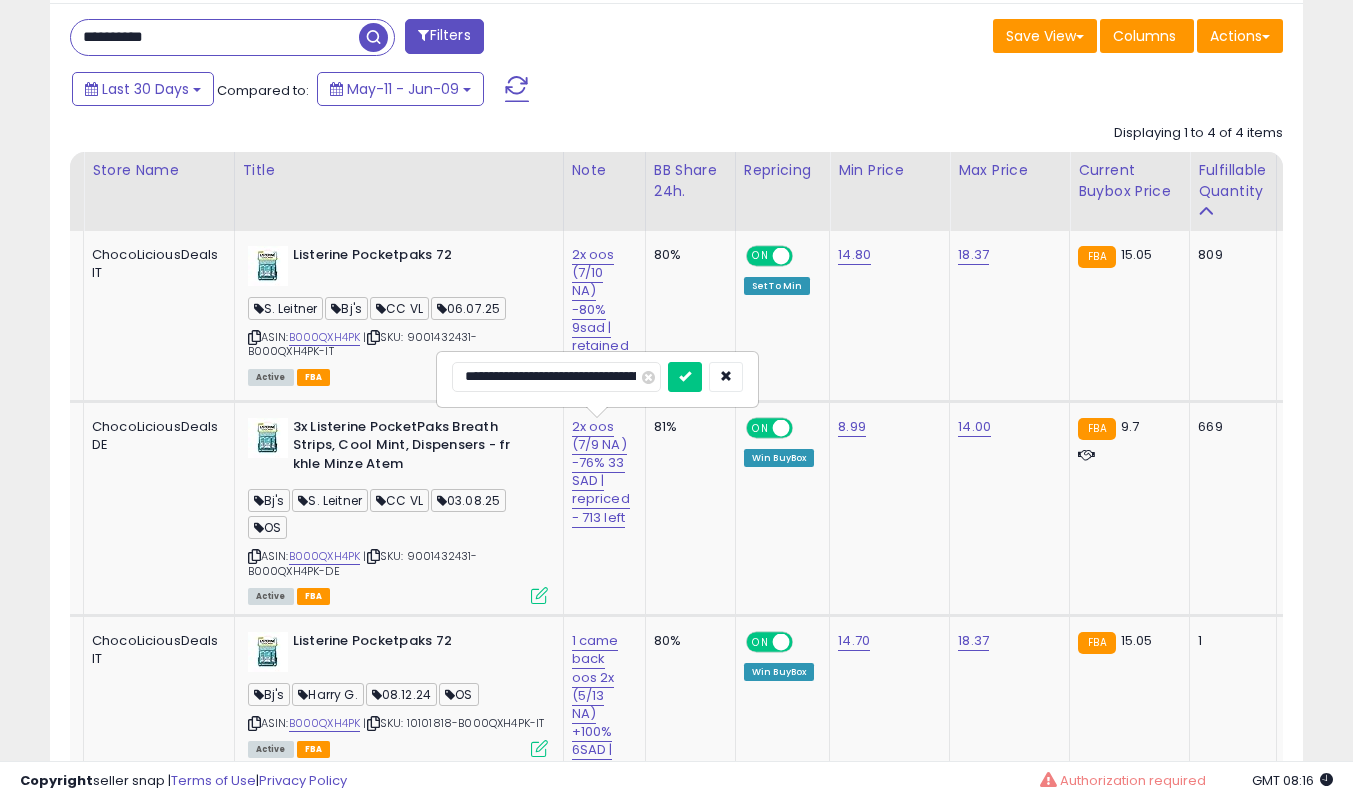 click at bounding box center (685, 377) 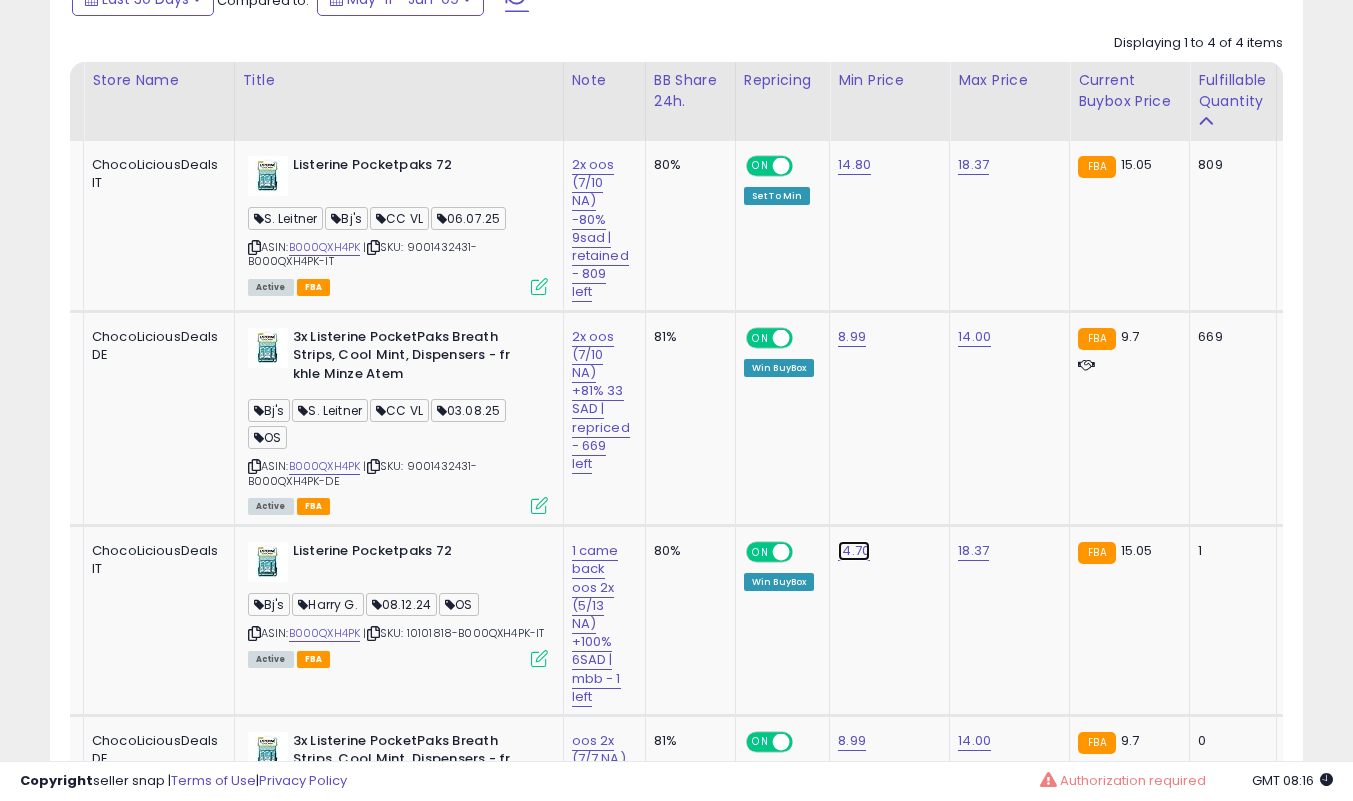 click on "14.70" at bounding box center [854, 165] 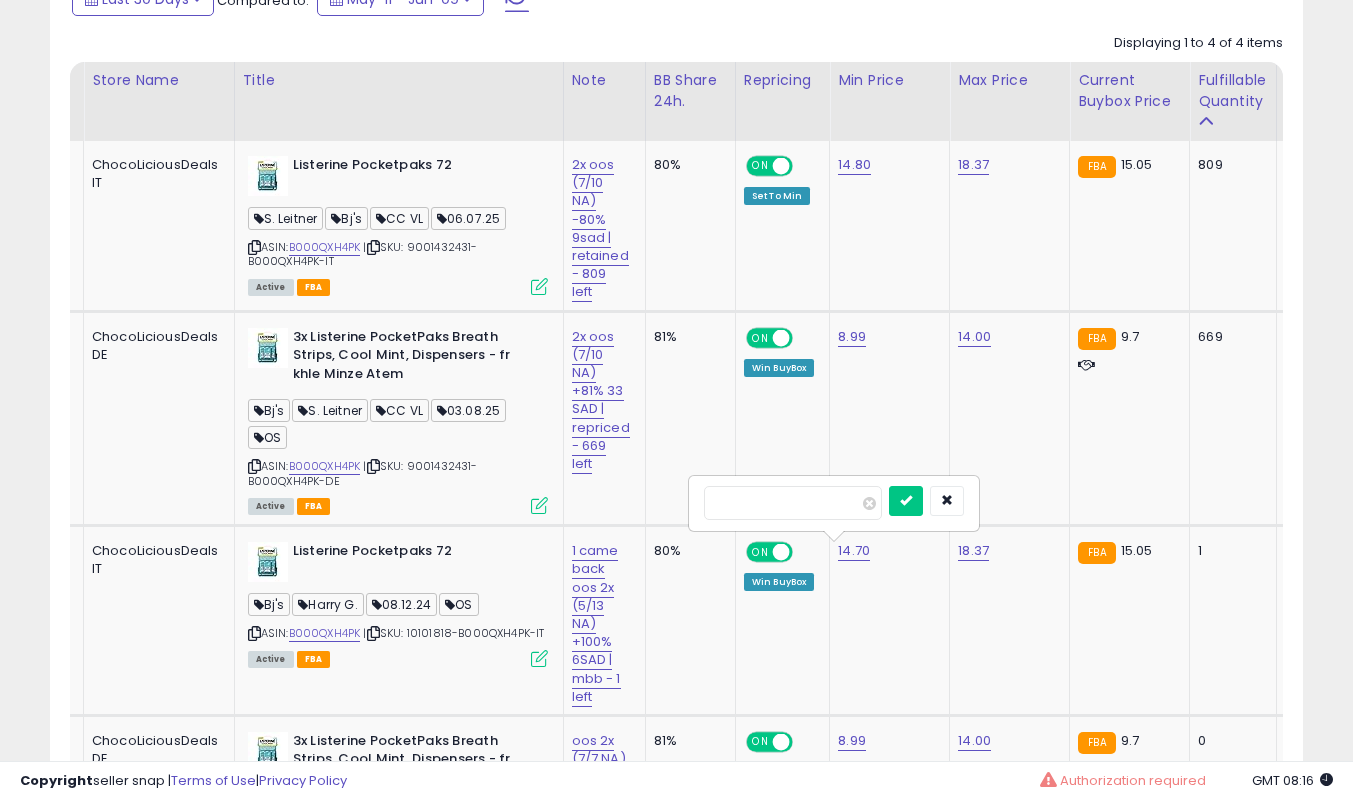 click at bounding box center (906, 501) 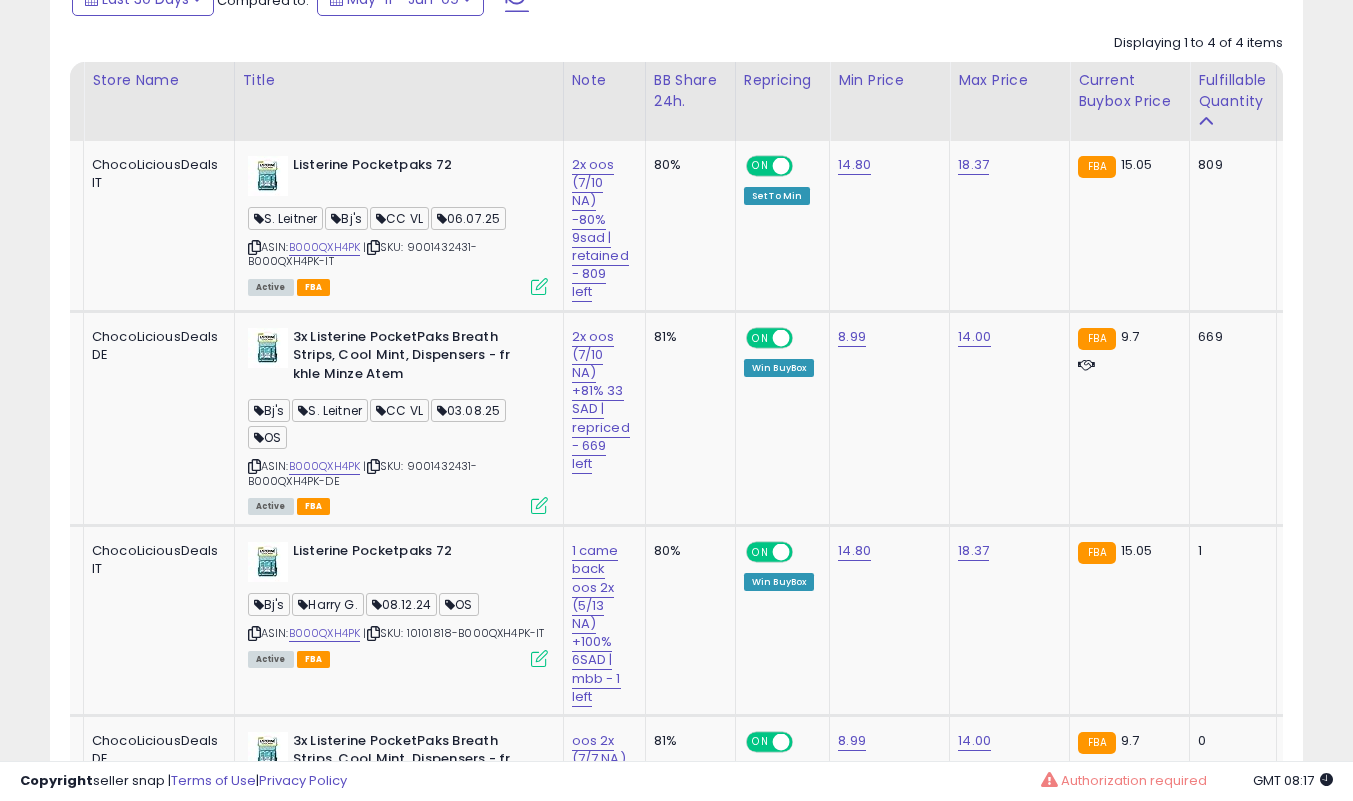 click on "**********" at bounding box center [676, 42] 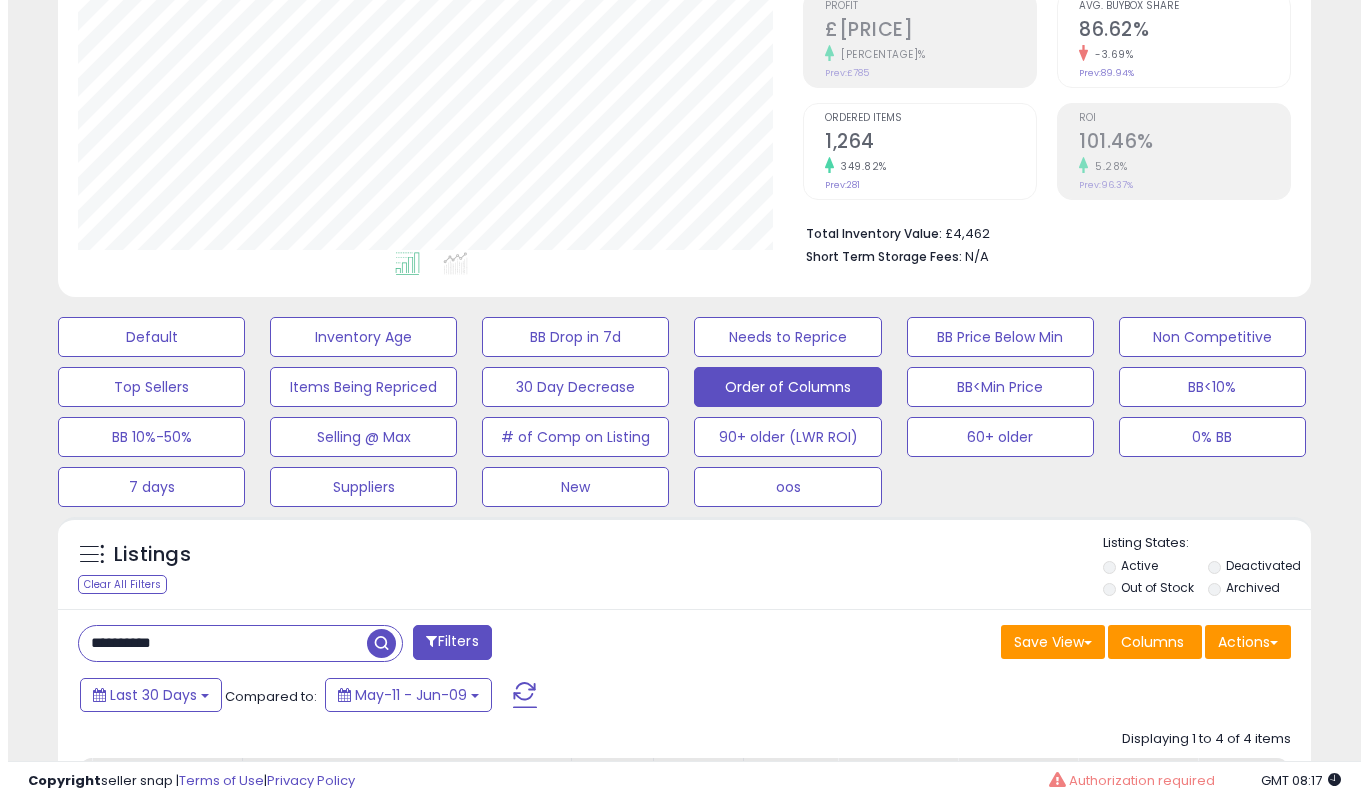 scroll, scrollTop: 309, scrollLeft: 0, axis: vertical 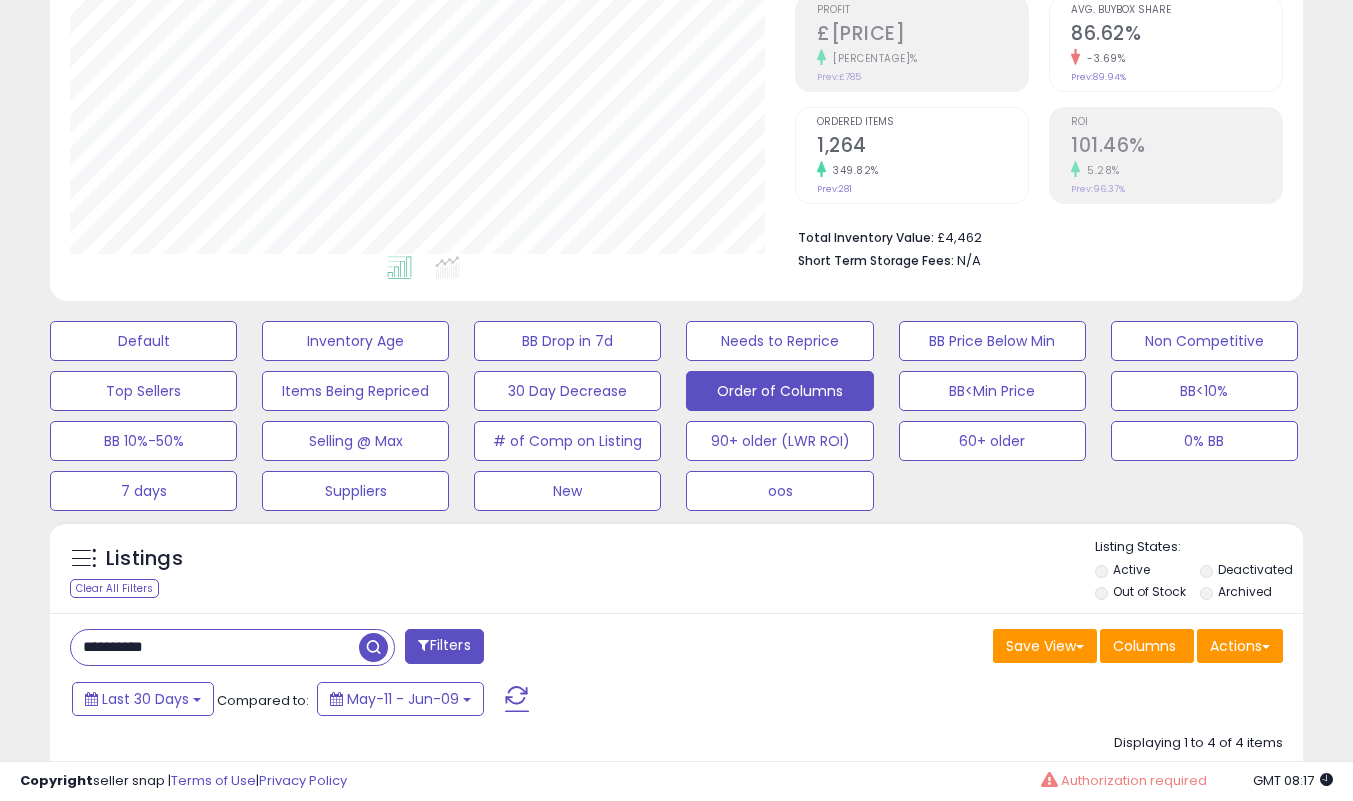 click on "**********" at bounding box center [215, 647] 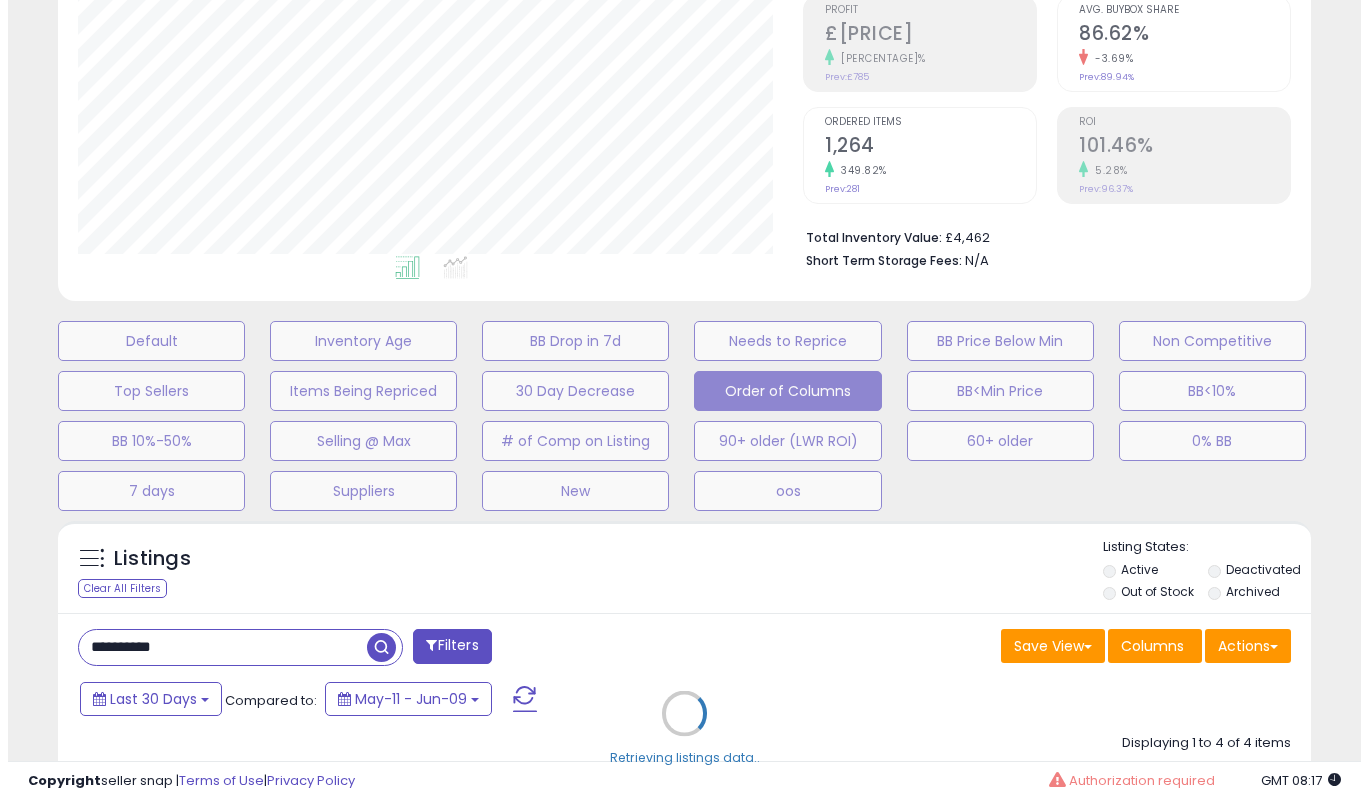 scroll, scrollTop: 999590, scrollLeft: 999266, axis: both 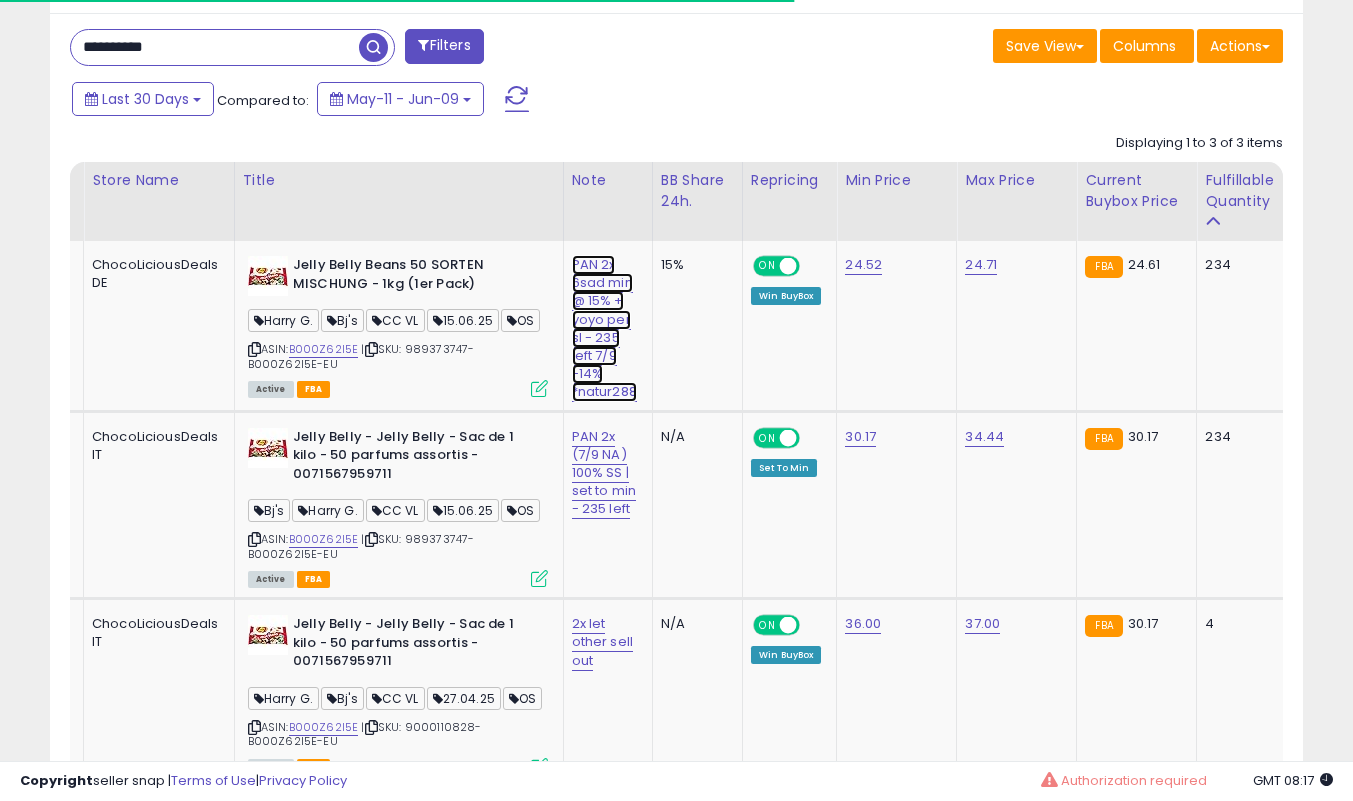 click on "PAN 2x 6sad min @ 15% + yoyo per sl - 235 left 7/9 -14% *natur288" at bounding box center [604, 328] 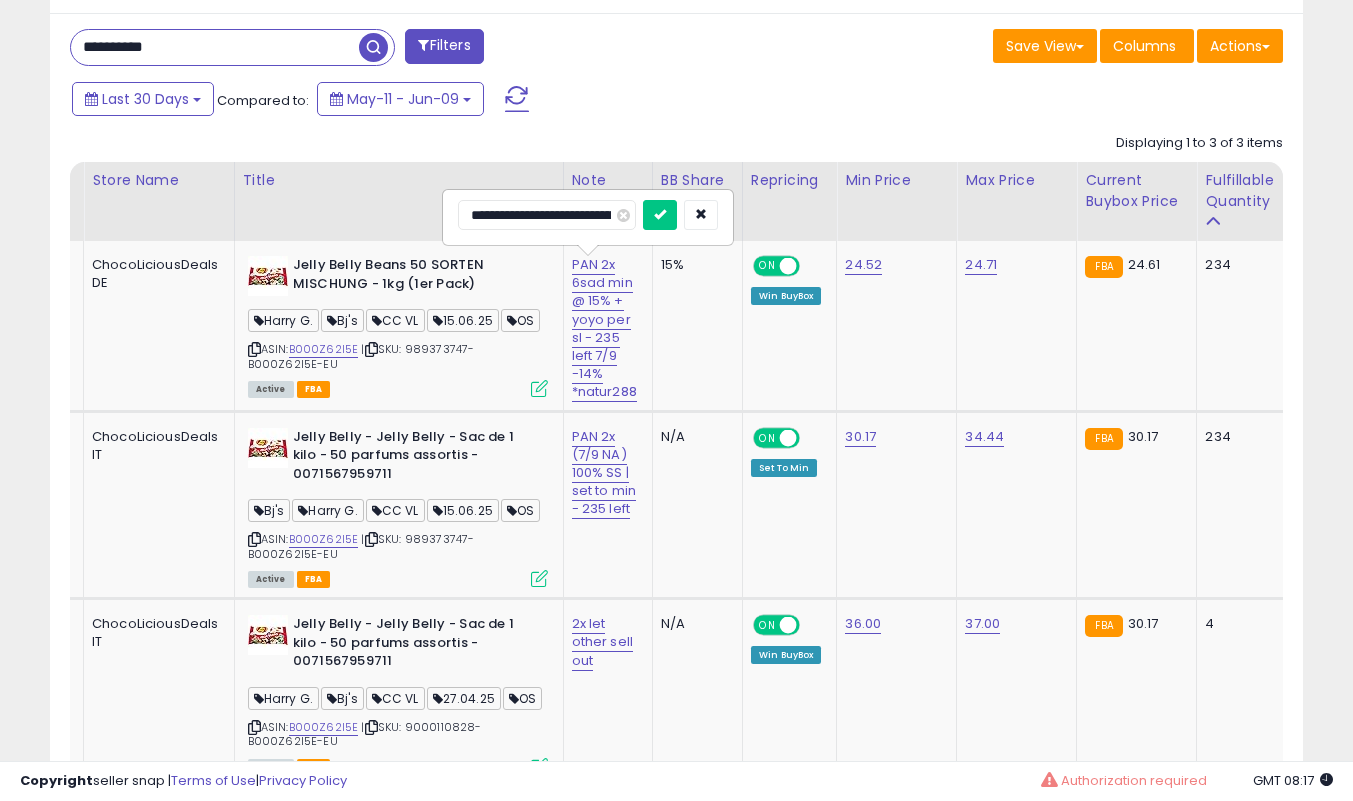 scroll, scrollTop: 999590, scrollLeft: 999275, axis: both 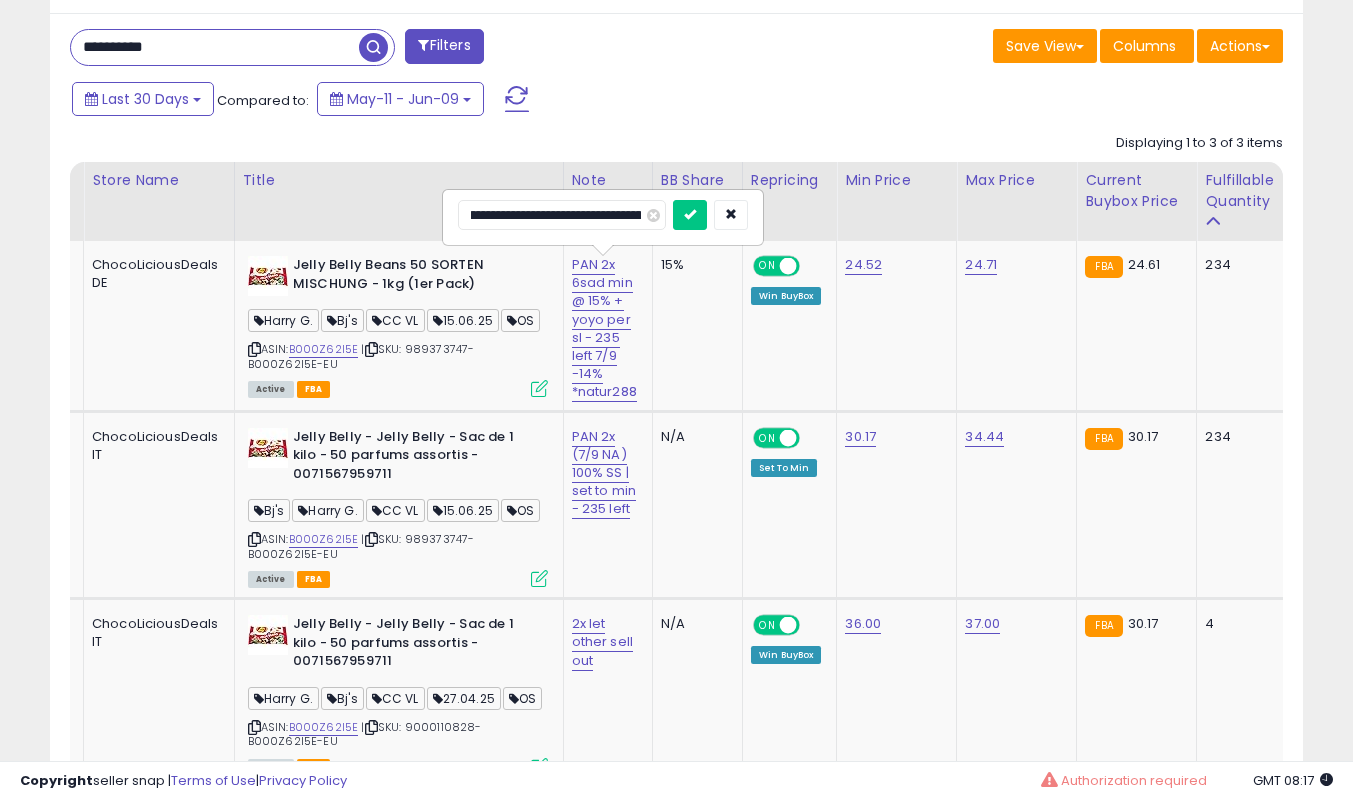 click at bounding box center (690, 215) 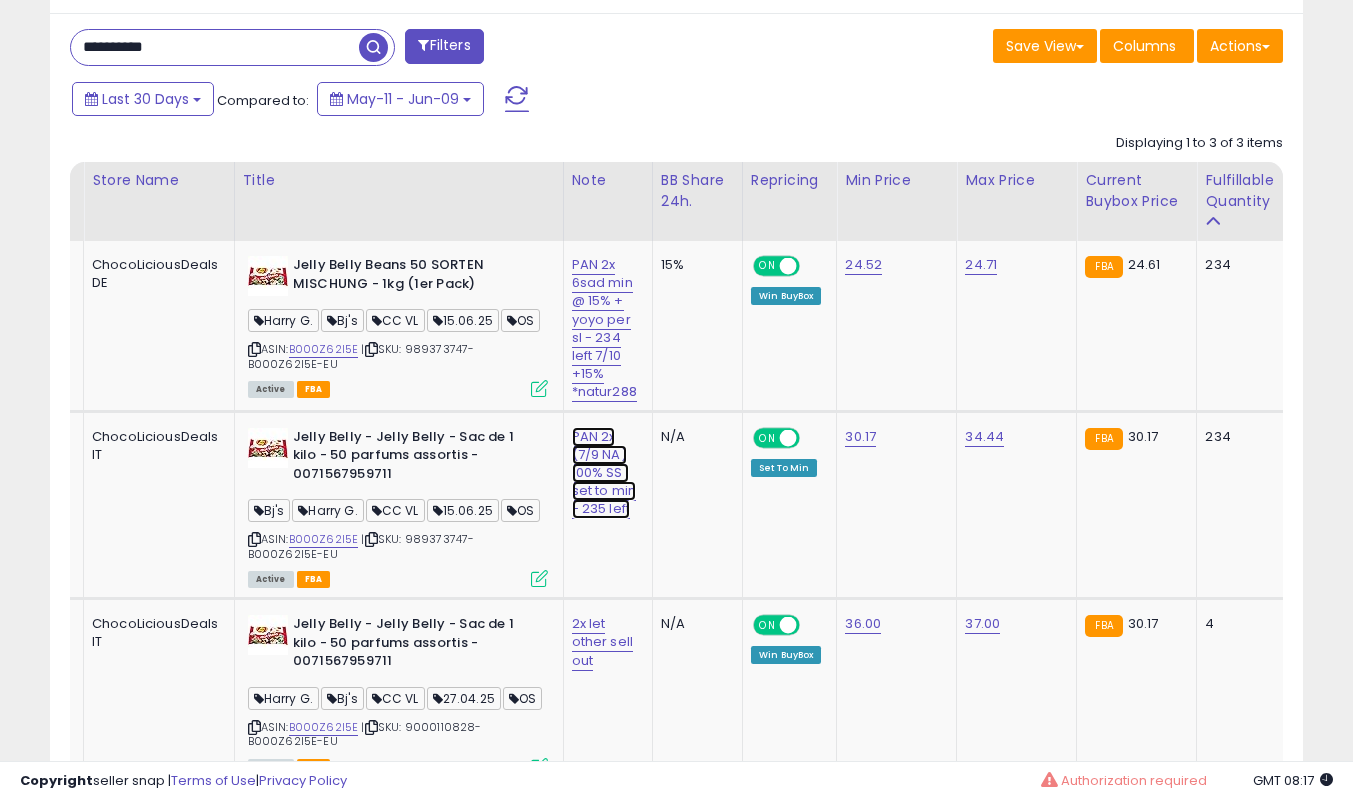 click on "PAN 2x (7/9 NA) 100% SS | set to min - 235 left" at bounding box center [604, 328] 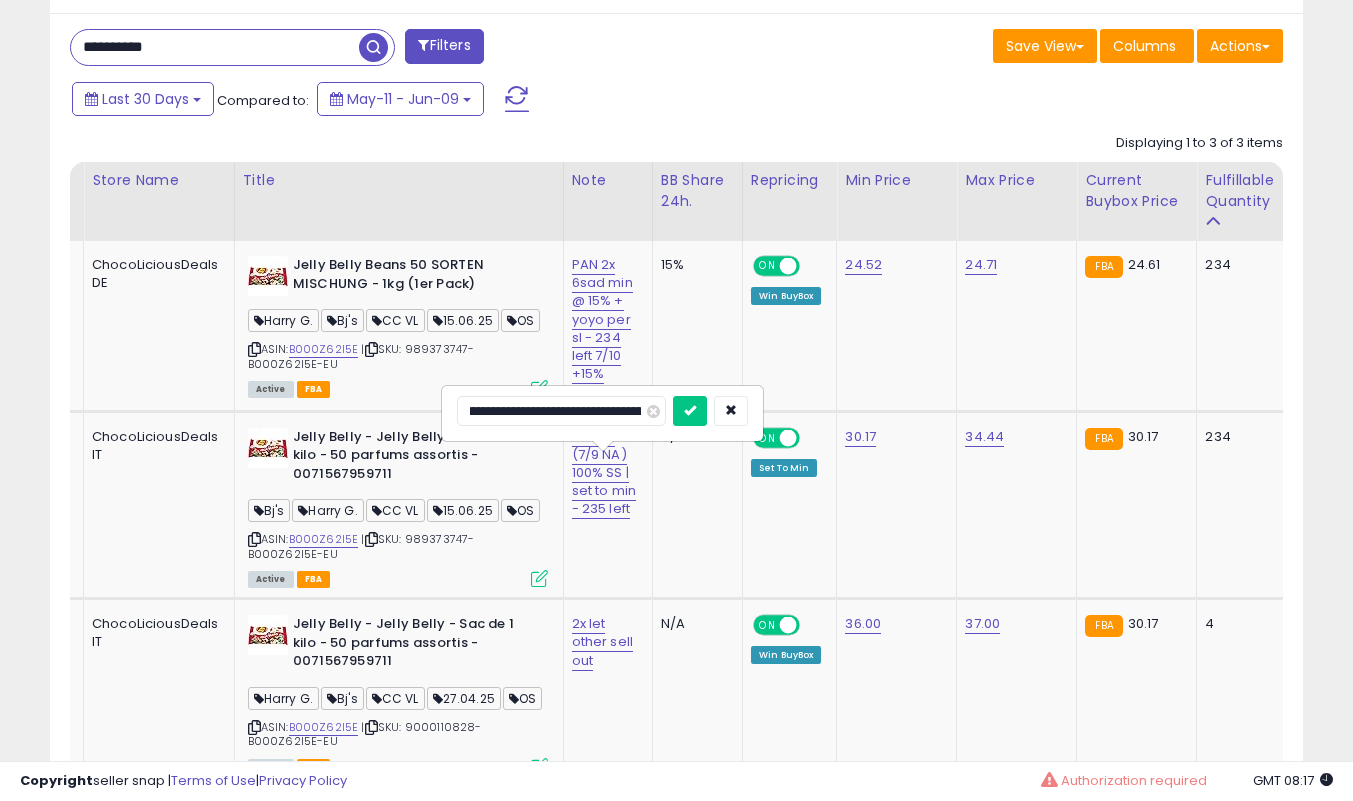 scroll, scrollTop: 0, scrollLeft: 40, axis: horizontal 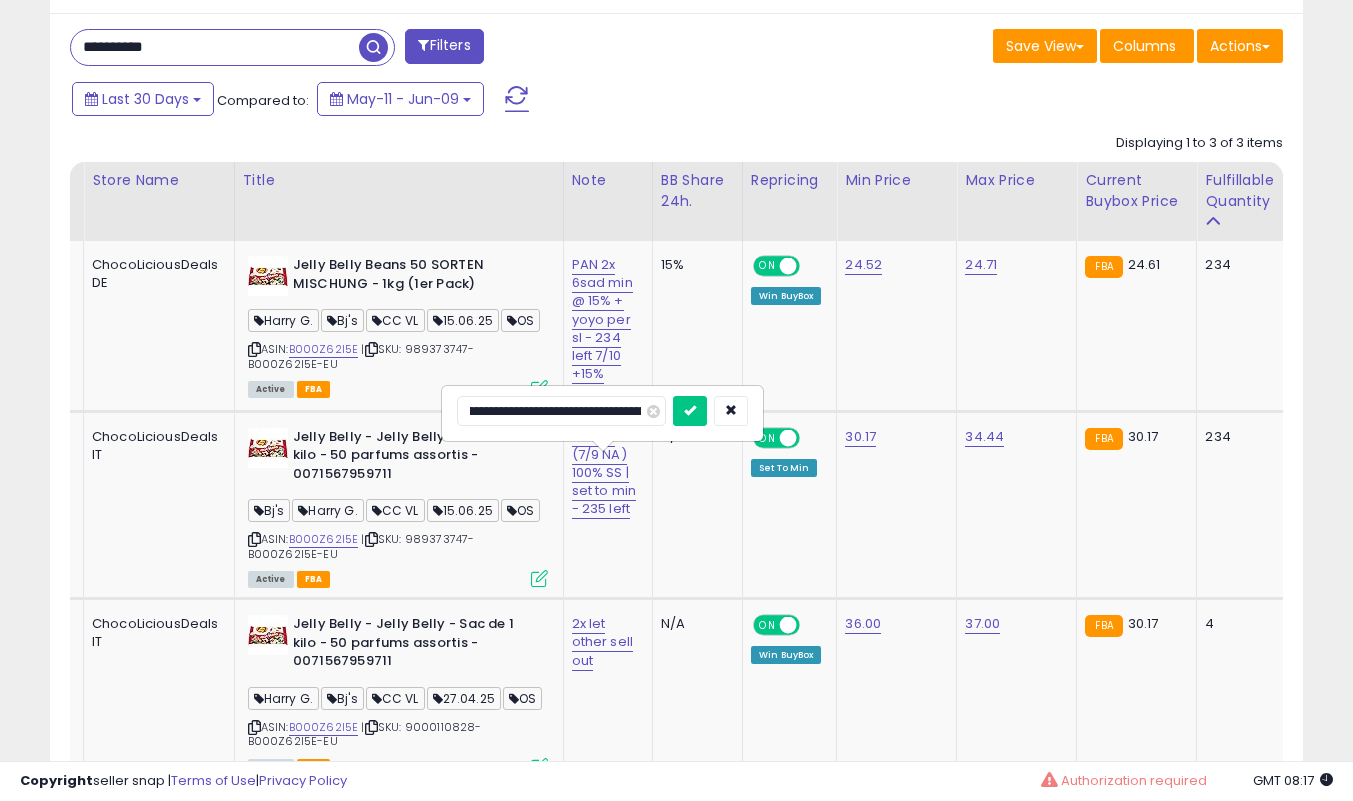 click at bounding box center [690, 411] 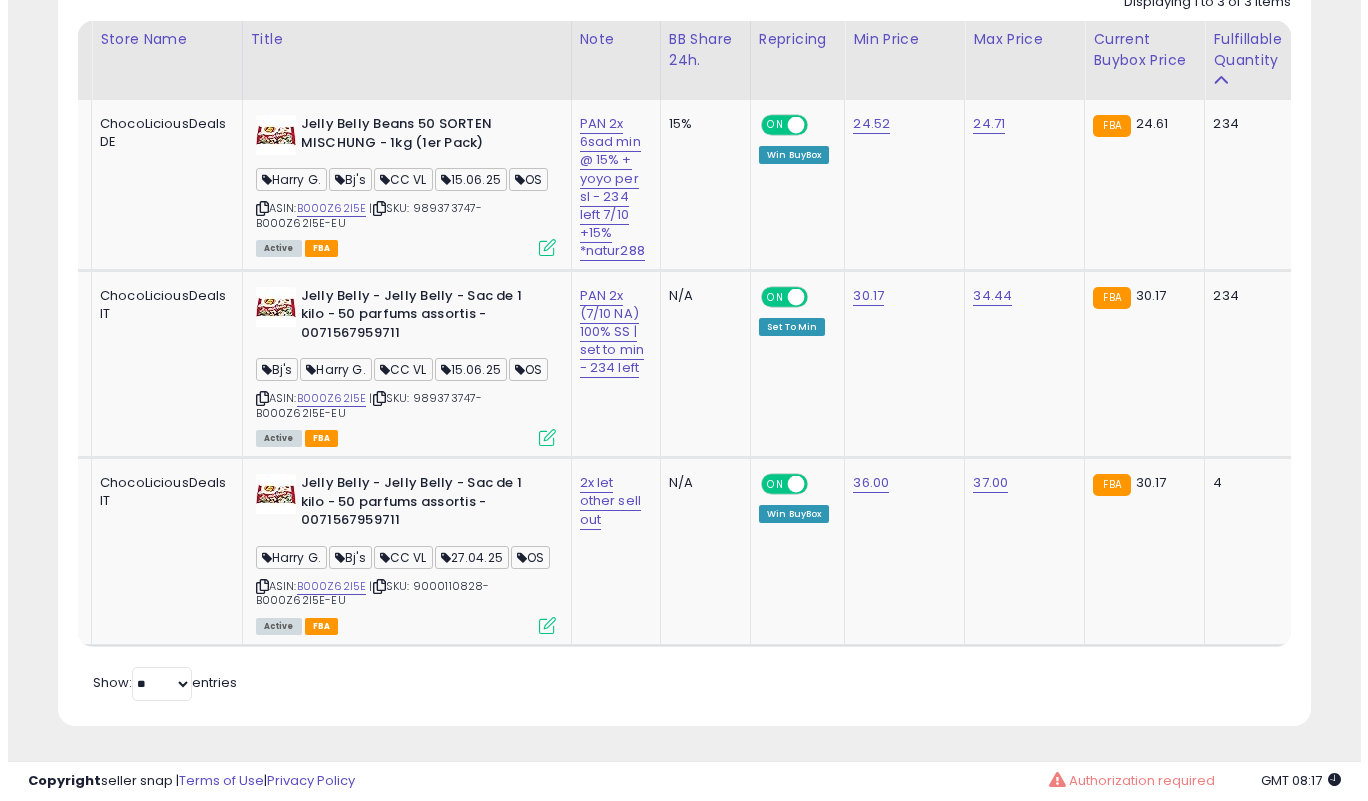 scroll, scrollTop: 1109, scrollLeft: 0, axis: vertical 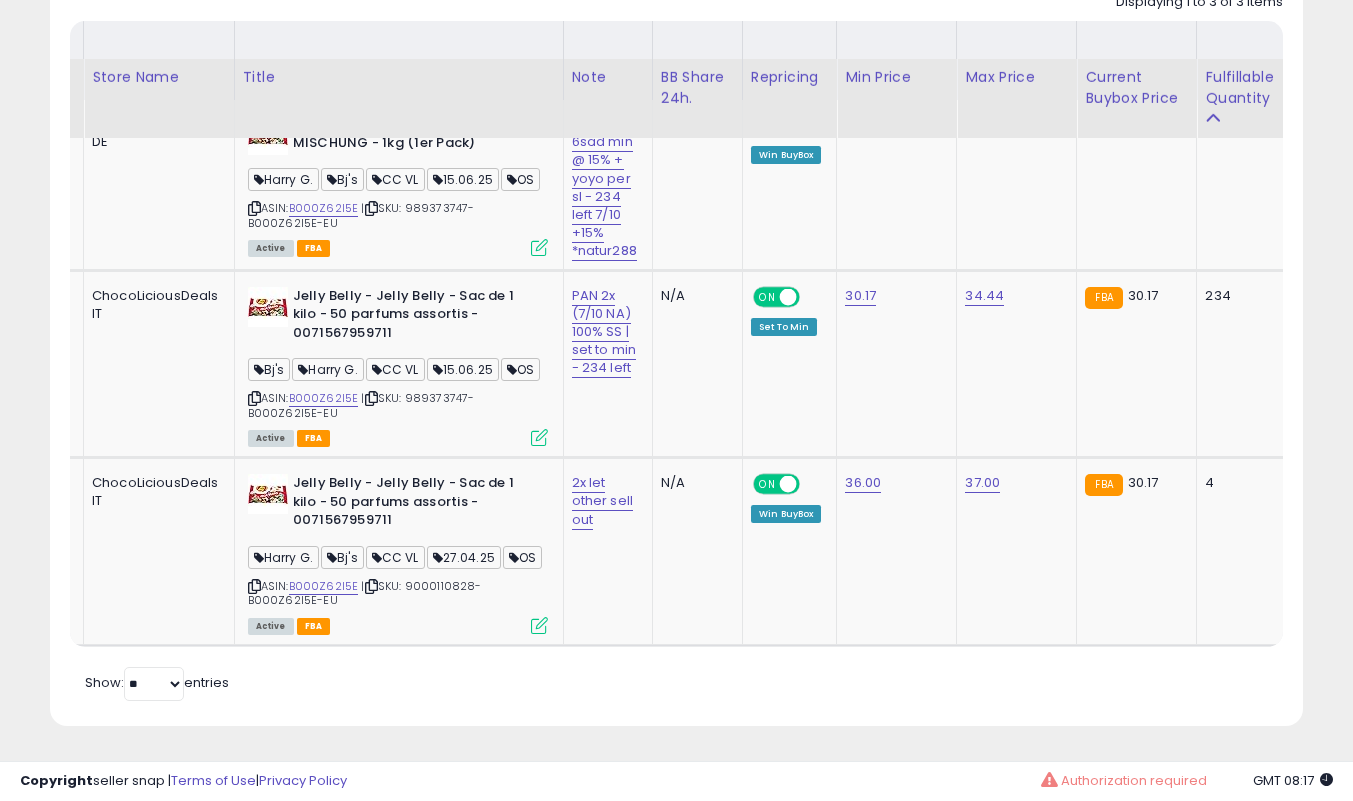 click at bounding box center [539, 437] 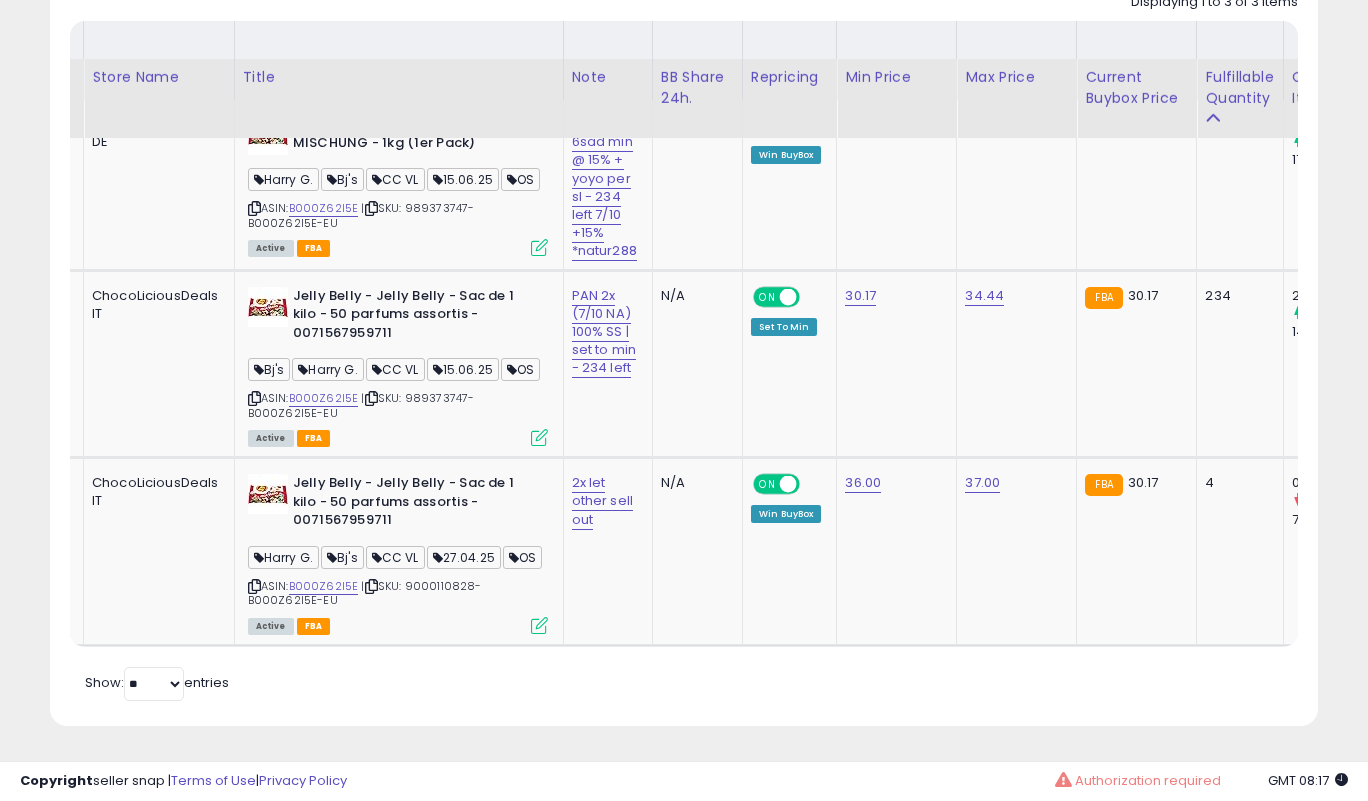 scroll, scrollTop: 999590, scrollLeft: 999266, axis: both 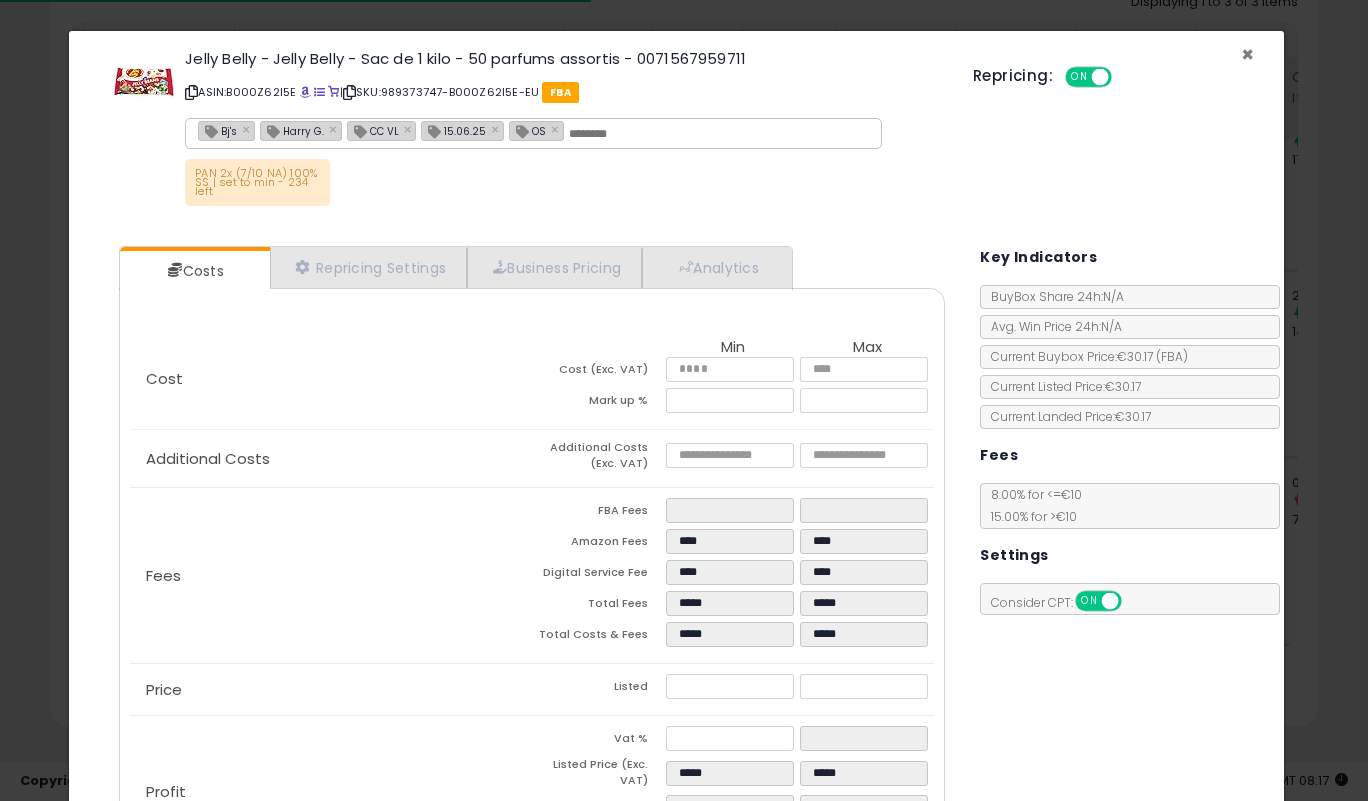click on "×" at bounding box center [1247, 54] 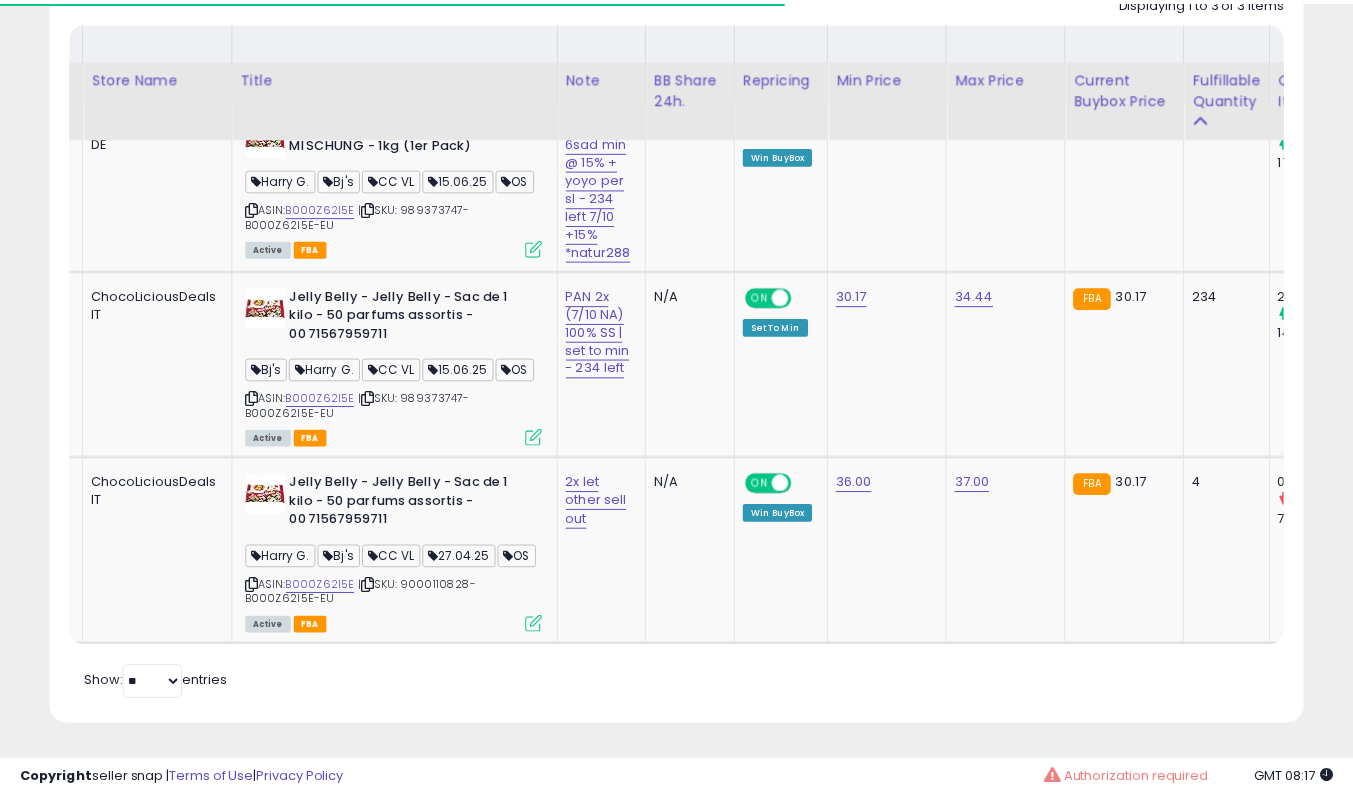 scroll, scrollTop: 410, scrollLeft: 725, axis: both 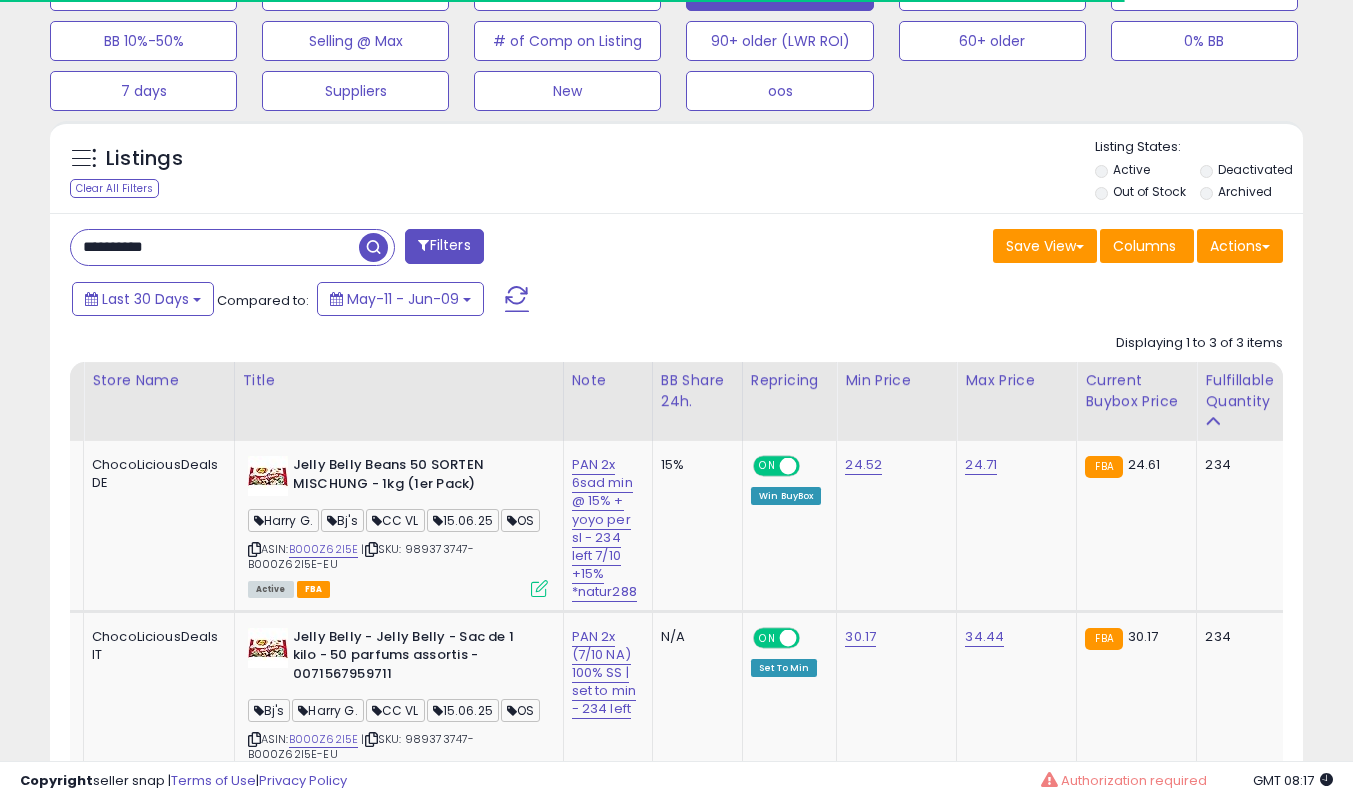 click on "**********" at bounding box center (215, 247) 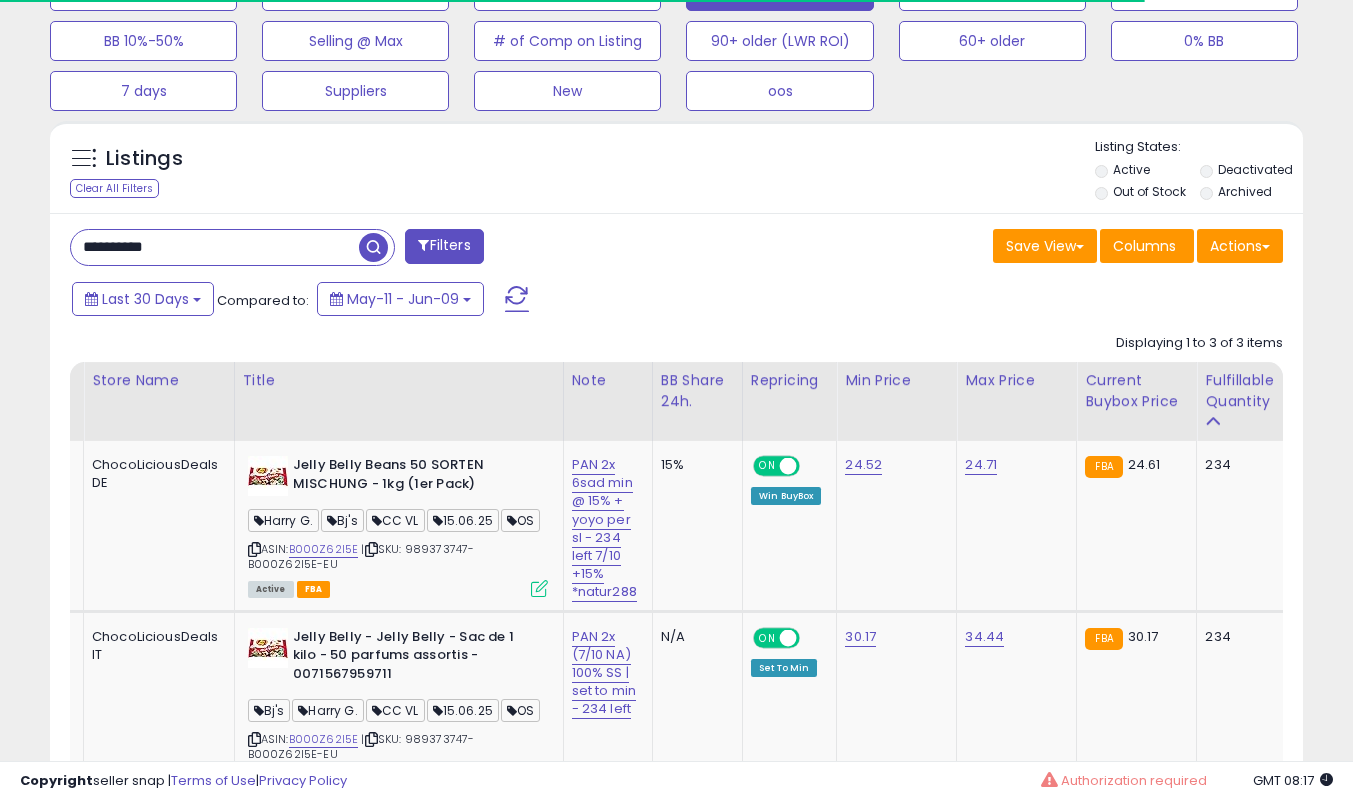 click on "**********" at bounding box center (215, 247) 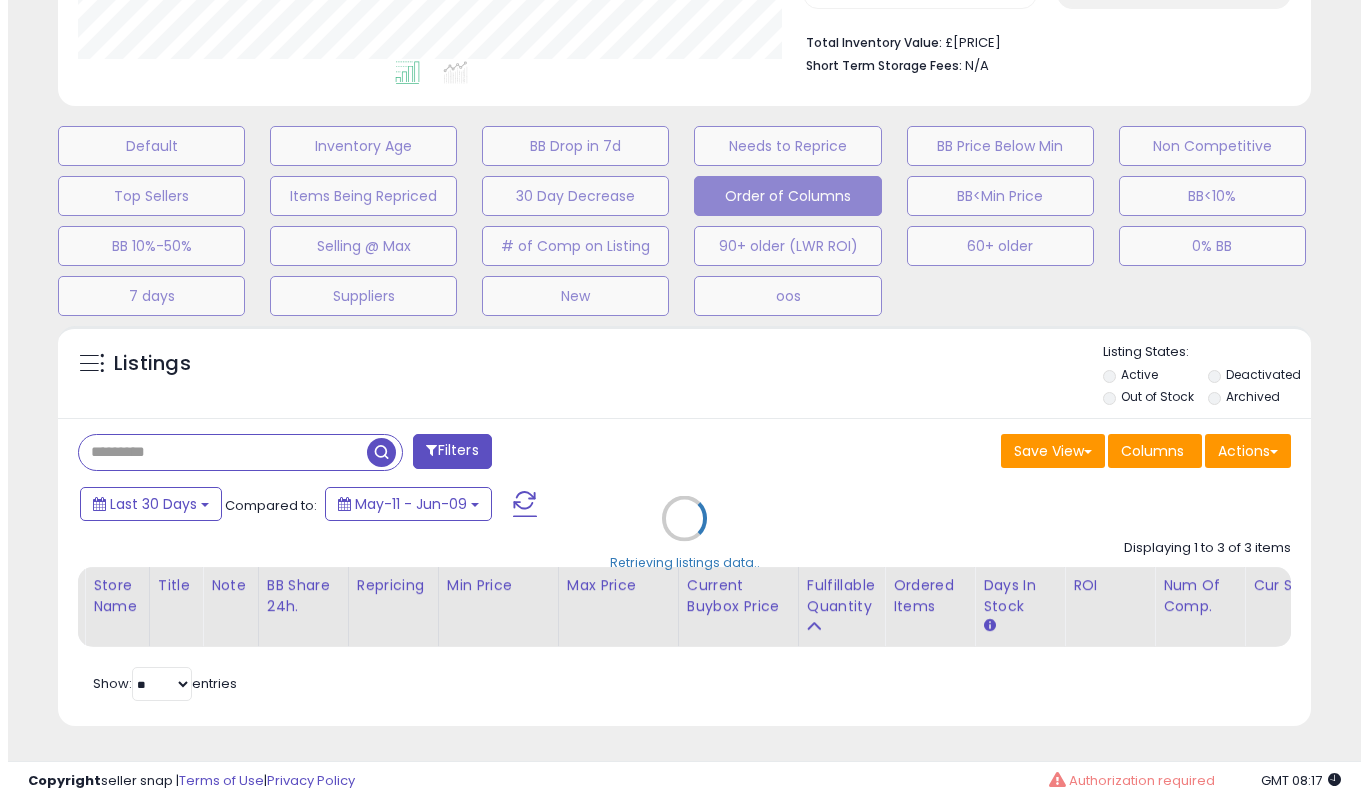 scroll, scrollTop: 519, scrollLeft: 0, axis: vertical 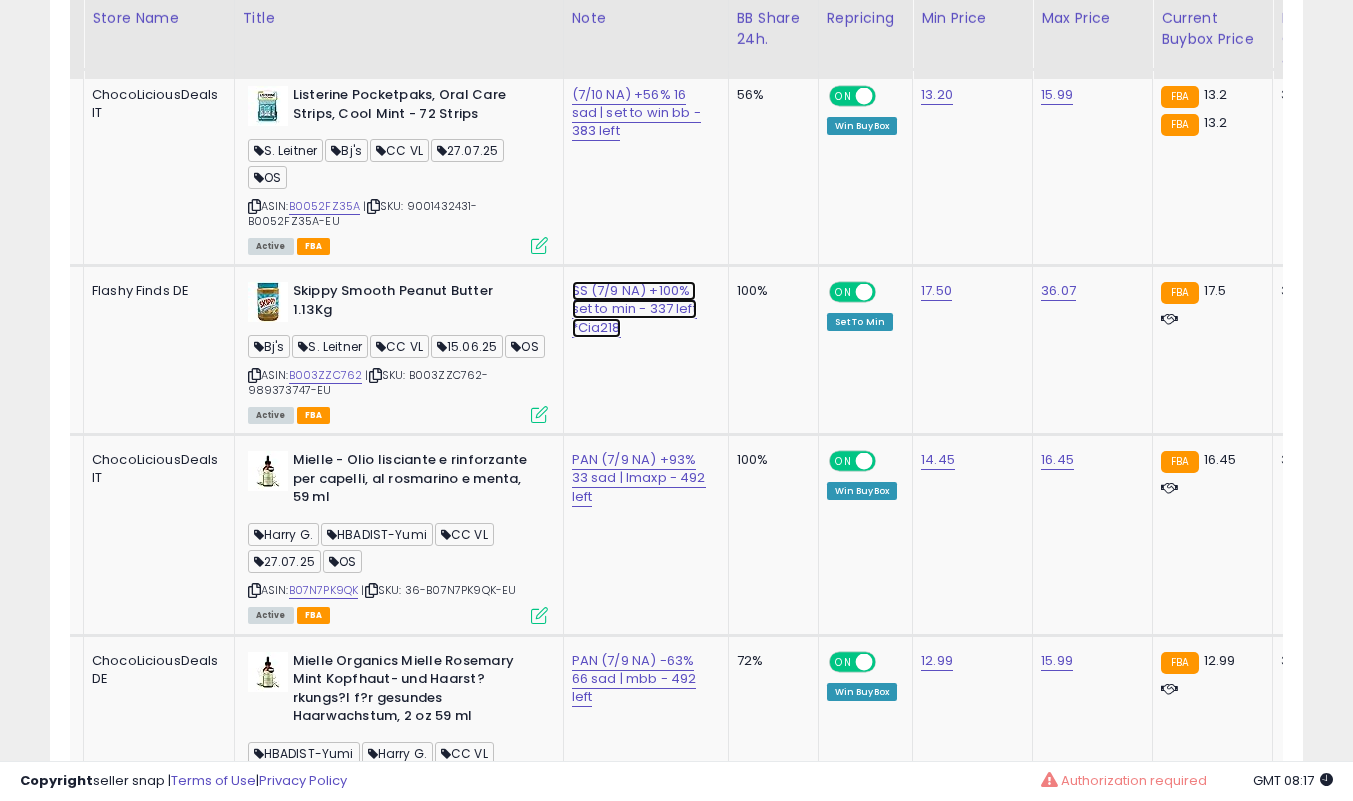 click on "SS (7/9 NA) +100% | set to min - 337 left *Cia218" at bounding box center [640, -2209] 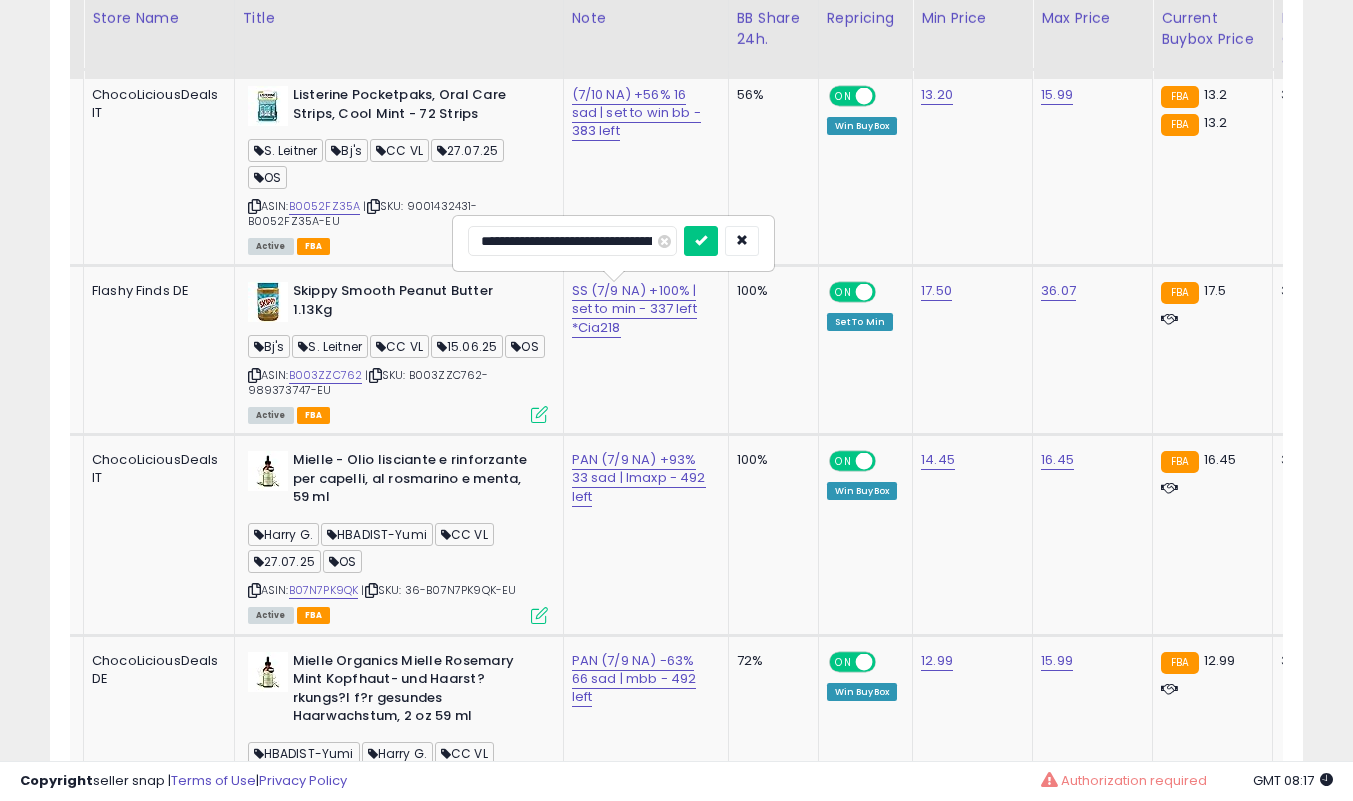 click at bounding box center [701, 241] 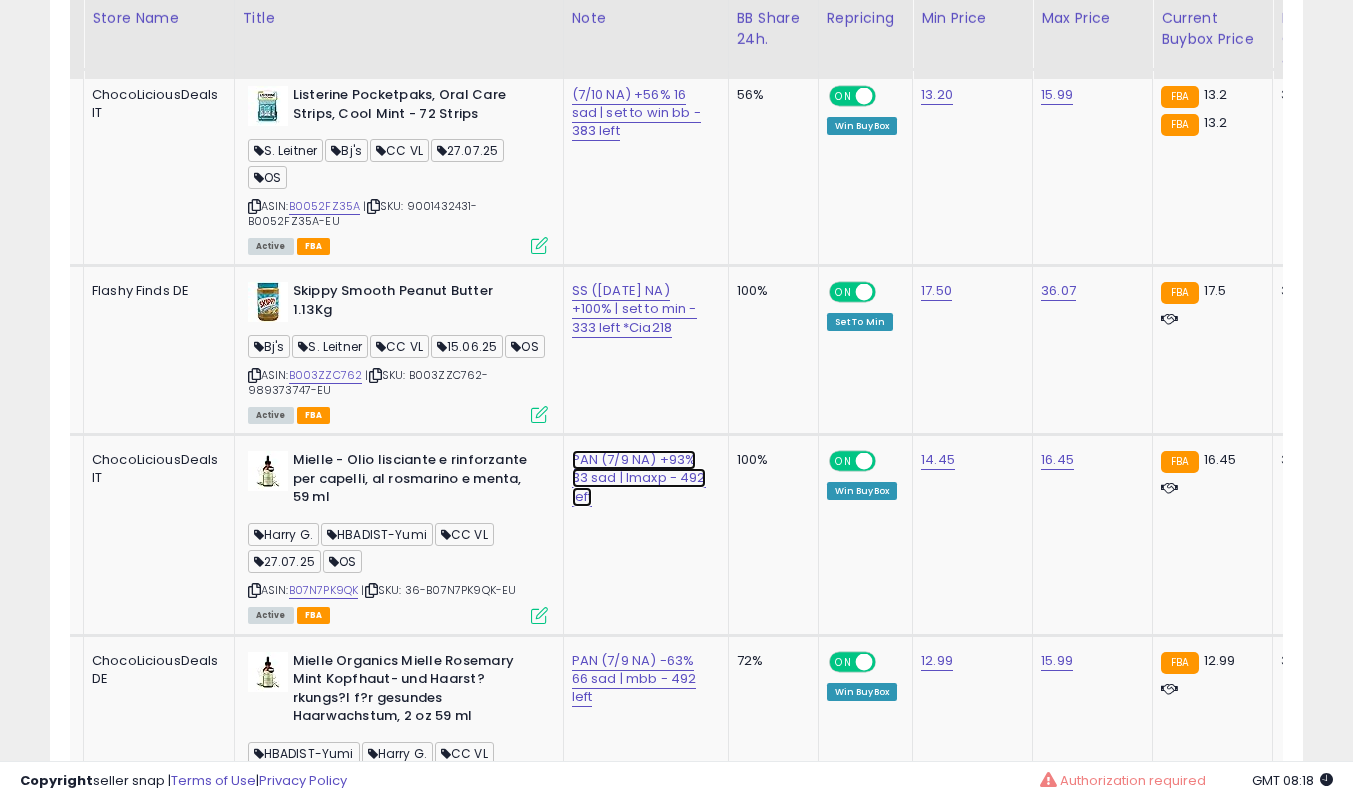 click on "PAN (7/9 NA) +93% 33 sad | lmaxp - 492 left" at bounding box center [640, -2209] 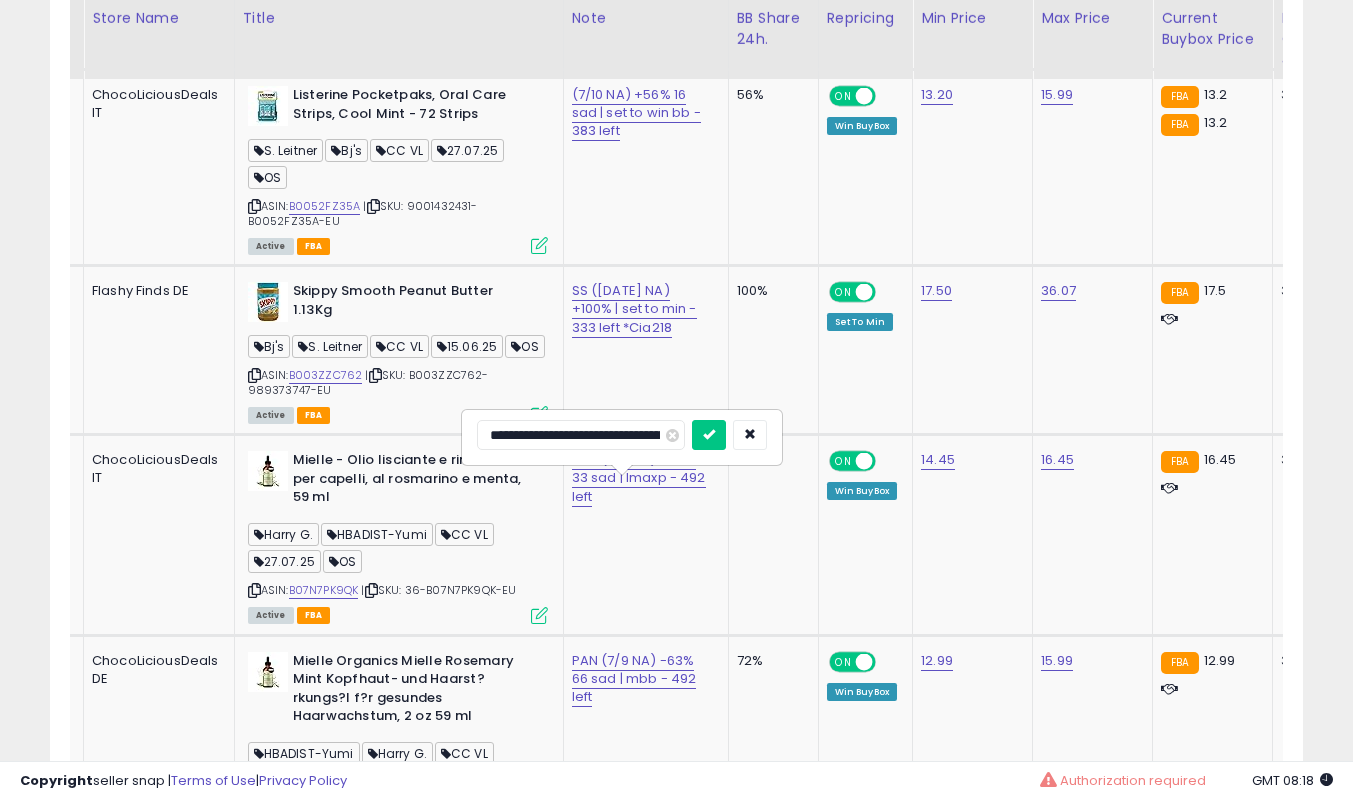 click at bounding box center [709, 435] 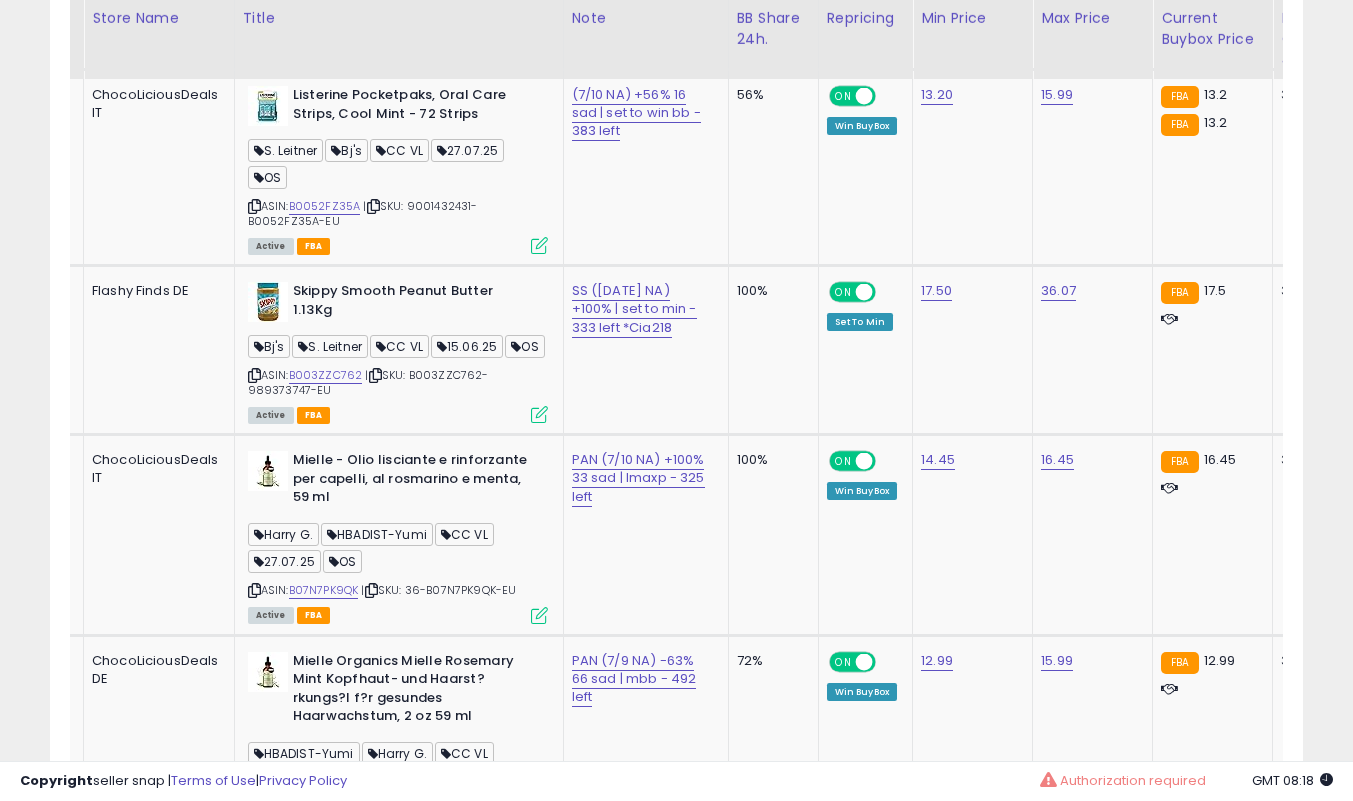 click at bounding box center [539, 615] 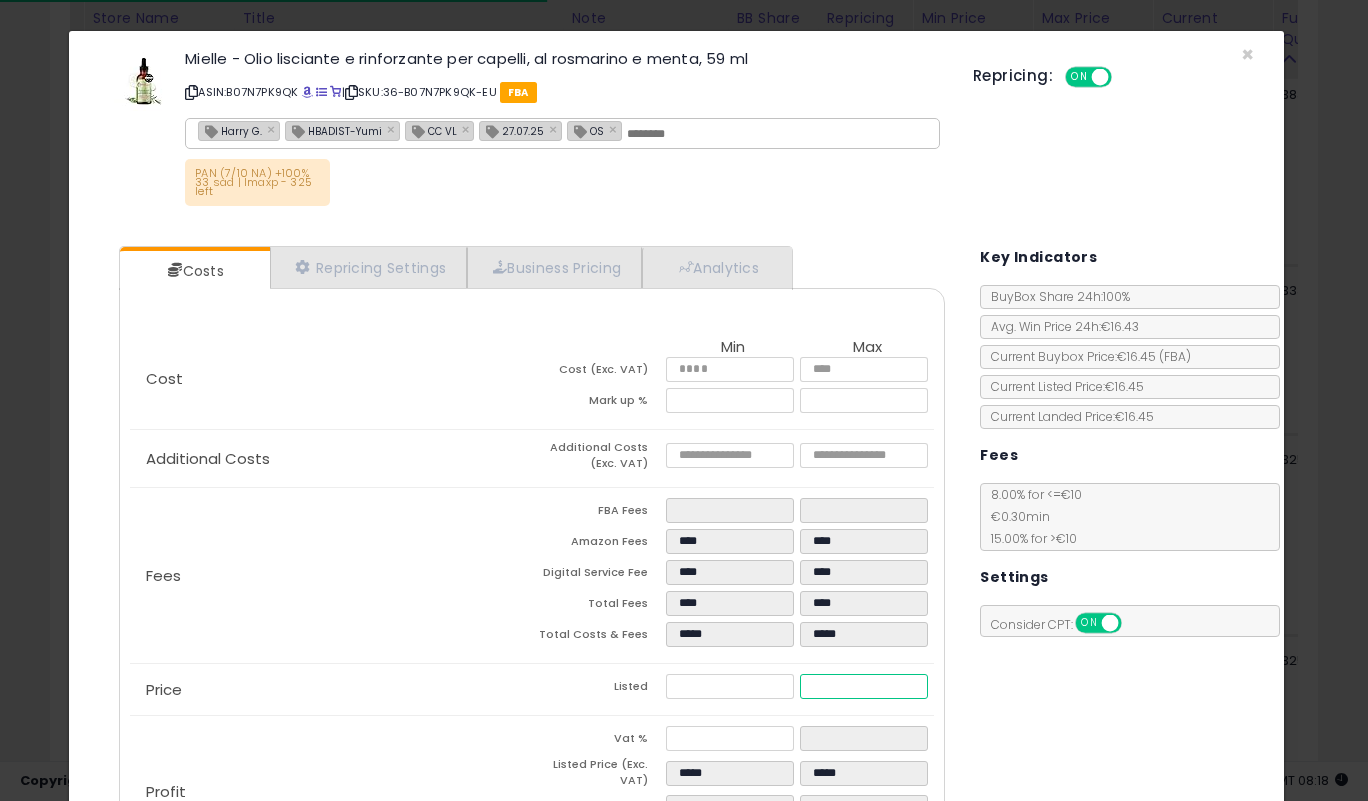 click on "*****" at bounding box center (863, 686) 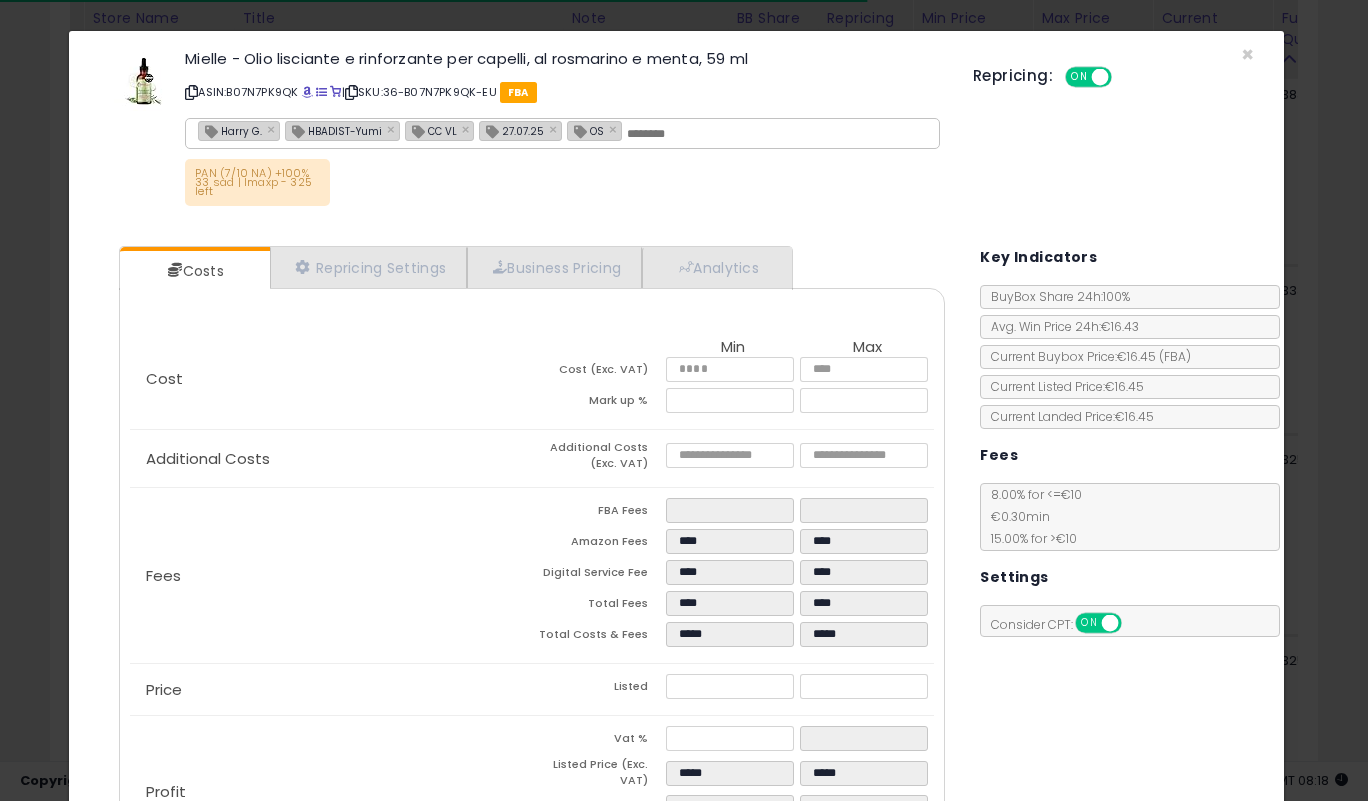 click on "Fees
FBA Fees
****
****
Amazon Fees
****
****
Digital Service Fee
****
****
Total Fees
****
****
Total Costs & Fees
*****
*****" 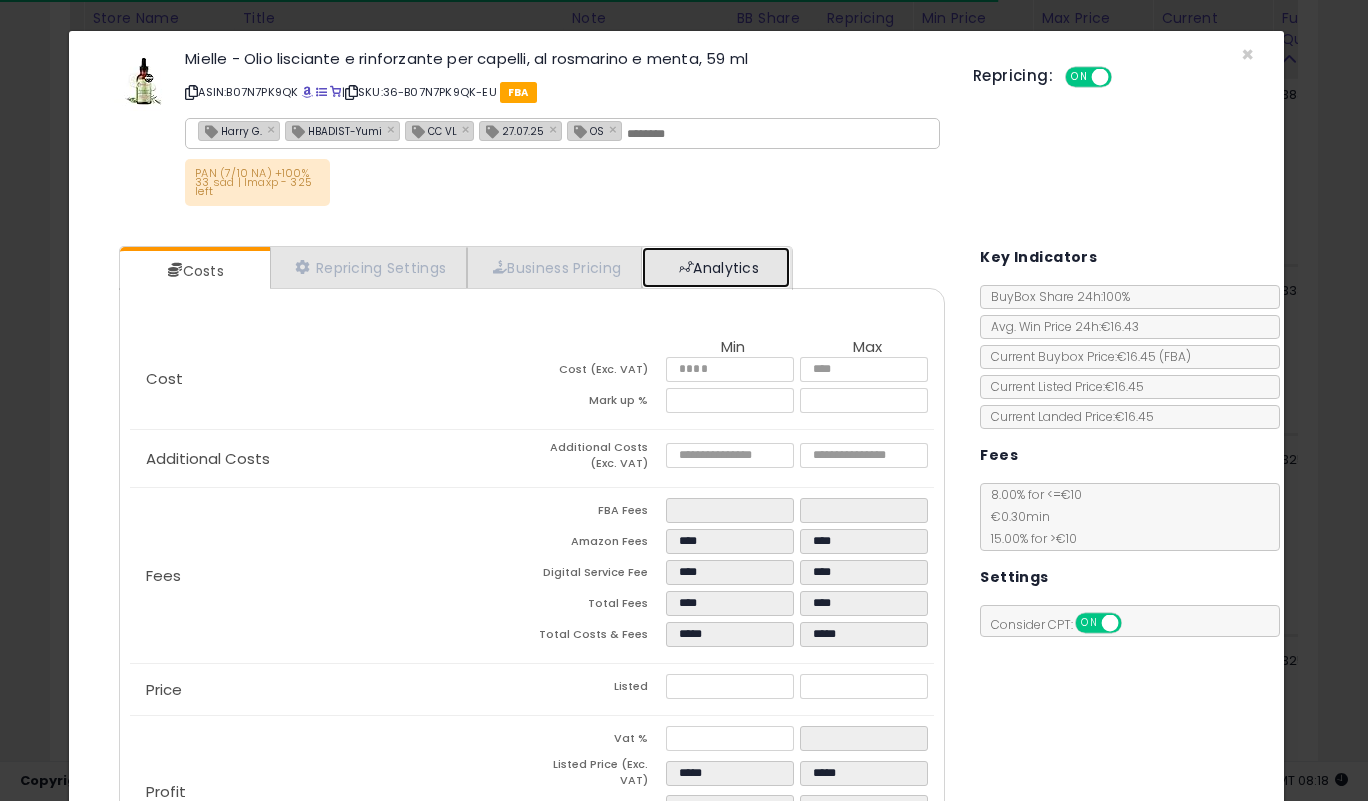 click on "Analytics" at bounding box center (716, 267) 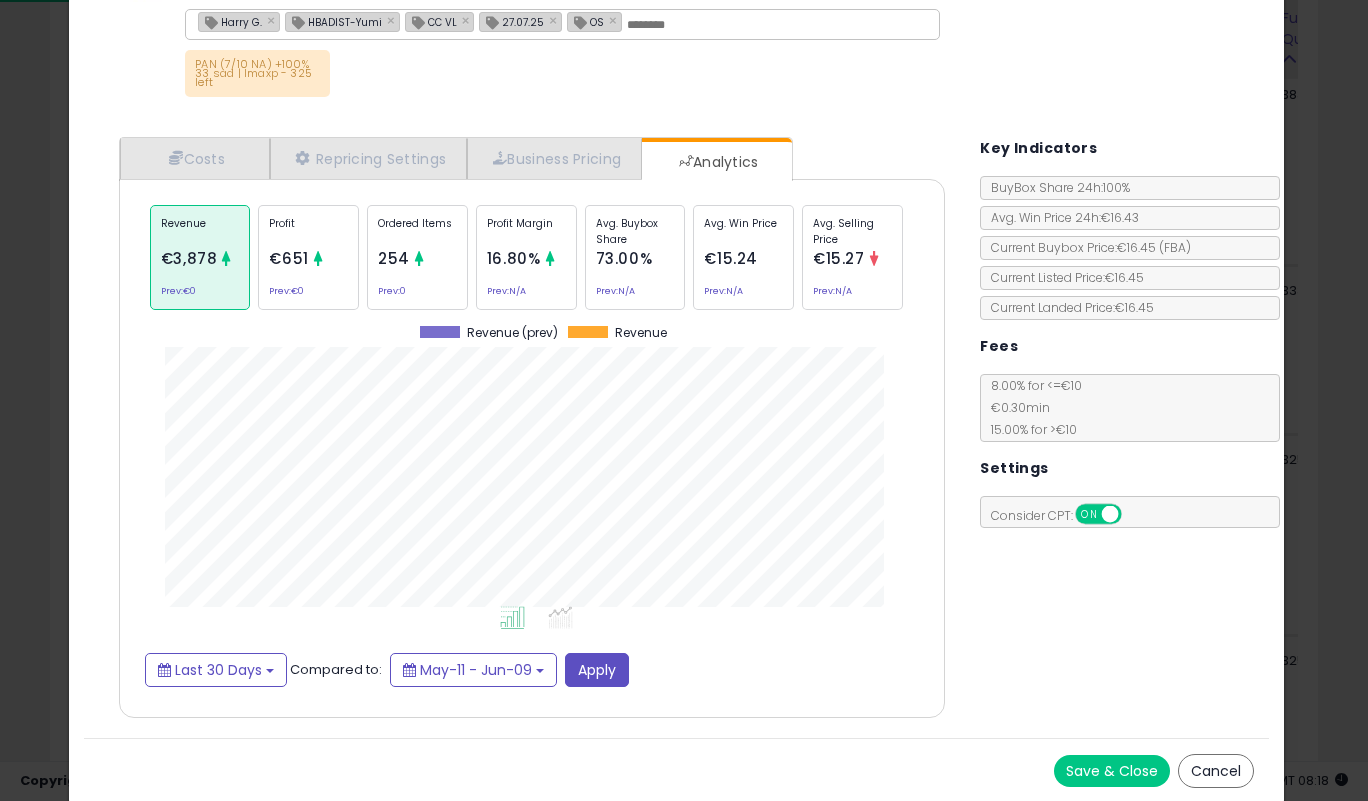 click on "Save & Close" at bounding box center (1112, 771) 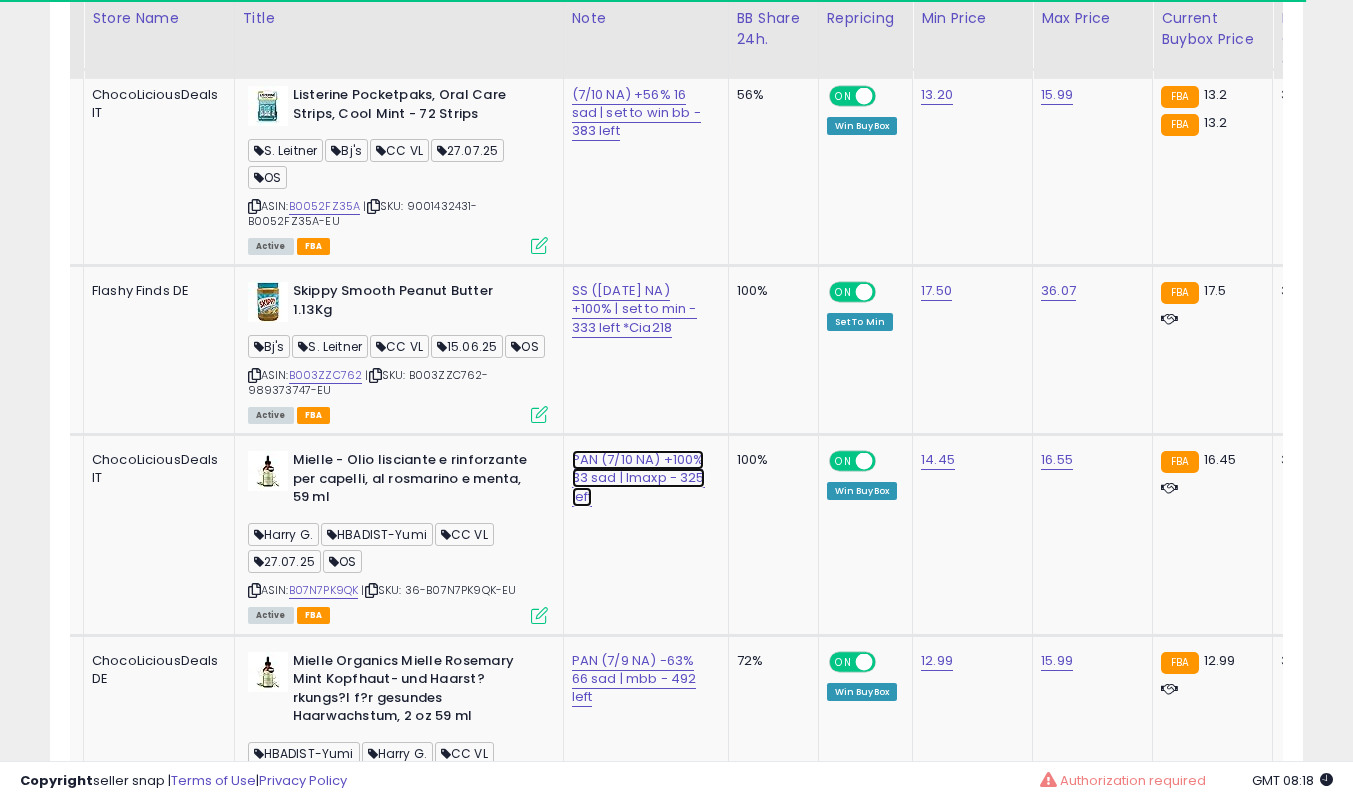 click on "PAN (7/10 NA) +100% 33 sad | lmaxp - 325 left" at bounding box center [640, -2209] 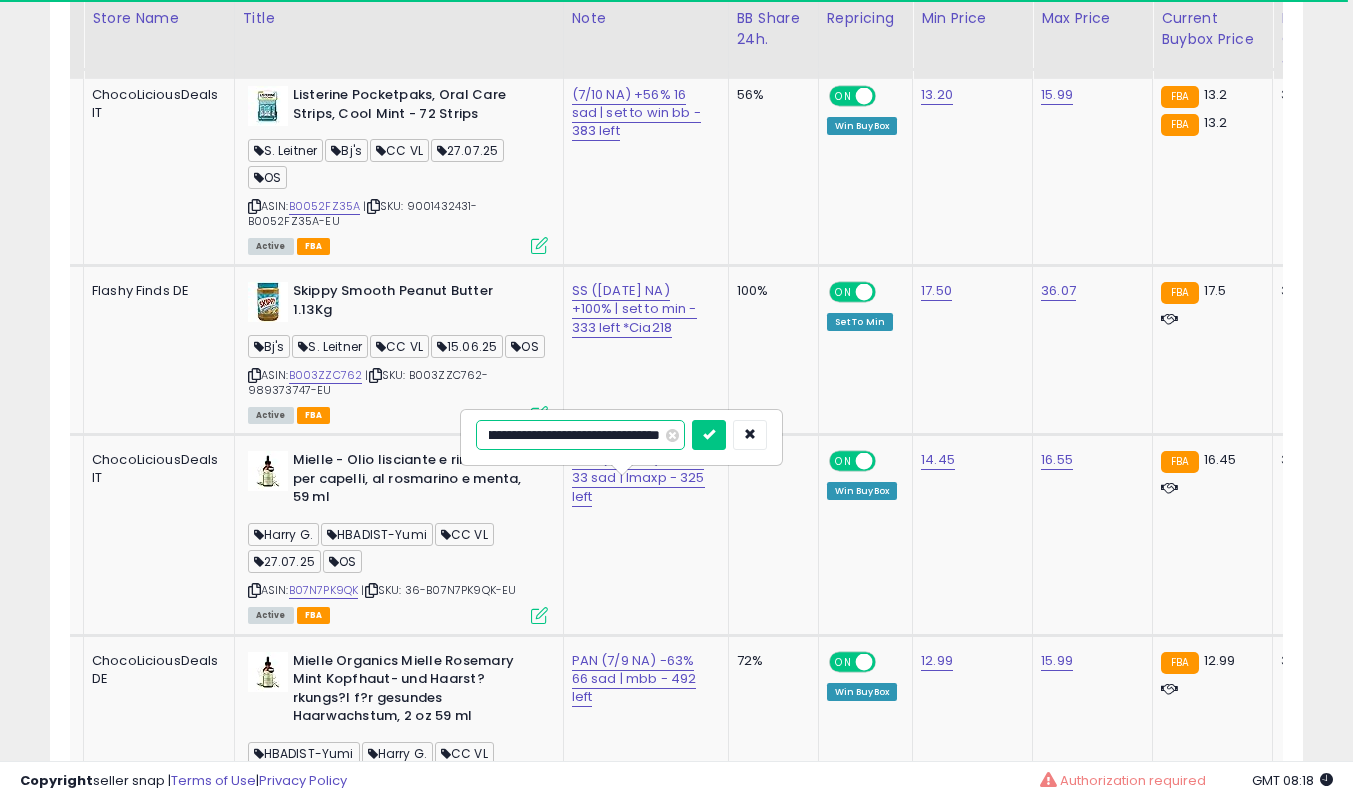 click at bounding box center (709, 435) 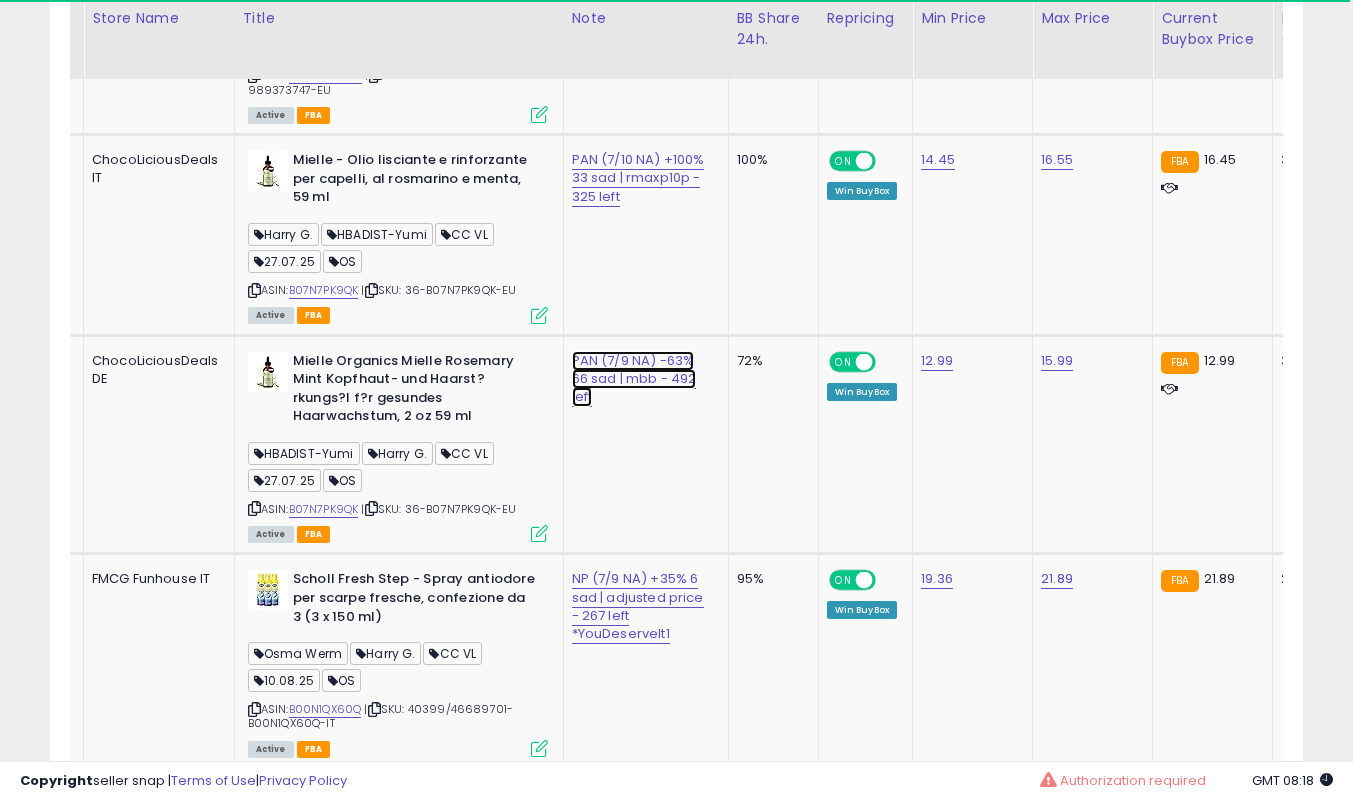 click on "PAN (7/9 NA) -63% 66 sad | mbb - 492 left" at bounding box center (640, -2509) 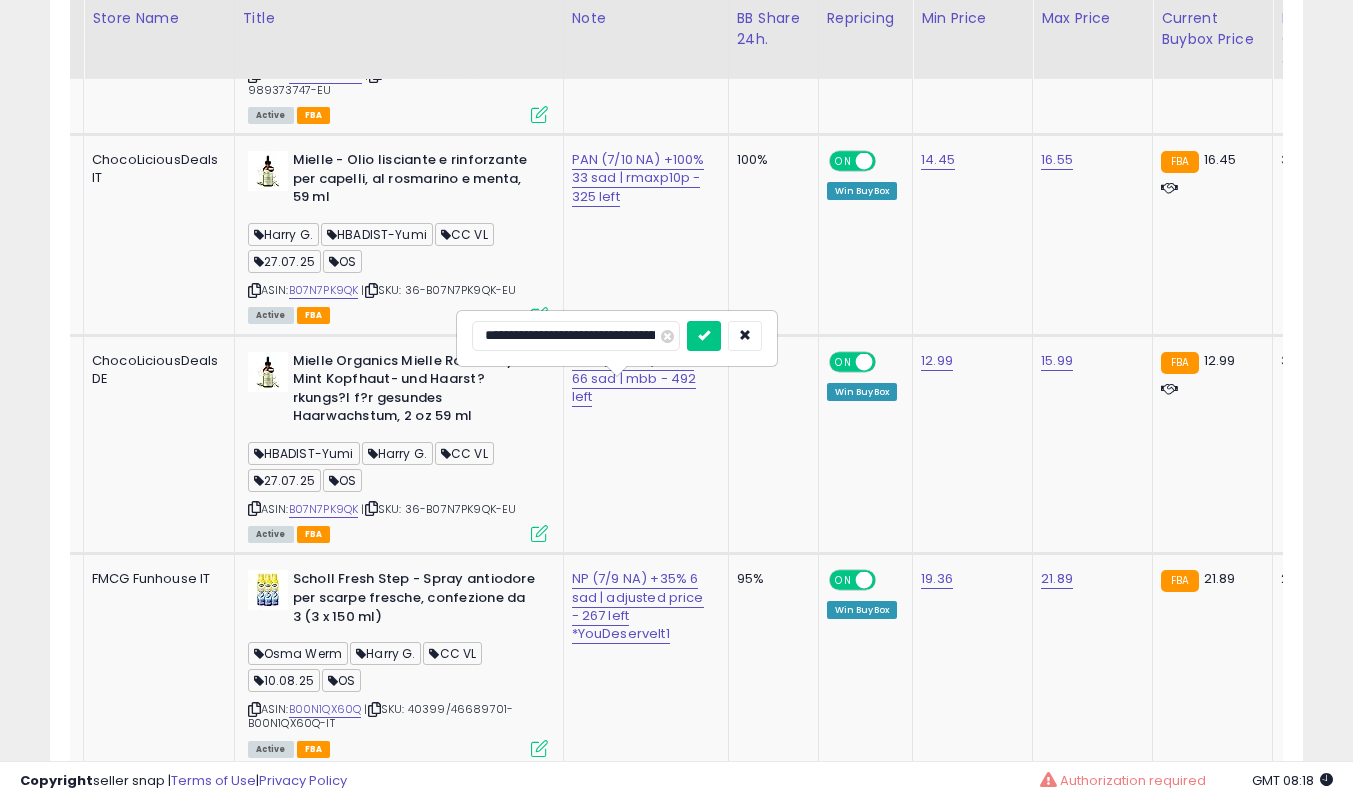 click at bounding box center [704, 336] 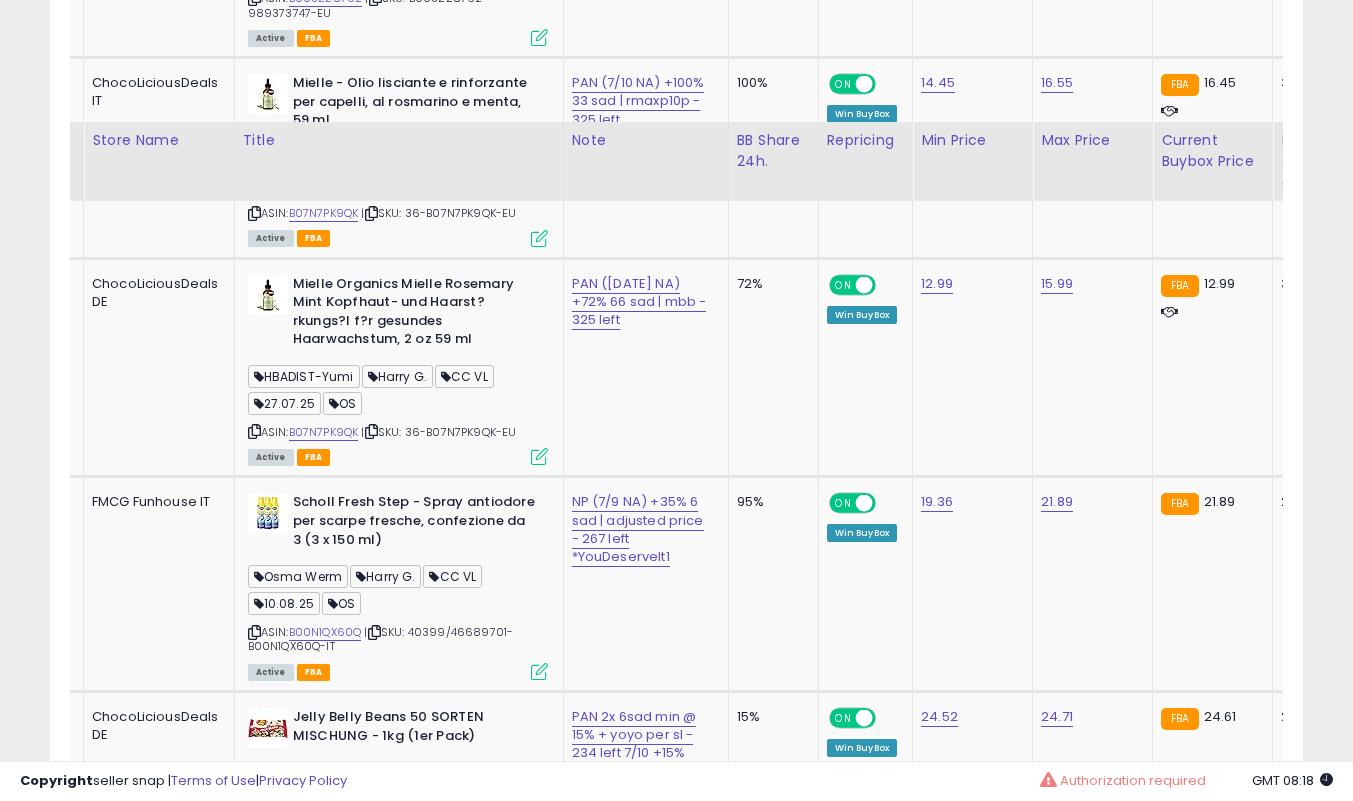 scroll, scrollTop: 3919, scrollLeft: 0, axis: vertical 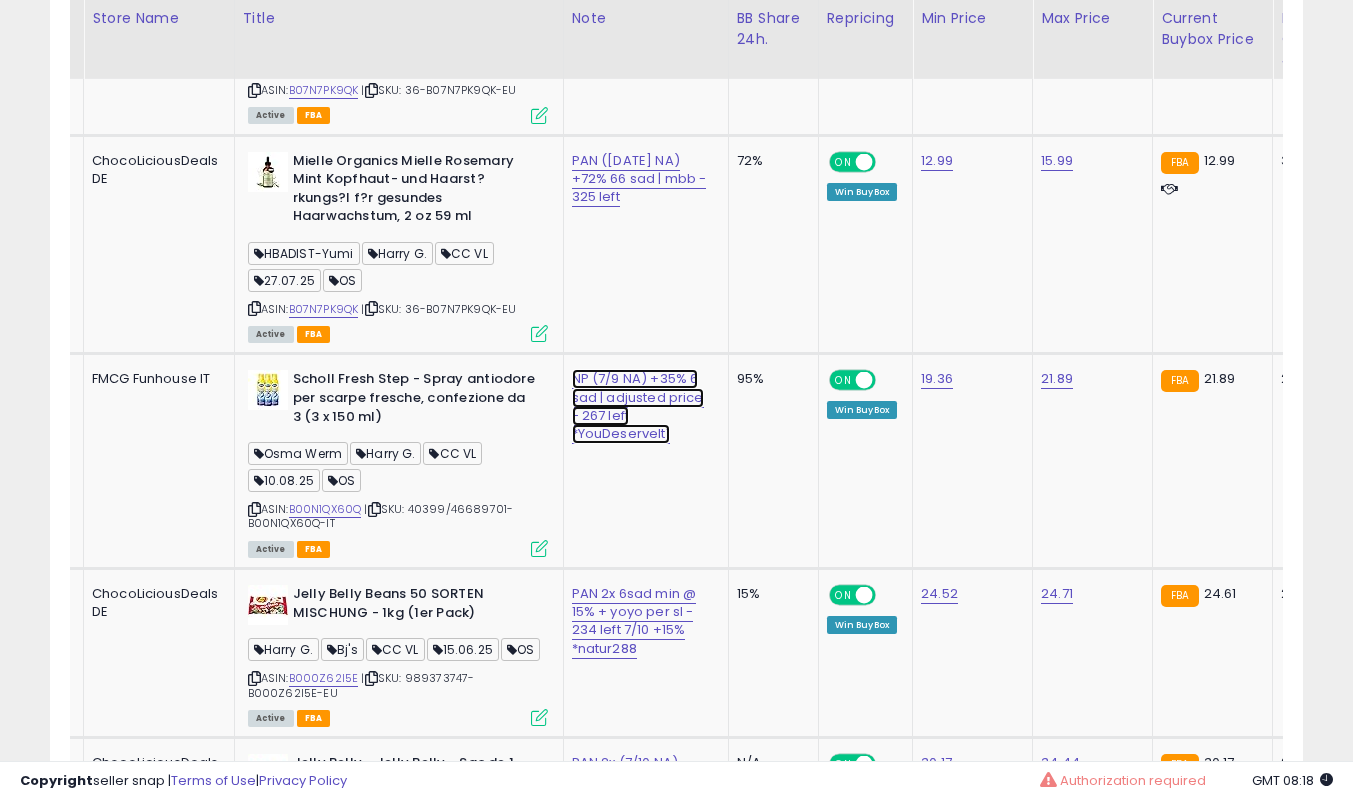 click on "NP (7/9 NA) +35% 6 sad | adjusted price - 267 left *YouDeserveIt1" at bounding box center [640, -2709] 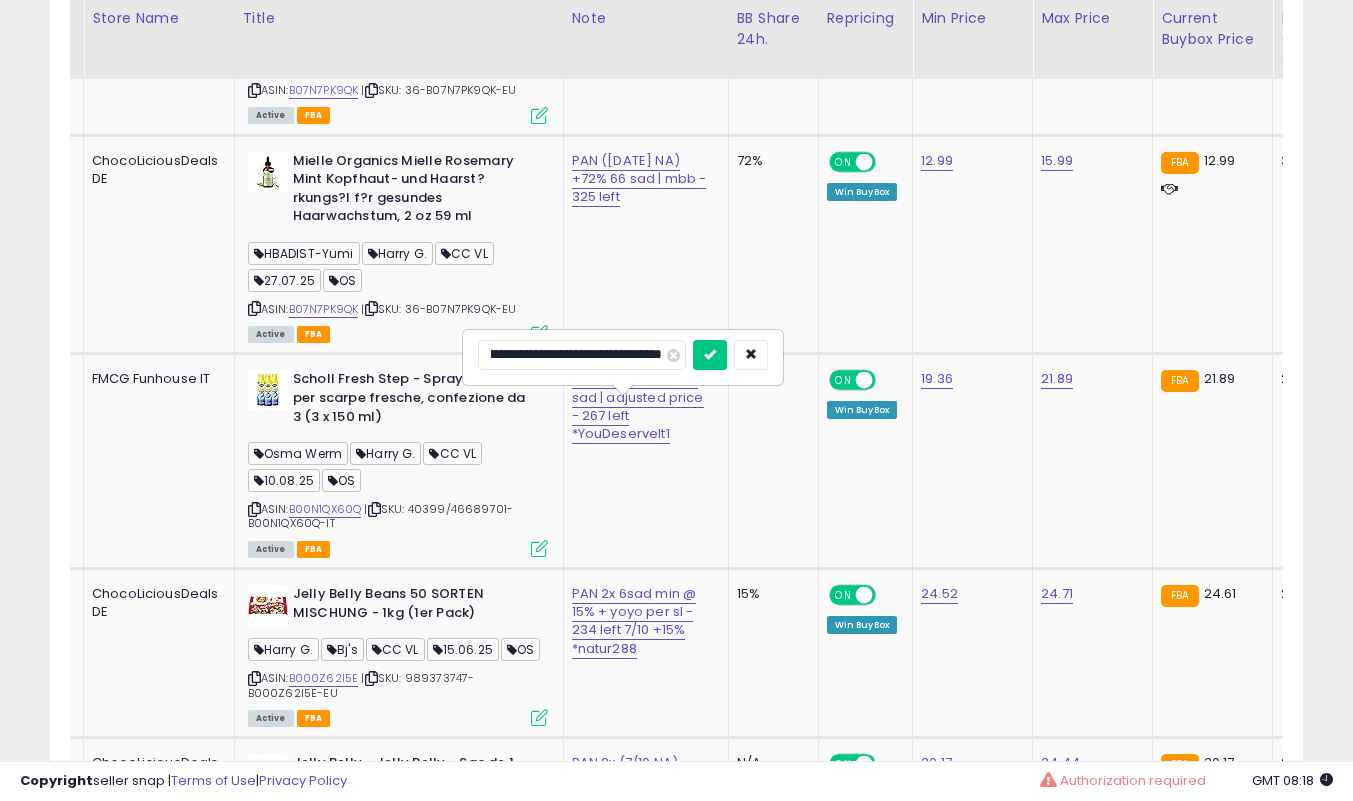 scroll, scrollTop: 0, scrollLeft: 0, axis: both 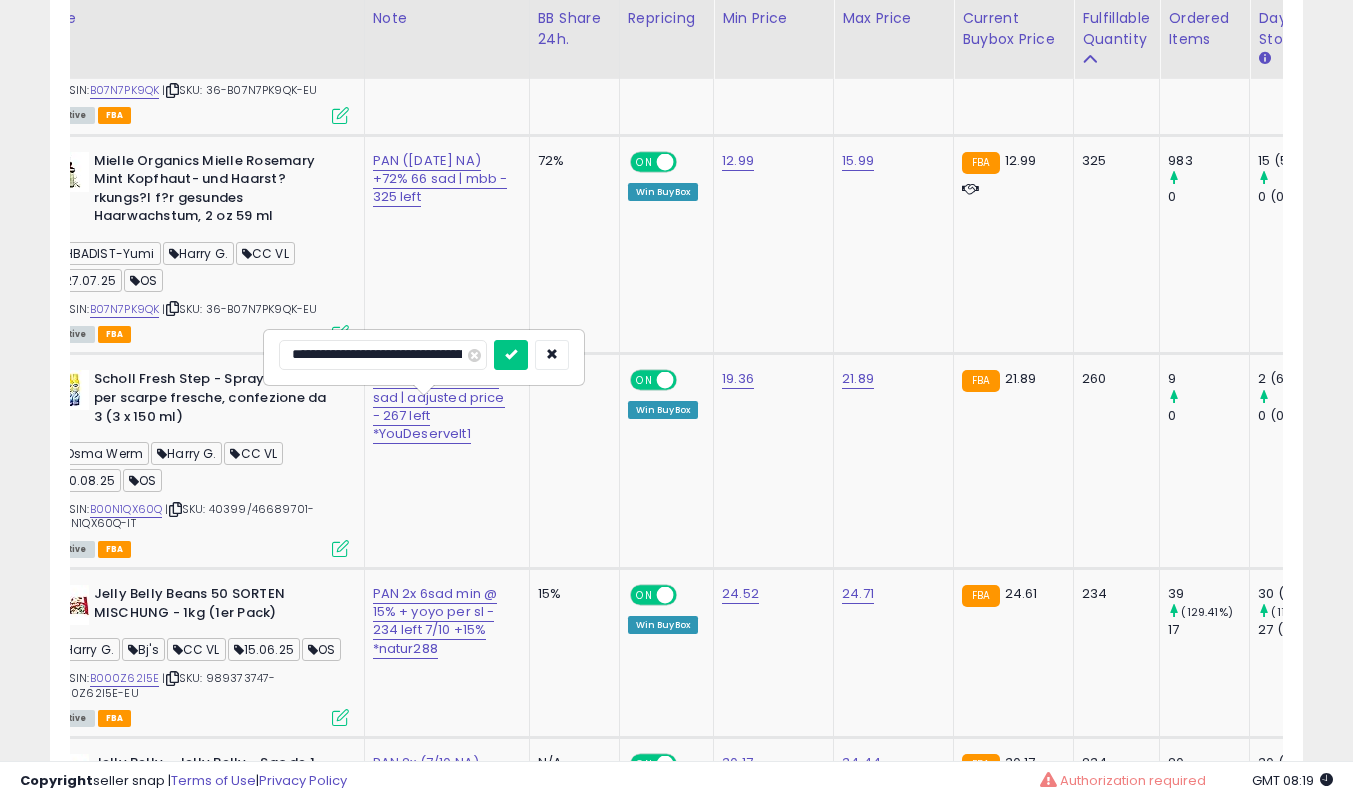 click at bounding box center (511, 355) 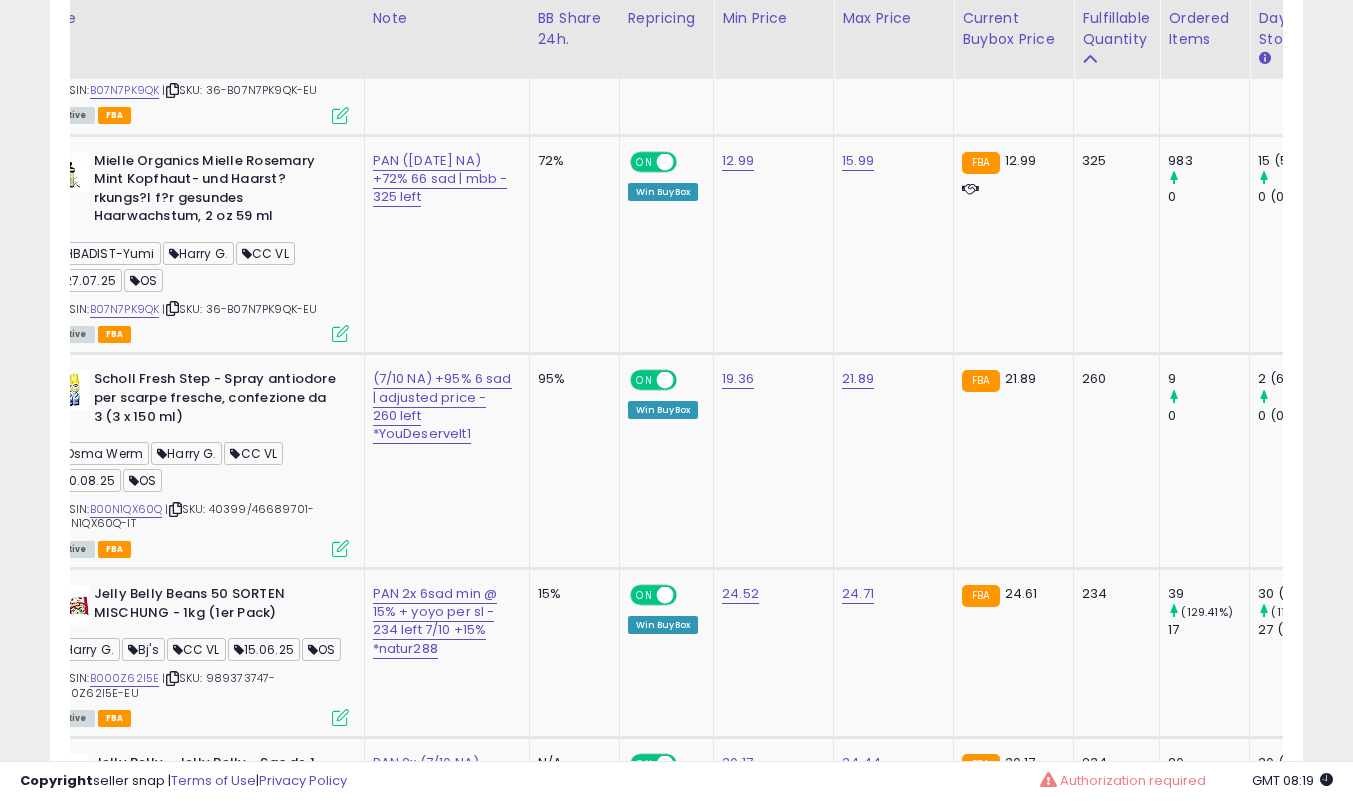 click at bounding box center [340, 548] 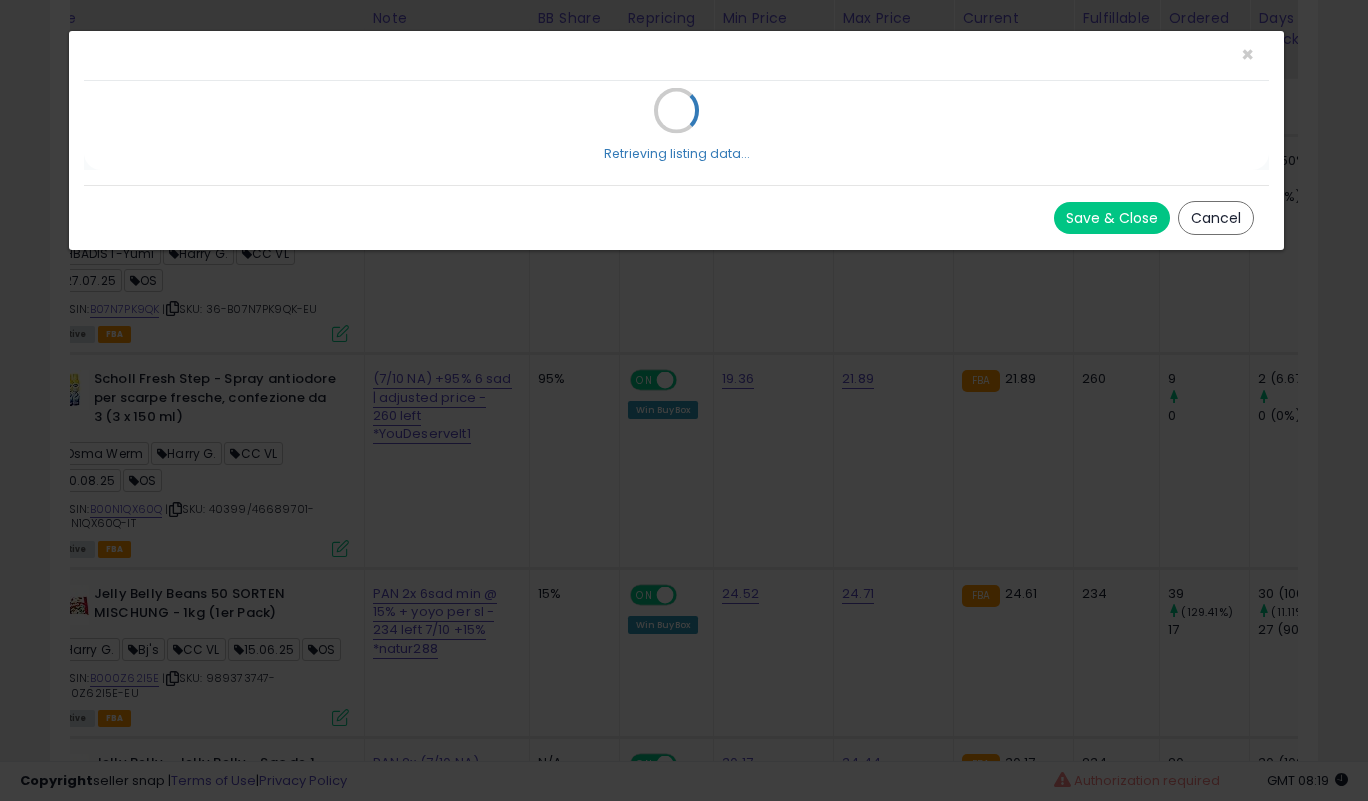 scroll, scrollTop: 999590, scrollLeft: 999266, axis: both 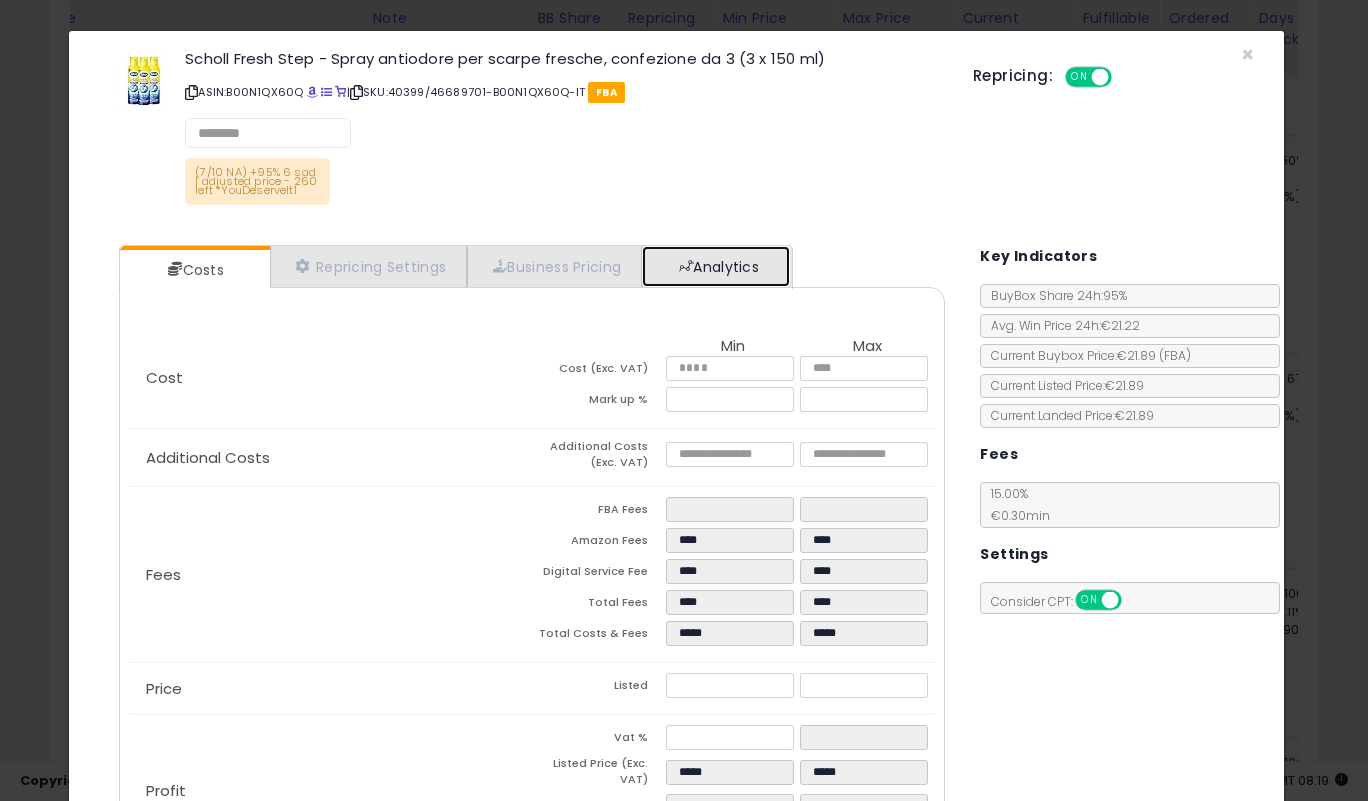 click on "Analytics" at bounding box center [716, 266] 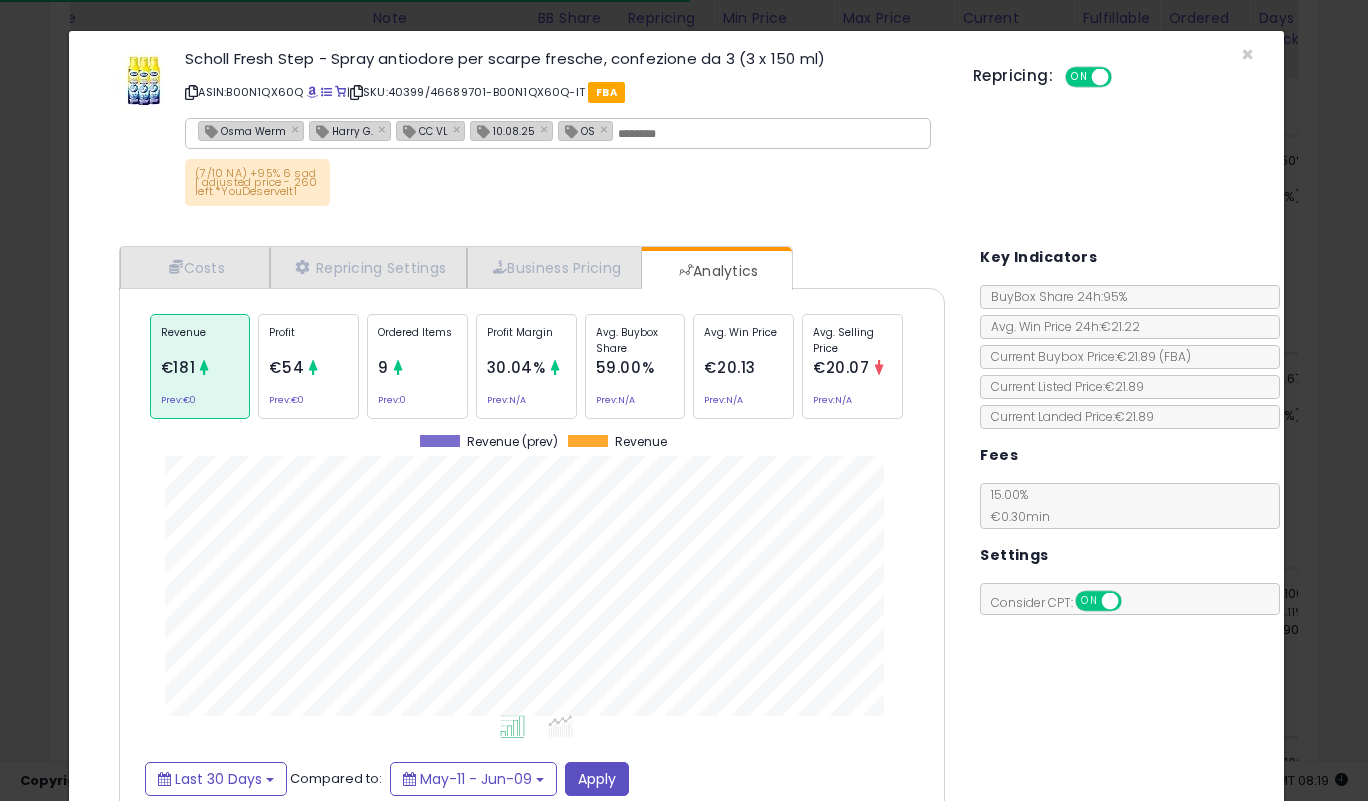 click on "Ordered Items
9
Prev:  0" 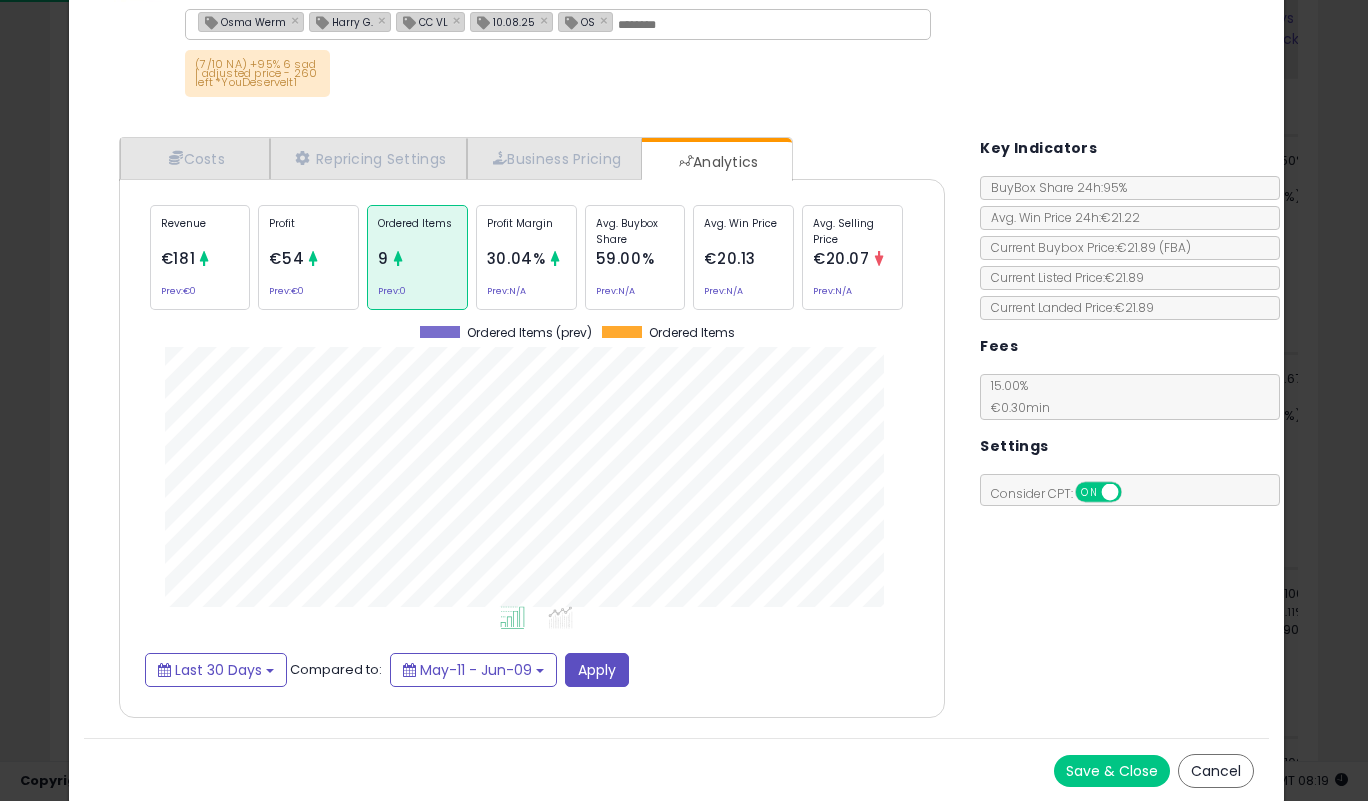 click on "Save & Close" at bounding box center (1112, 771) 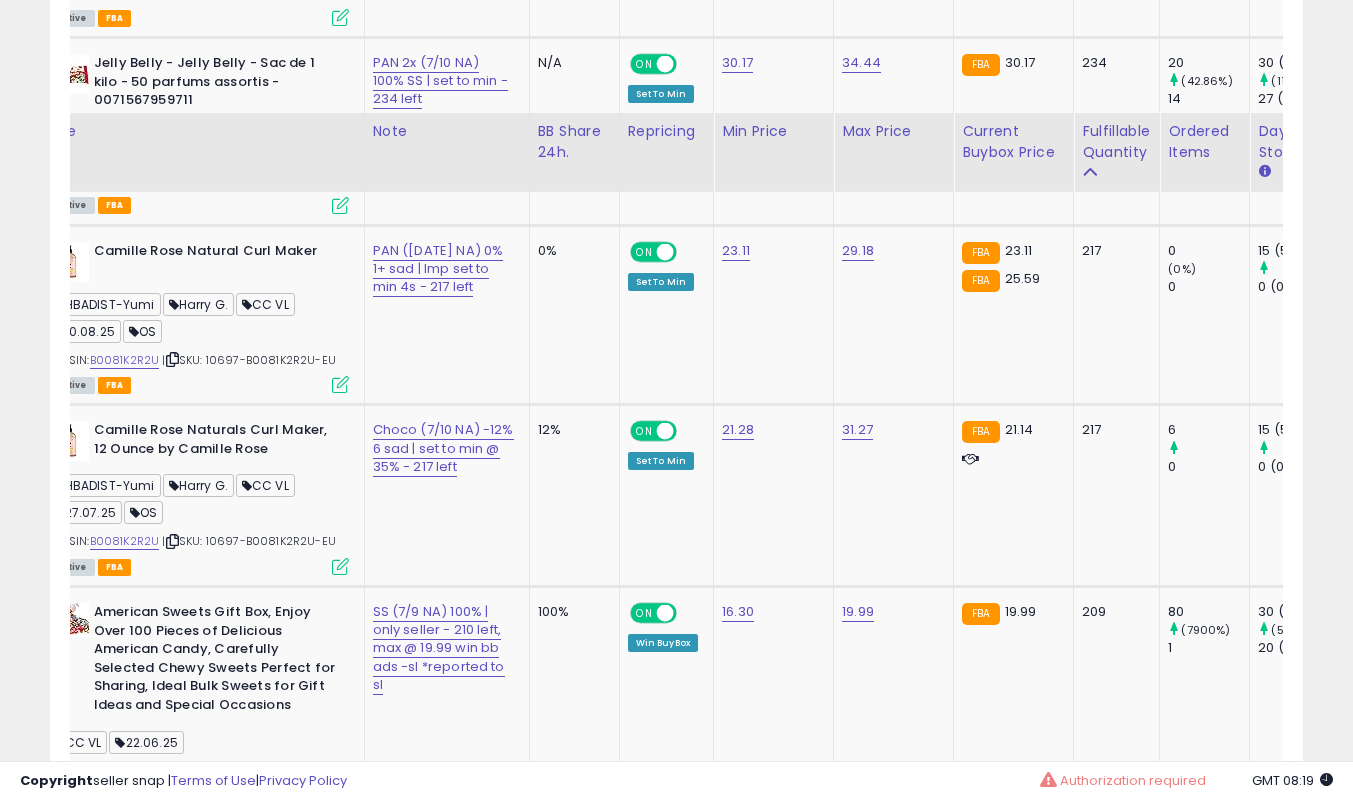 scroll, scrollTop: 5019, scrollLeft: 0, axis: vertical 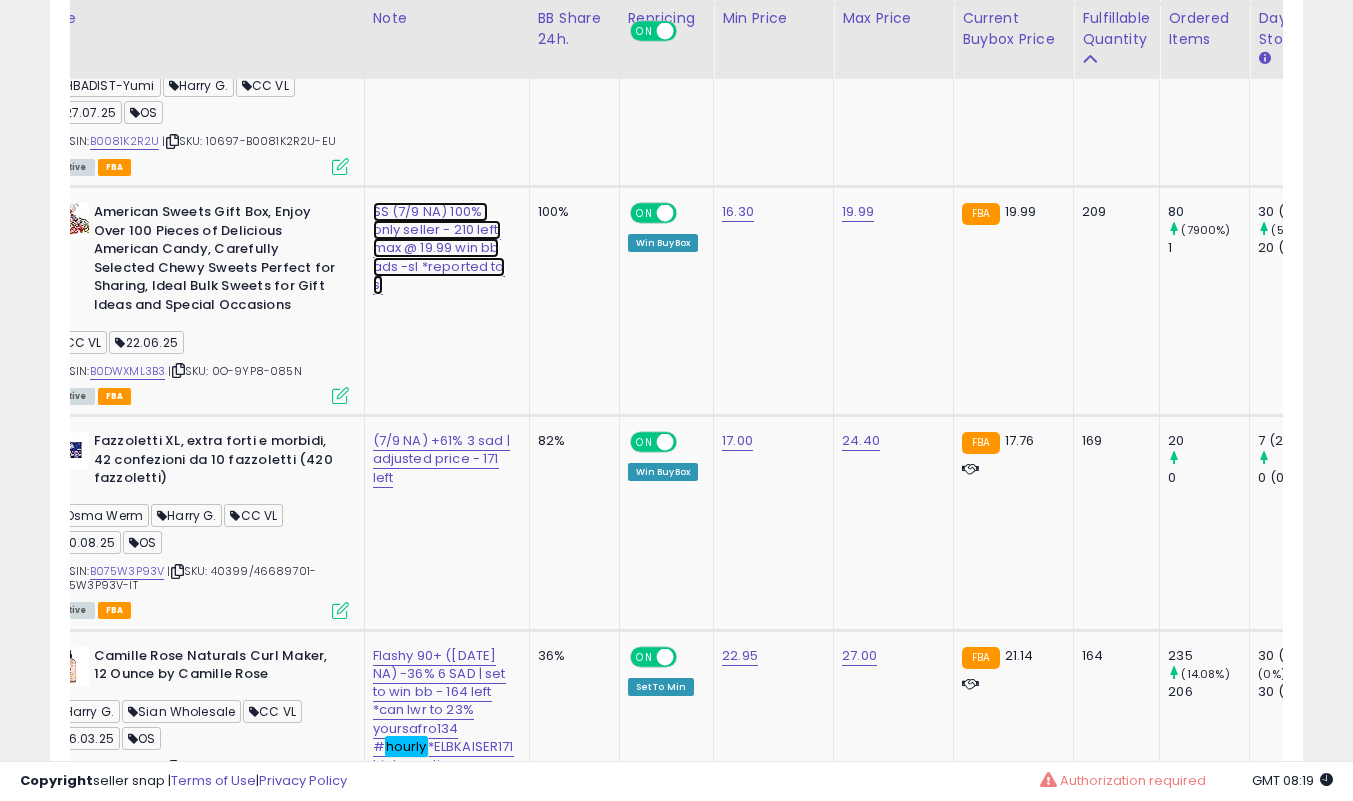 click on "SS (7/9 NA) 100% | only seller - 210 left, max @ 19.99 win bb ads -sl *reported to sl" at bounding box center [441, -3809] 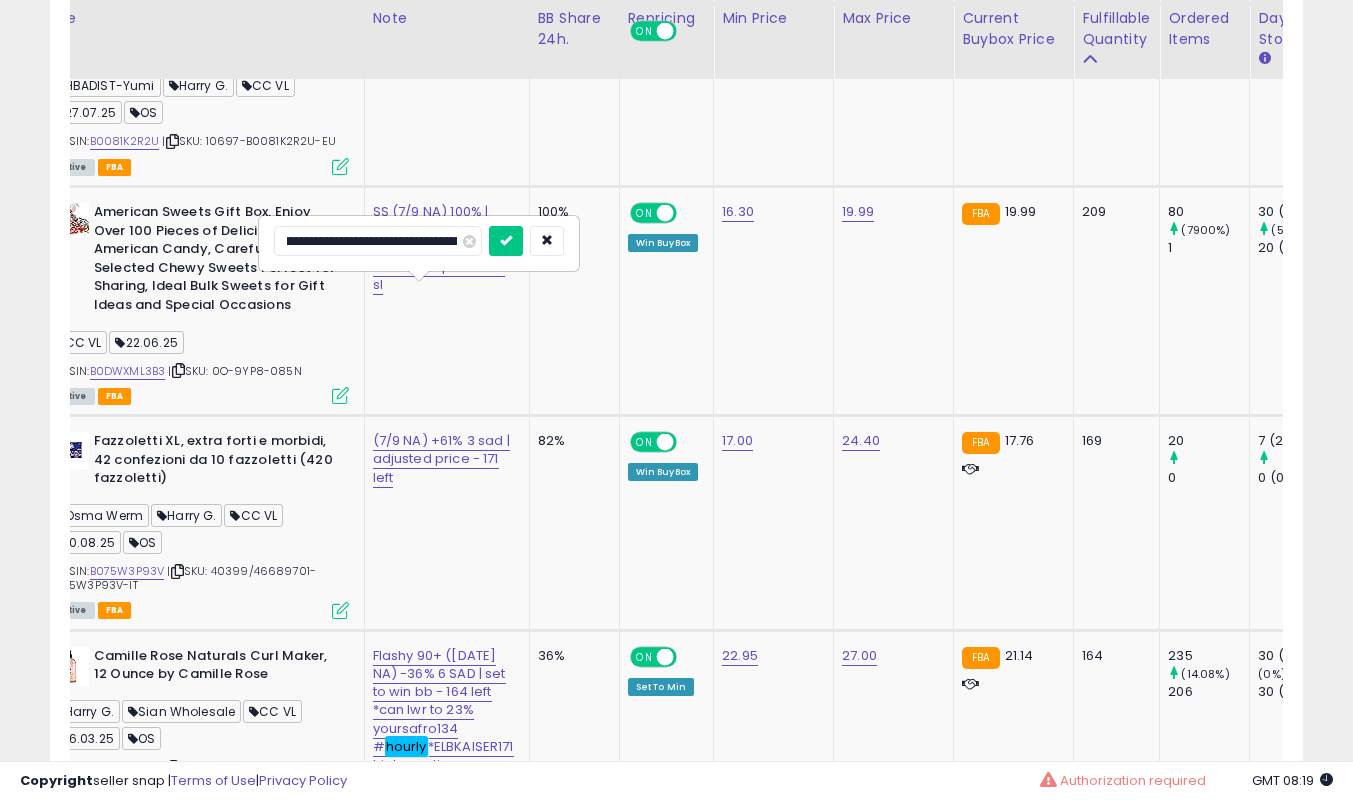 scroll, scrollTop: 0, scrollLeft: 0, axis: both 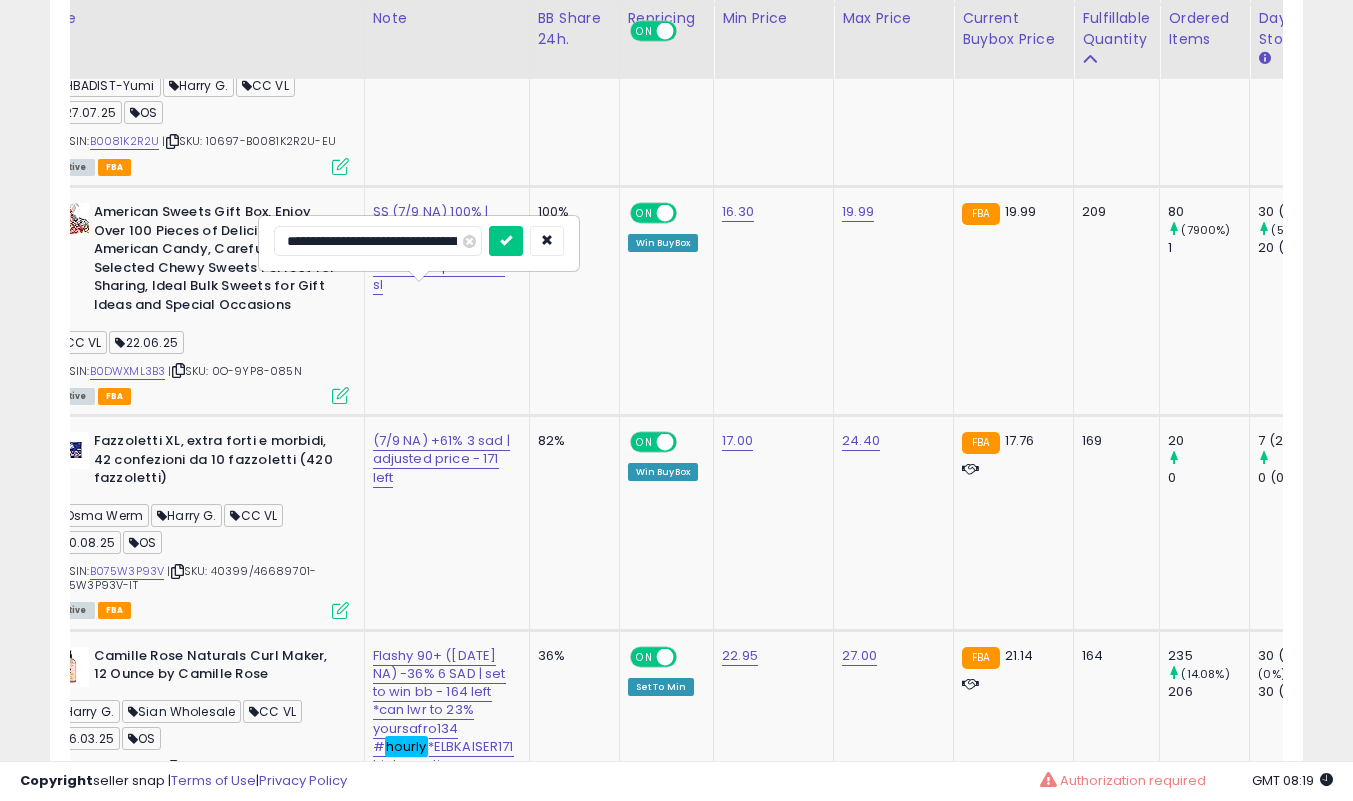 click at bounding box center (506, 241) 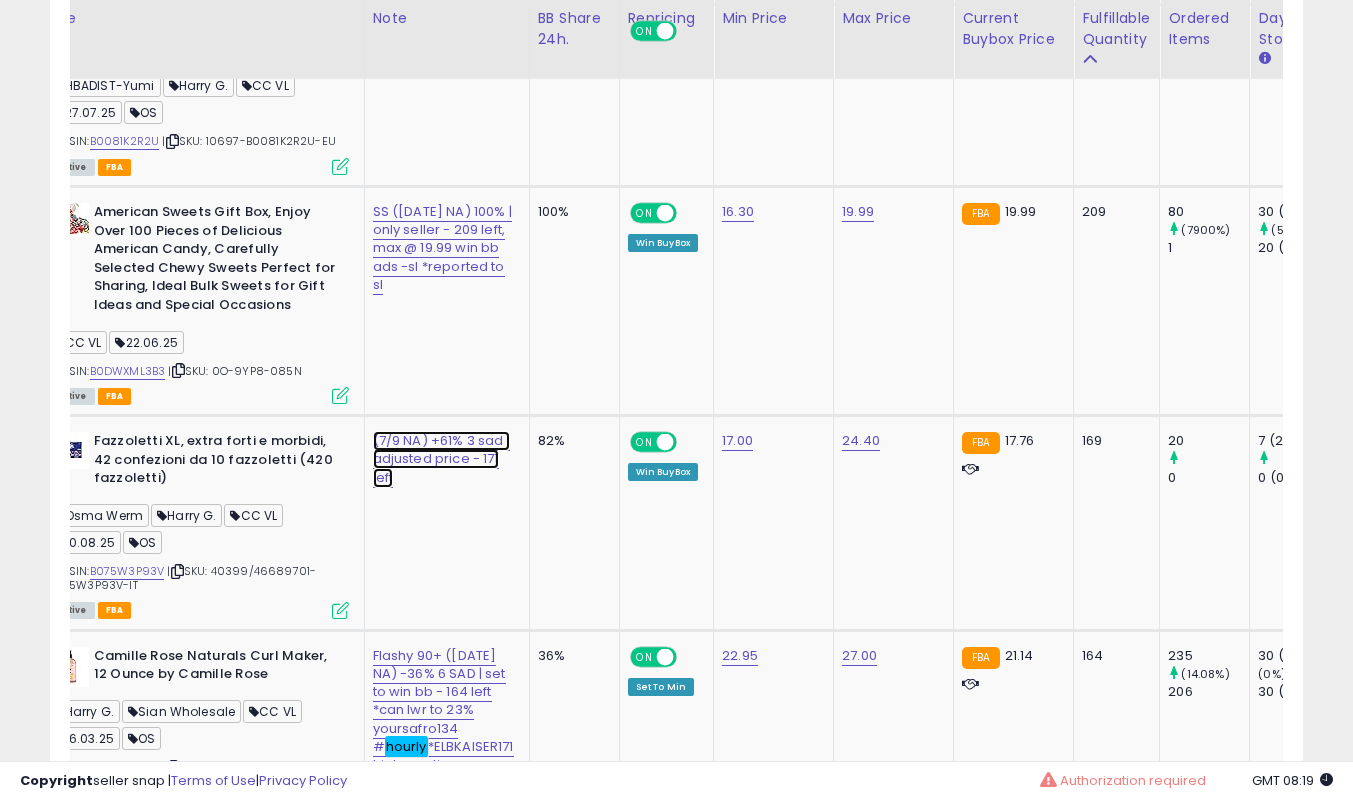 click on "(7/9 NA) +61% 3 sad | adjusted price - 171 left" at bounding box center [441, -3809] 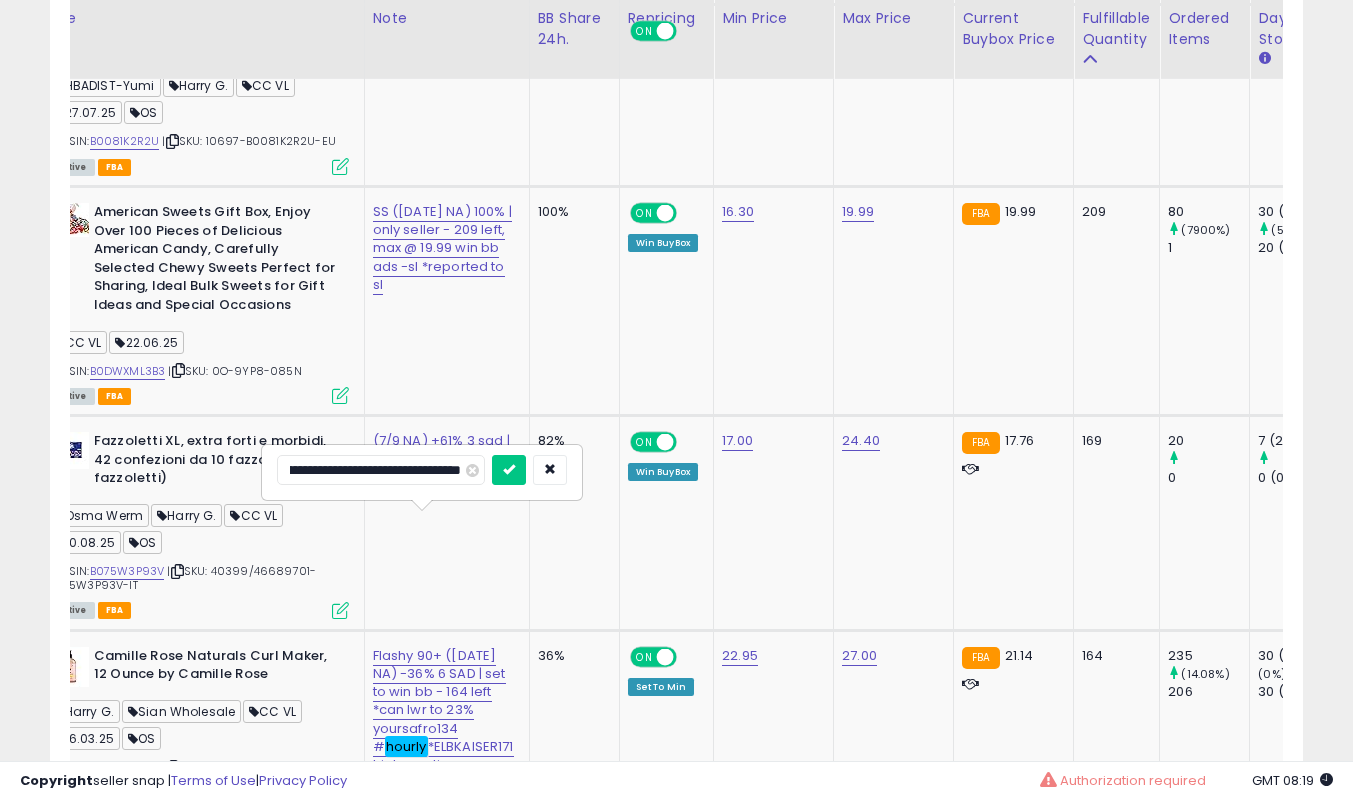 scroll, scrollTop: 0, scrollLeft: 0, axis: both 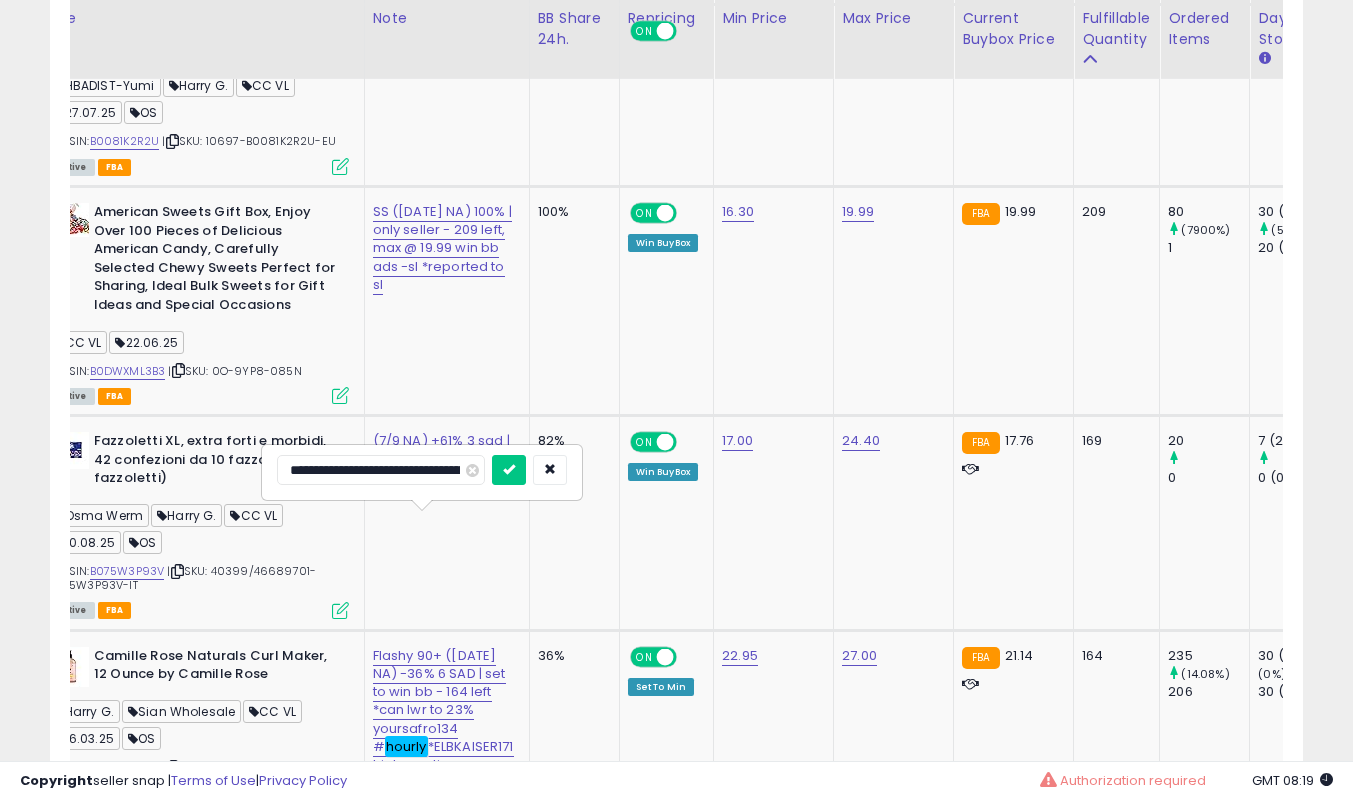 click at bounding box center (509, 470) 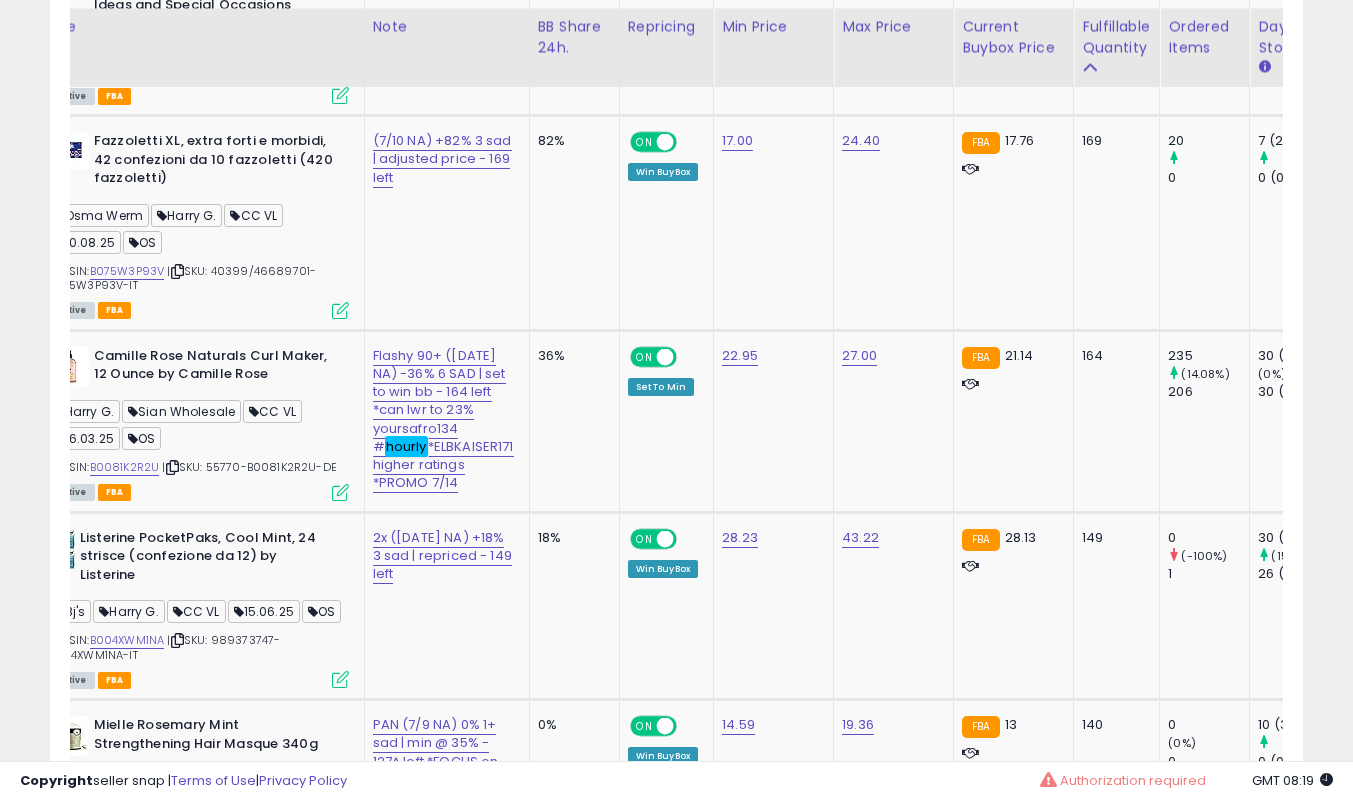 scroll, scrollTop: 5619, scrollLeft: 0, axis: vertical 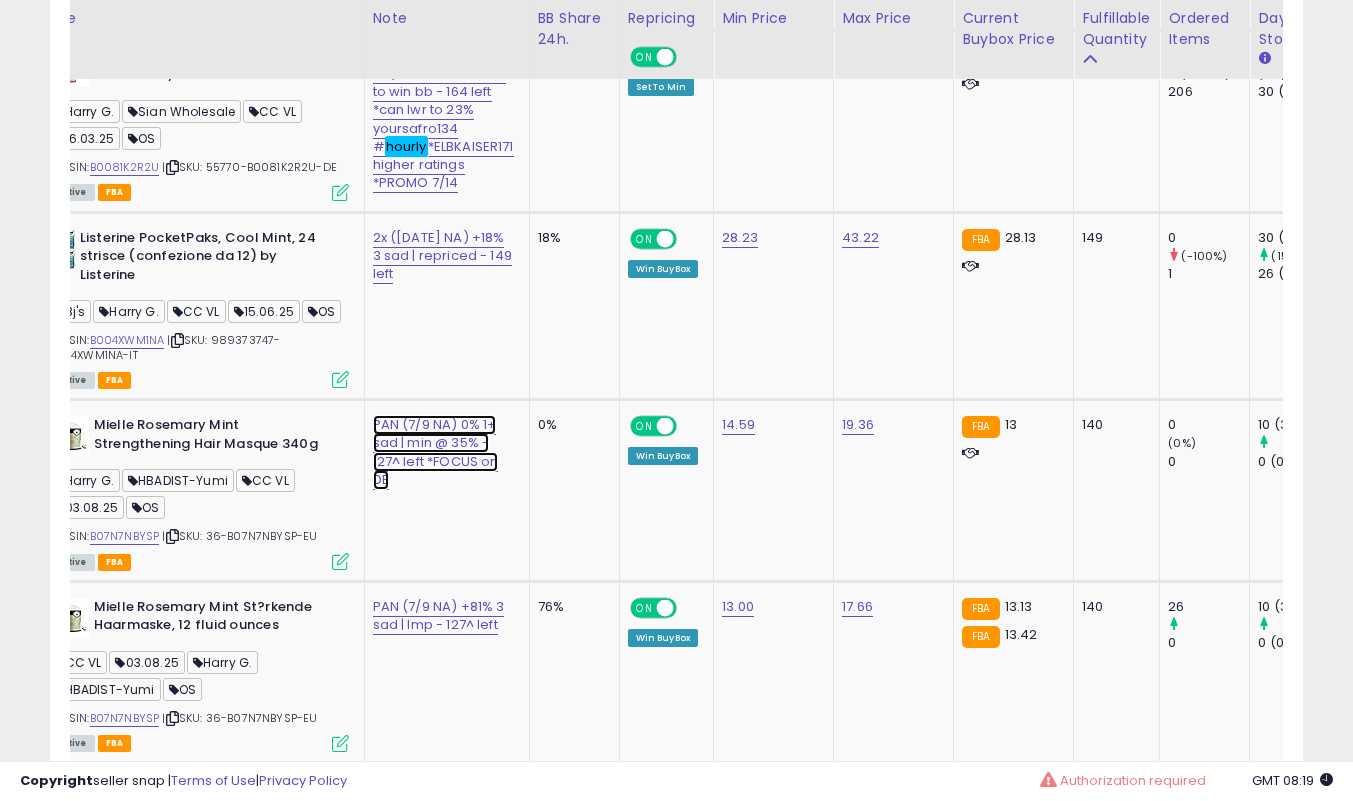 click on "PAN (7/9 NA) 0% 1+ sad | min @ 35% - 127^ left *FOCUS on DE" at bounding box center [441, -4409] 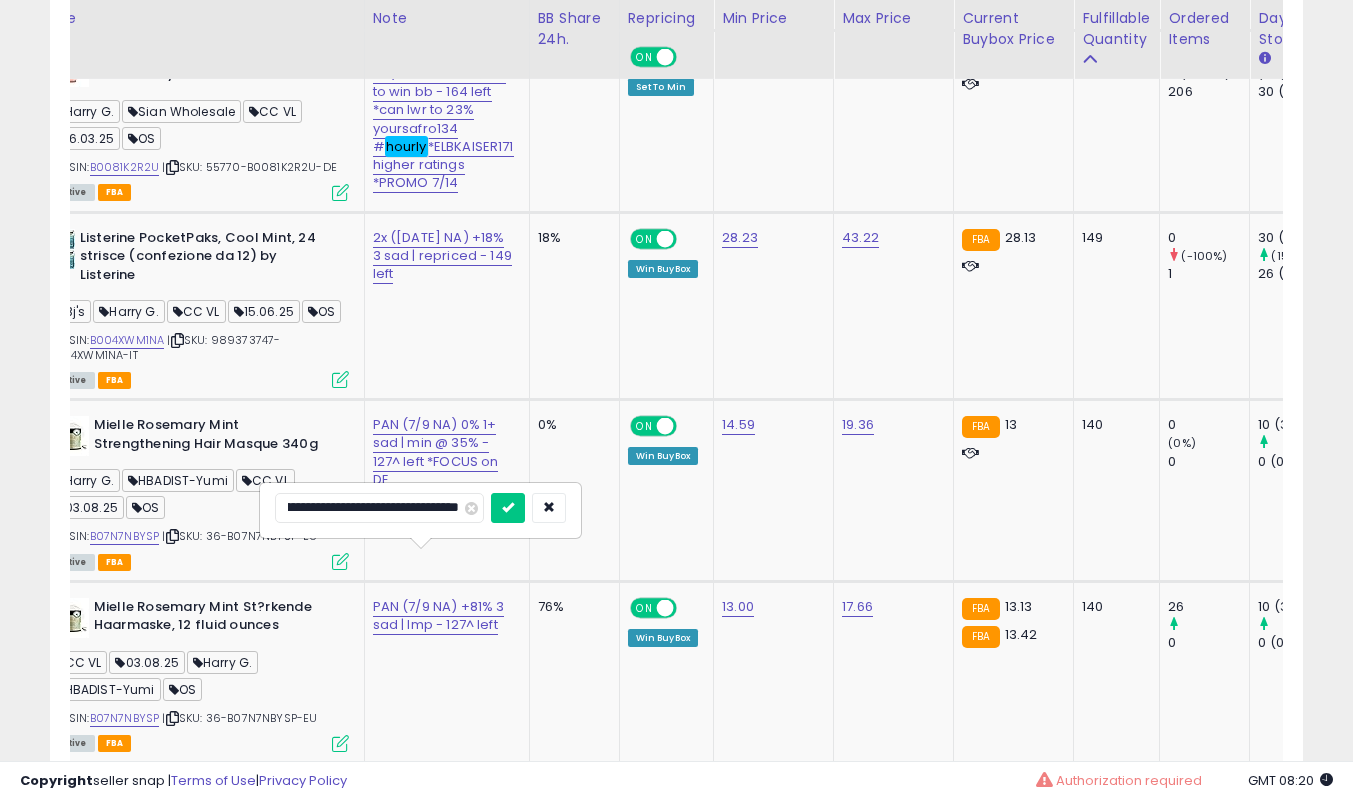 scroll, scrollTop: 0, scrollLeft: 0, axis: both 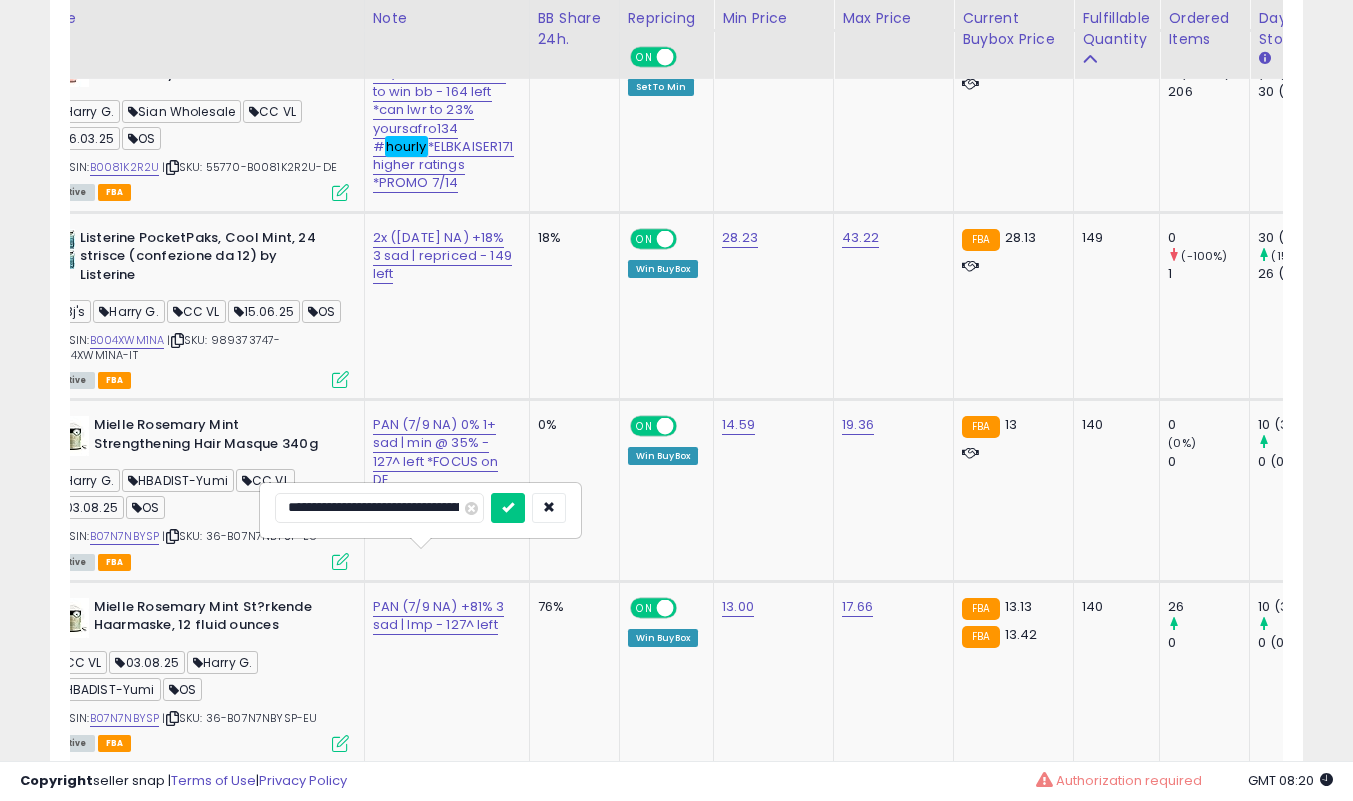 click at bounding box center [508, 508] 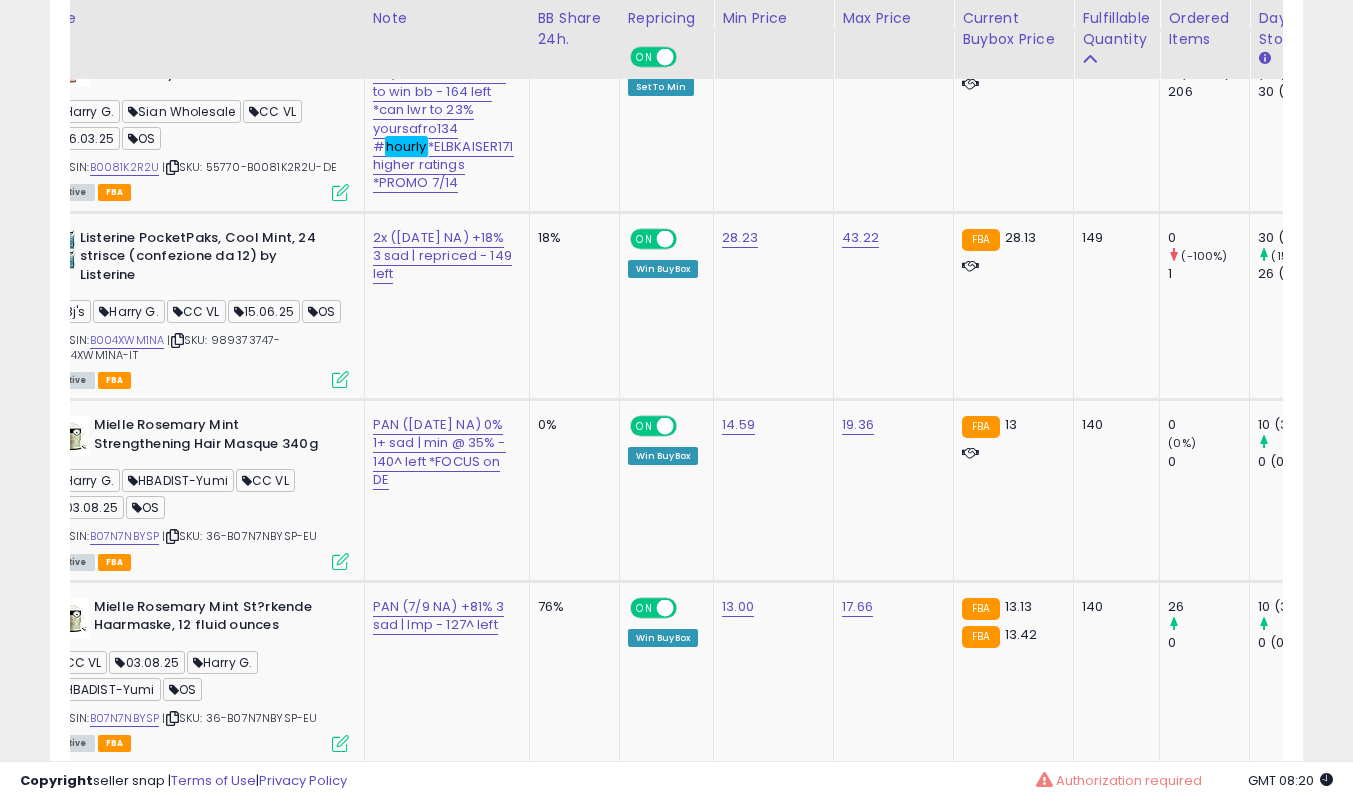 scroll, scrollTop: 5819, scrollLeft: 0, axis: vertical 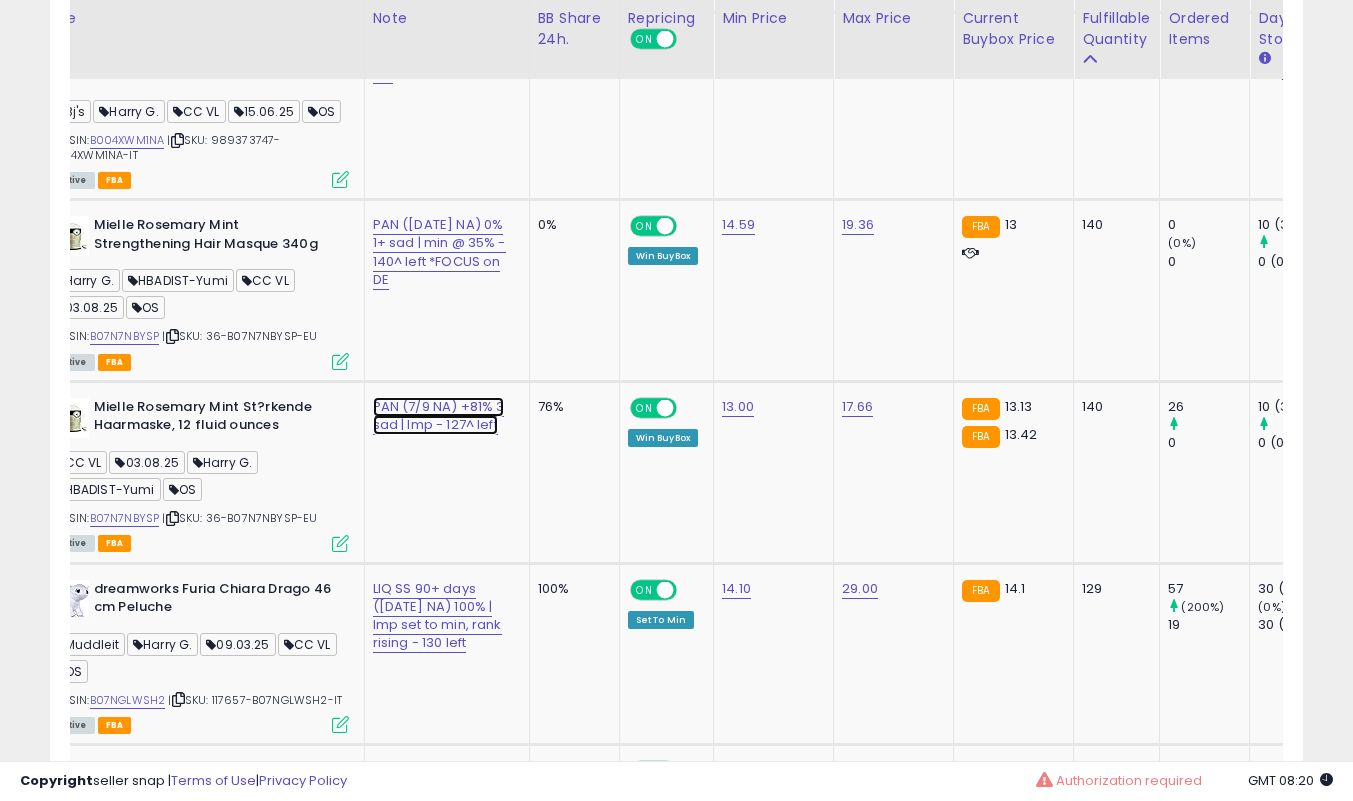click on "PAN (7/9 NA) +81% 3 sad | lmp - 127^ left" at bounding box center (441, -4609) 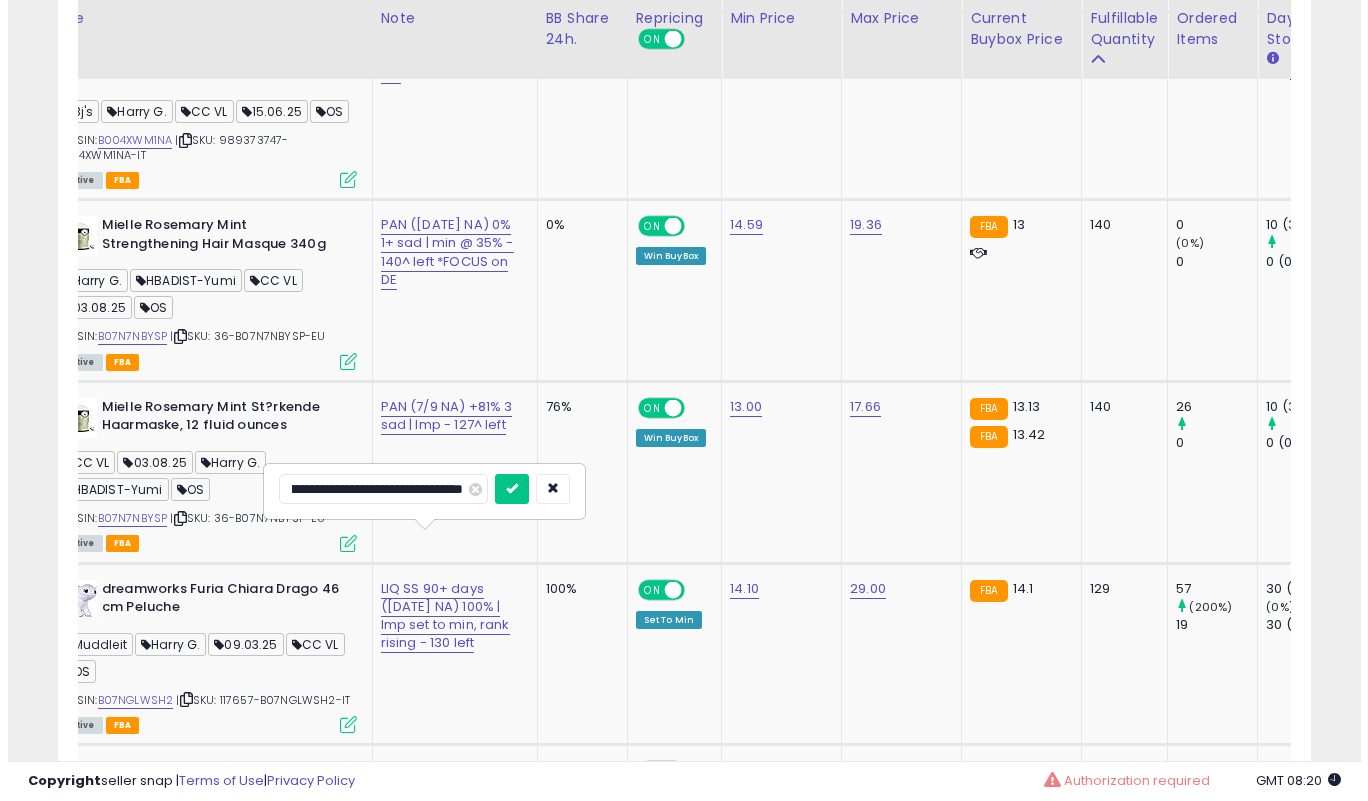 scroll, scrollTop: 0, scrollLeft: 105, axis: horizontal 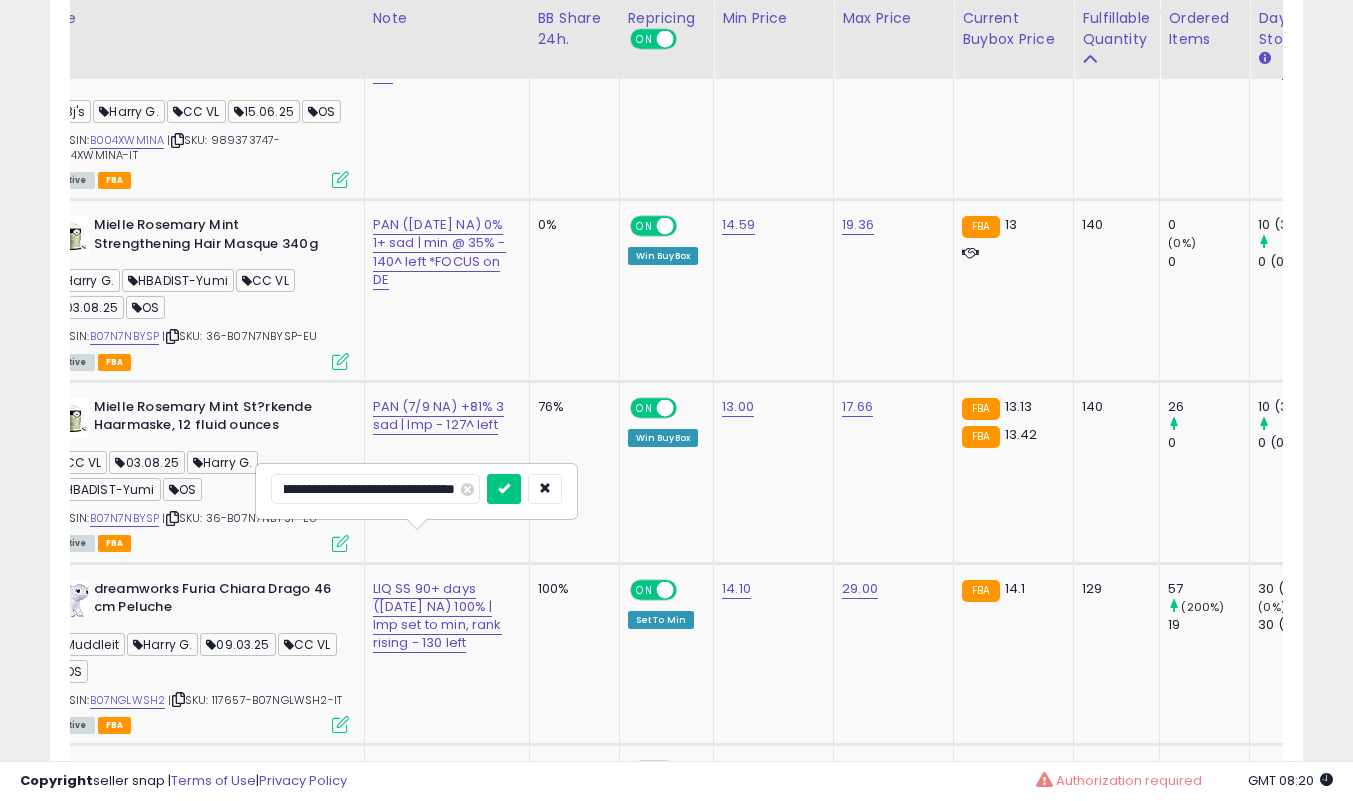 click at bounding box center (504, 489) 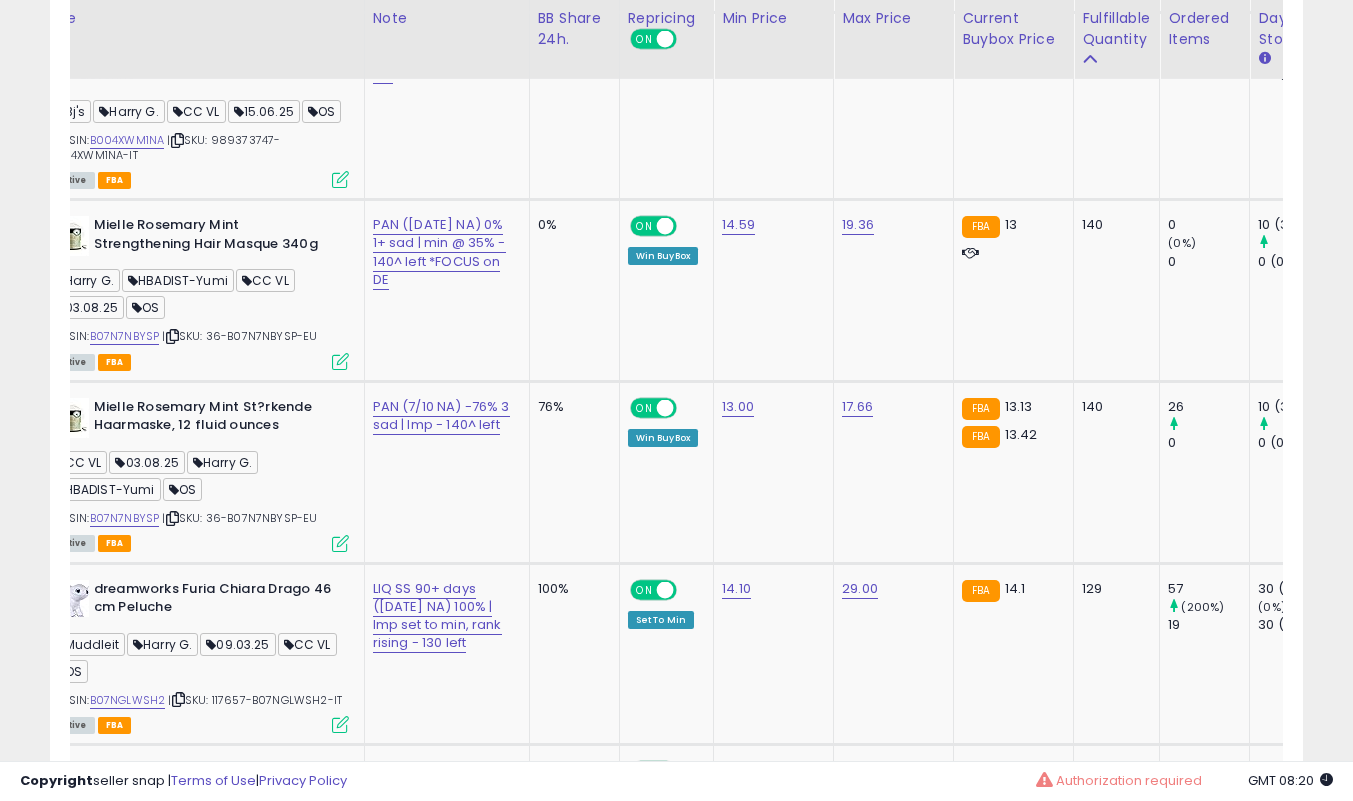 click at bounding box center (340, 543) 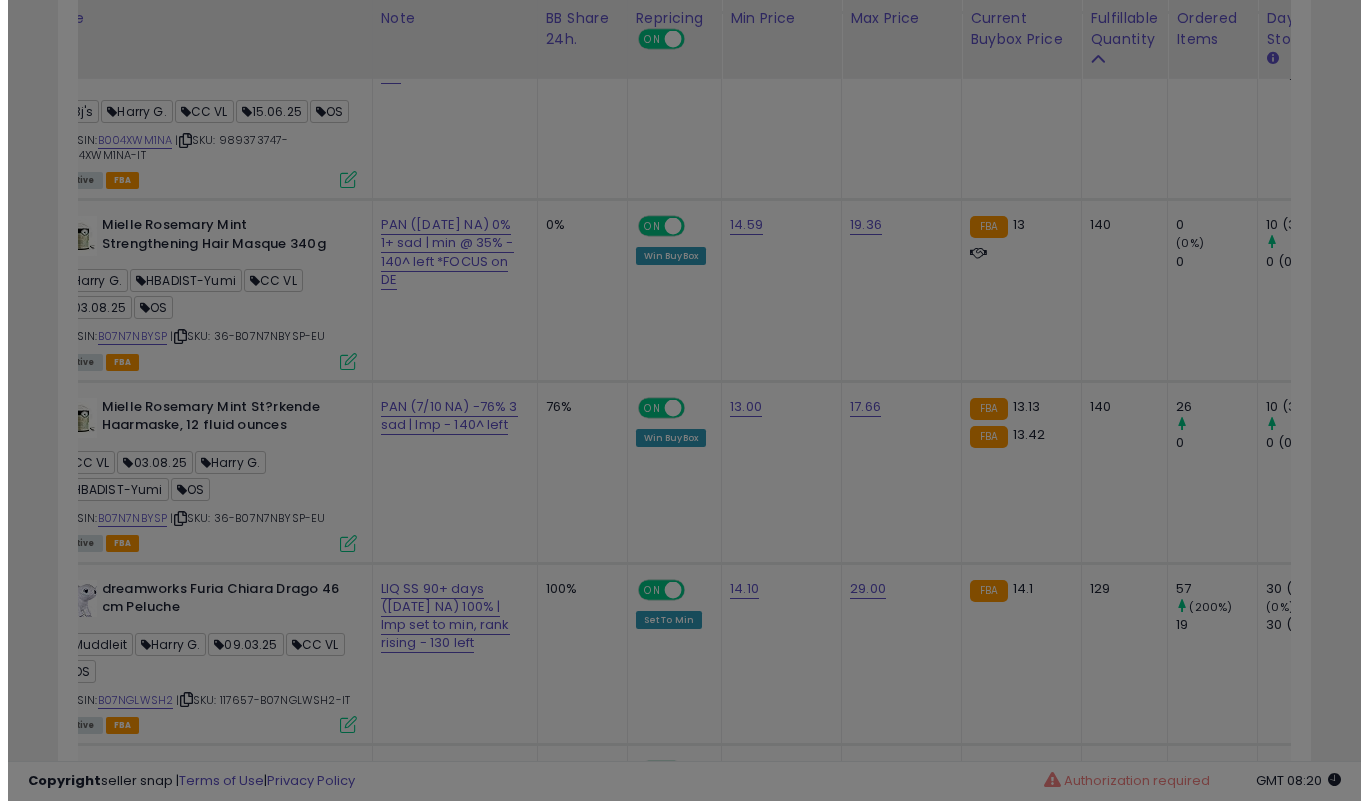scroll, scrollTop: 999590, scrollLeft: 999266, axis: both 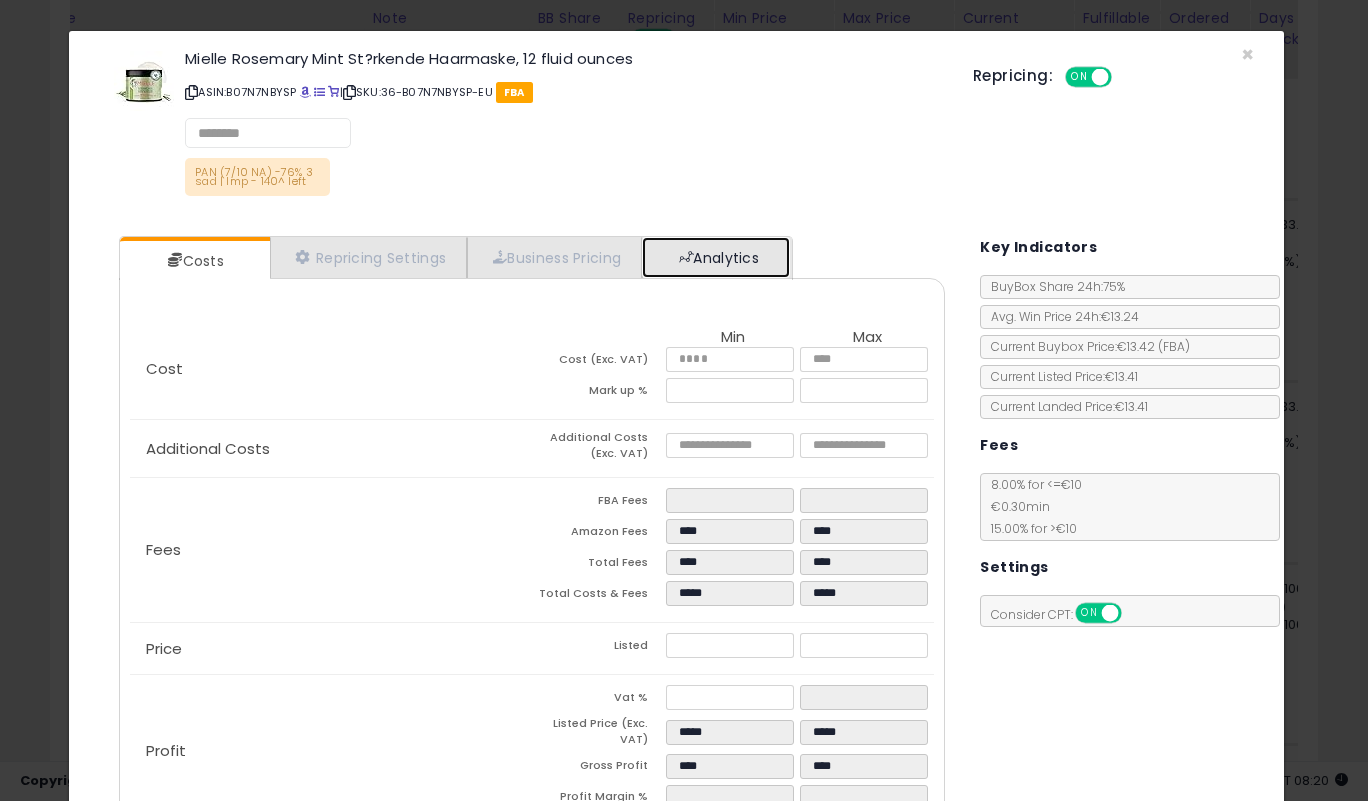click on "Analytics" at bounding box center [716, 257] 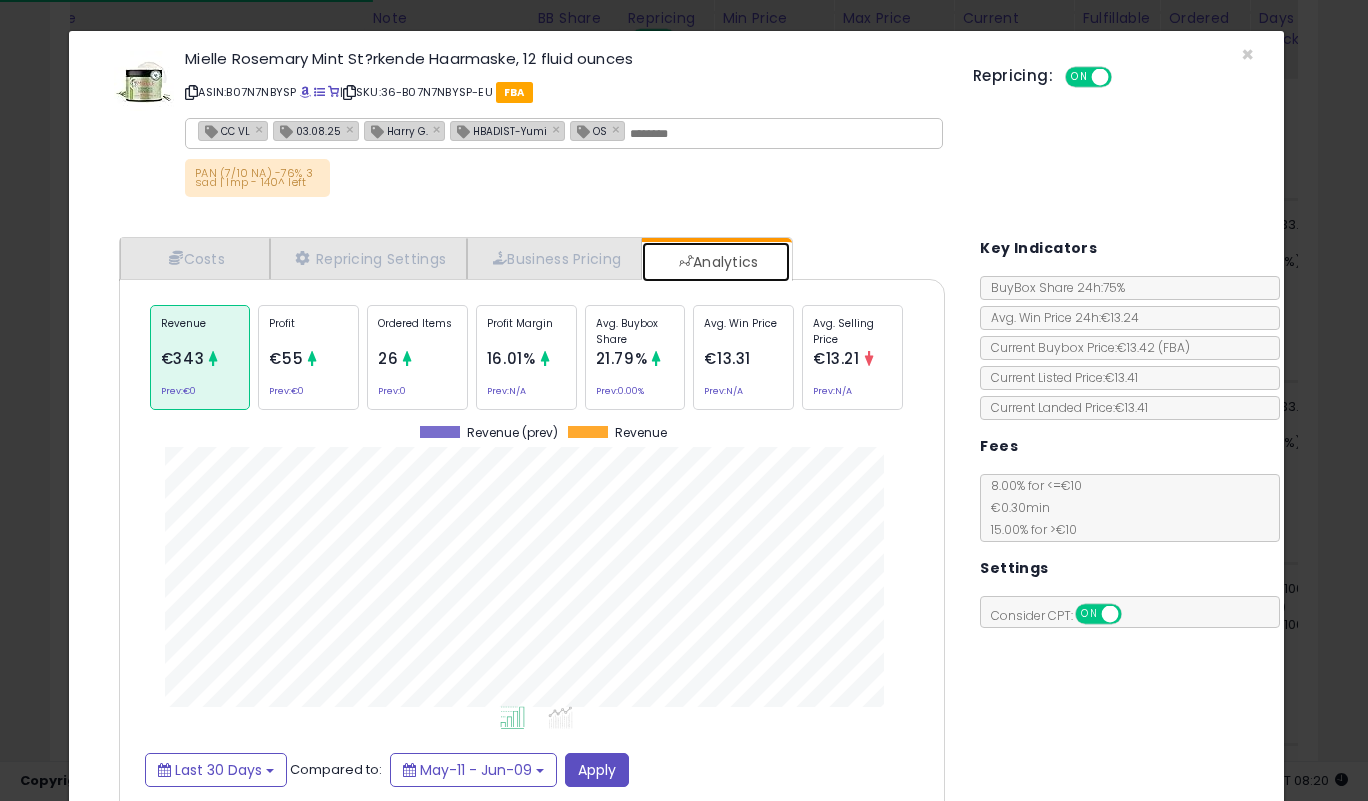 scroll, scrollTop: 999385, scrollLeft: 999143, axis: both 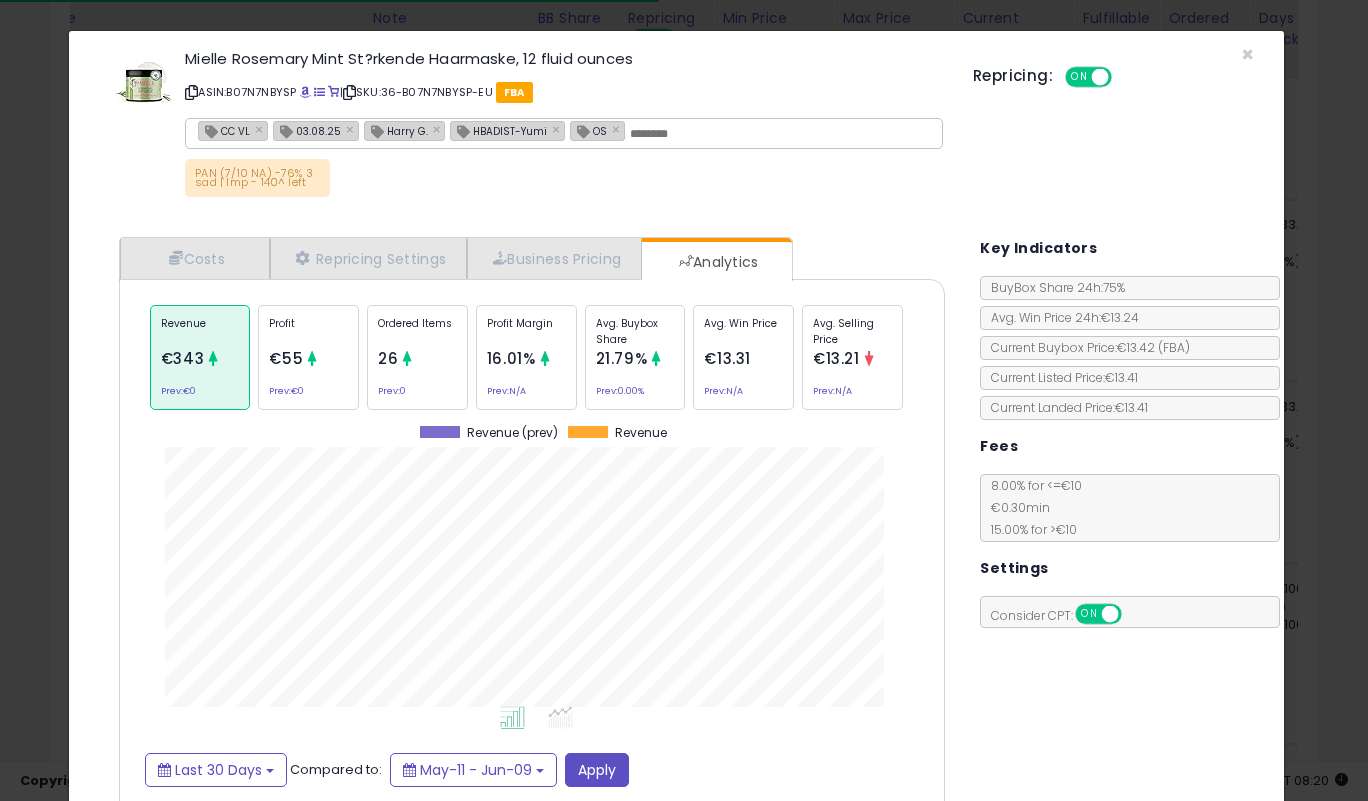 click on "Ordered Items
26
Prev:  0" 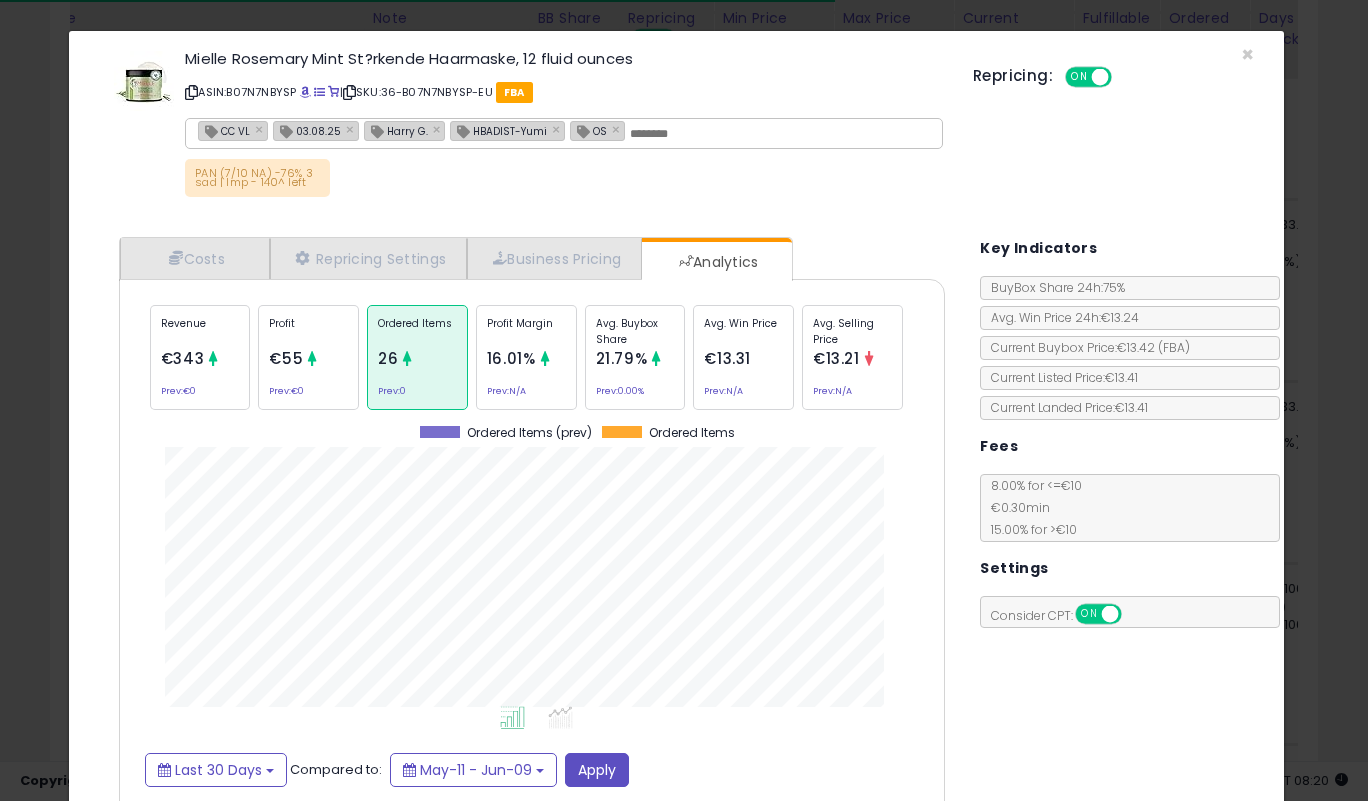 scroll, scrollTop: 999385, scrollLeft: 999143, axis: both 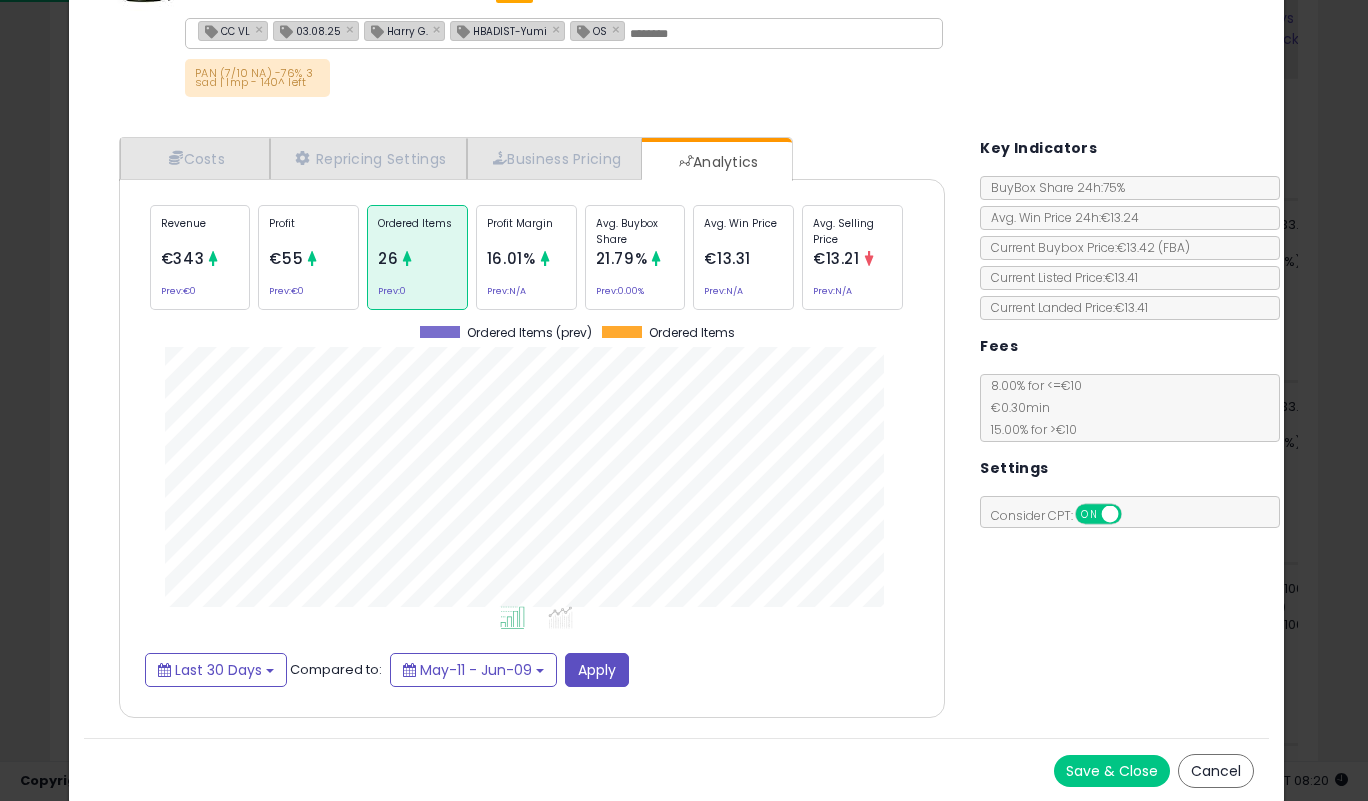 click on "Save & Close" at bounding box center [1112, 771] 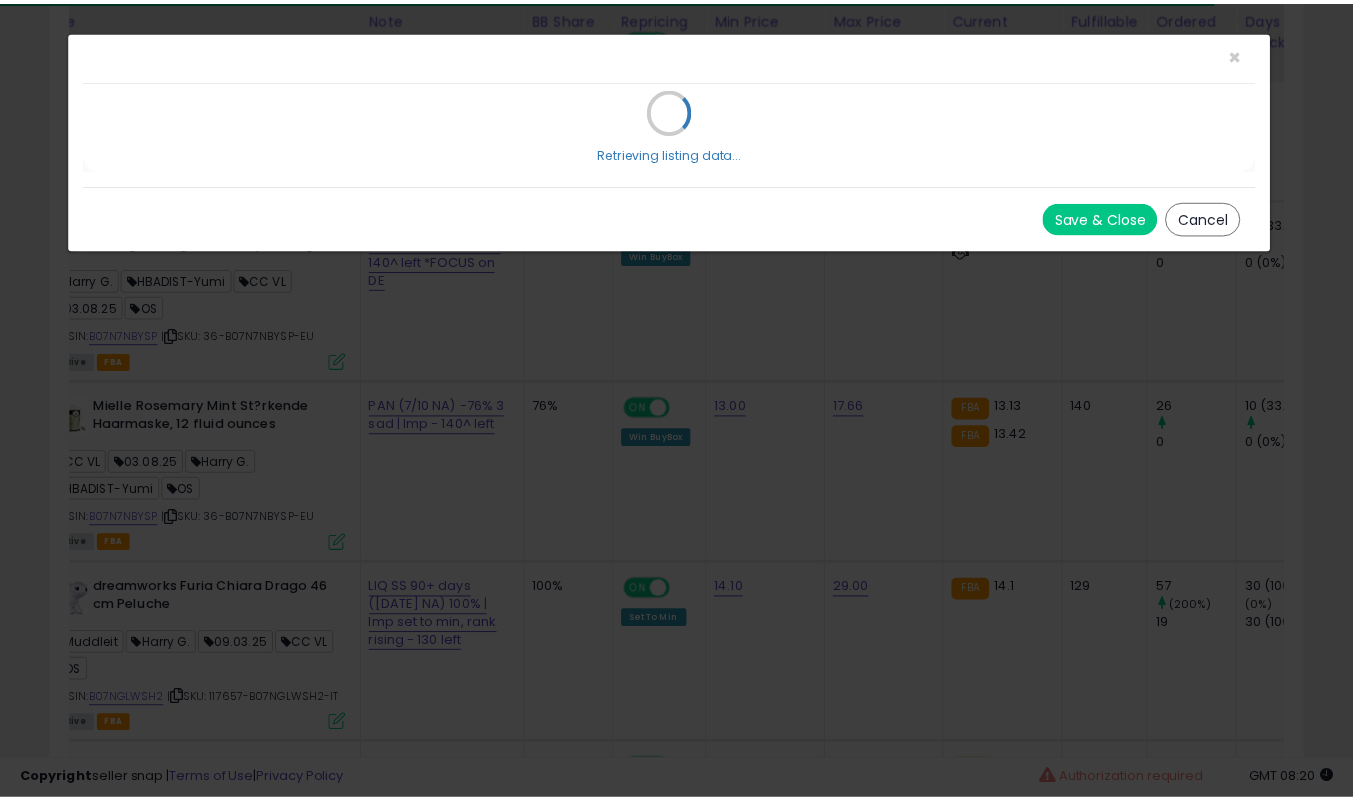 scroll, scrollTop: 0, scrollLeft: 0, axis: both 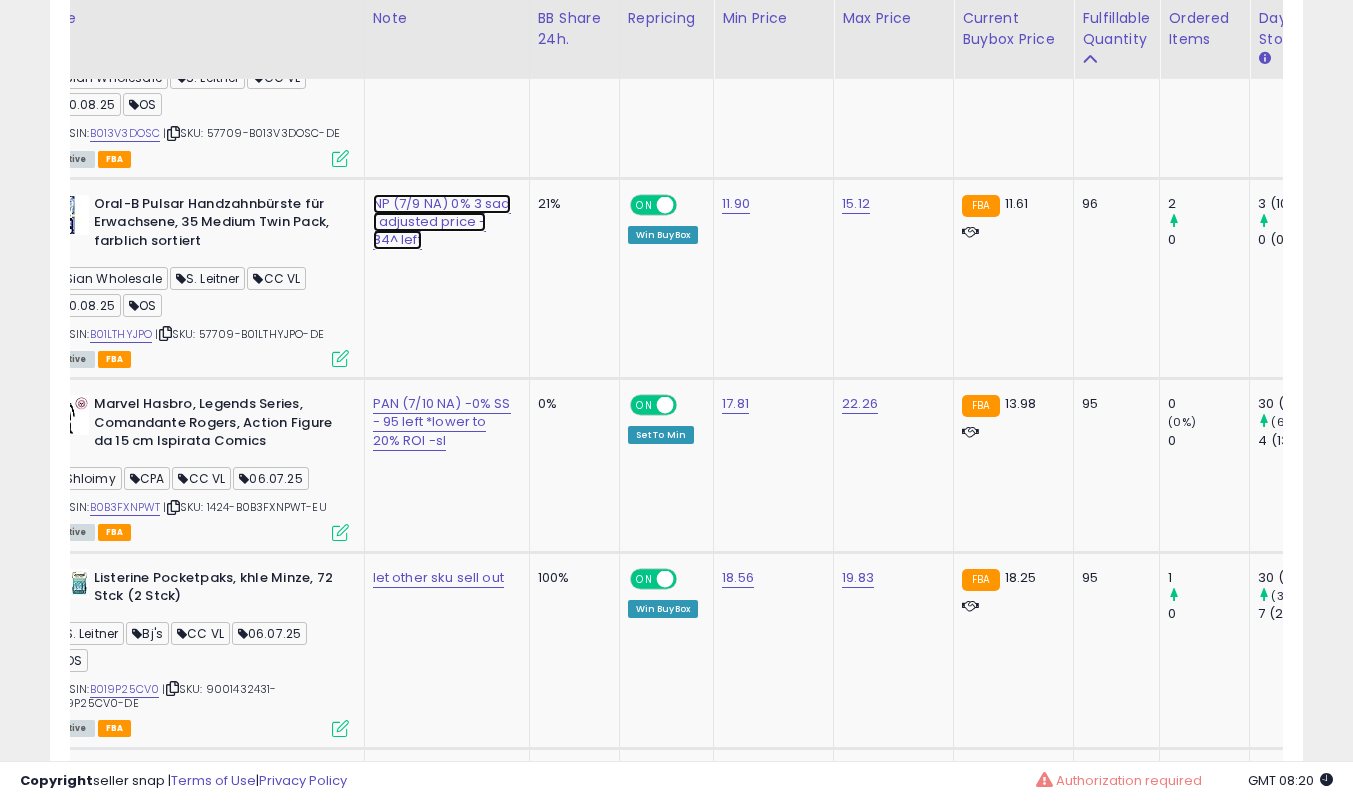click on "NP (7/9 NA) 0% 3 sad | adjusted price - 84^ left" at bounding box center [441, -5609] 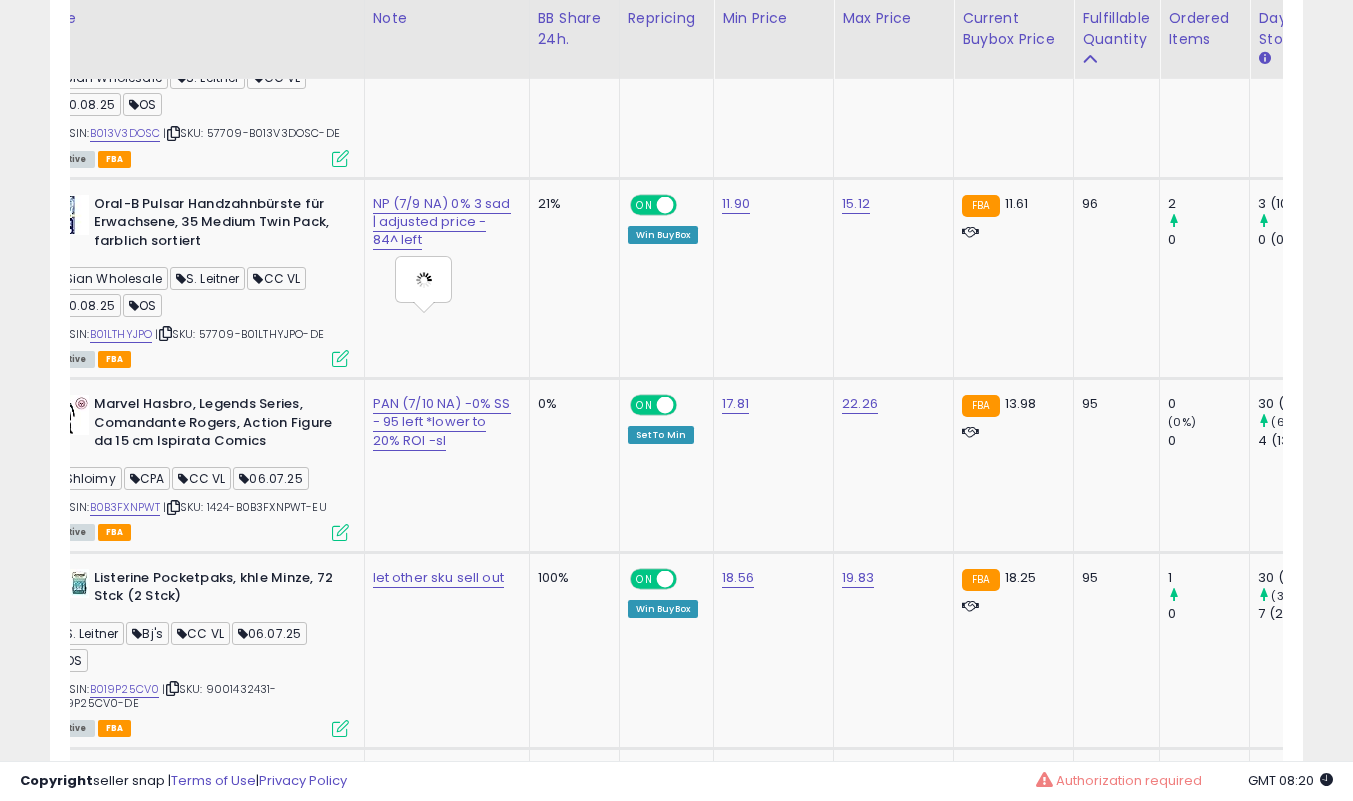 scroll, scrollTop: 0, scrollLeft: 134, axis: horizontal 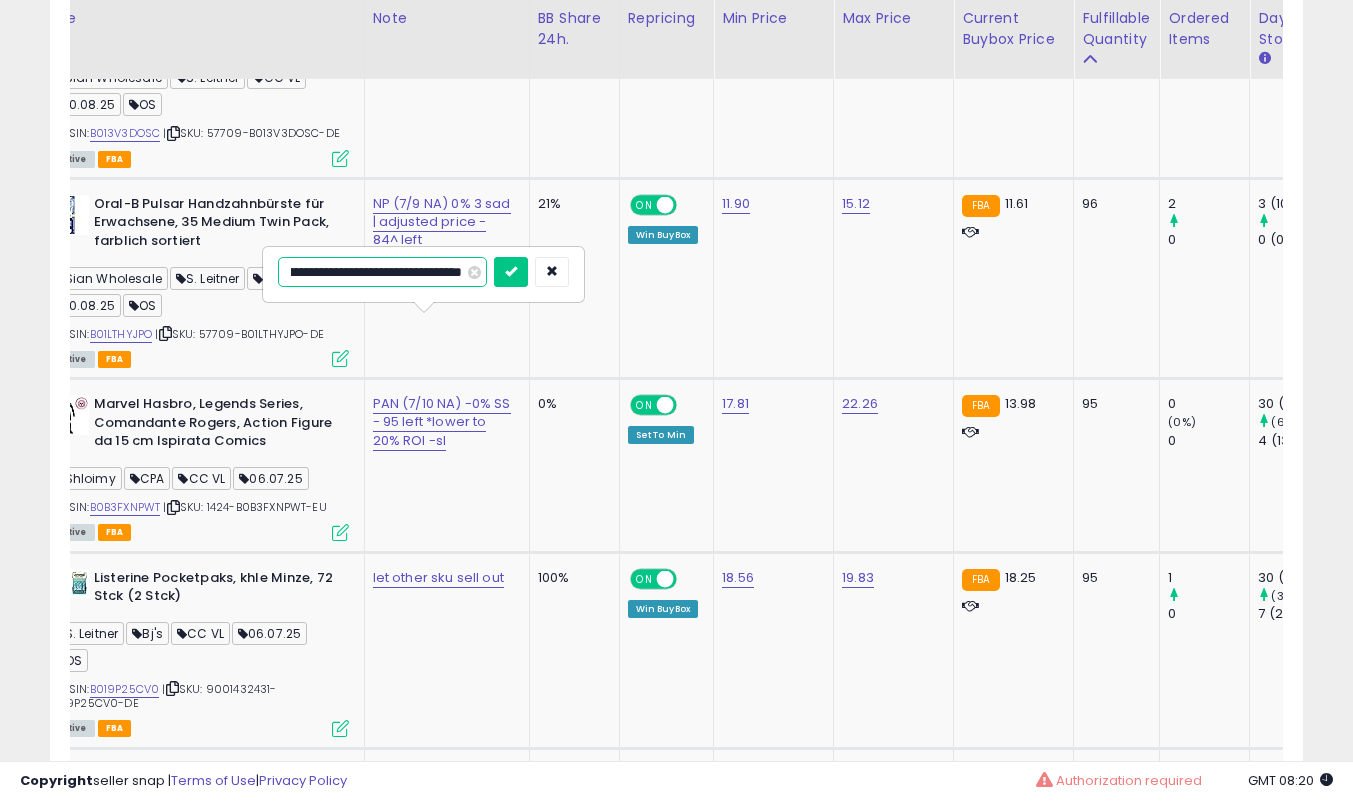 click on "**********" at bounding box center [382, 272] 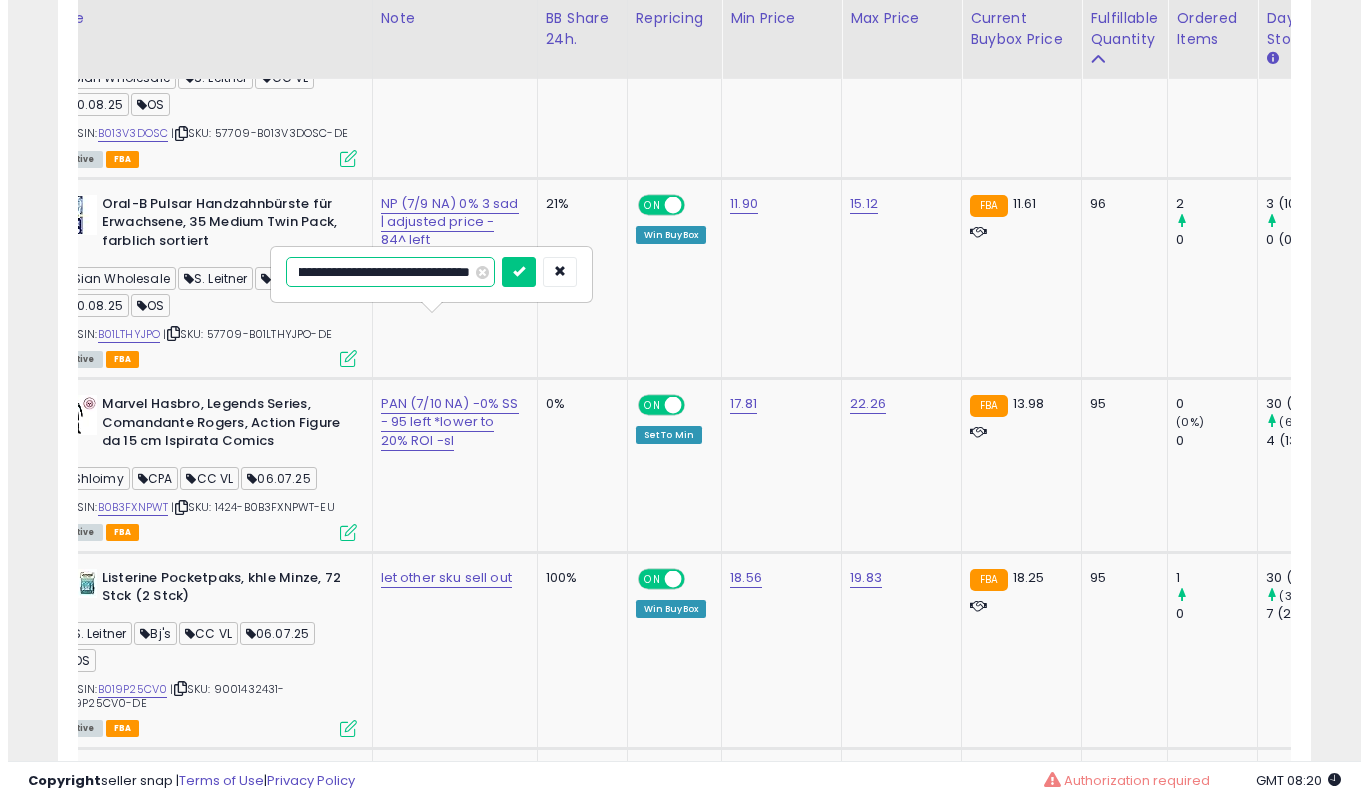 scroll, scrollTop: 0, scrollLeft: 159, axis: horizontal 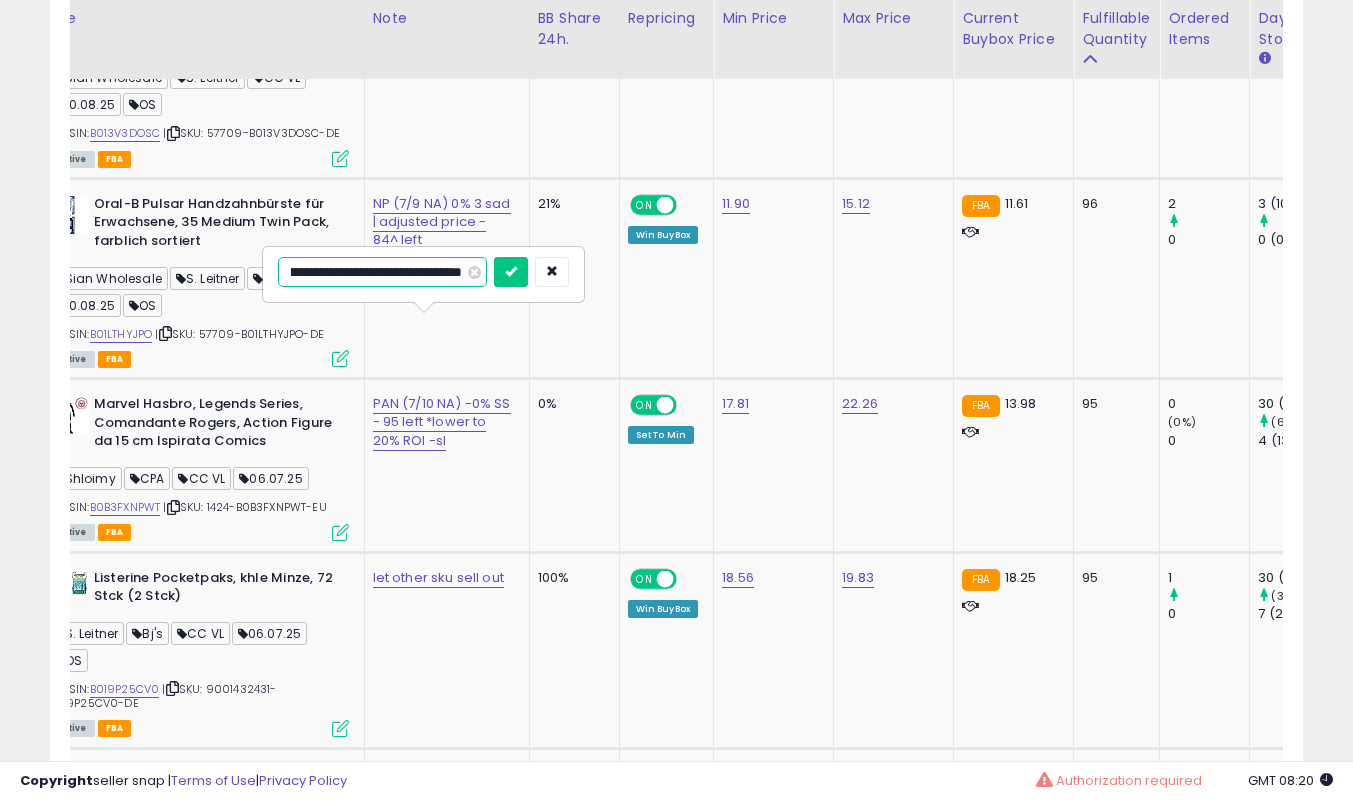 click at bounding box center [511, 272] 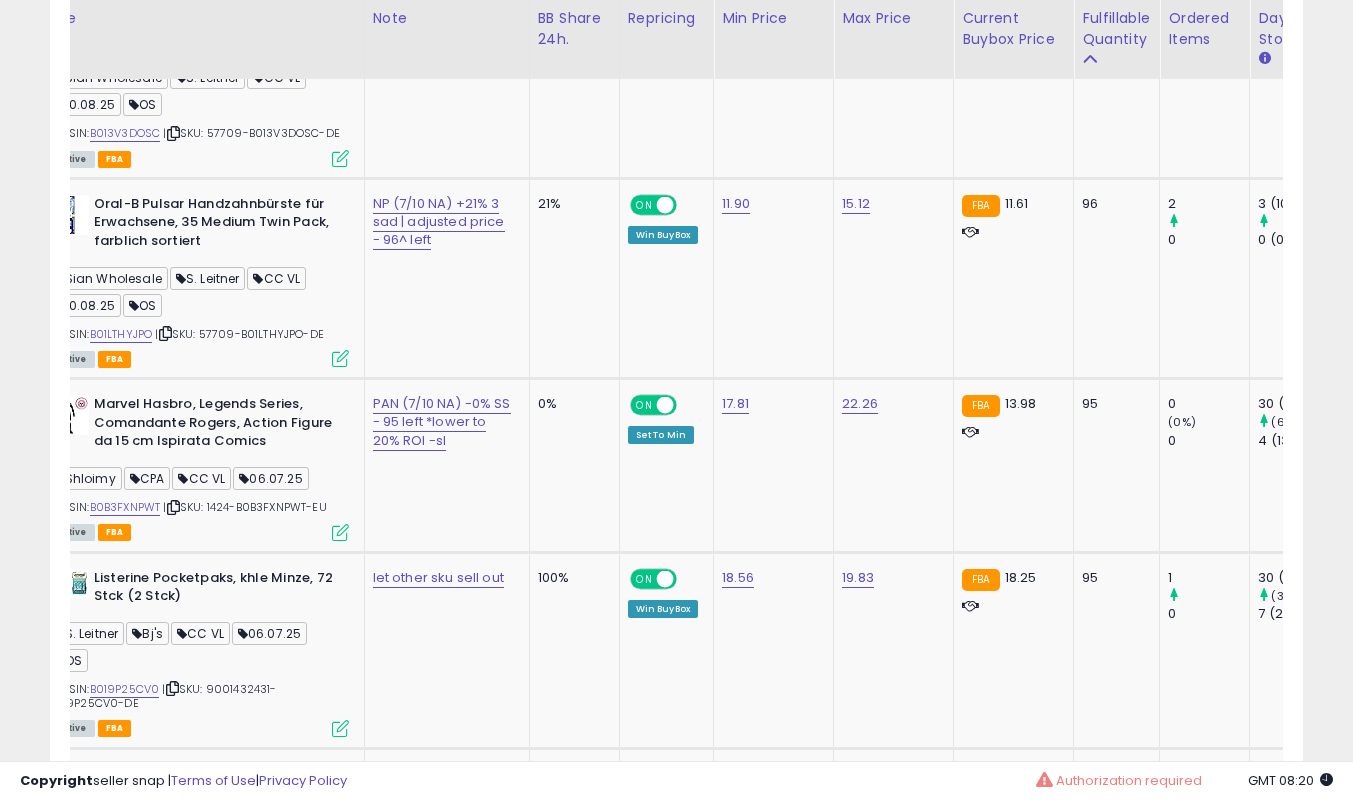 click at bounding box center (340, 358) 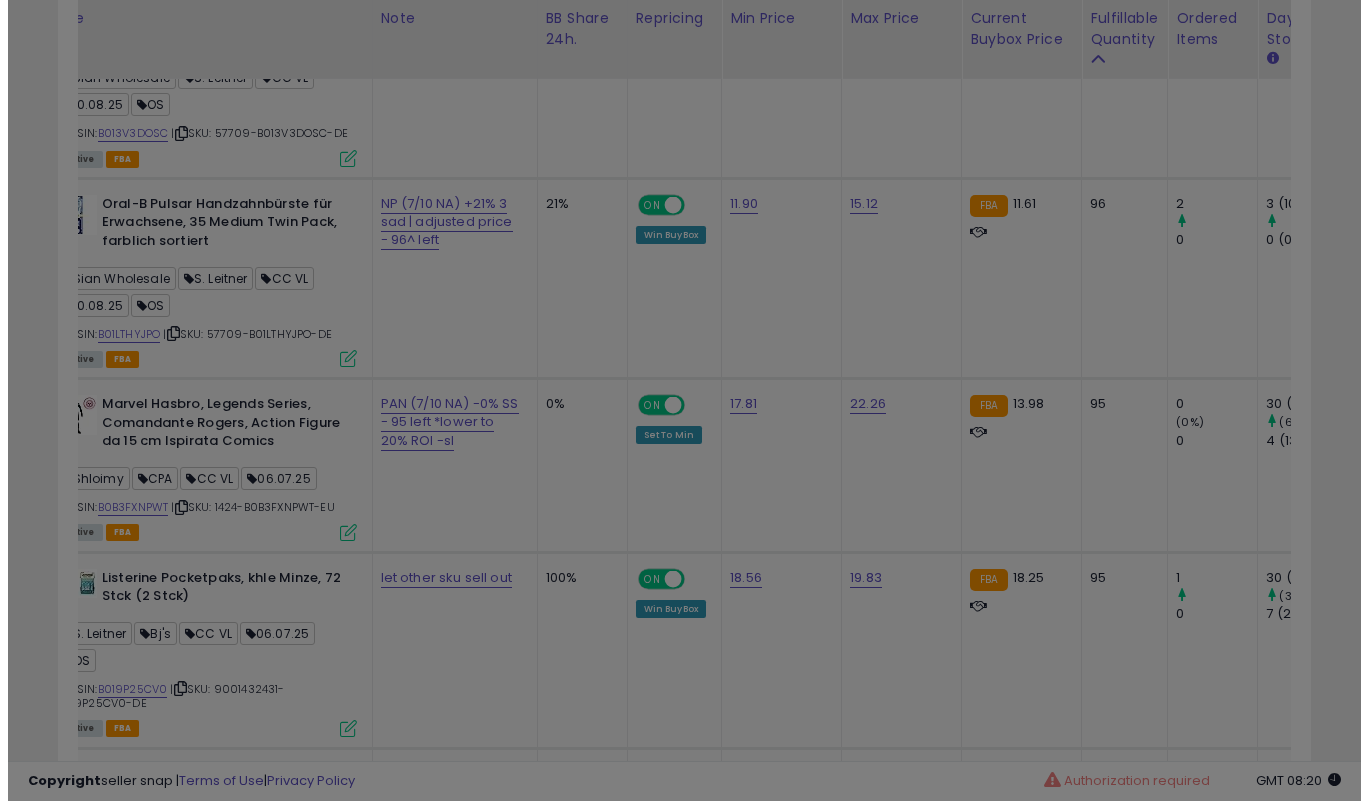 scroll, scrollTop: 999590, scrollLeft: 999266, axis: both 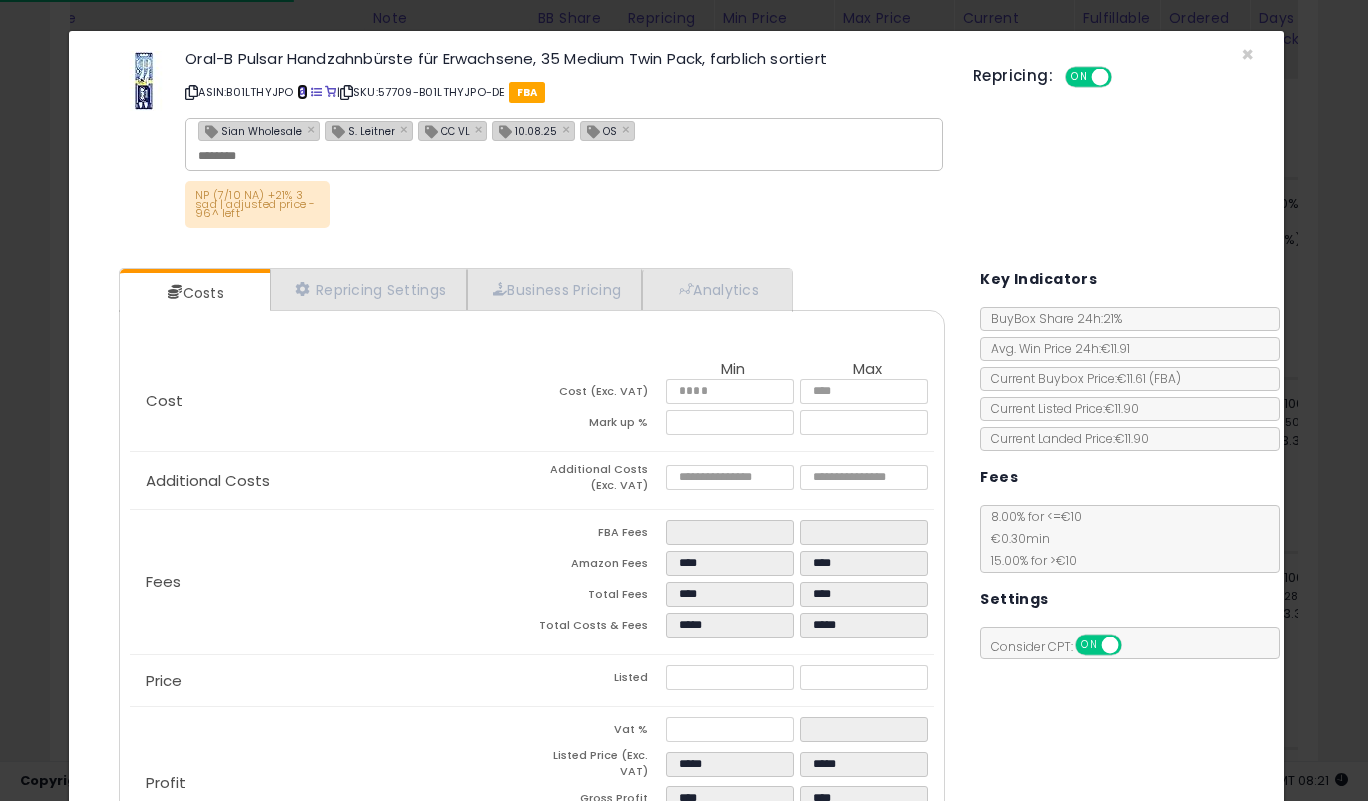 click at bounding box center (302, 92) 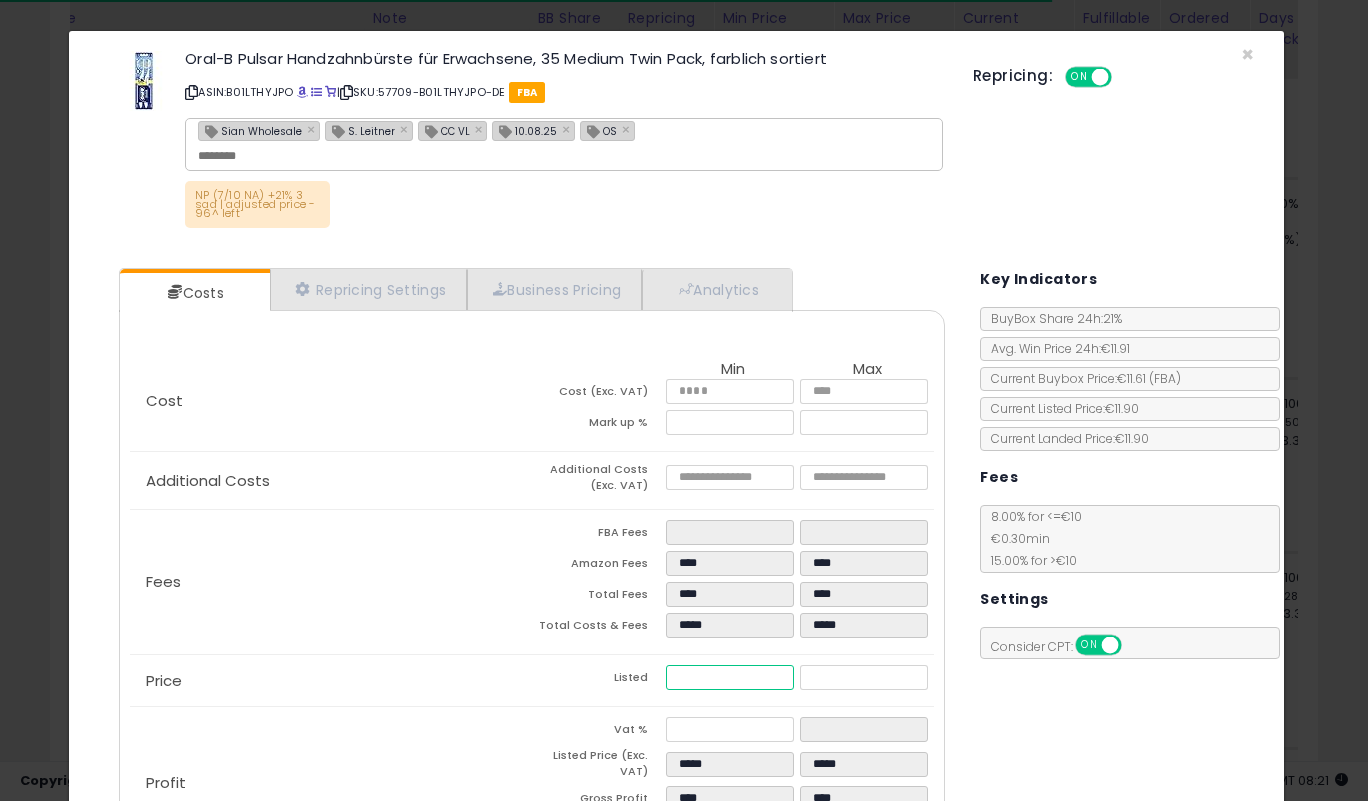 click on "*****" at bounding box center [729, 677] 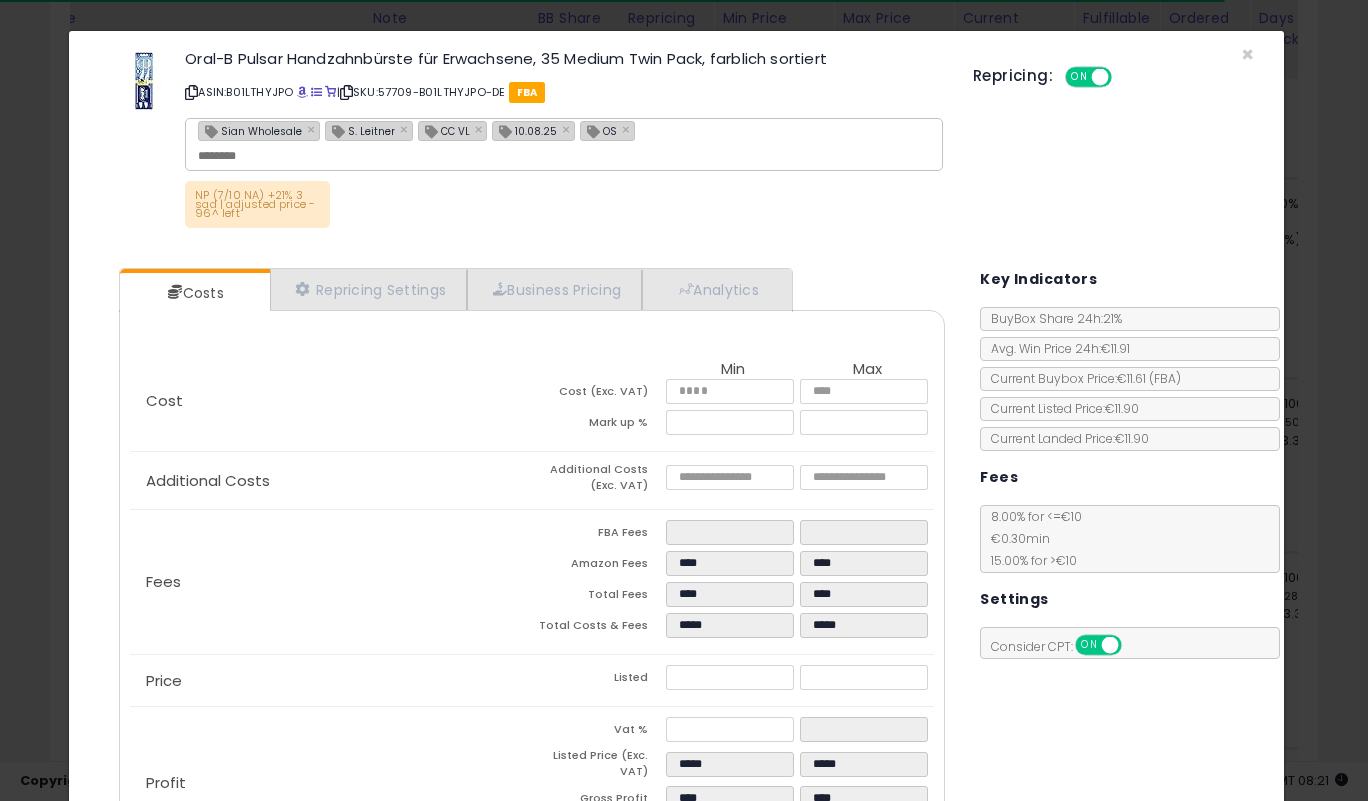 click on "Fees
FBA Fees
****
****
Amazon Fees
****
****
Total Fees
****
****
Total Costs & Fees
*****
*****" 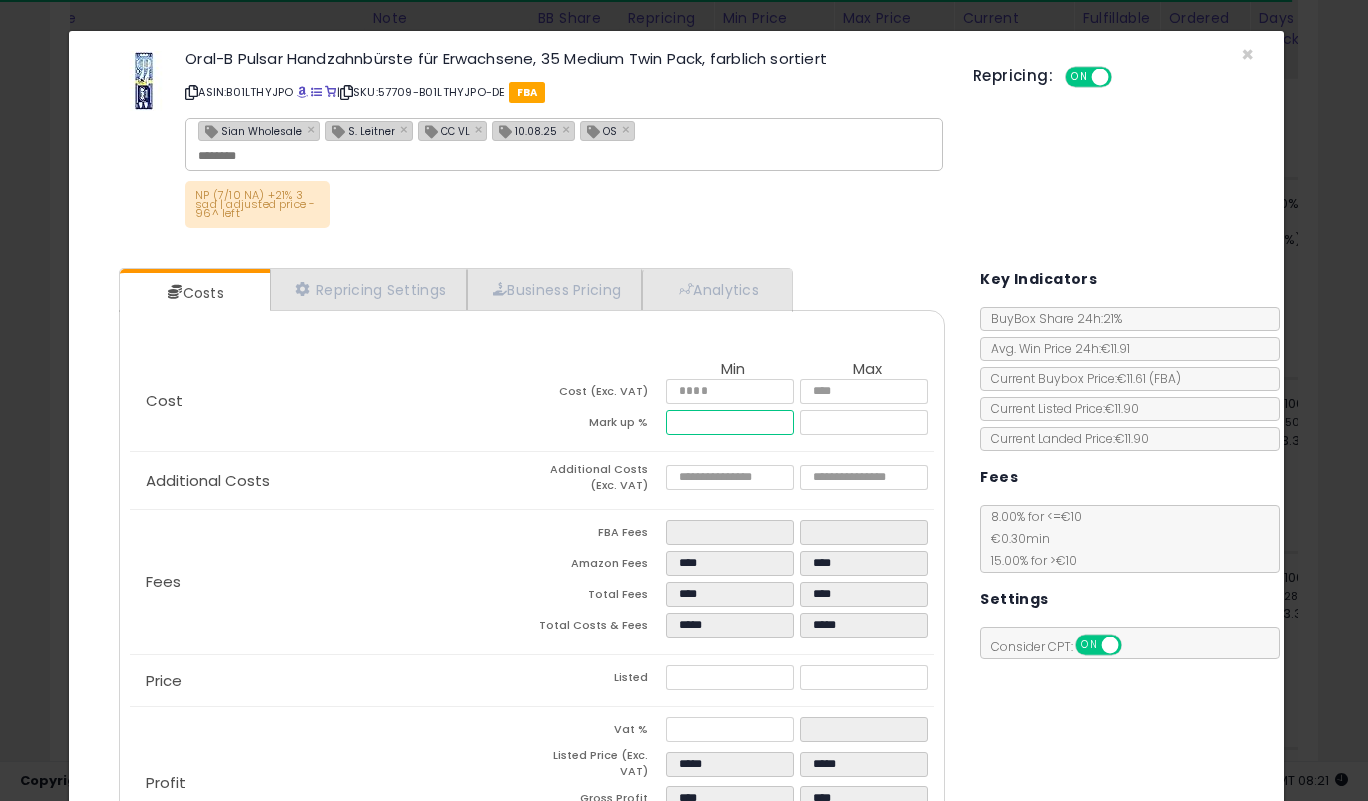 drag, startPoint x: 715, startPoint y: 417, endPoint x: 527, endPoint y: 419, distance: 188.01064 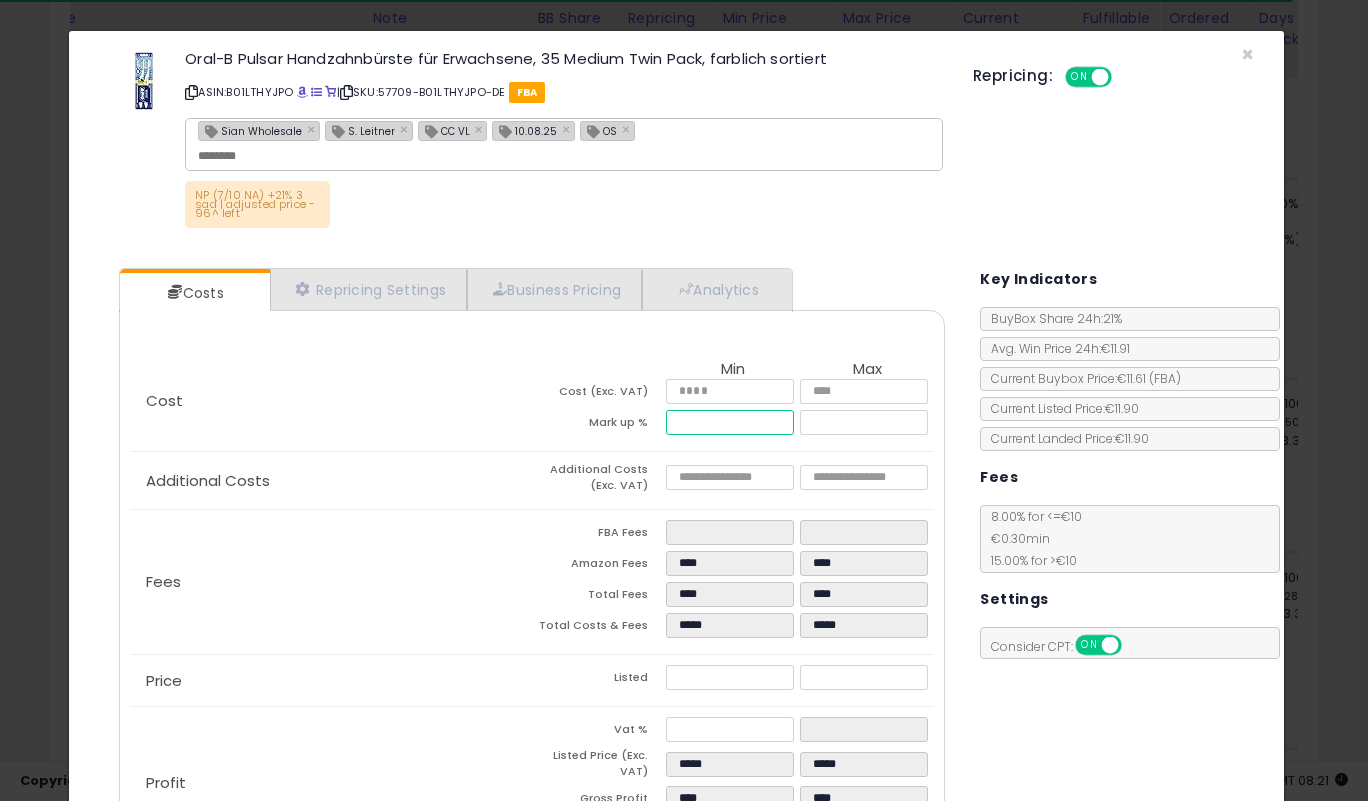 click on "Mark up %
*****
******" at bounding box center (733, 425) 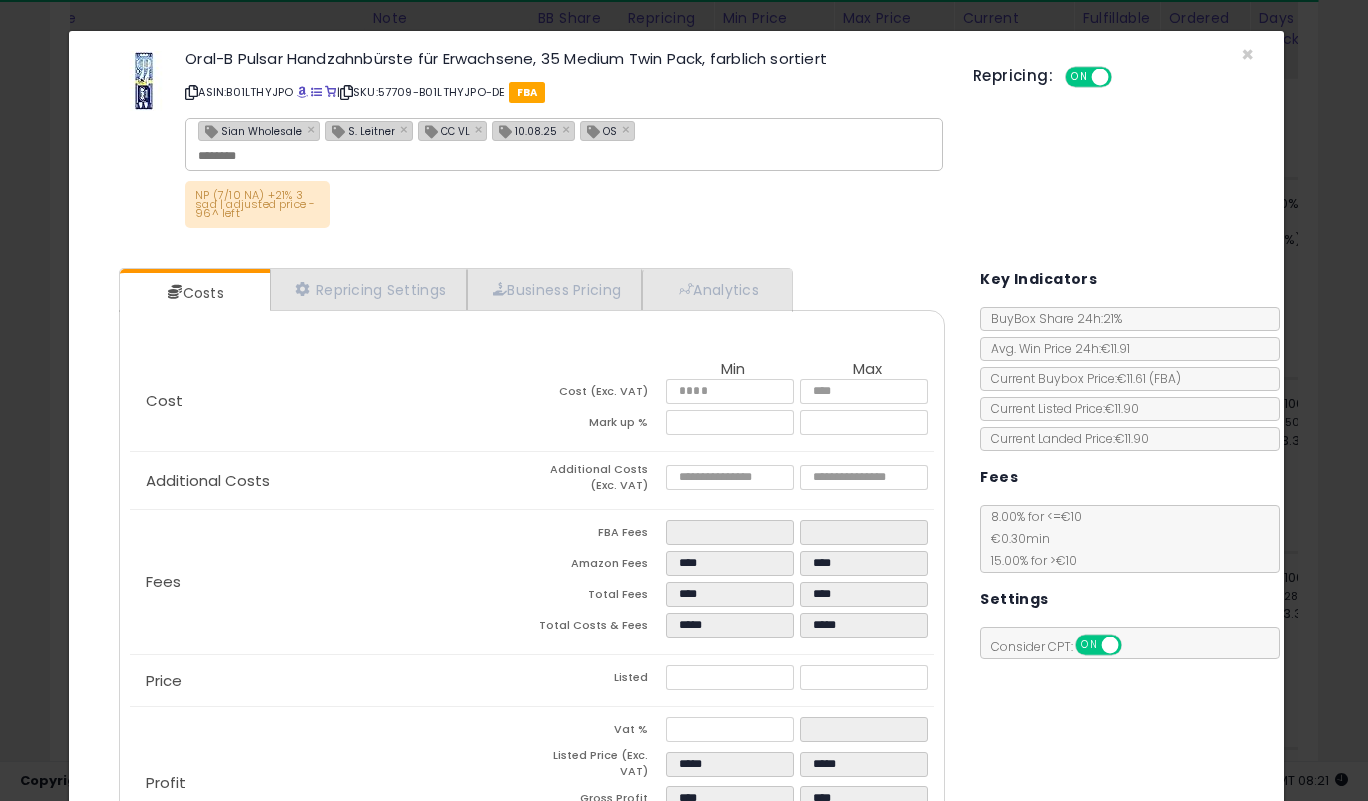 click on "Fees
FBA Fees
****
****
Amazon Fees
****
****
Total Fees
****
****
Total Costs & Fees
*****
*****" 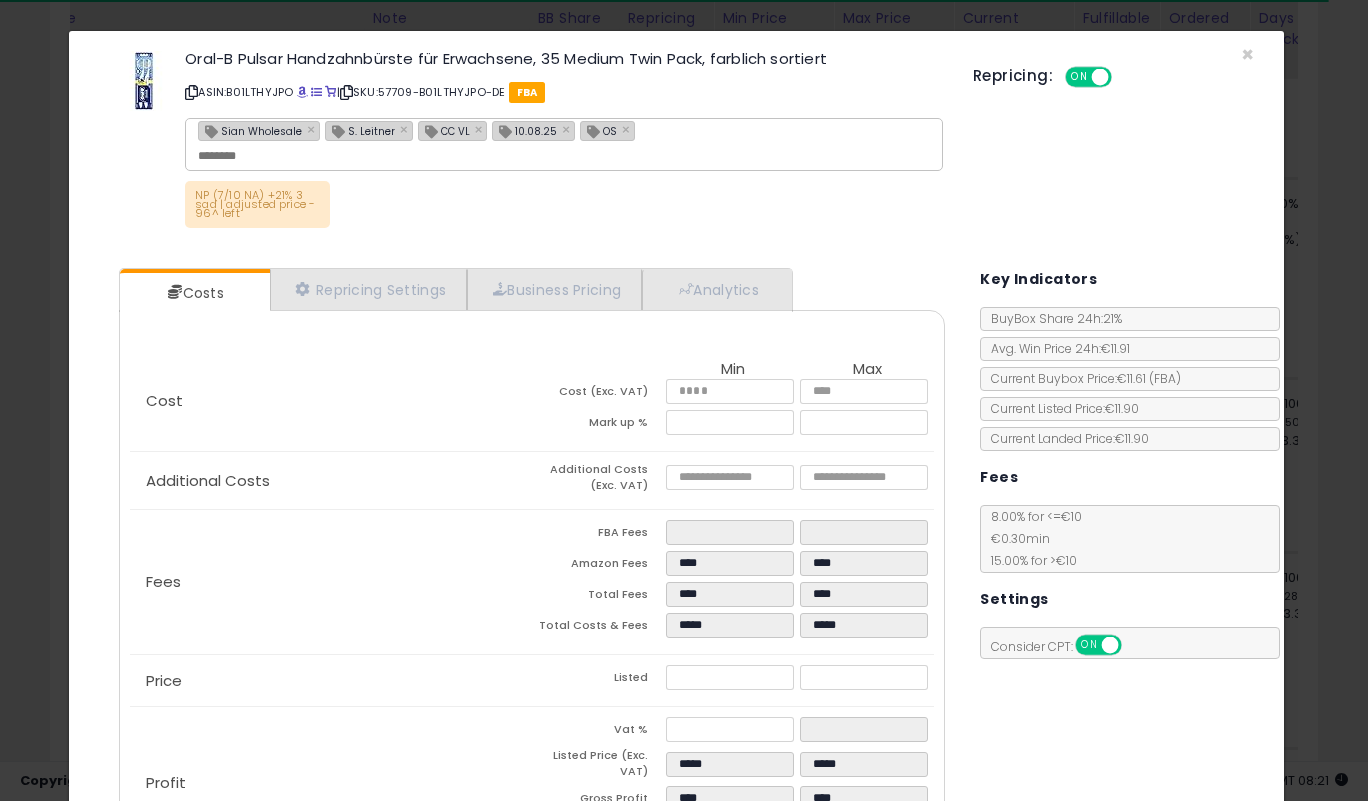 scroll, scrollTop: 161, scrollLeft: 0, axis: vertical 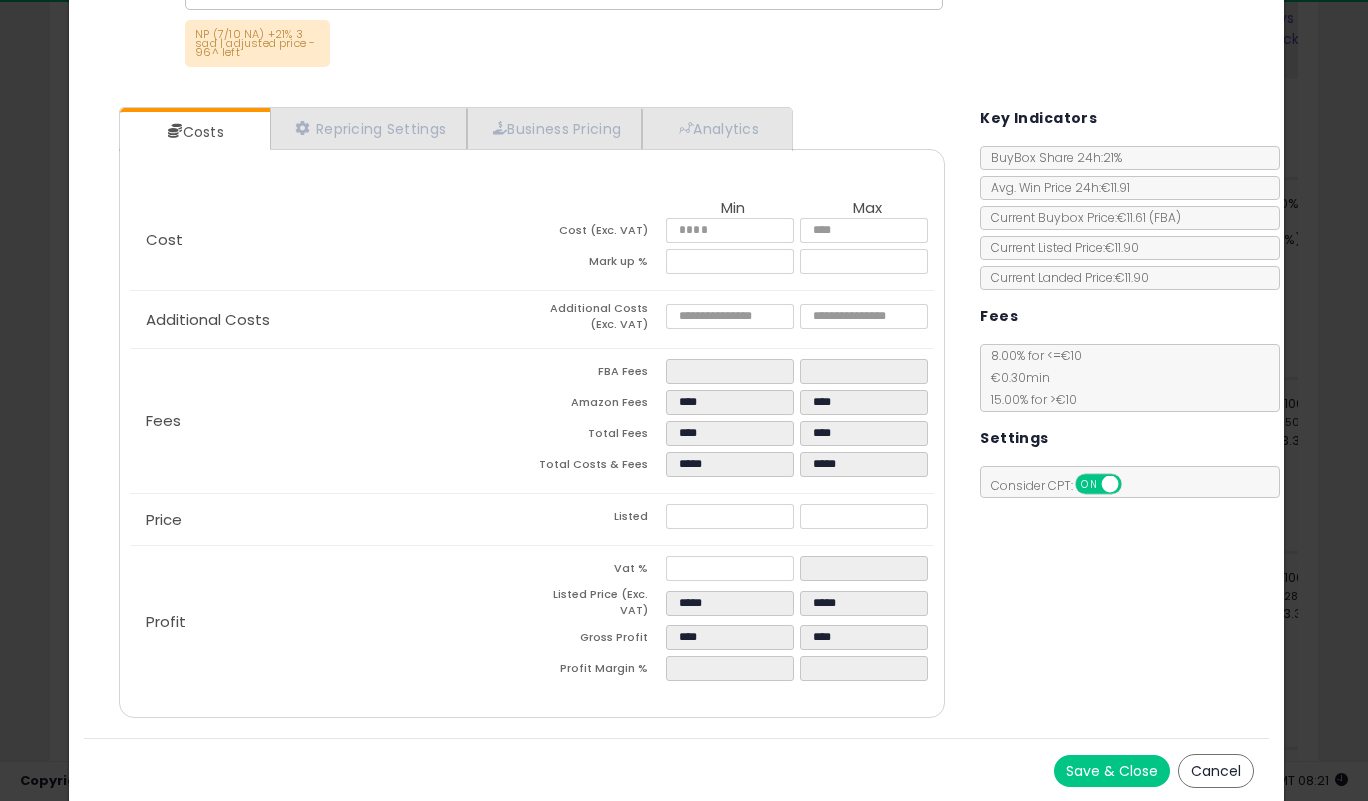 click on "Save & Close
Cancel" at bounding box center [677, 770] 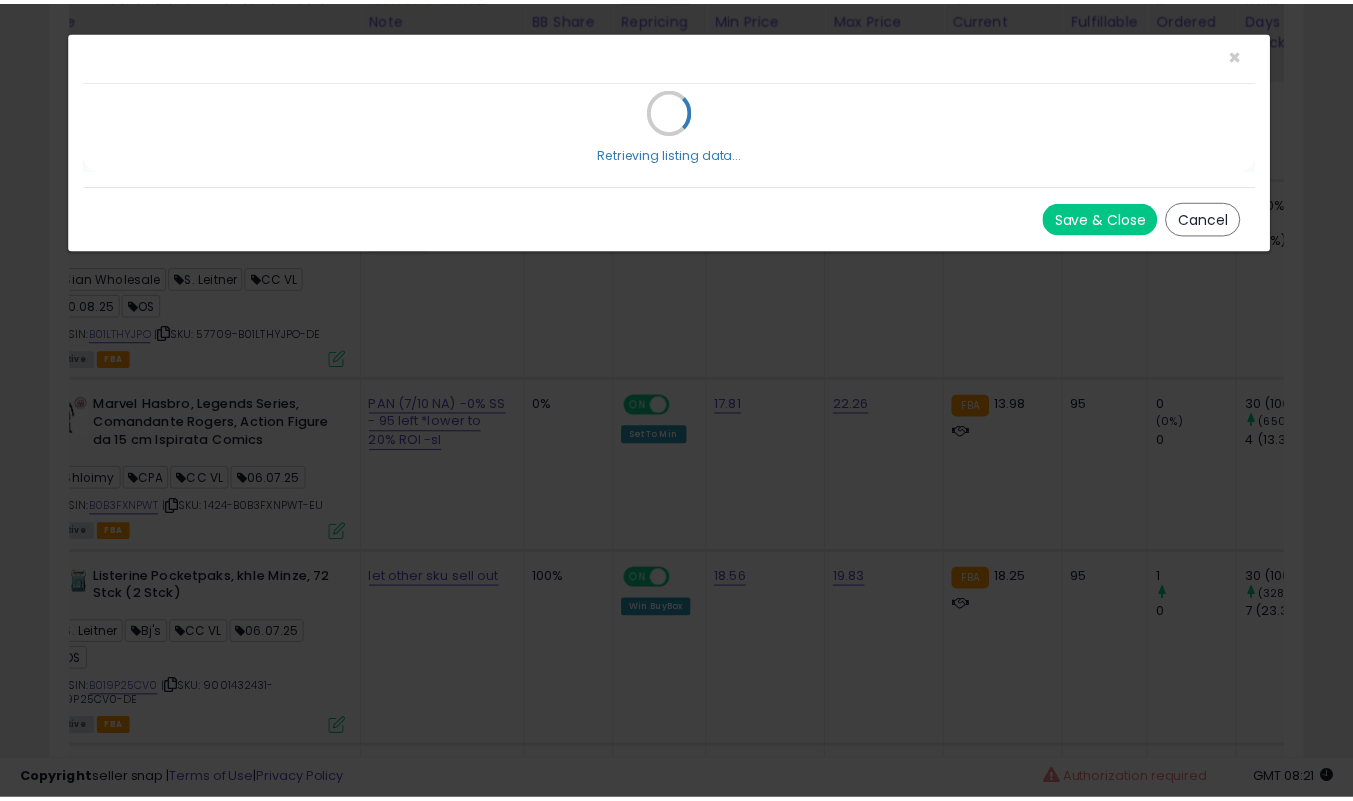 scroll, scrollTop: 0, scrollLeft: 0, axis: both 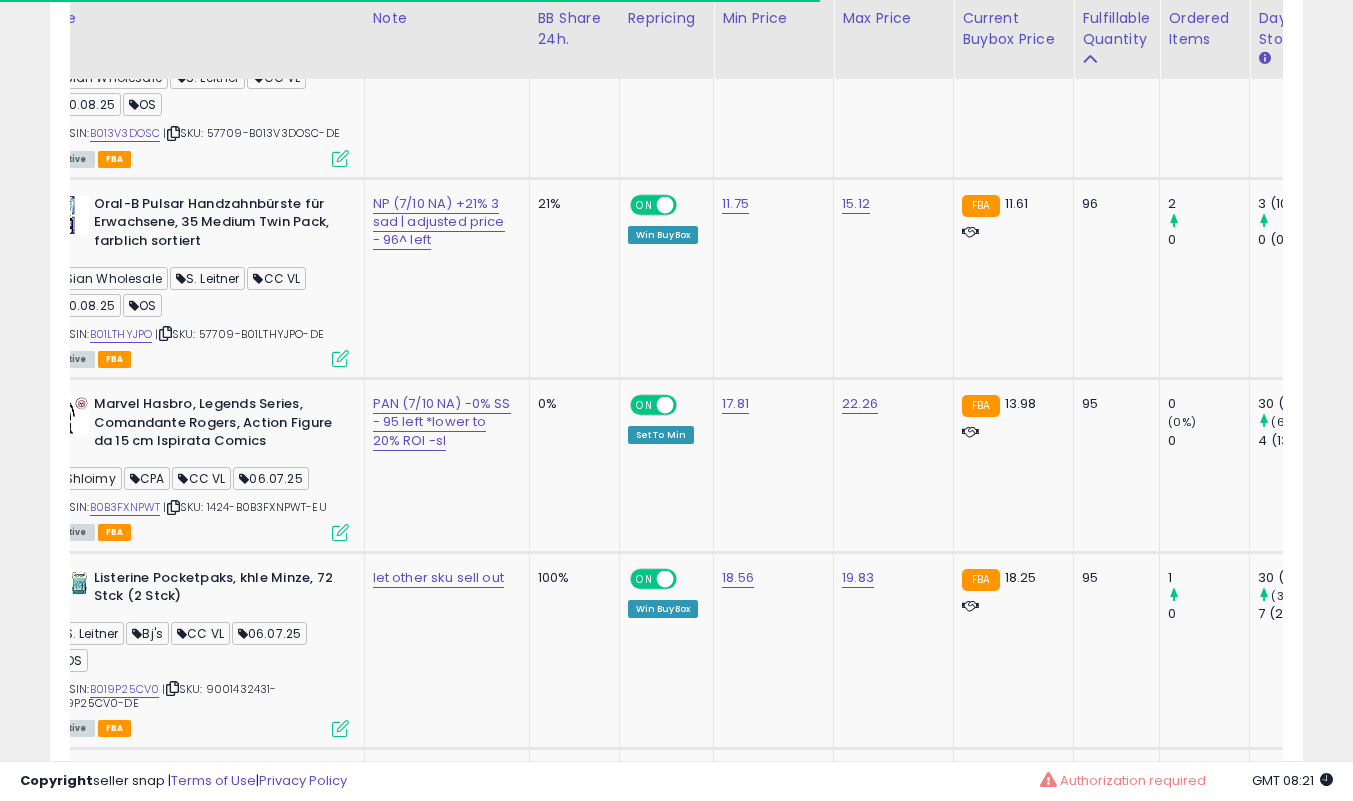 click on "NP (7/10 NA) +21% 3 sad | adjusted price - 96^ left" 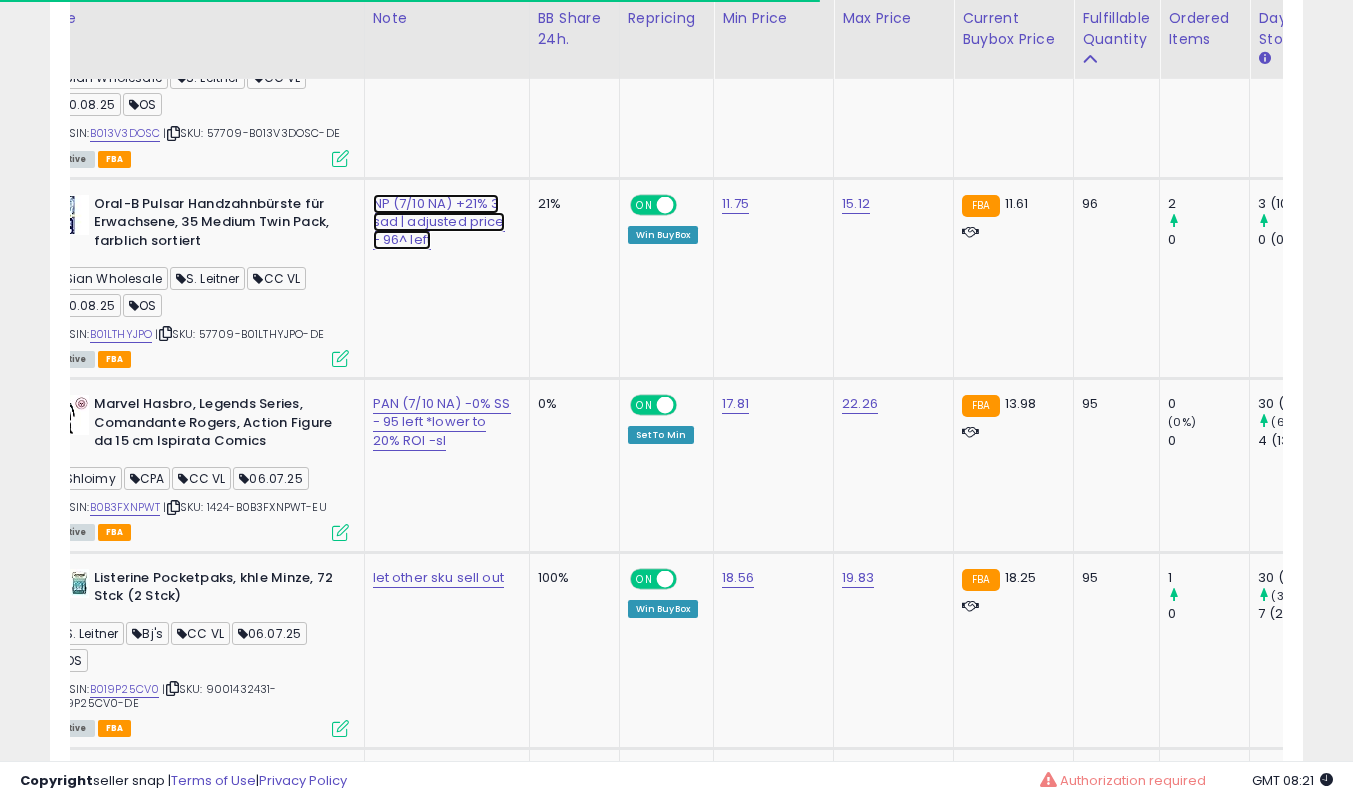 click on "NP (7/10 NA) +21% 3 sad | adjusted price - 96^ left" at bounding box center [441, -5609] 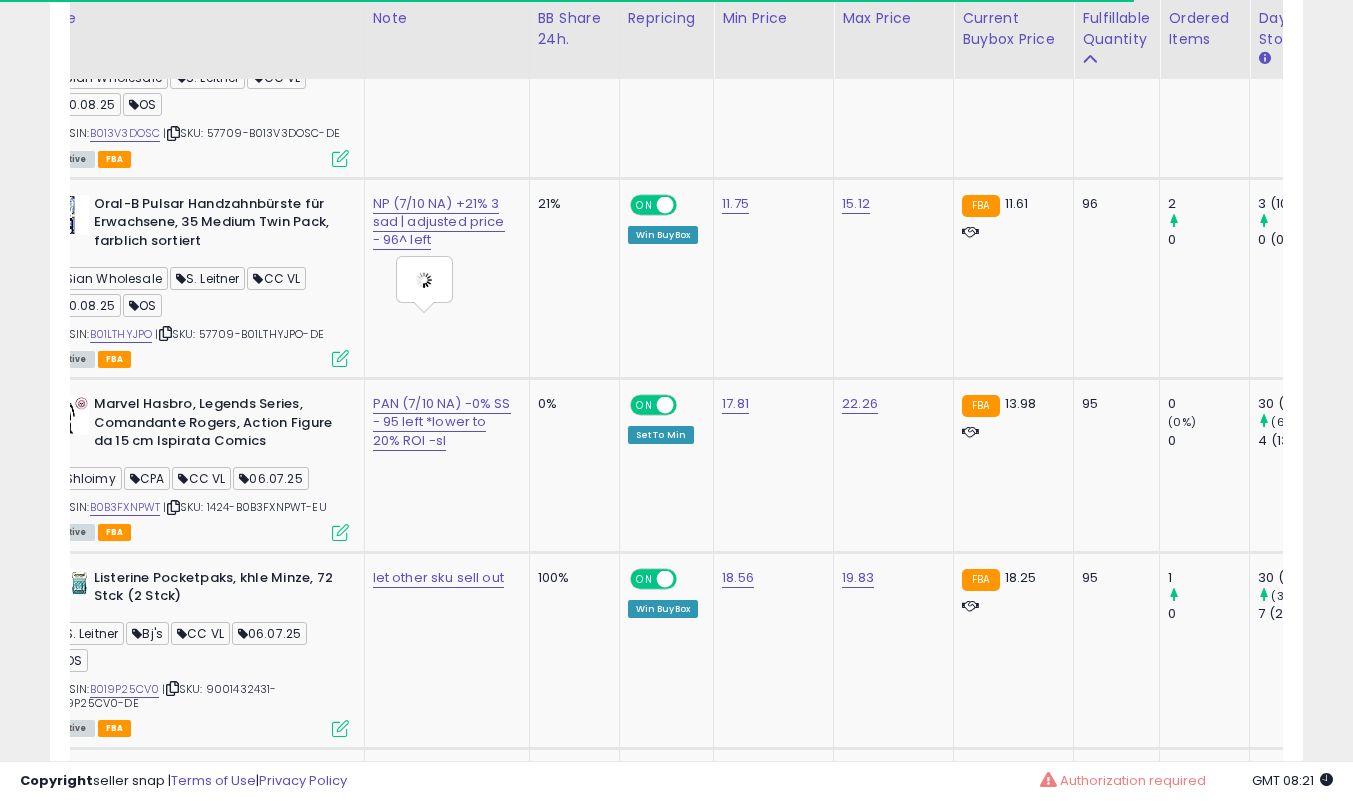scroll, scrollTop: 410, scrollLeft: 725, axis: both 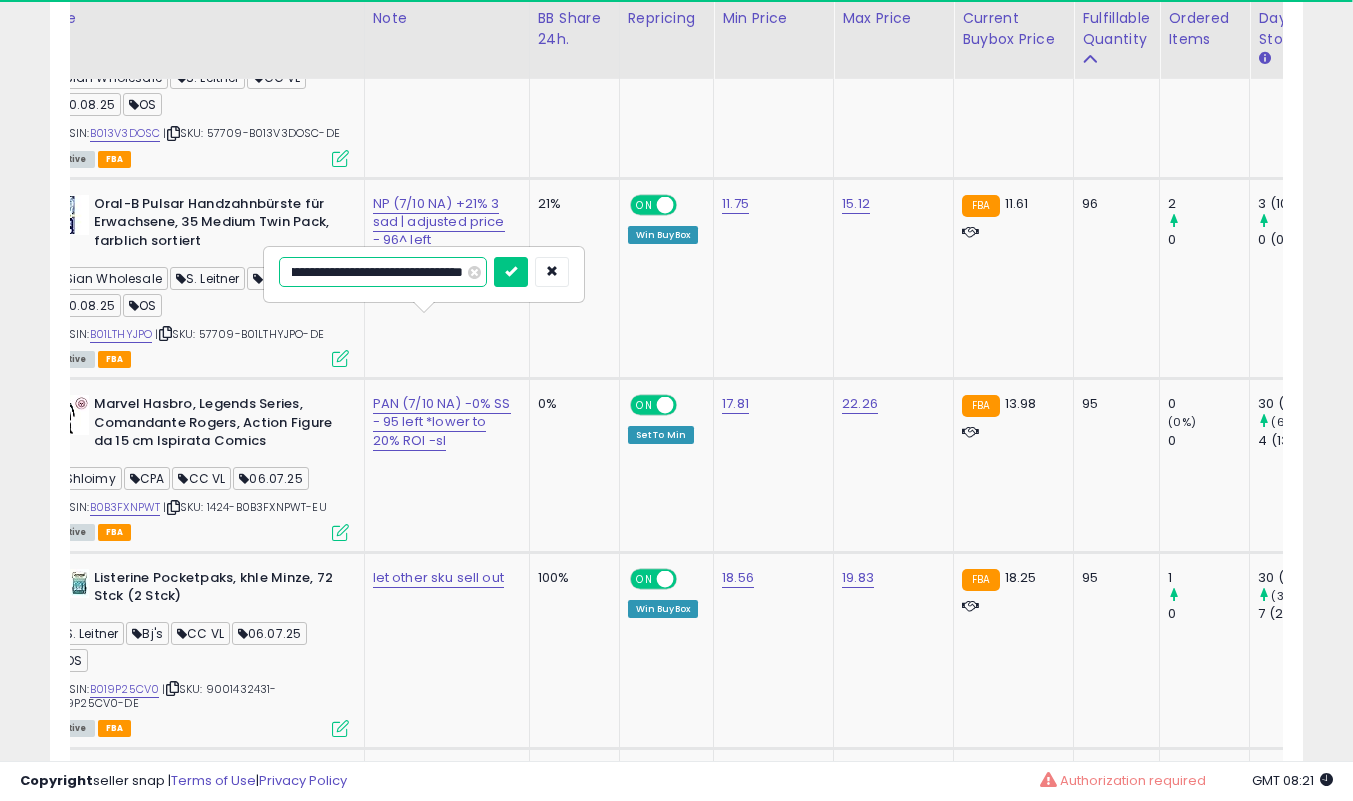 click at bounding box center (511, 272) 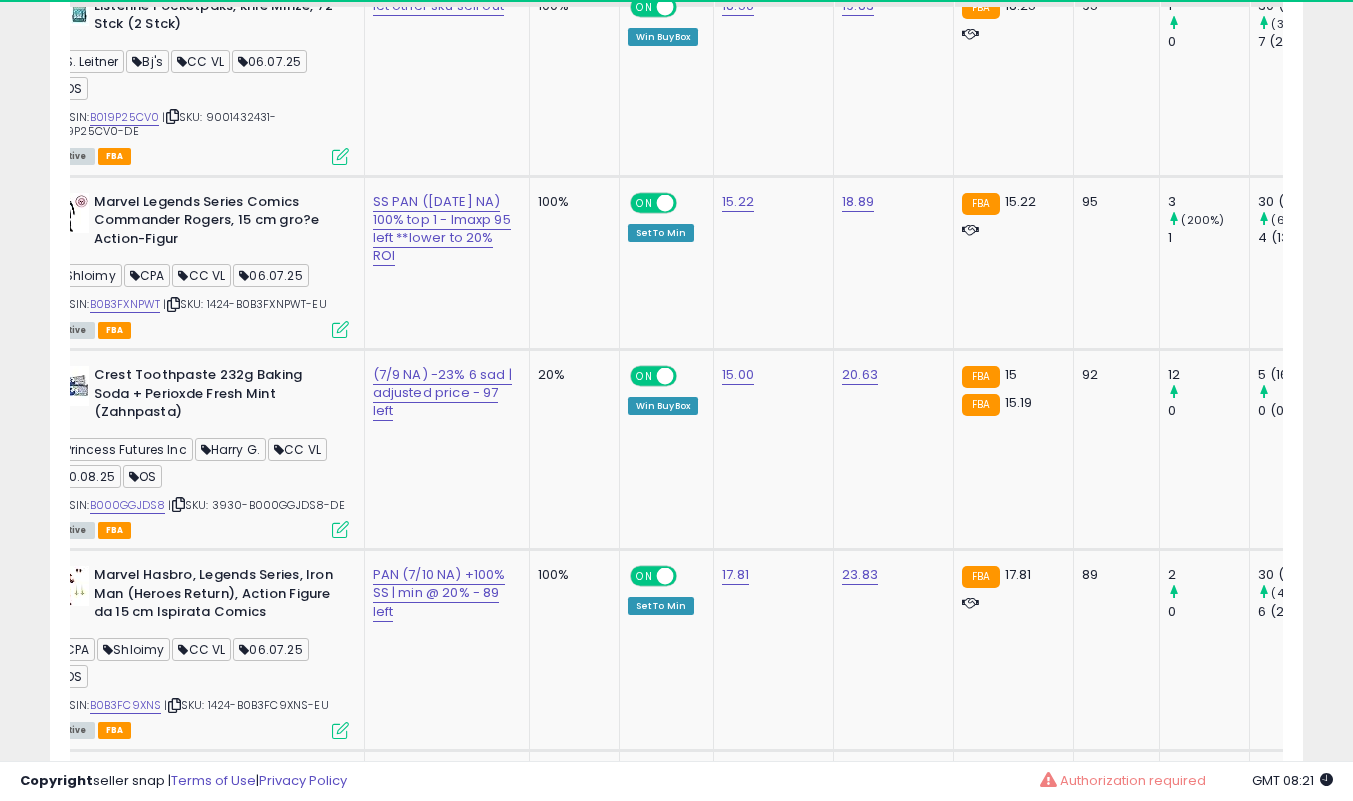 scroll, scrollTop: 7619, scrollLeft: 0, axis: vertical 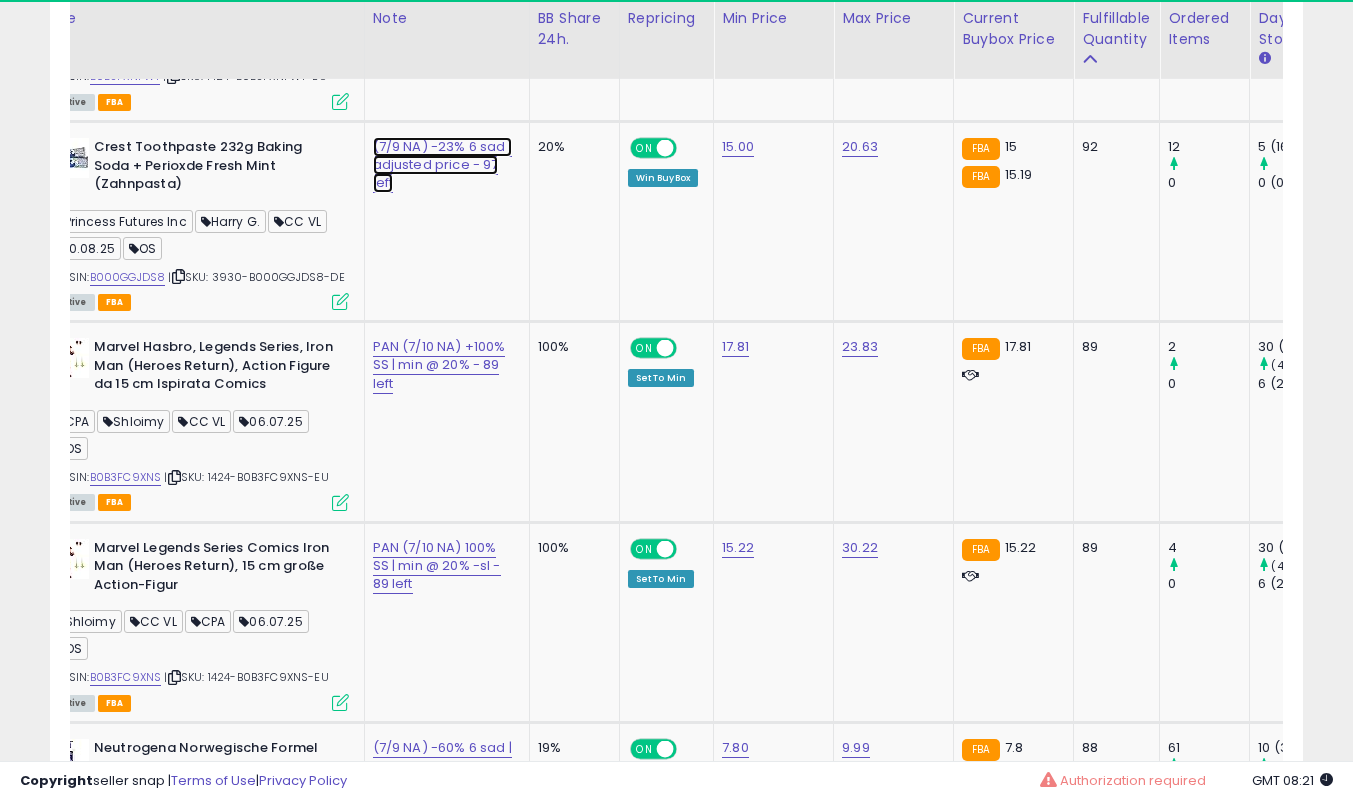 click on "(7/9 NA) -23% 6 sad | adjusted price - 97 left" at bounding box center [441, -6409] 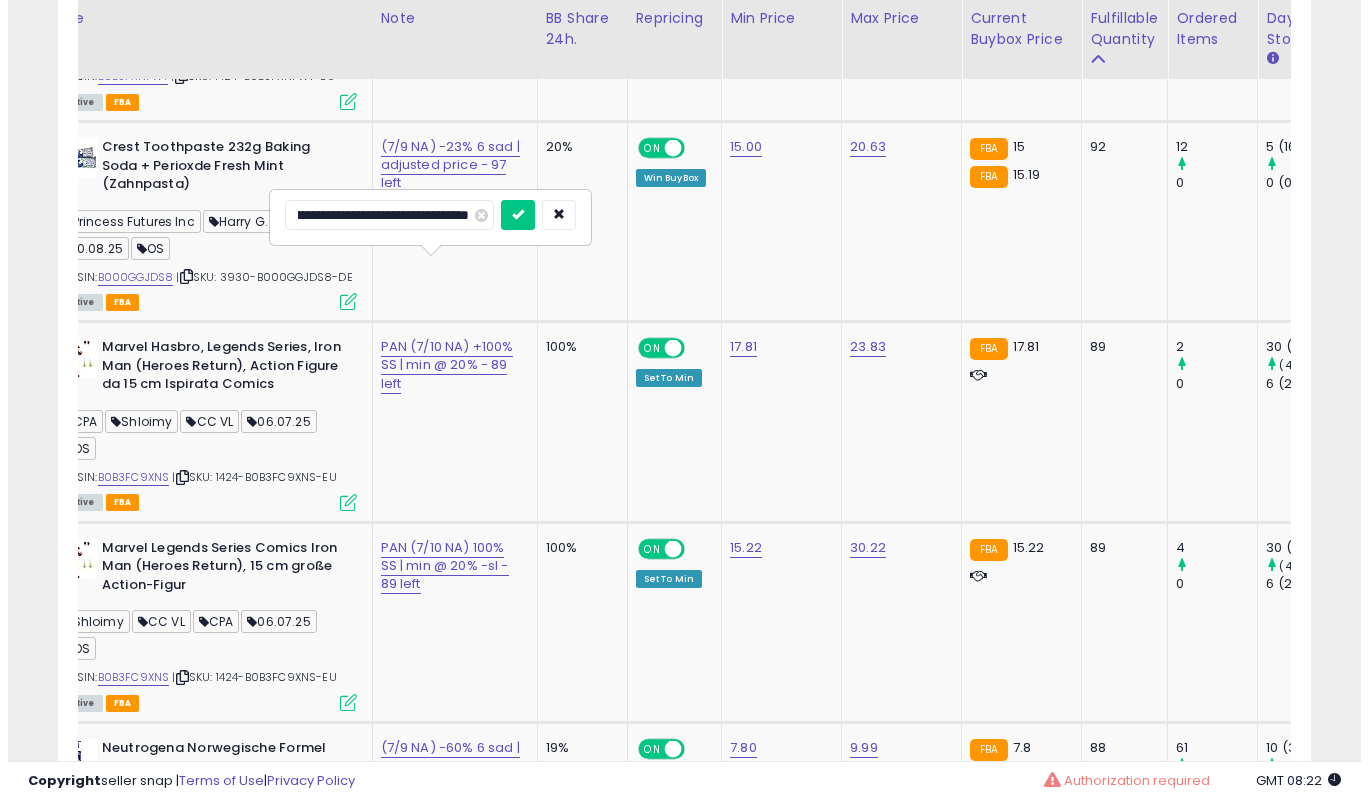 scroll, scrollTop: 0, scrollLeft: 0, axis: both 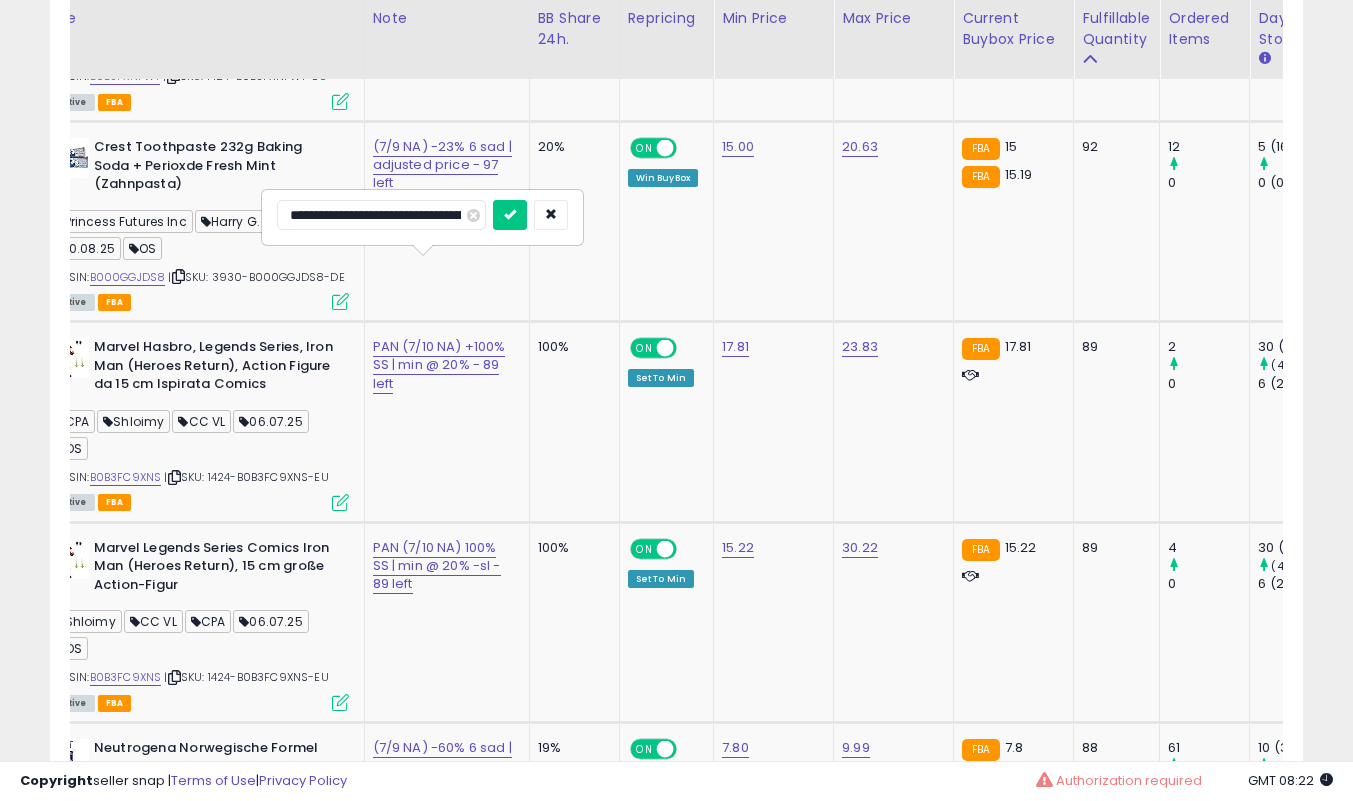click at bounding box center (510, 215) 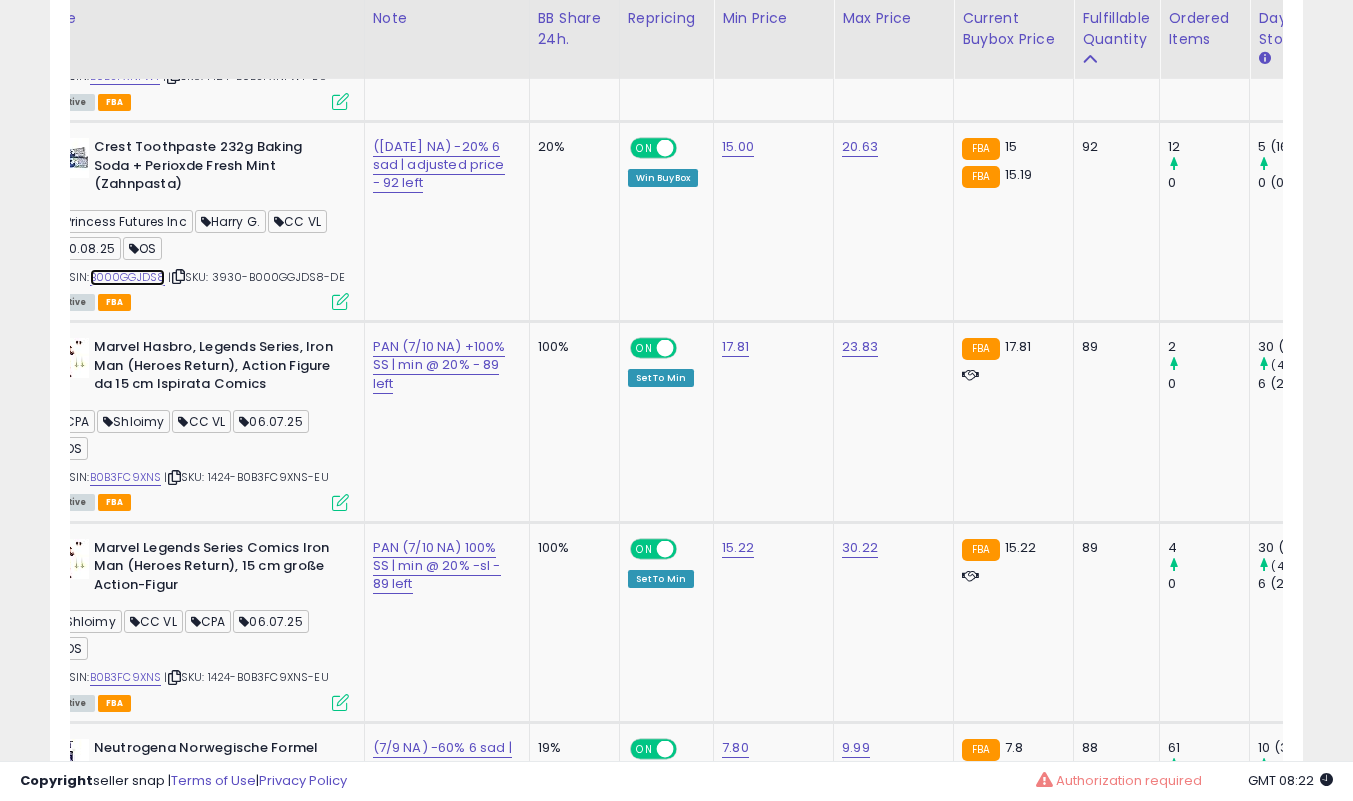 click on "B000GGJDS8" at bounding box center (128, 277) 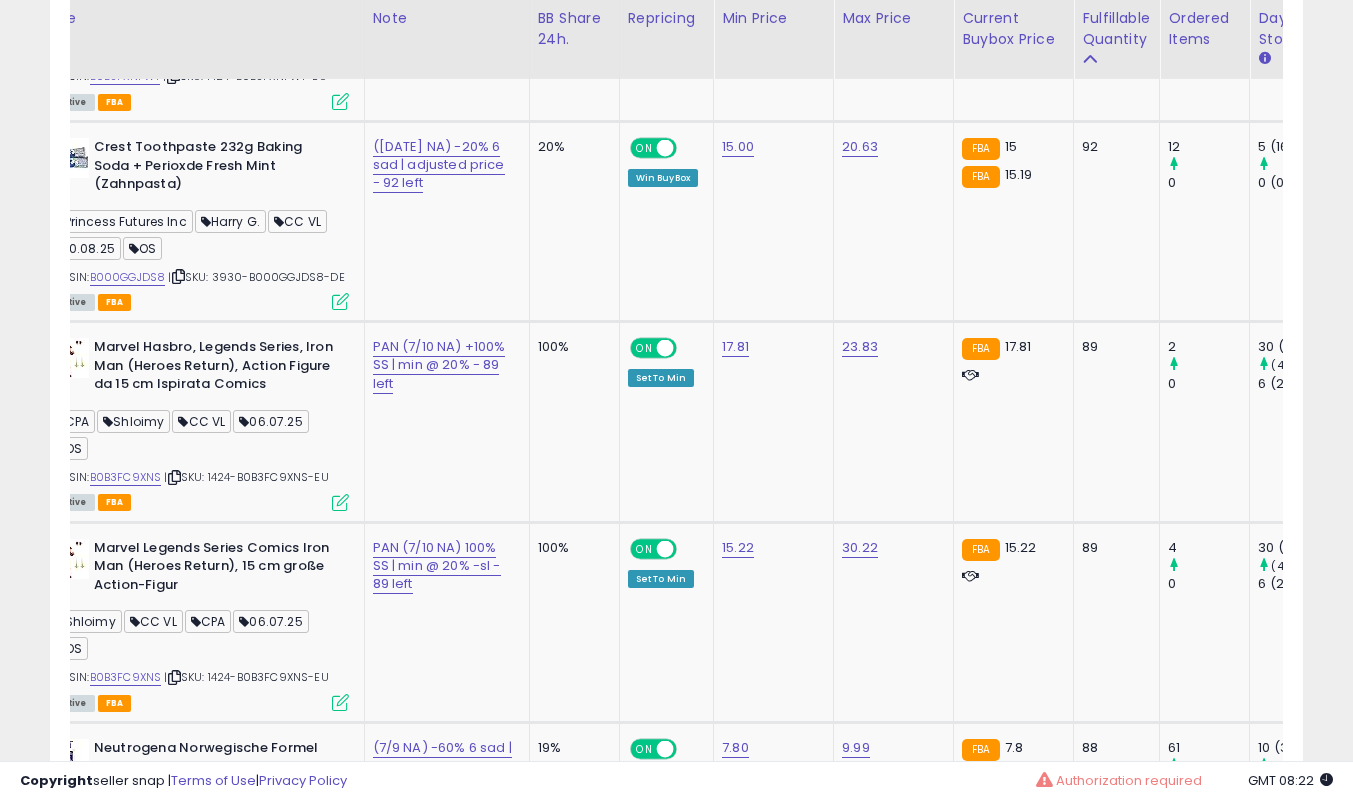 click at bounding box center (340, 301) 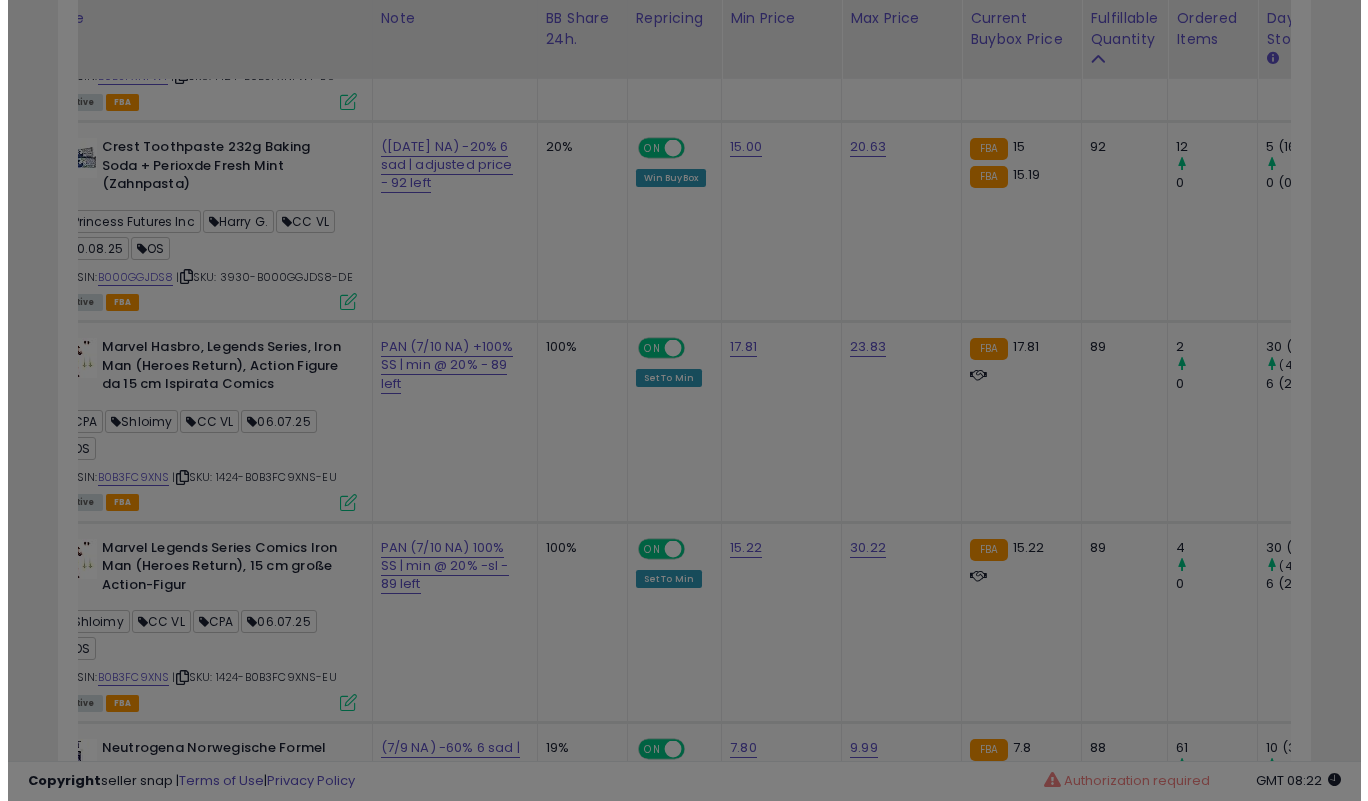 scroll, scrollTop: 999590, scrollLeft: 999266, axis: both 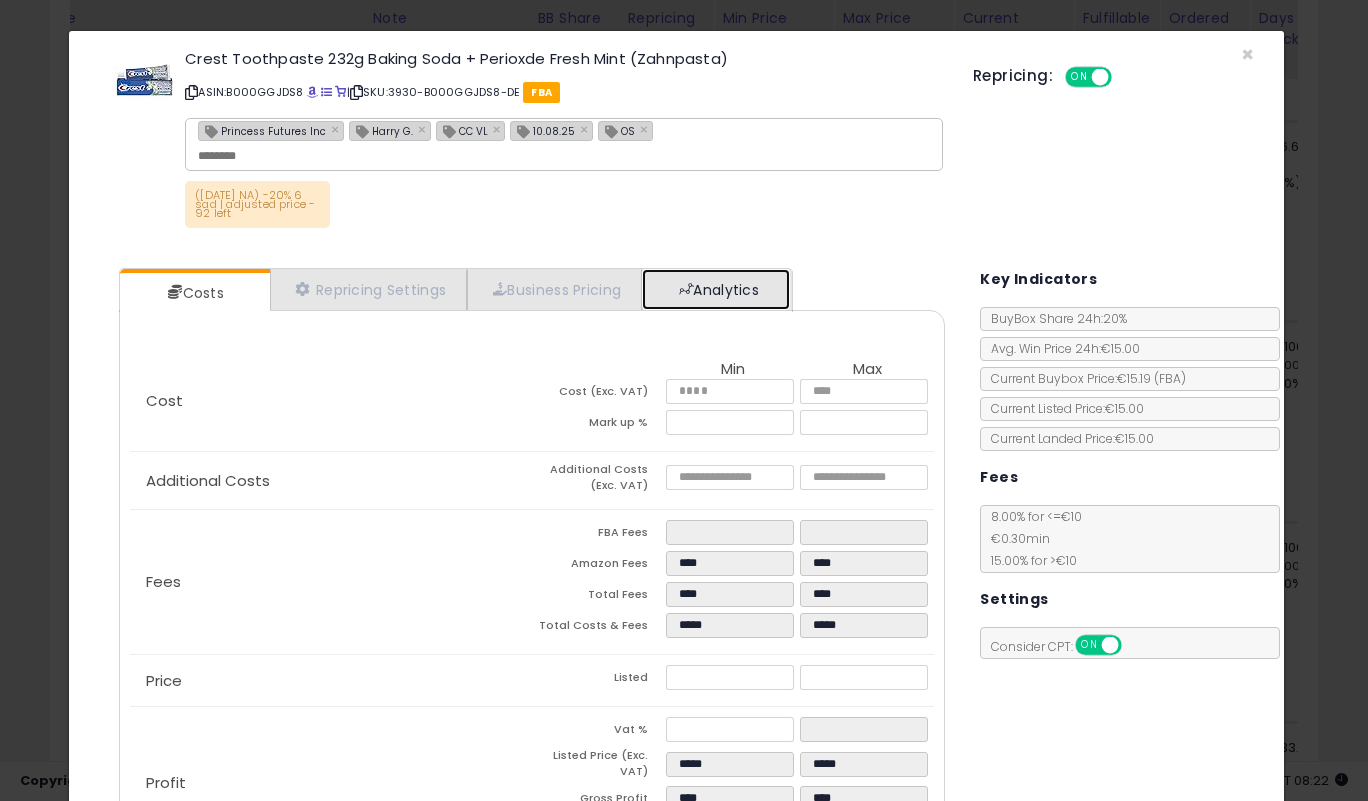 click on "Analytics" at bounding box center [716, 289] 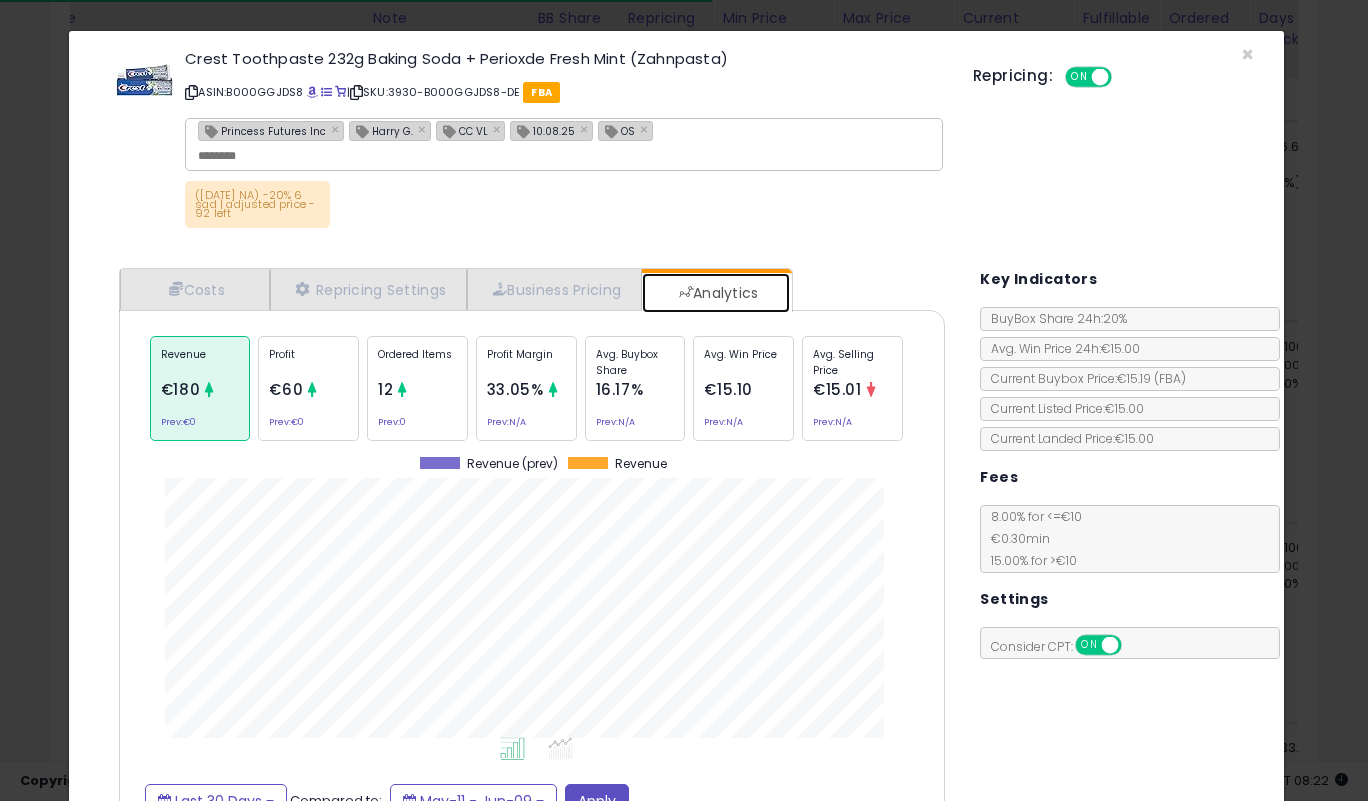 scroll, scrollTop: 999385, scrollLeft: 999143, axis: both 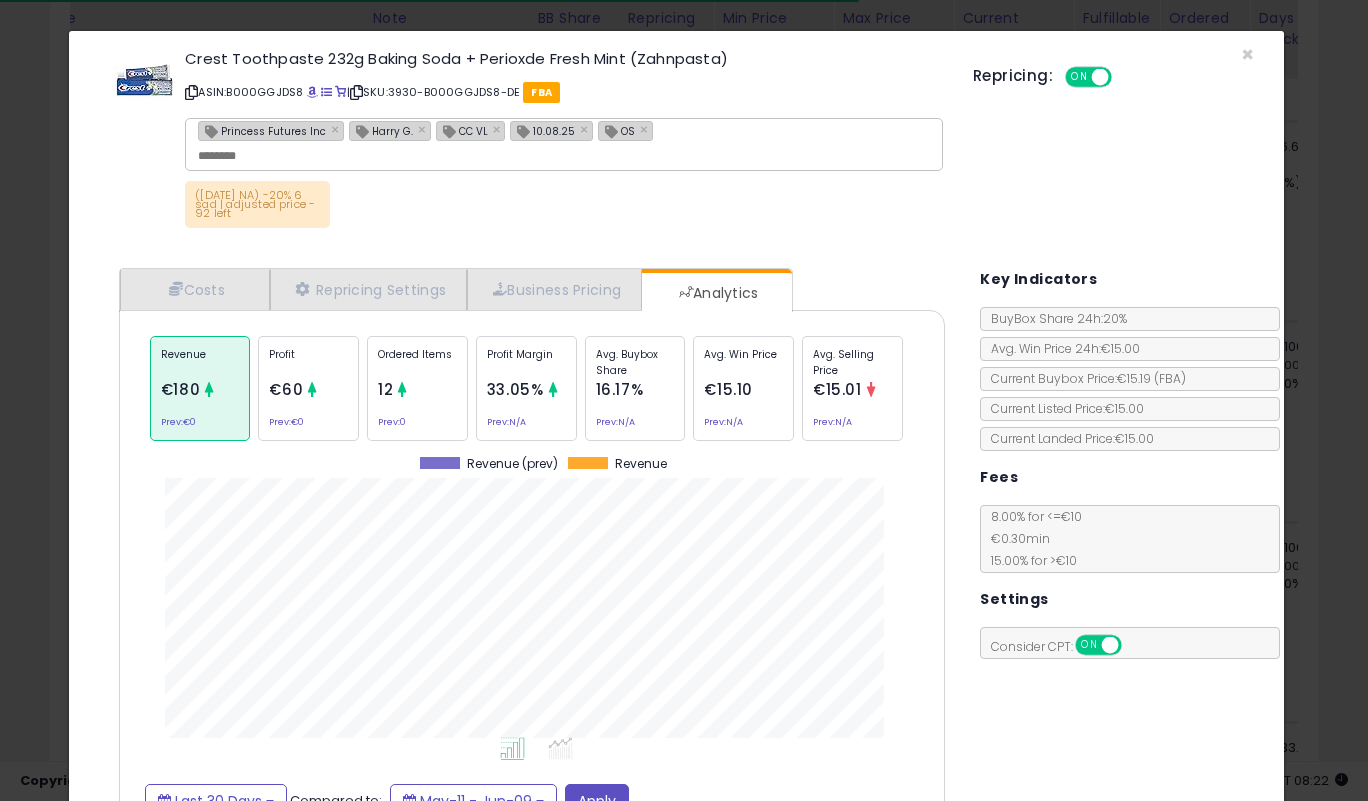 click on "Ordered Items
12
Prev:  0" 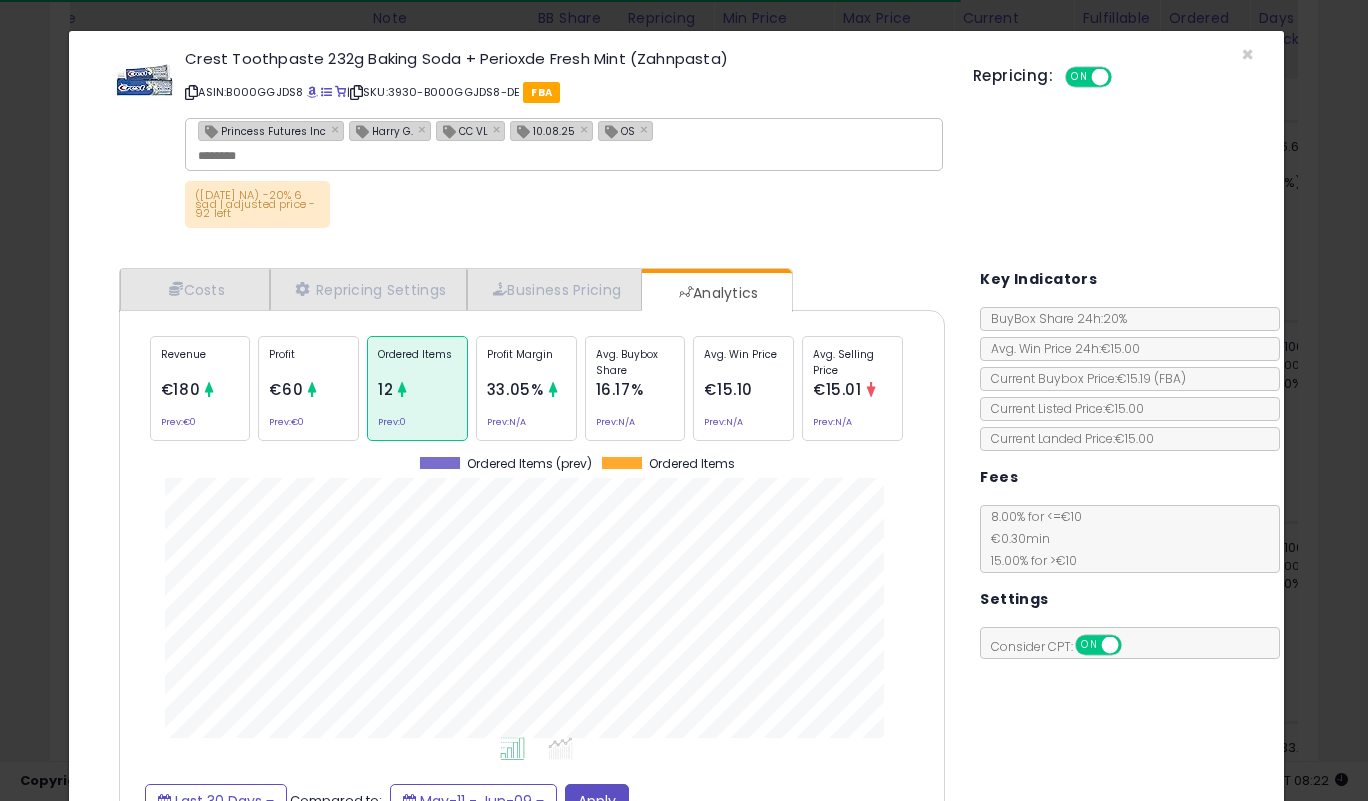 scroll, scrollTop: 999385, scrollLeft: 999143, axis: both 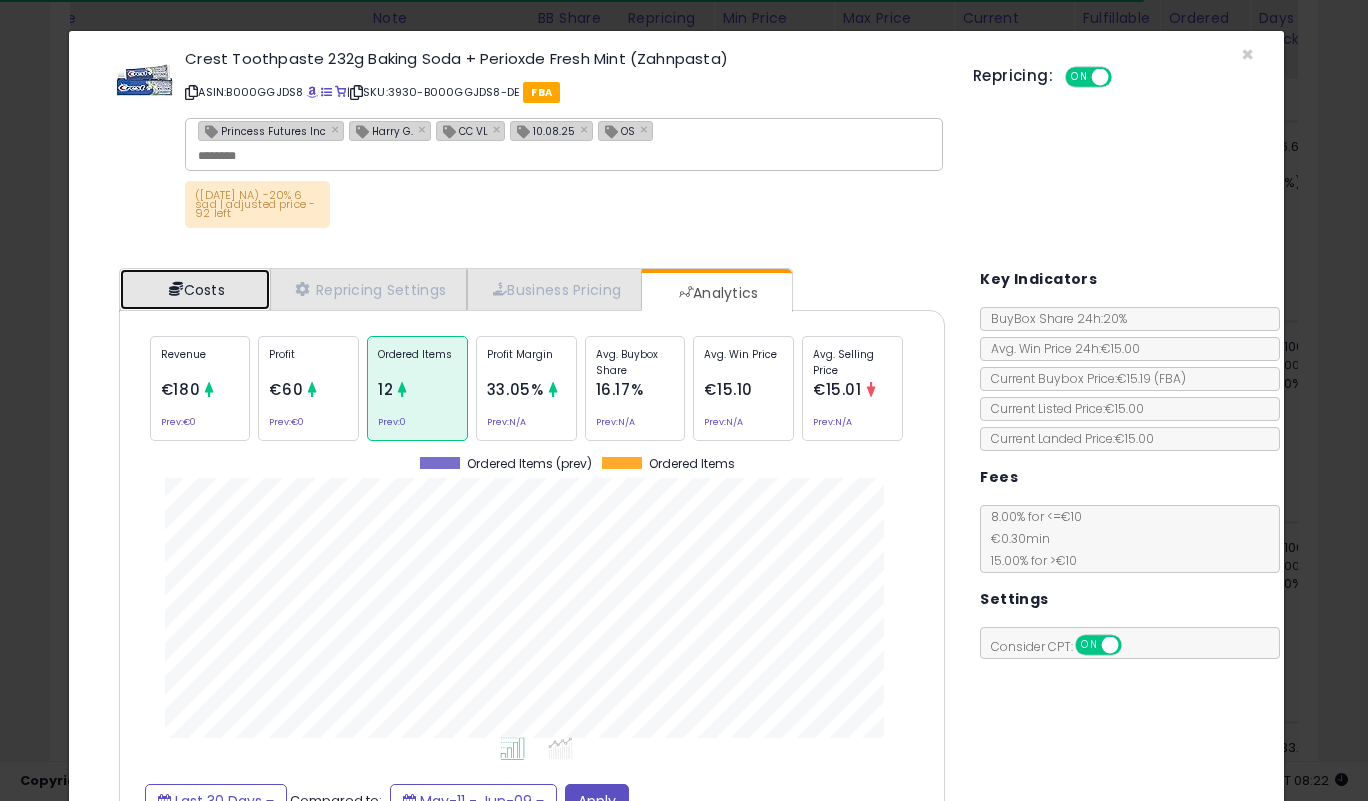 click on "Costs" at bounding box center (195, 289) 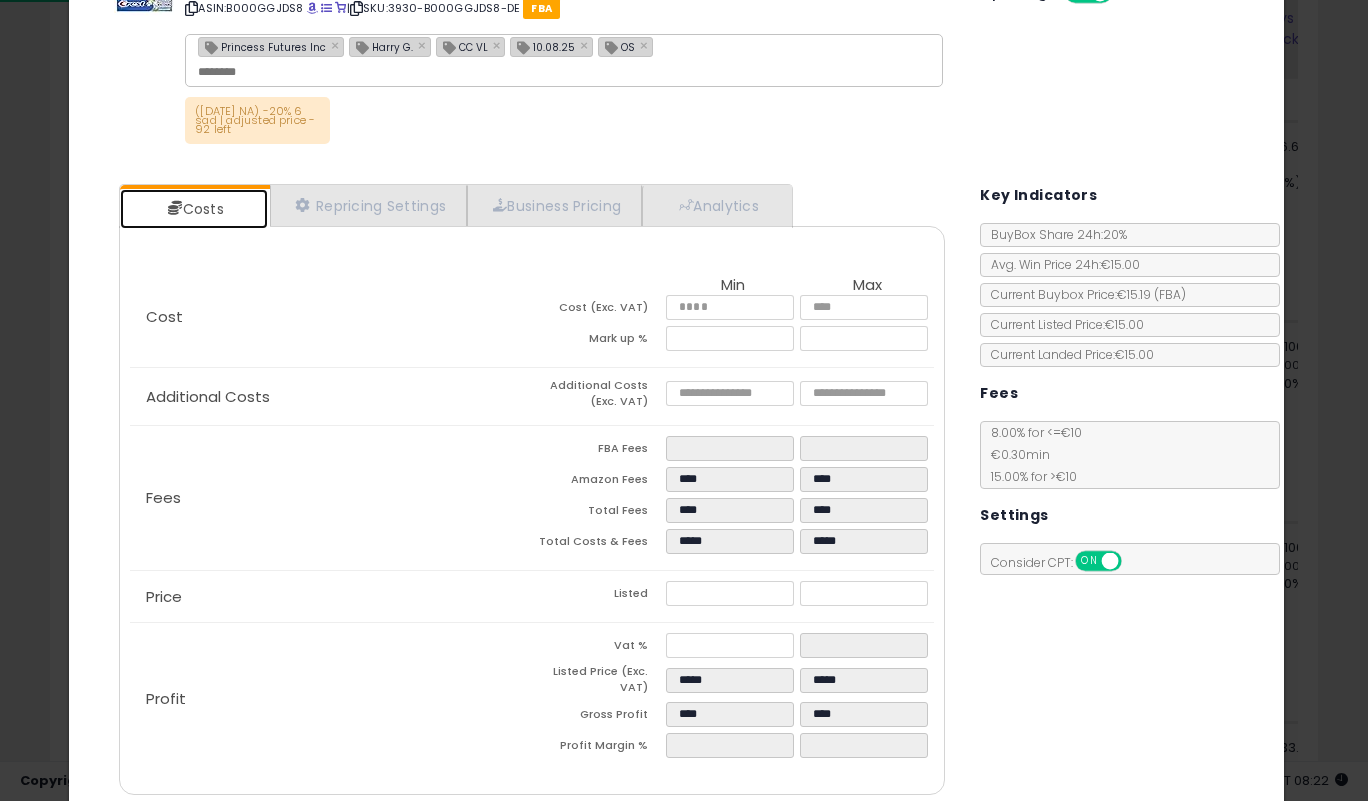 scroll, scrollTop: 161, scrollLeft: 0, axis: vertical 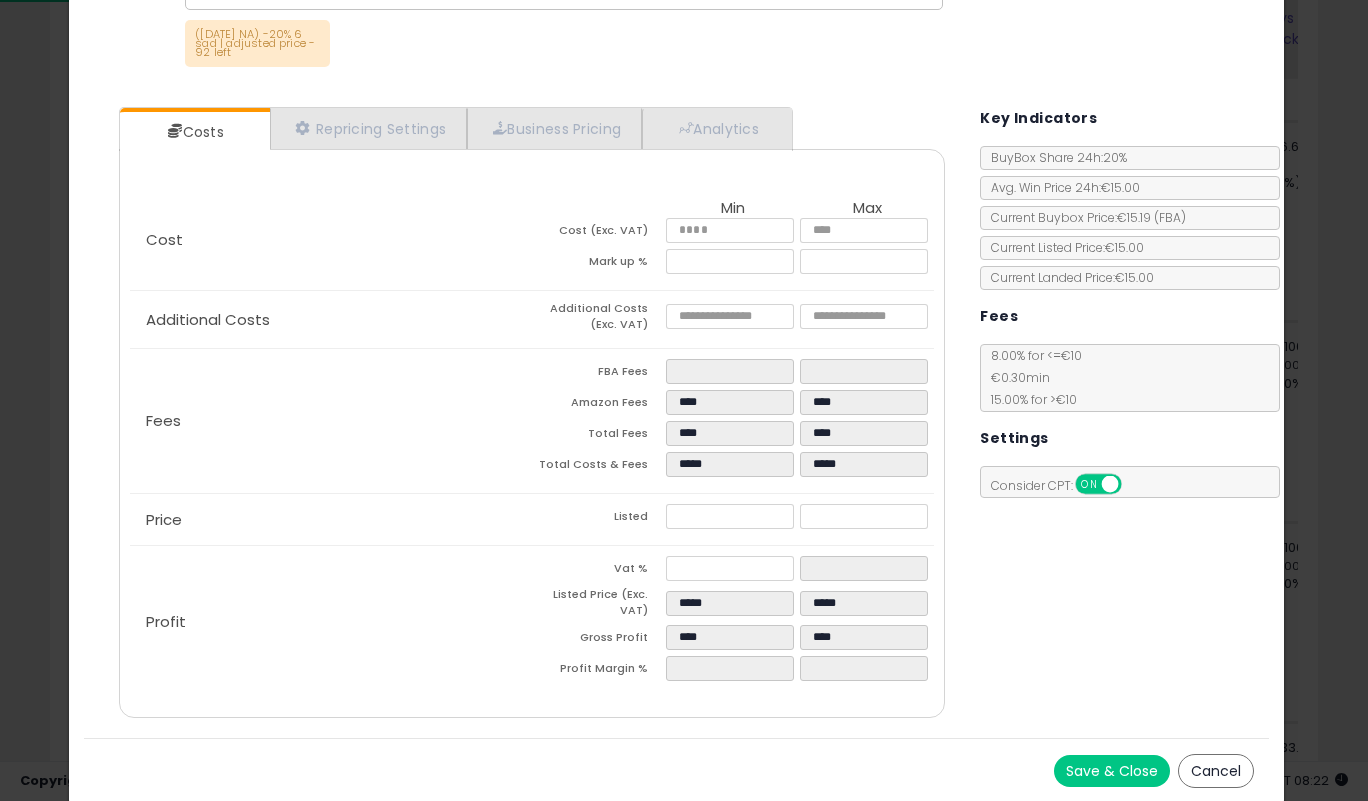 click on "Save & Close" at bounding box center [1112, 771] 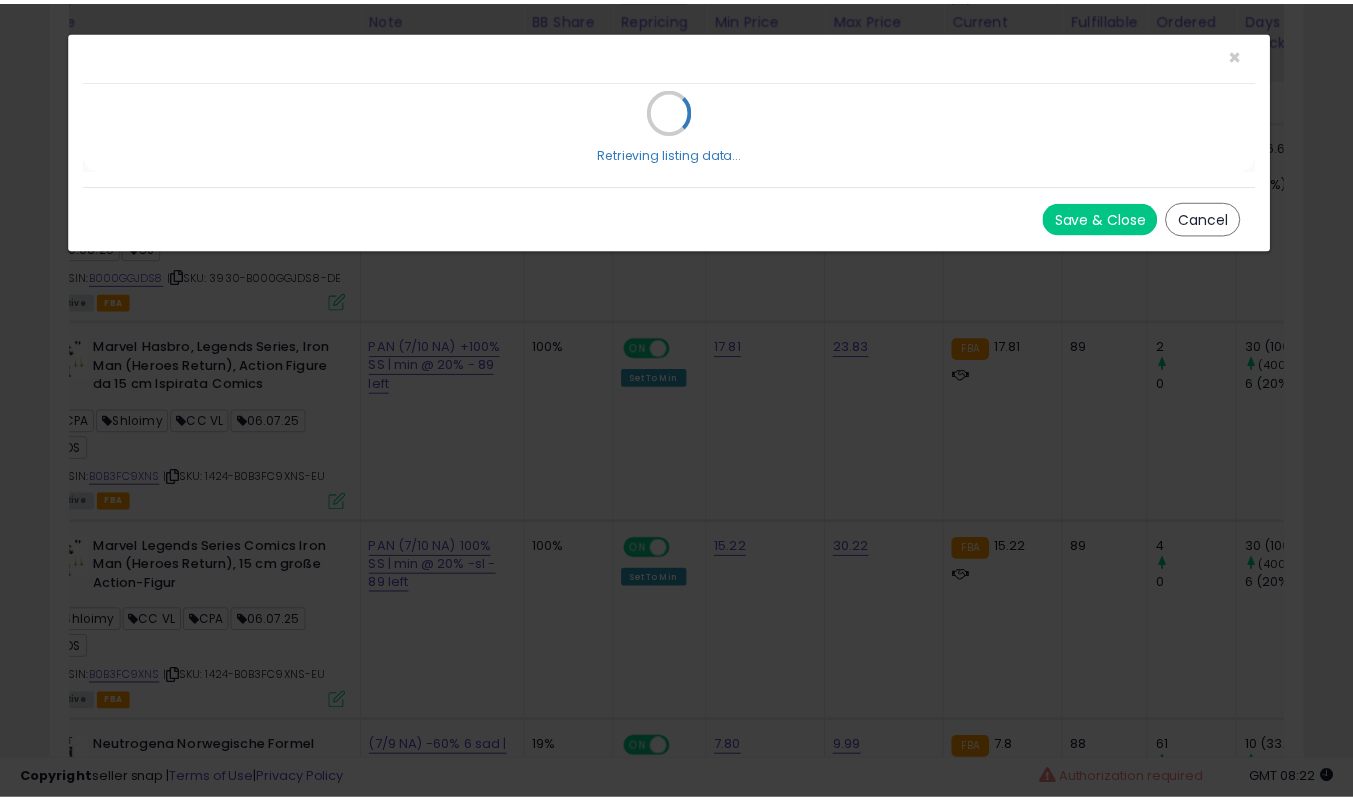 scroll, scrollTop: 0, scrollLeft: 0, axis: both 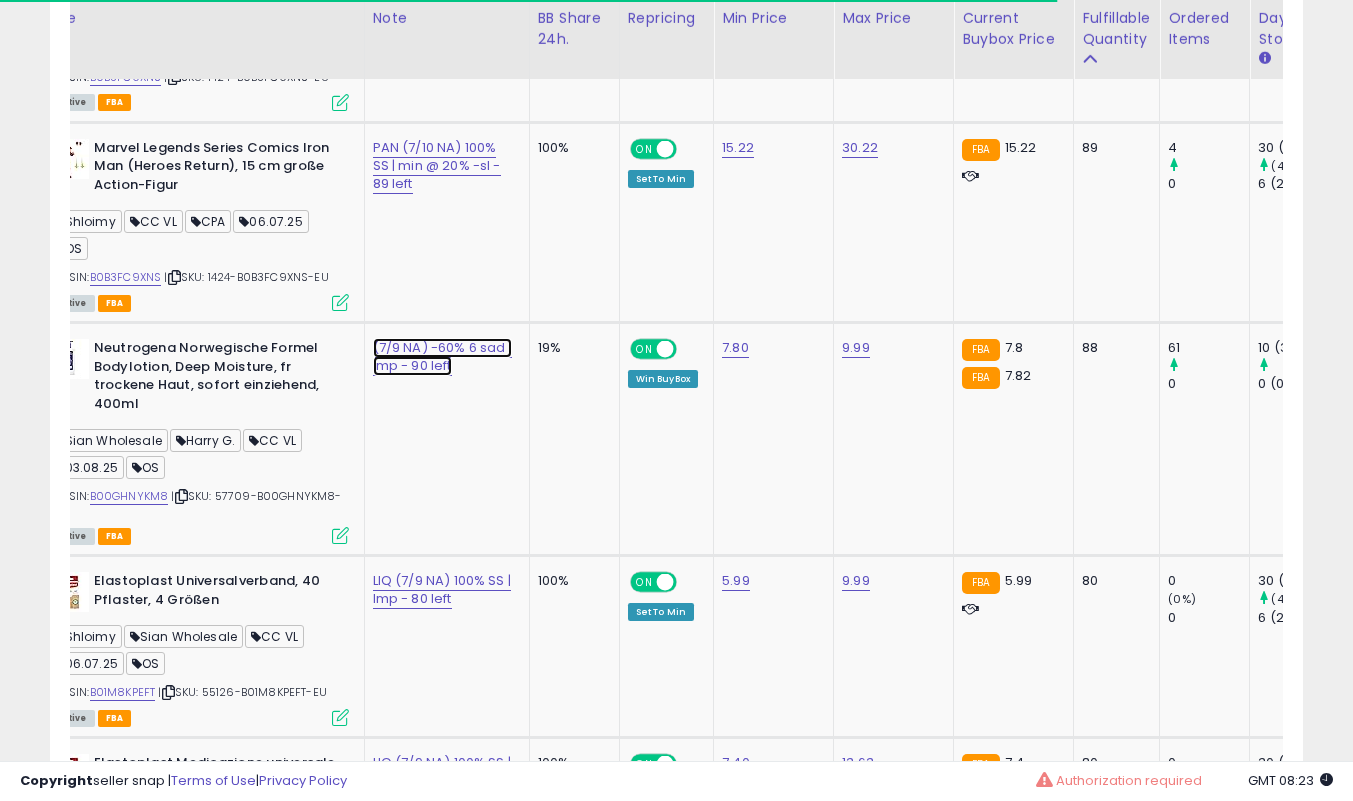 click on "(7/9 NA) -60% 6 sad | lmp - 90 left" at bounding box center [441, -6809] 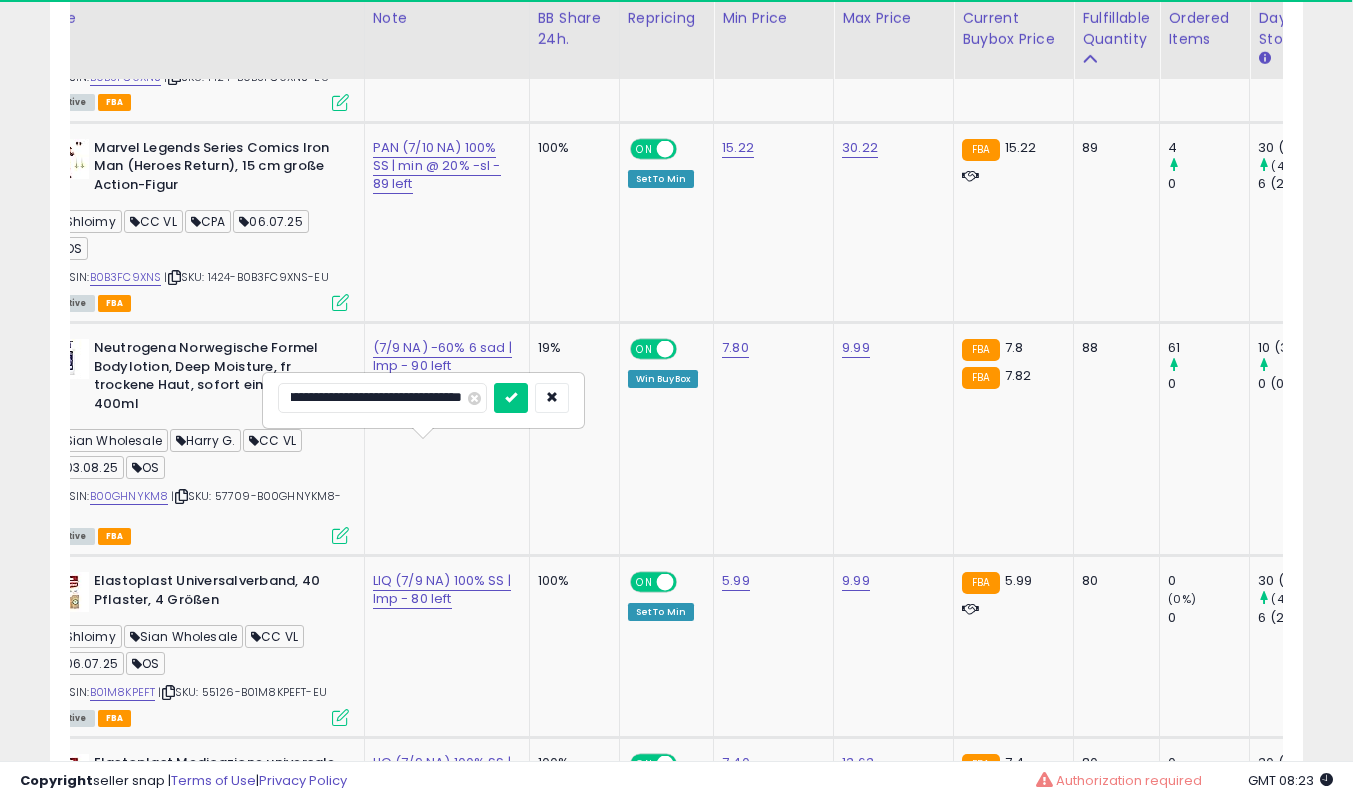 scroll, scrollTop: 0, scrollLeft: 42, axis: horizontal 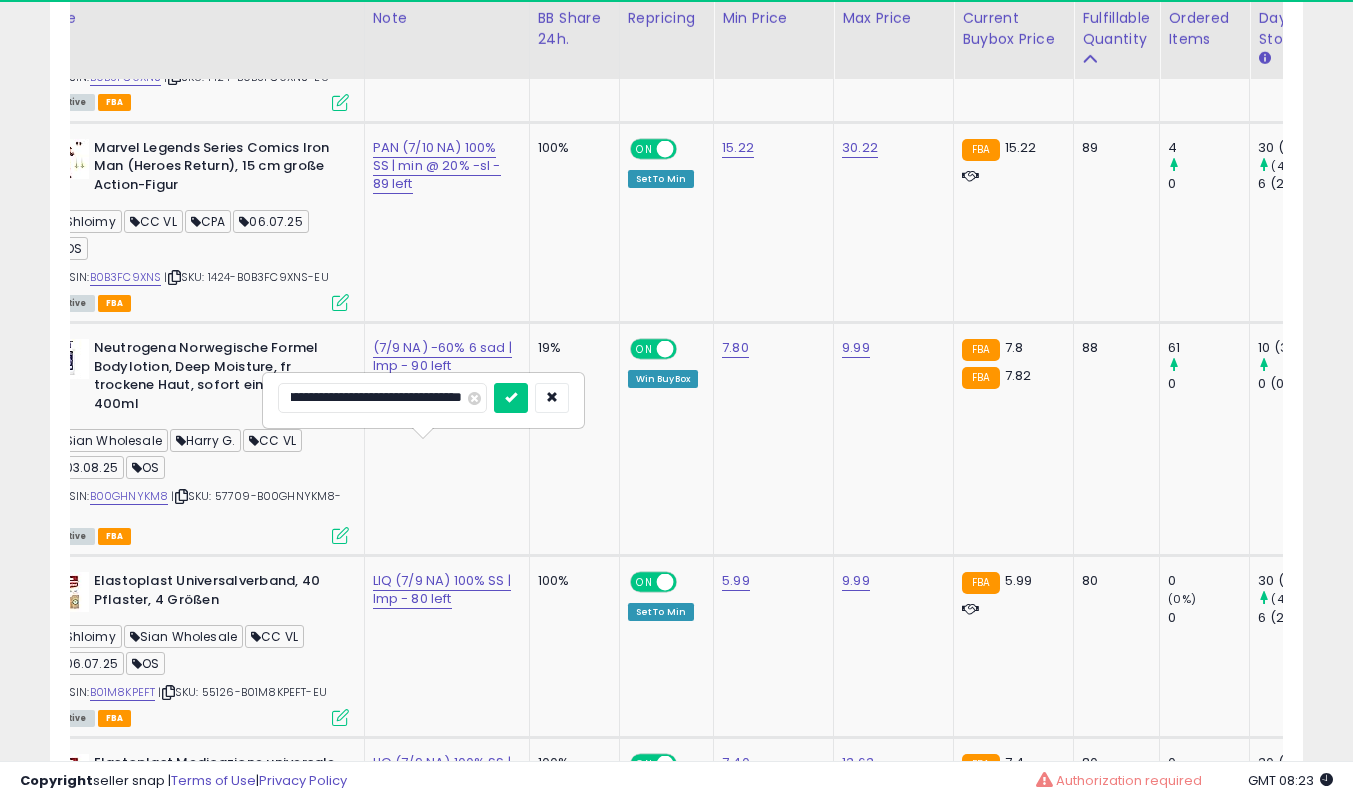 click at bounding box center (511, 398) 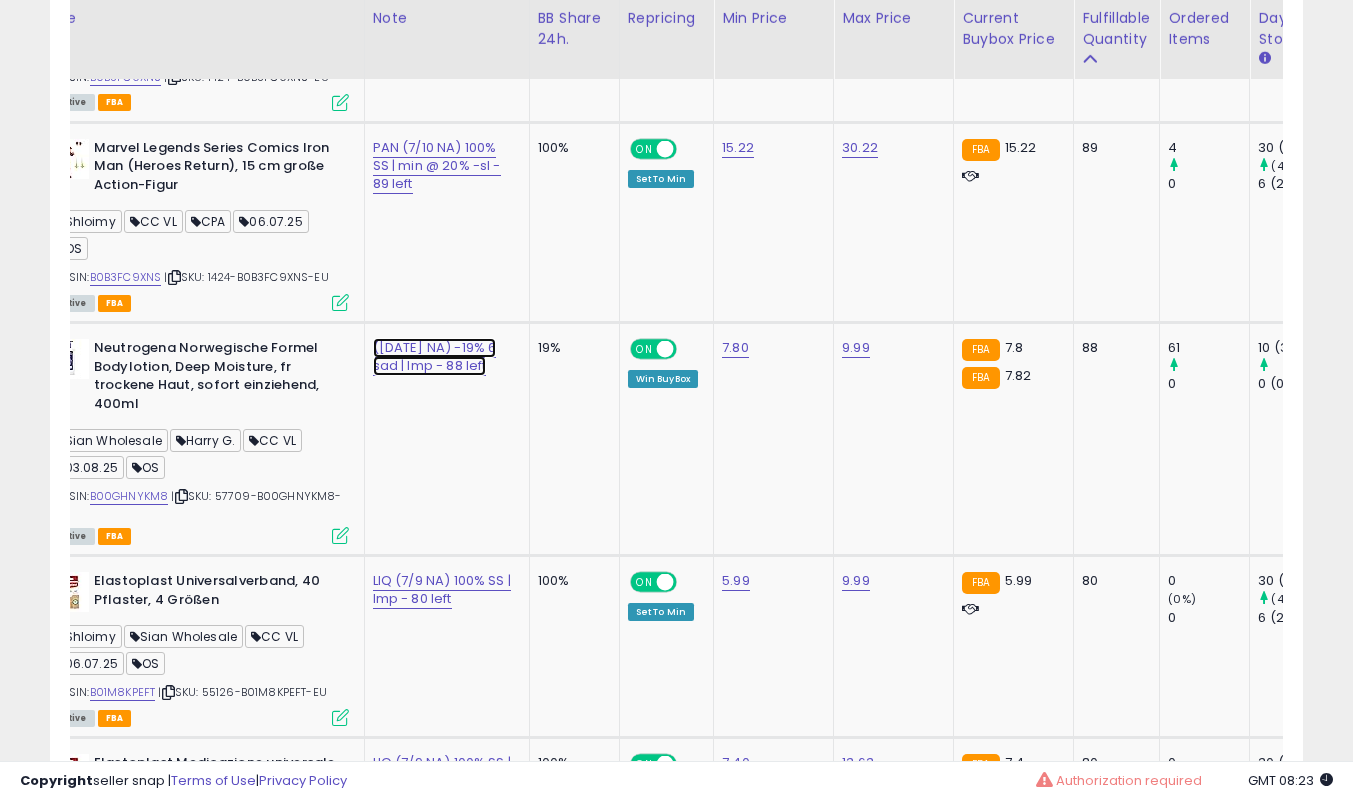 click on "([DATE] NA) -19% 6 sad | lmp - 88 left" at bounding box center [441, -6809] 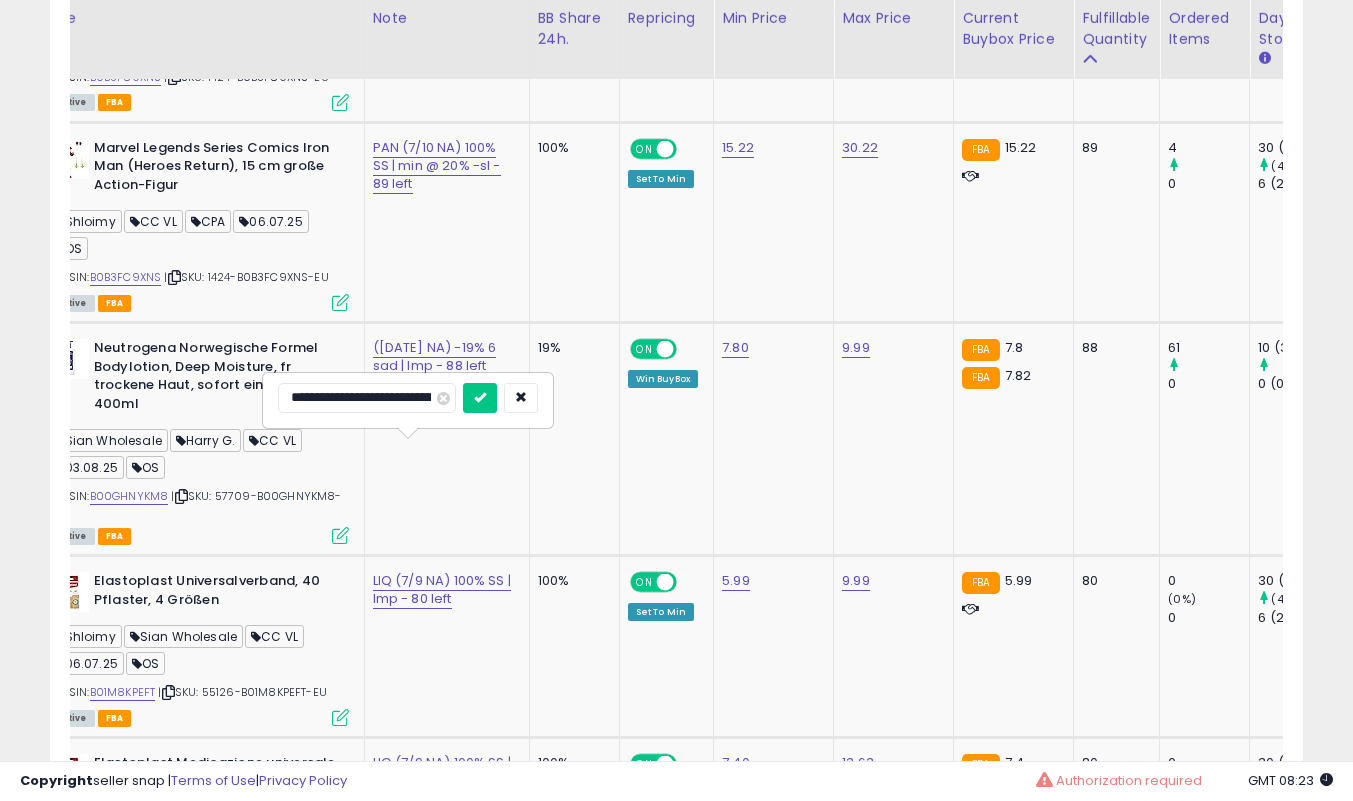 scroll, scrollTop: 0, scrollLeft: 57, axis: horizontal 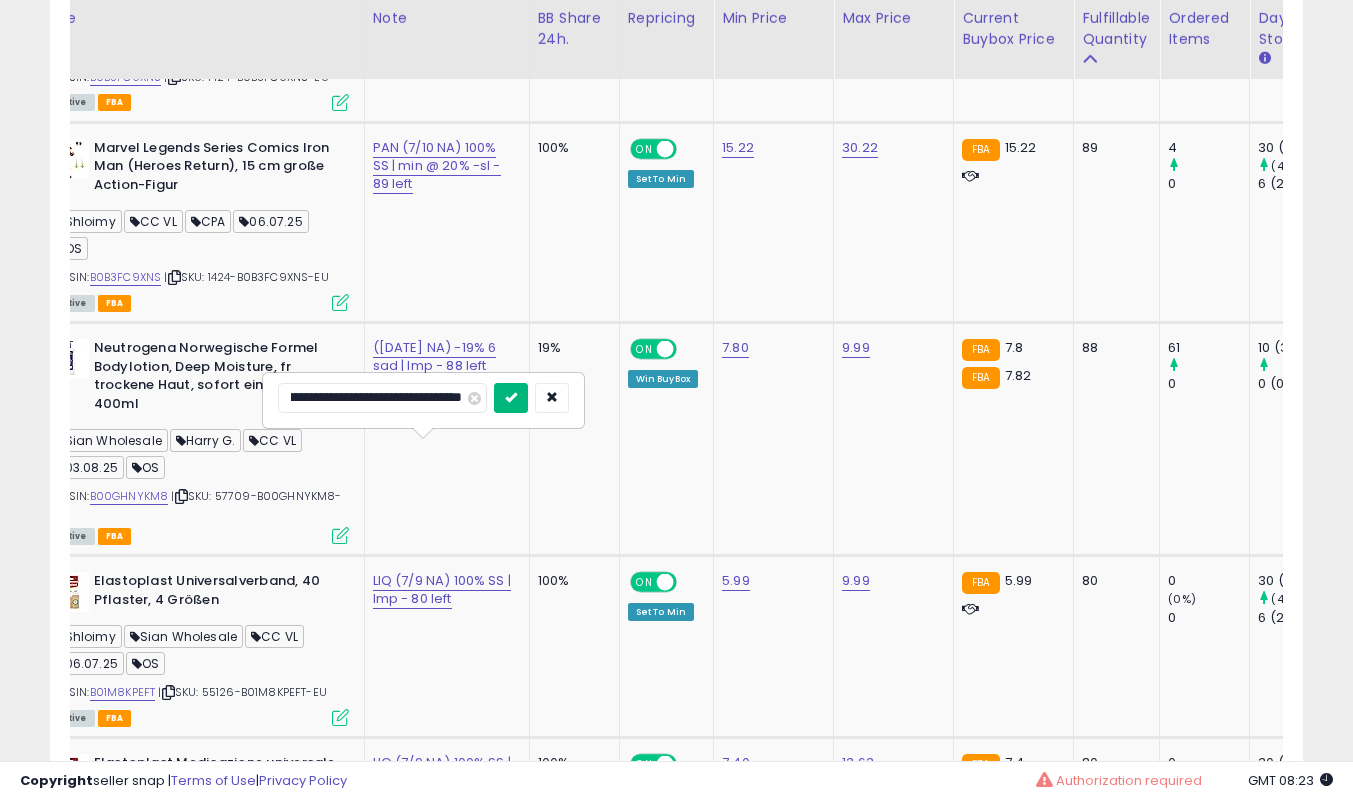 click at bounding box center (511, 398) 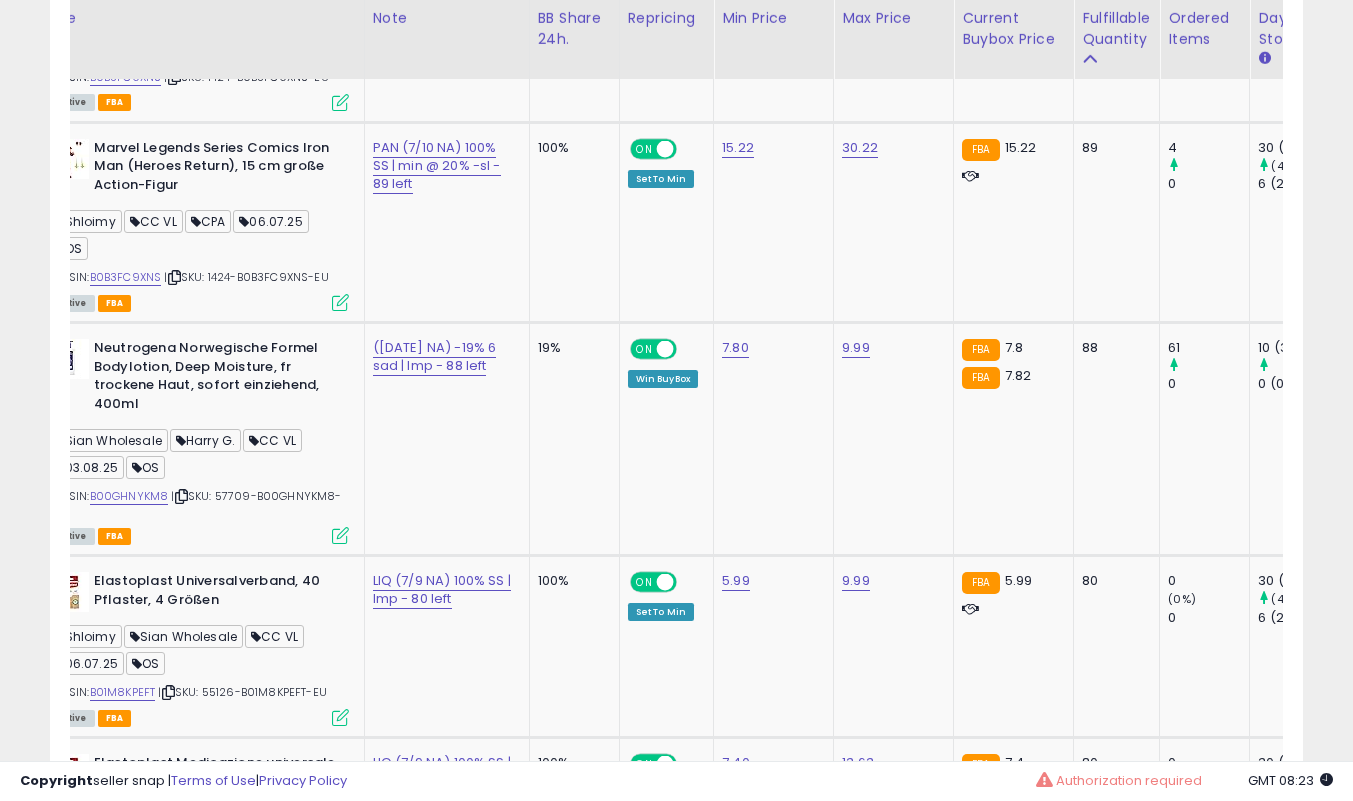 scroll, scrollTop: 8219, scrollLeft: 0, axis: vertical 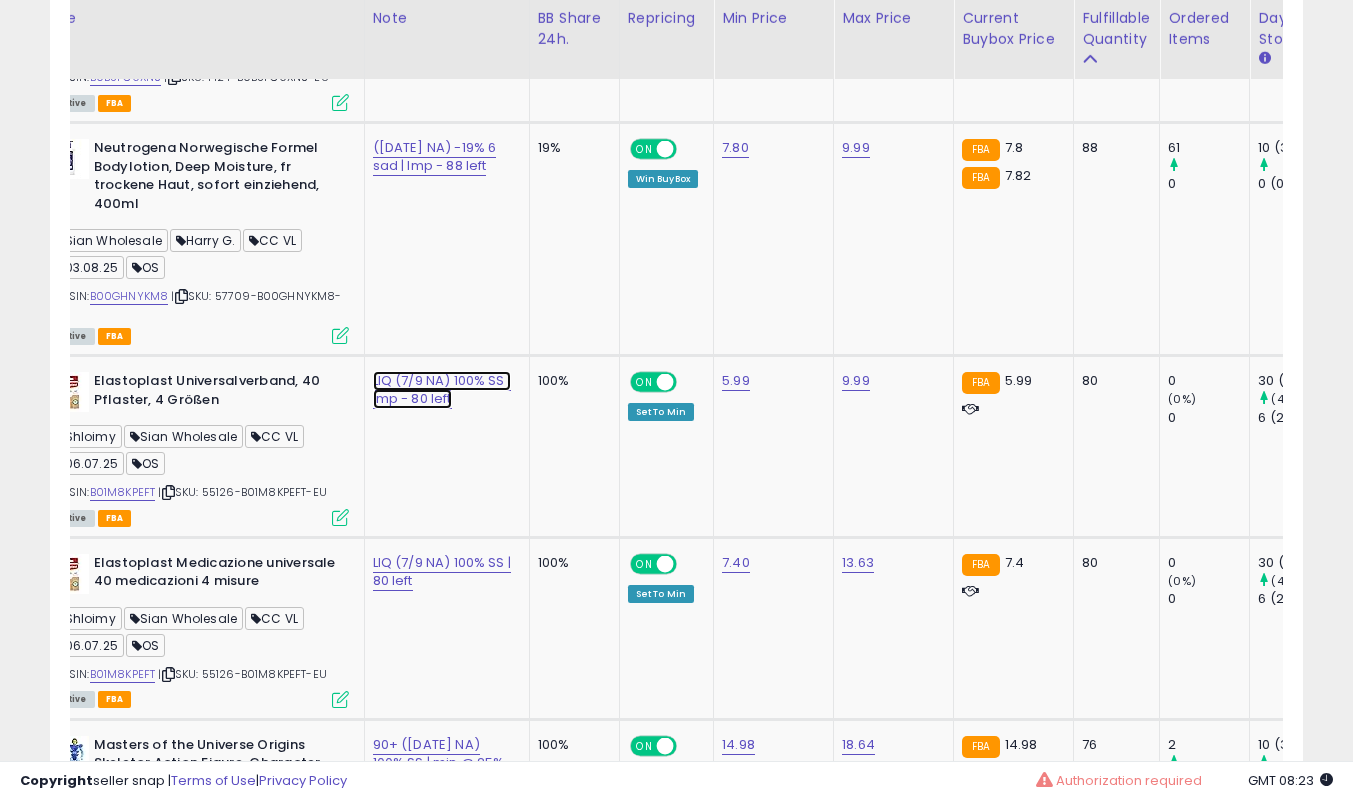 click on "LIQ (7/9 NA) 100% SS | lmp - 80 left" at bounding box center (441, -7009) 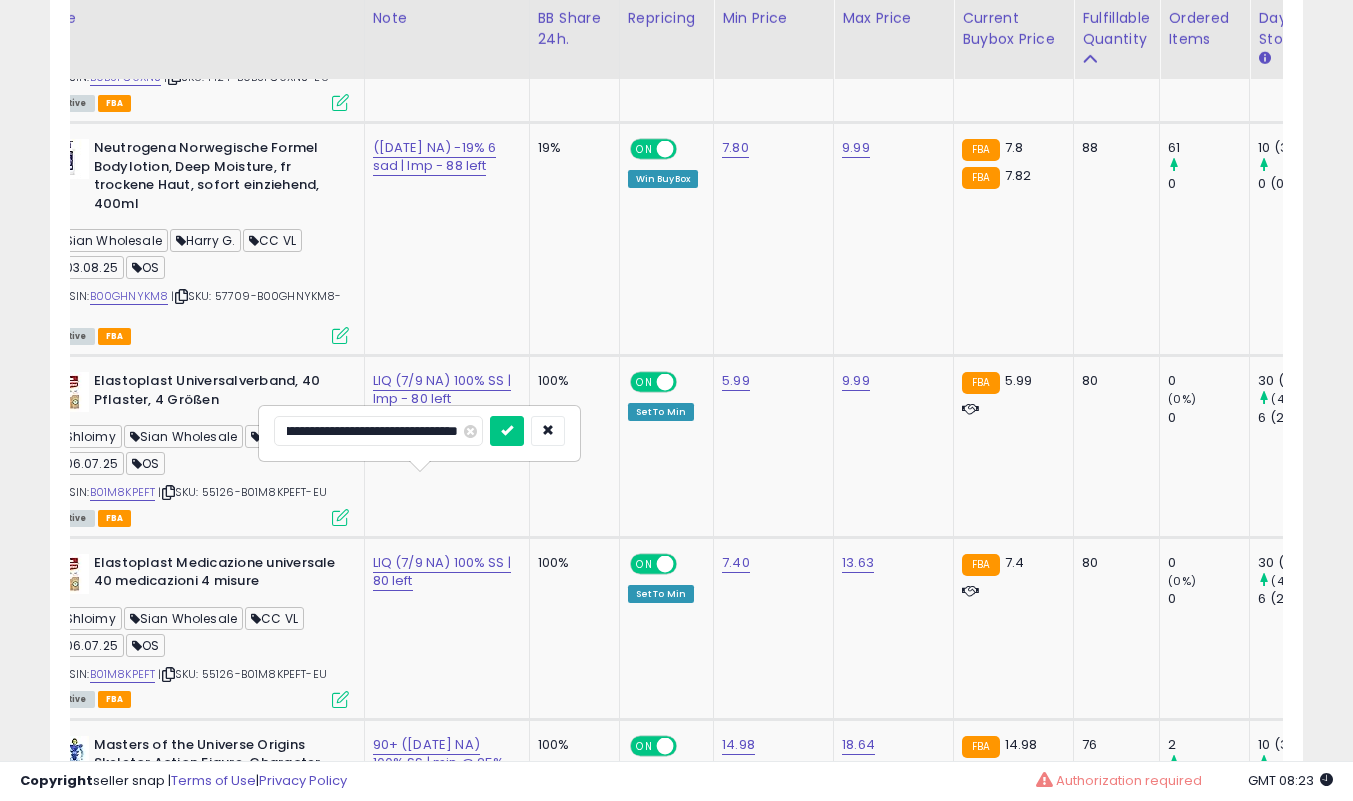 scroll, scrollTop: 0, scrollLeft: 71, axis: horizontal 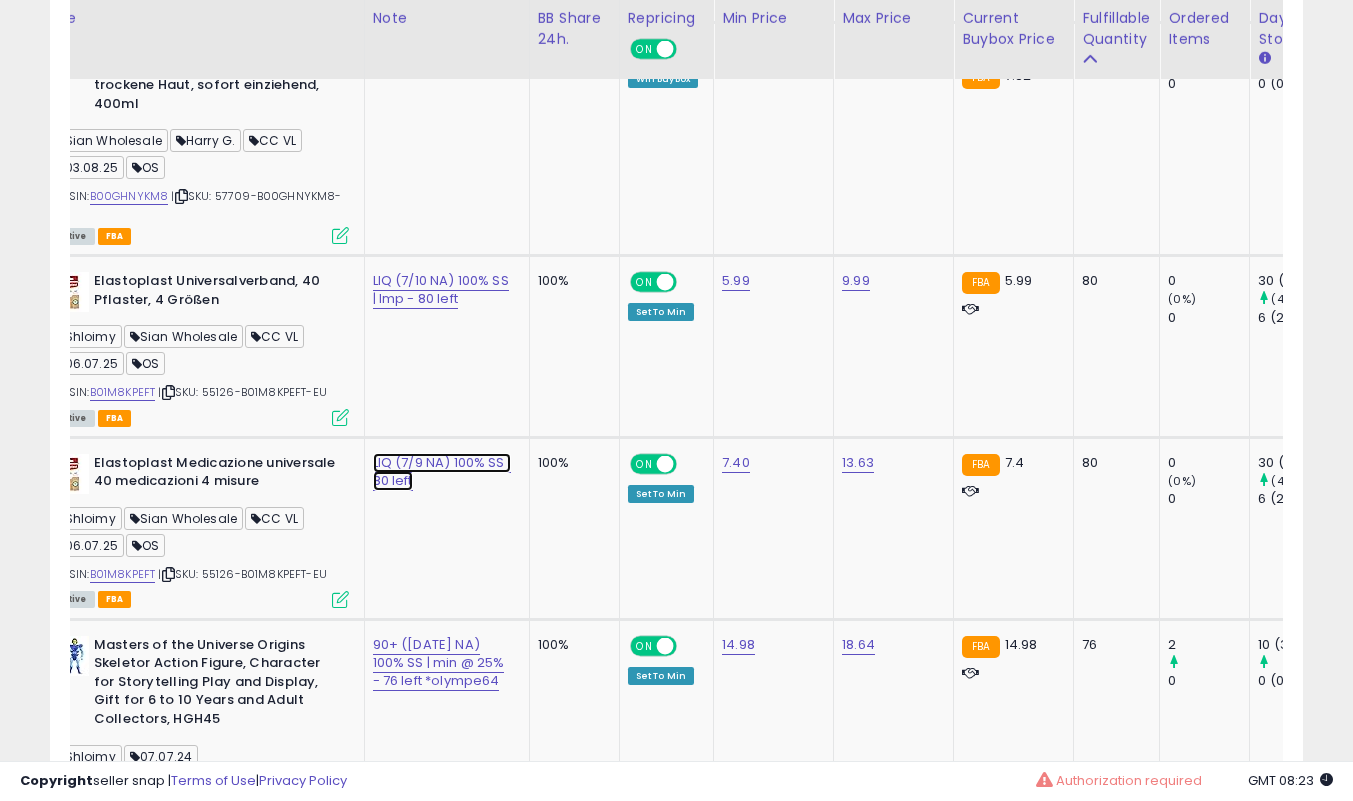 click on "LIQ (7/9 NA) 100% SS | 80 left" at bounding box center (441, -7109) 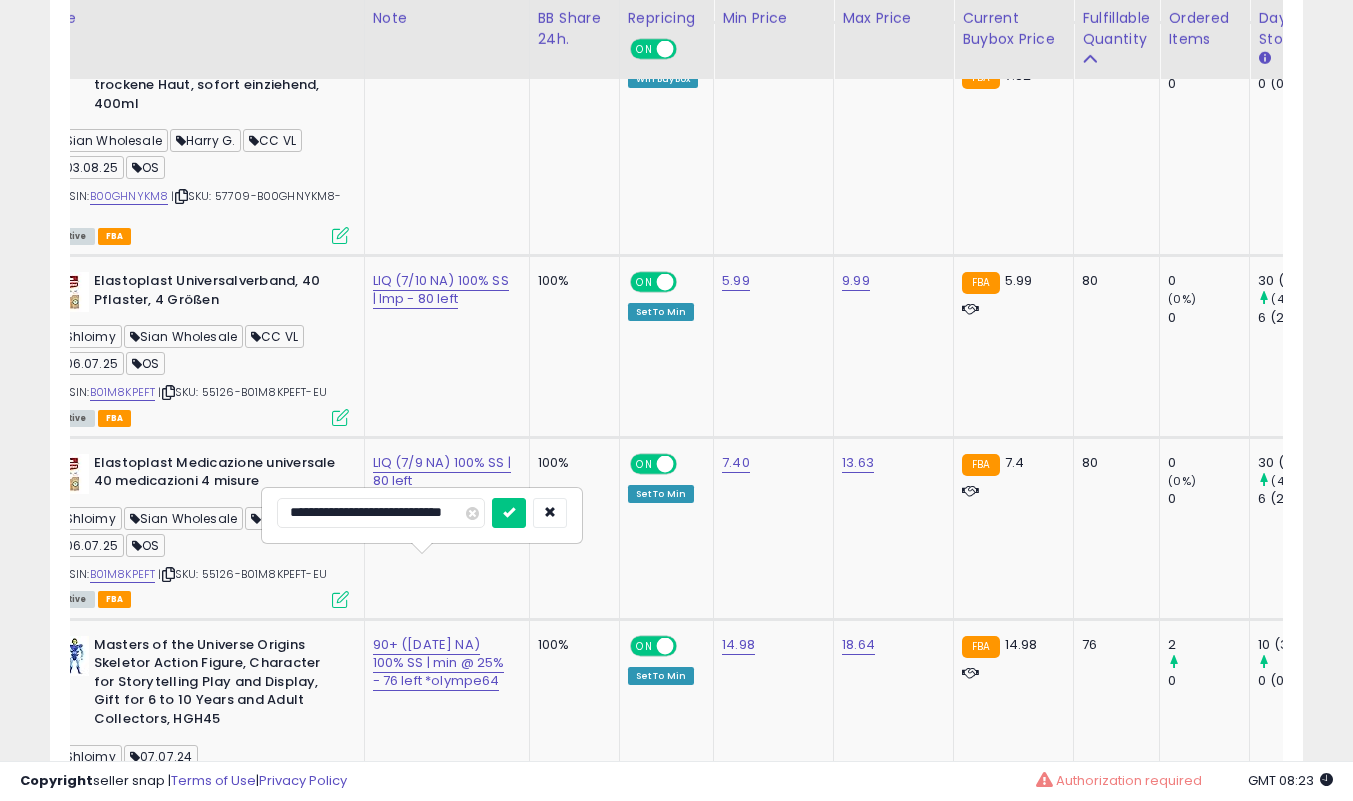 scroll, scrollTop: 0, scrollLeft: 0, axis: both 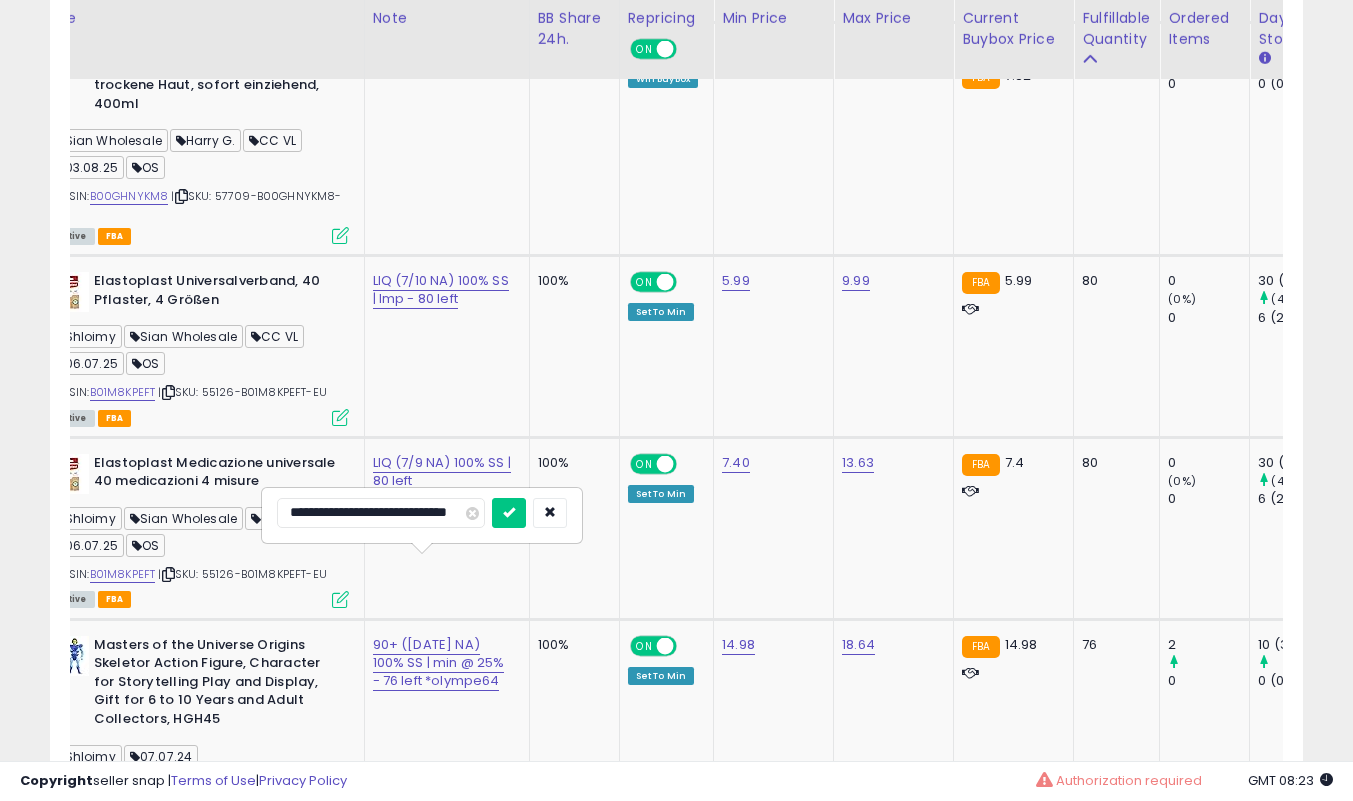 click at bounding box center (509, 513) 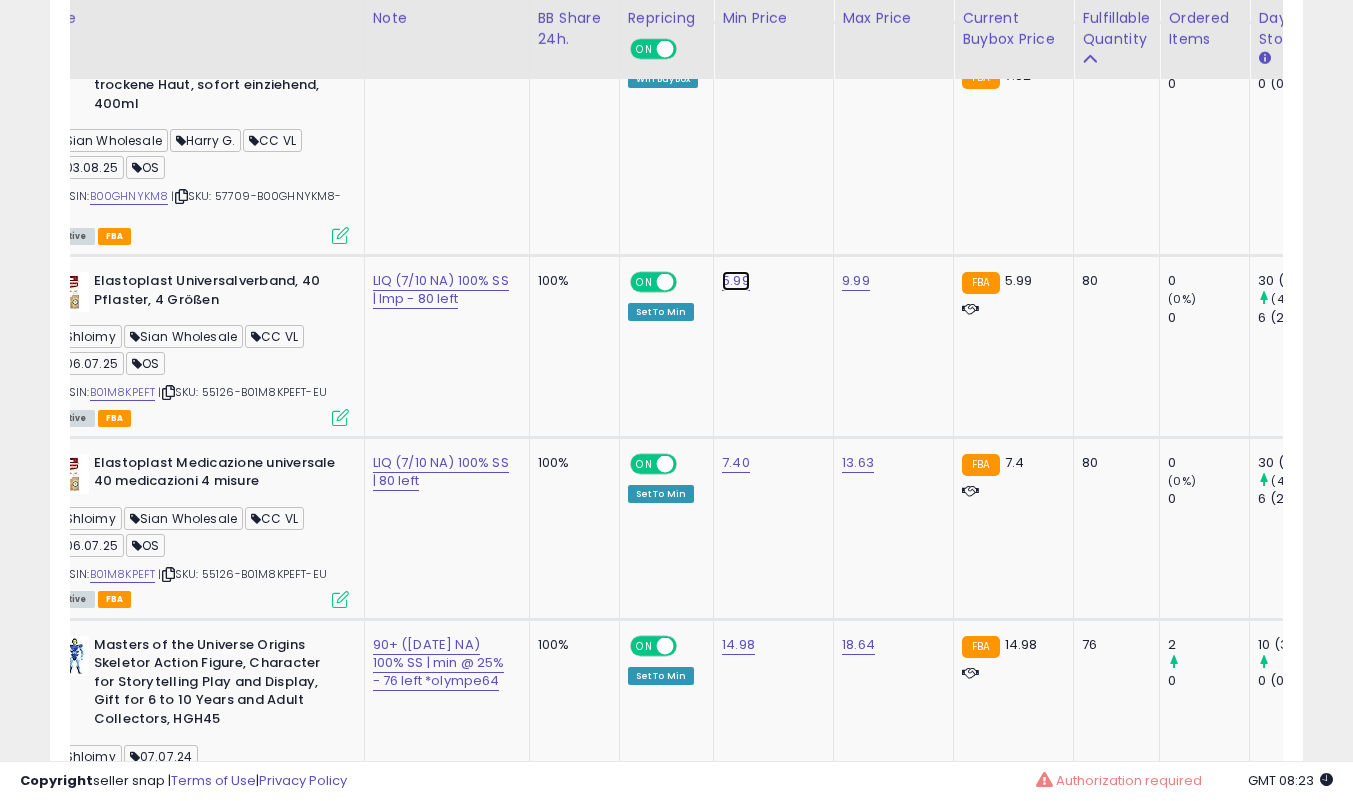 click on "5.99" at bounding box center [738, -7145] 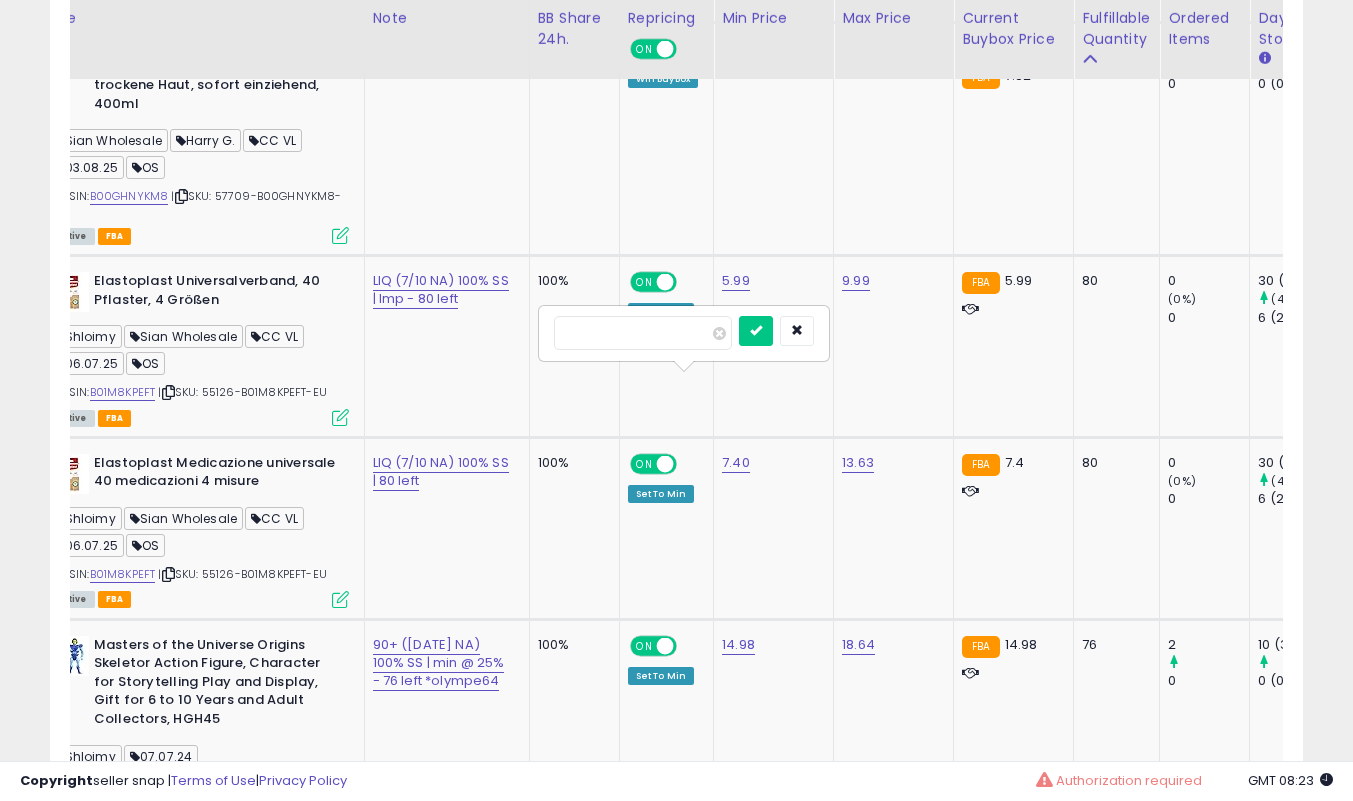 click at bounding box center [756, 331] 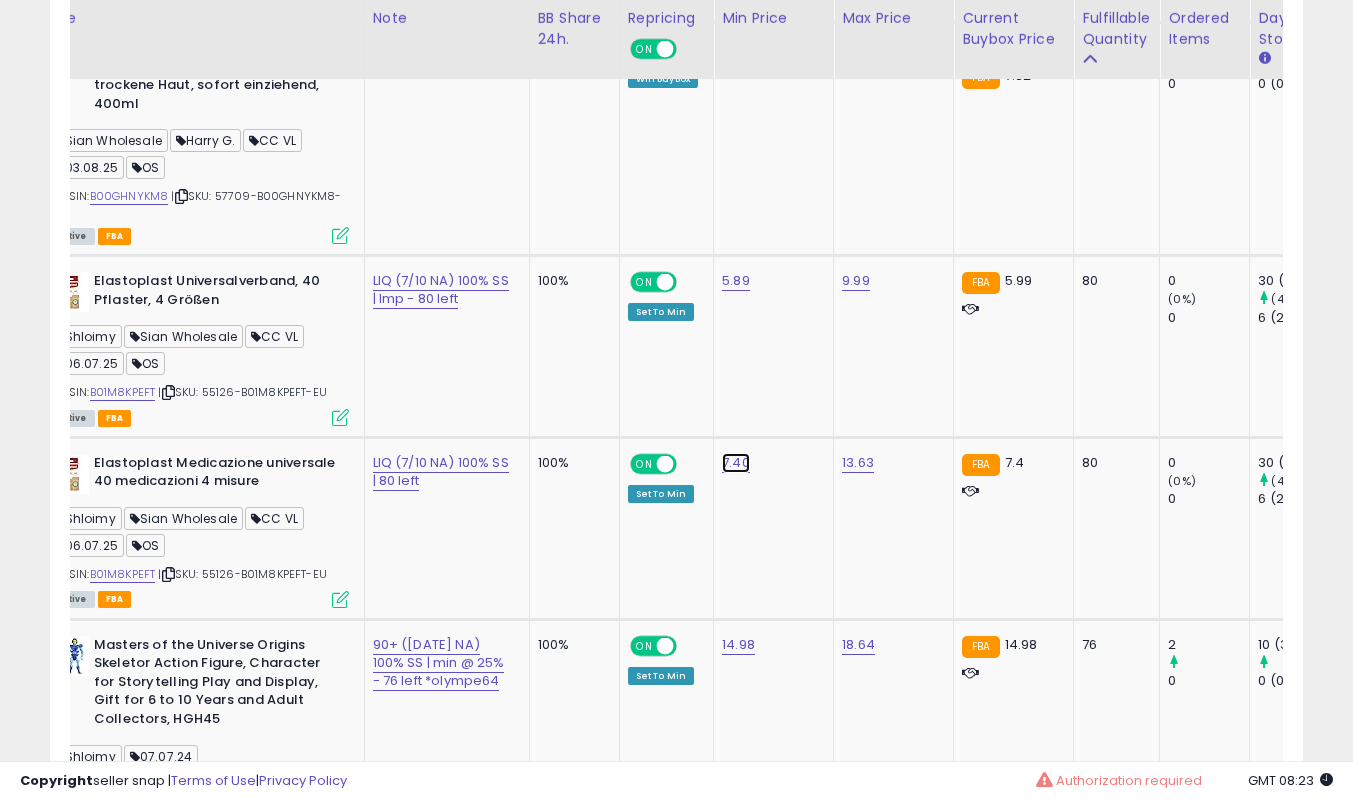 click on "7.40" at bounding box center [738, -7145] 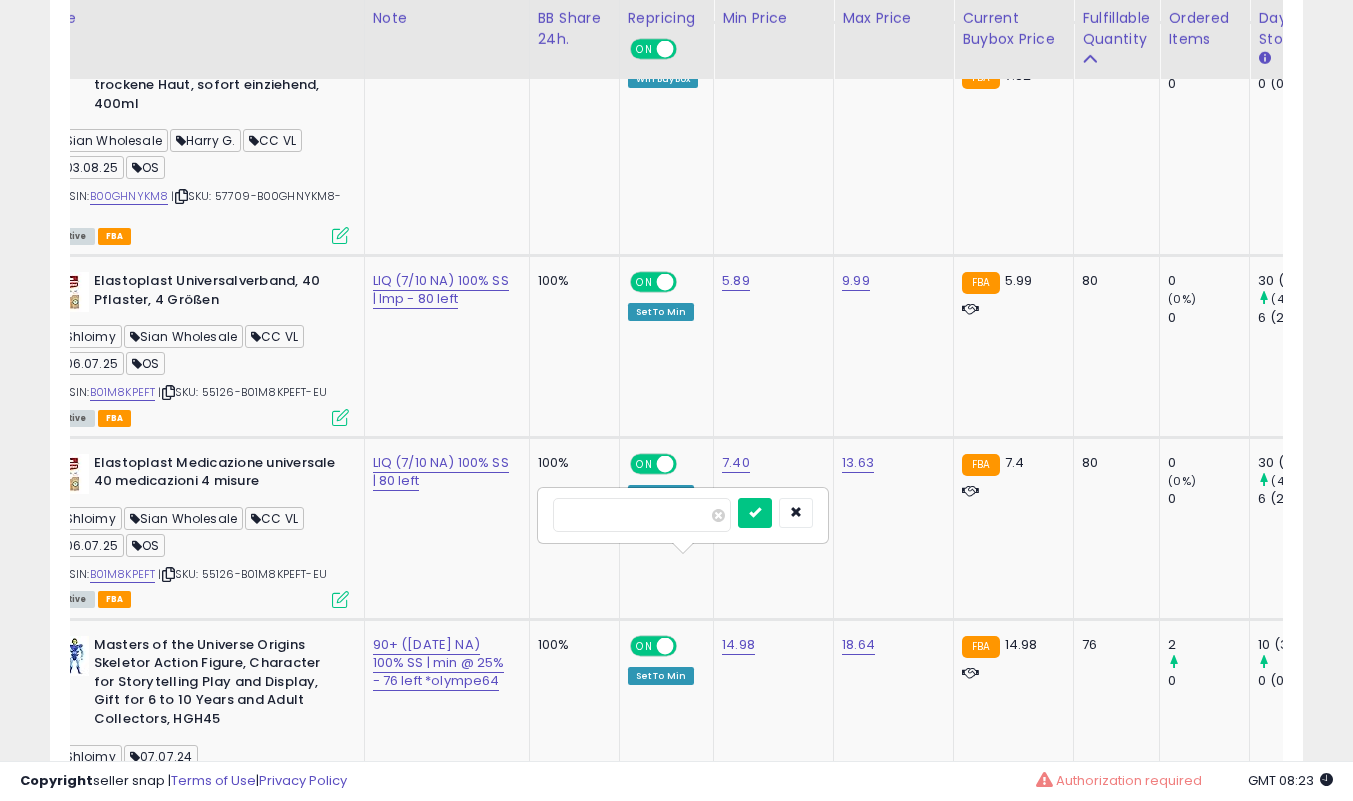 click at bounding box center (755, 513) 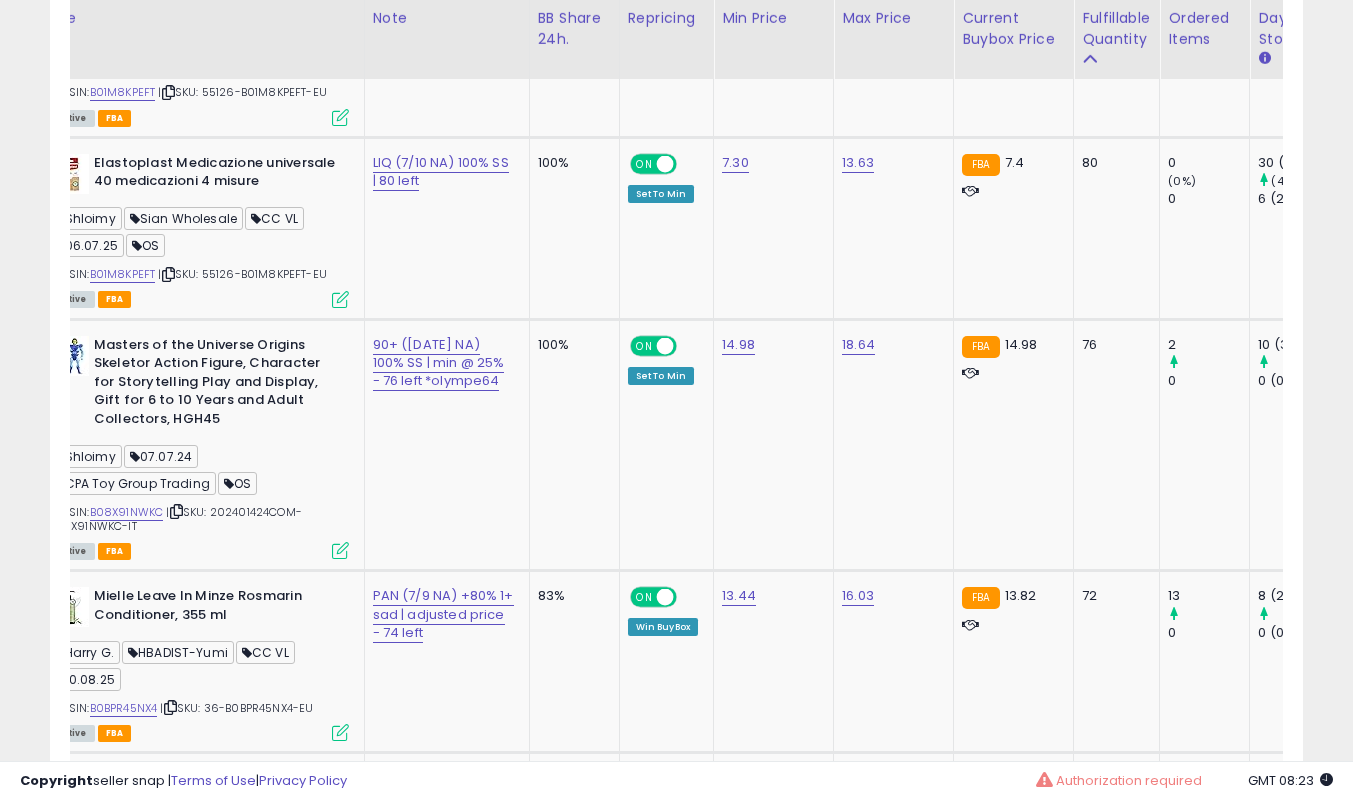 scroll, scrollTop: 8419, scrollLeft: 0, axis: vertical 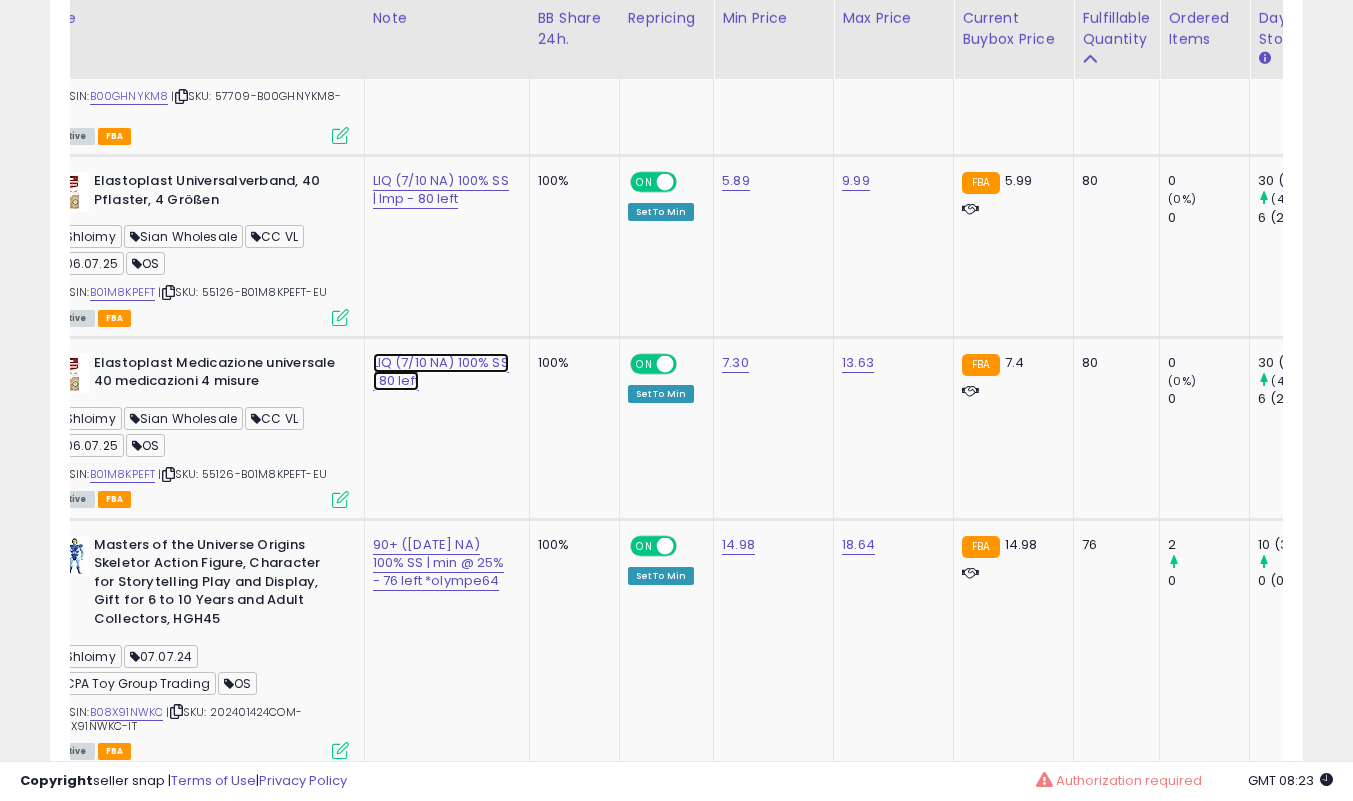 click on "LIQ (7/10 NA) 100% SS | 80 left" at bounding box center [441, -7209] 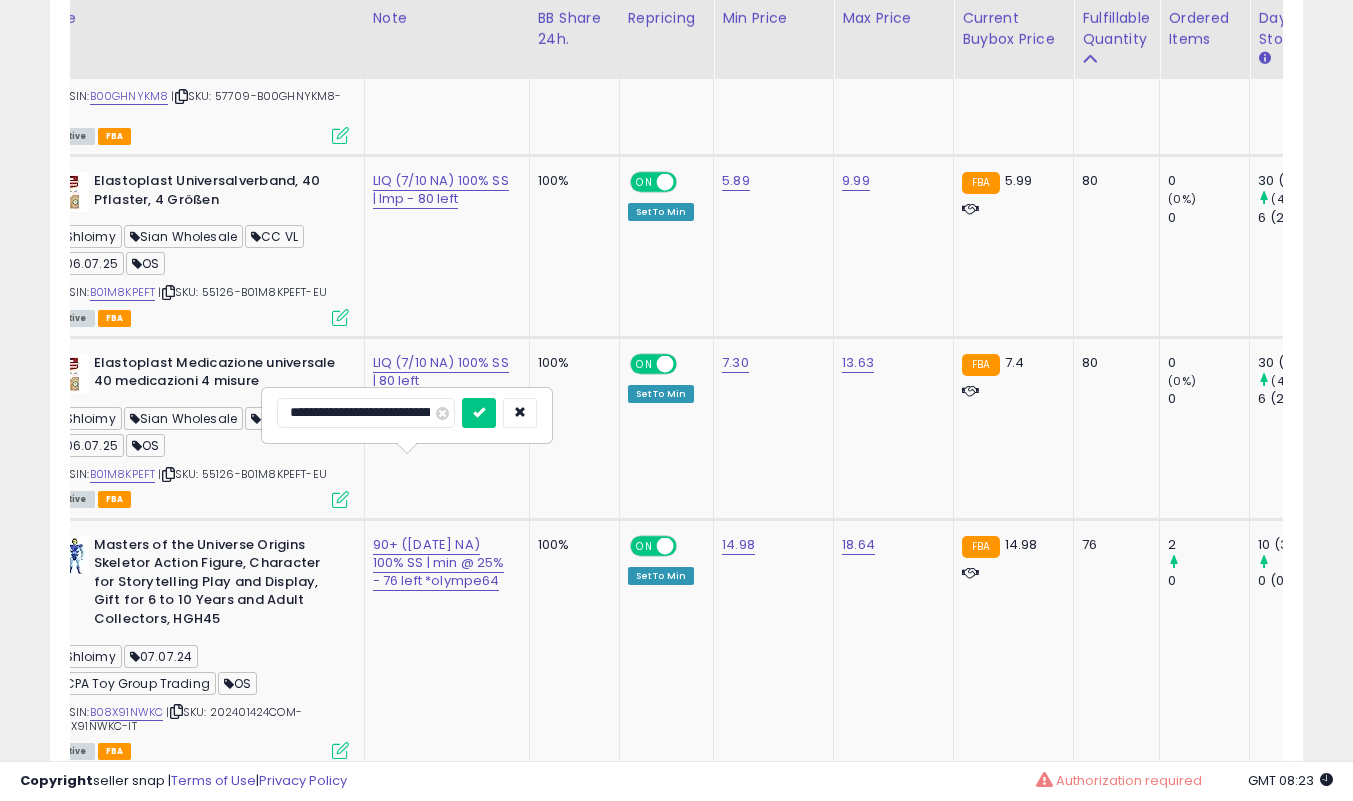 scroll, scrollTop: 0, scrollLeft: 35, axis: horizontal 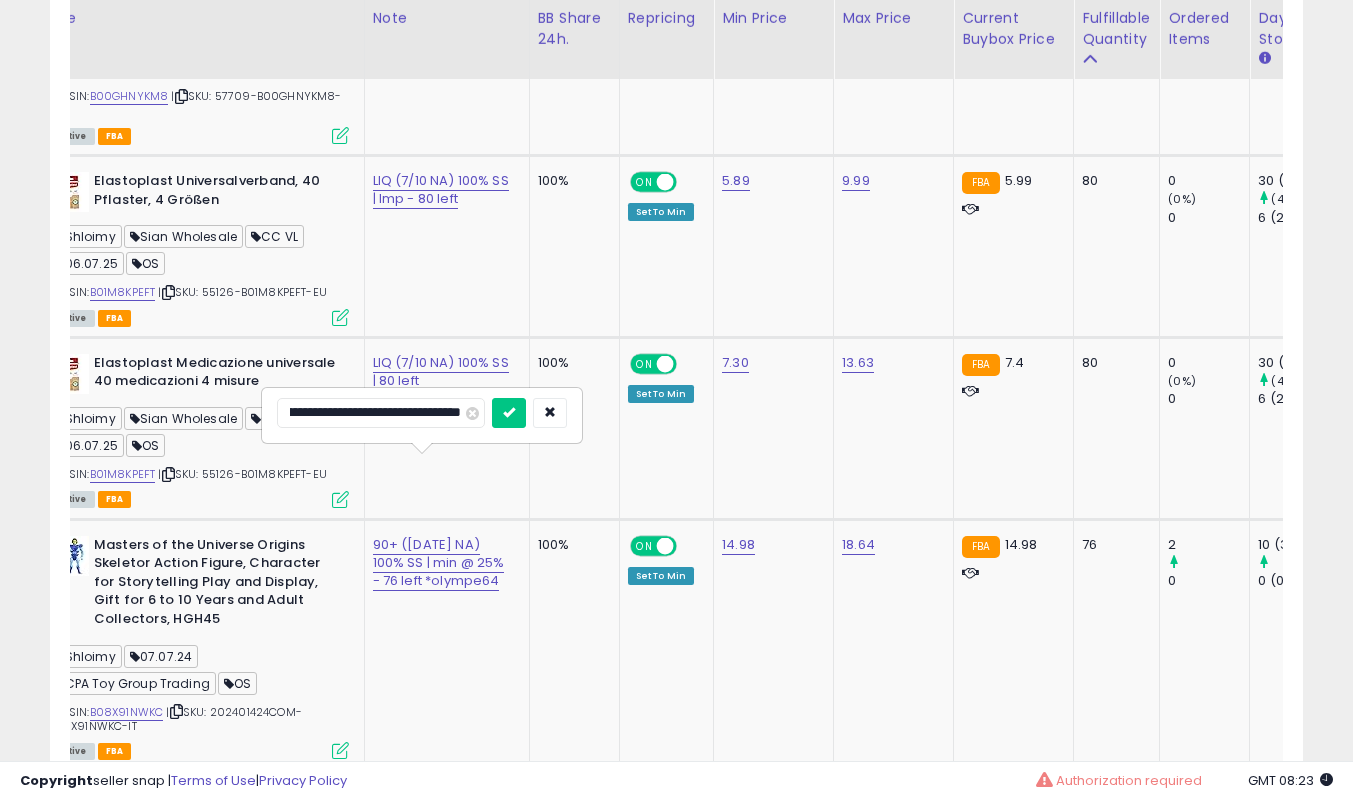 click at bounding box center (509, 413) 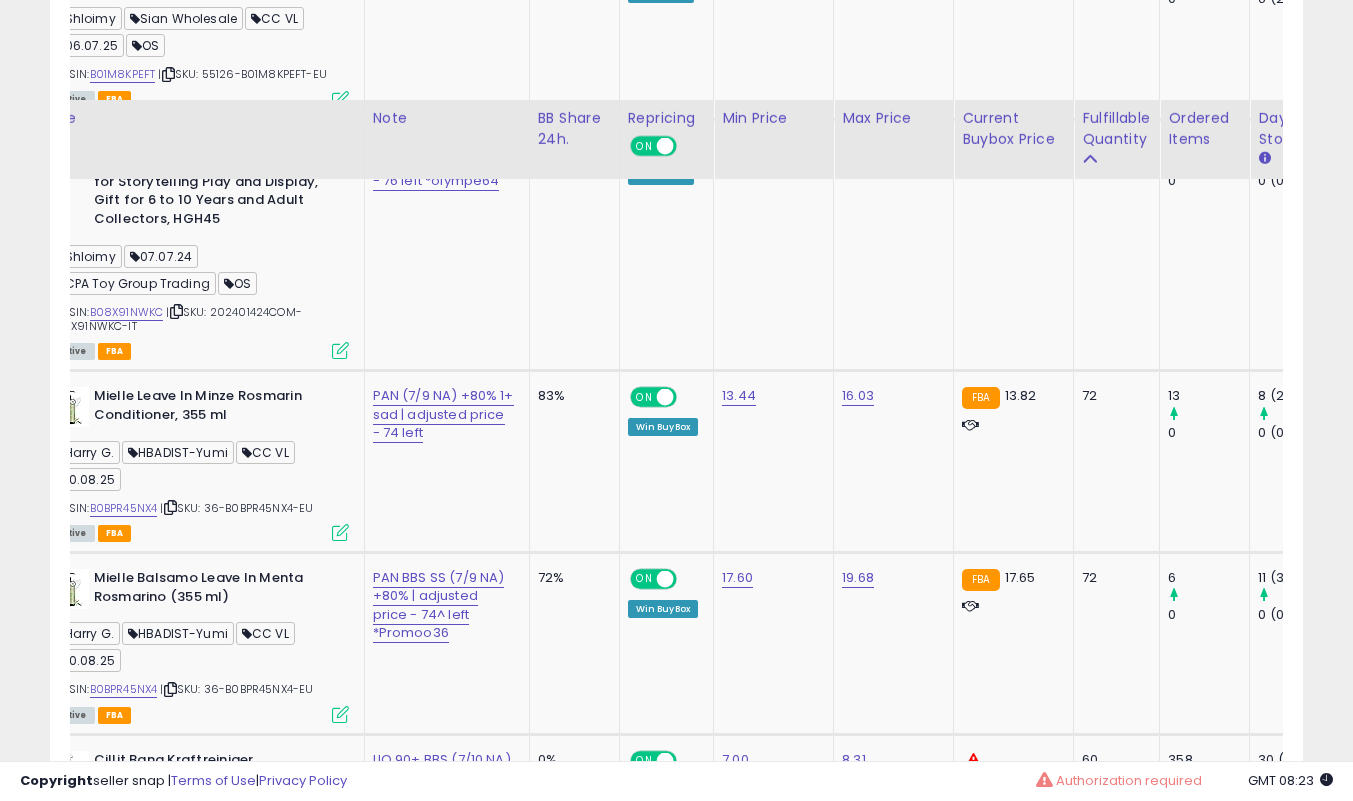 scroll, scrollTop: 8919, scrollLeft: 0, axis: vertical 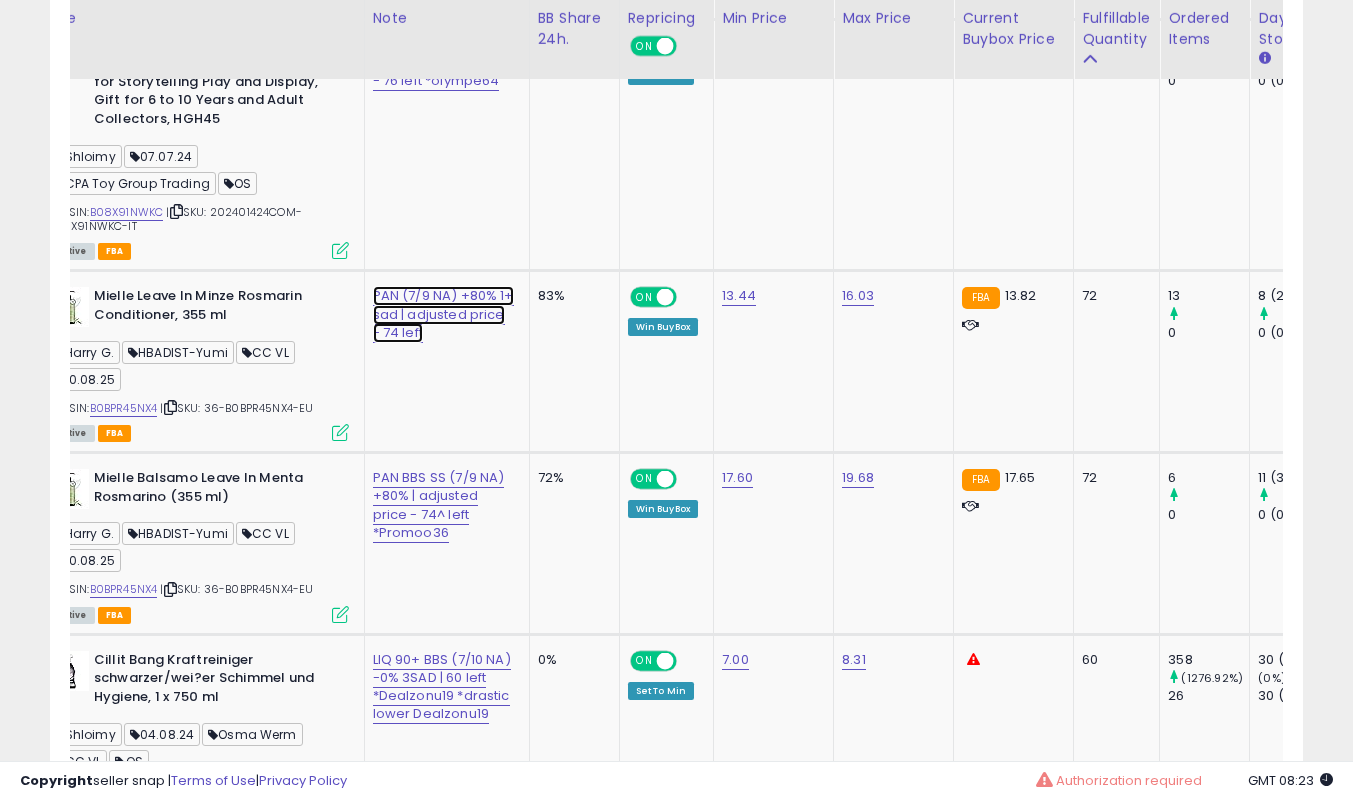 click on "PAN (7/9 NA) +80% 1+ sad | adjusted price - 74 left" at bounding box center (441, -7709) 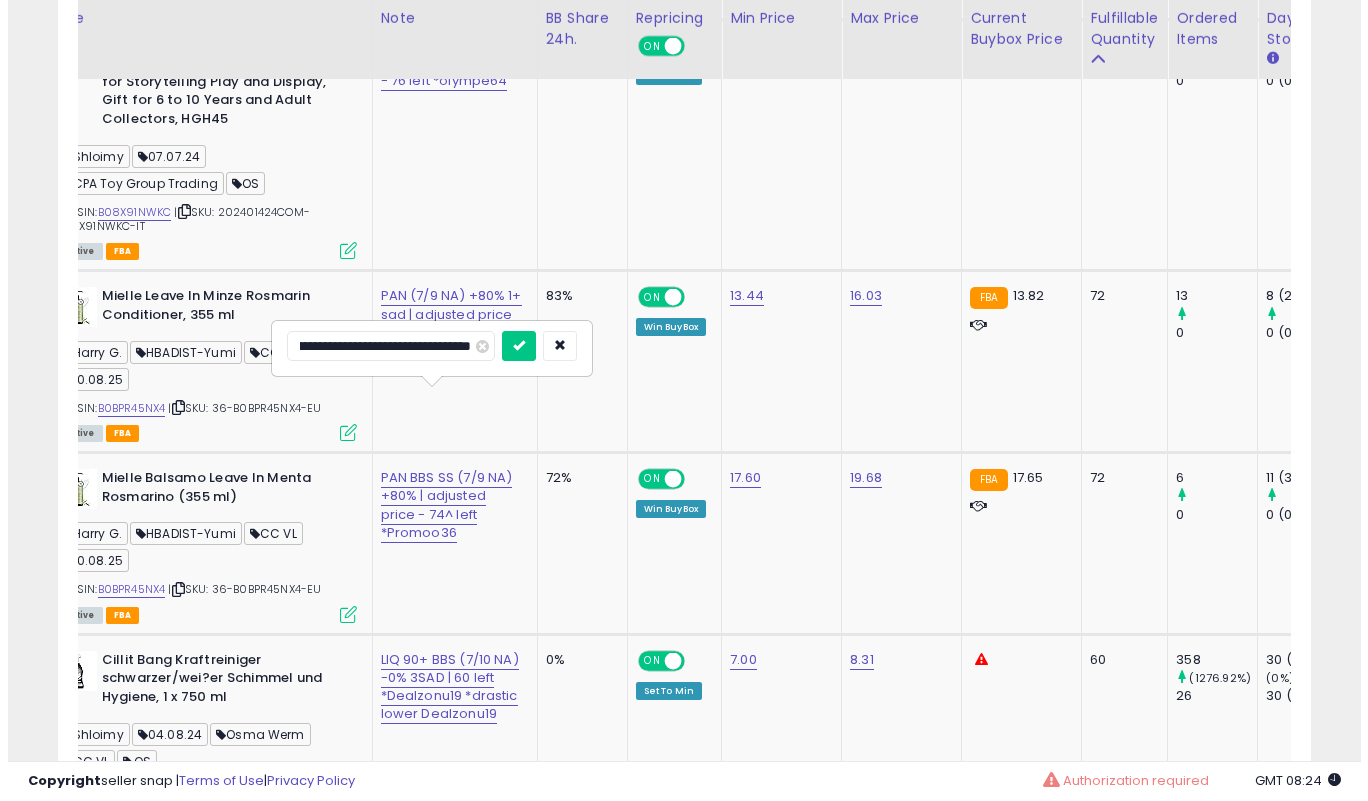 scroll, scrollTop: 0, scrollLeft: 0, axis: both 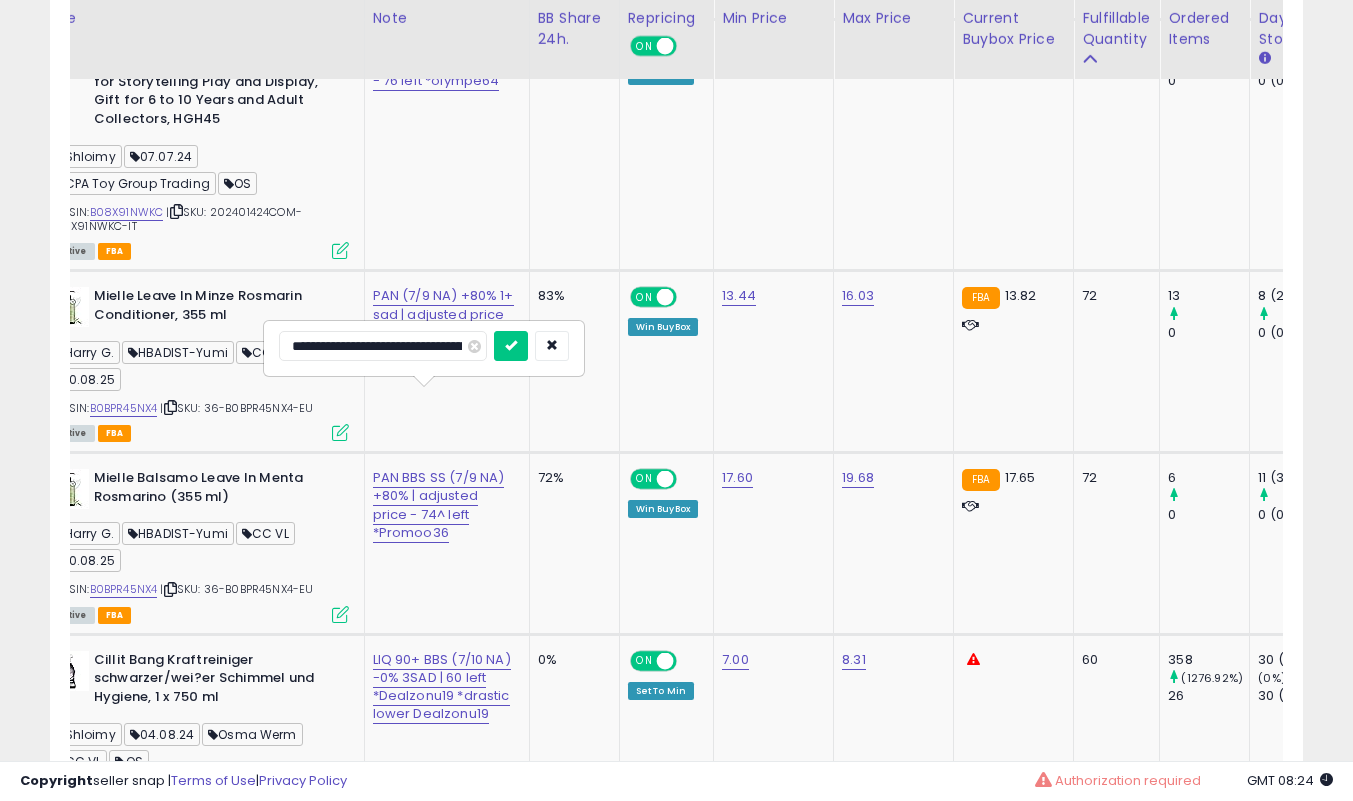 click at bounding box center [511, 346] 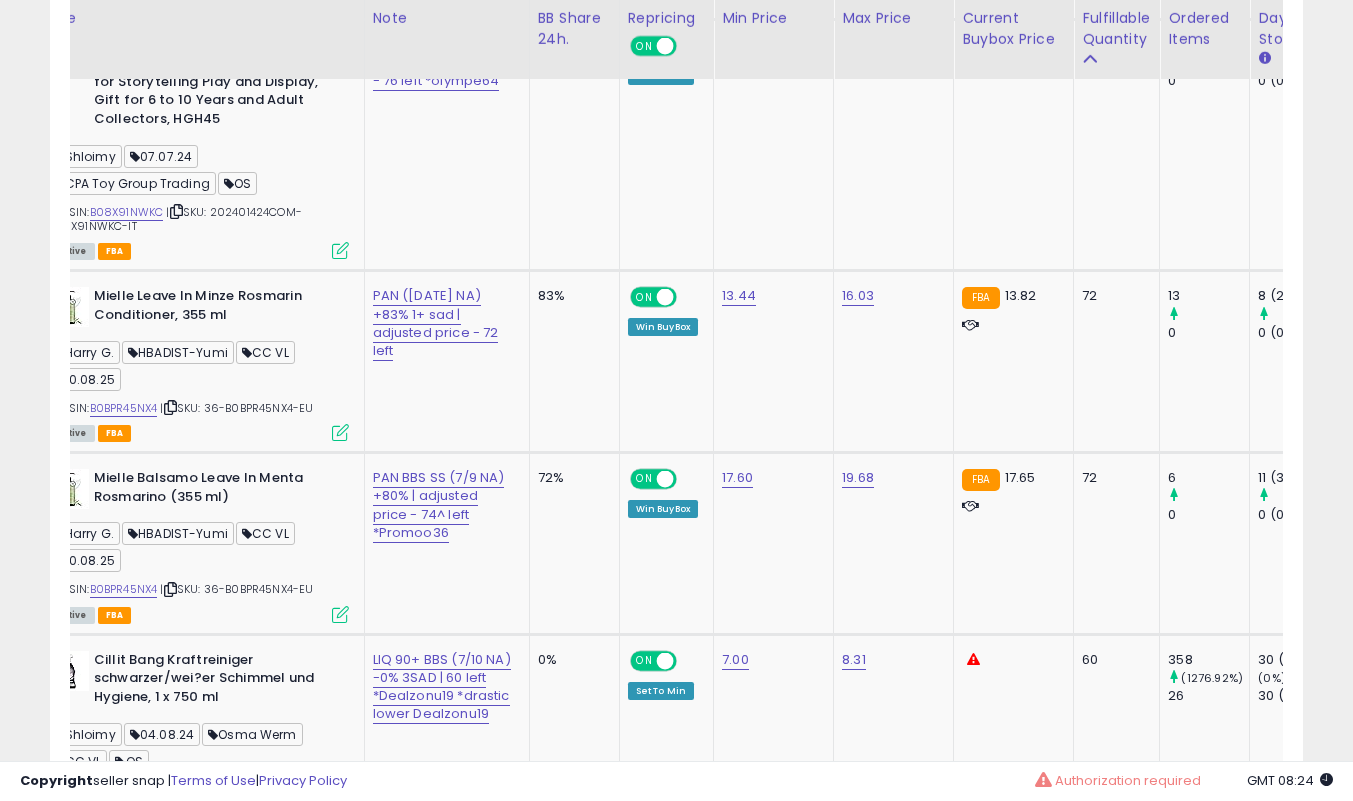 click at bounding box center [340, 432] 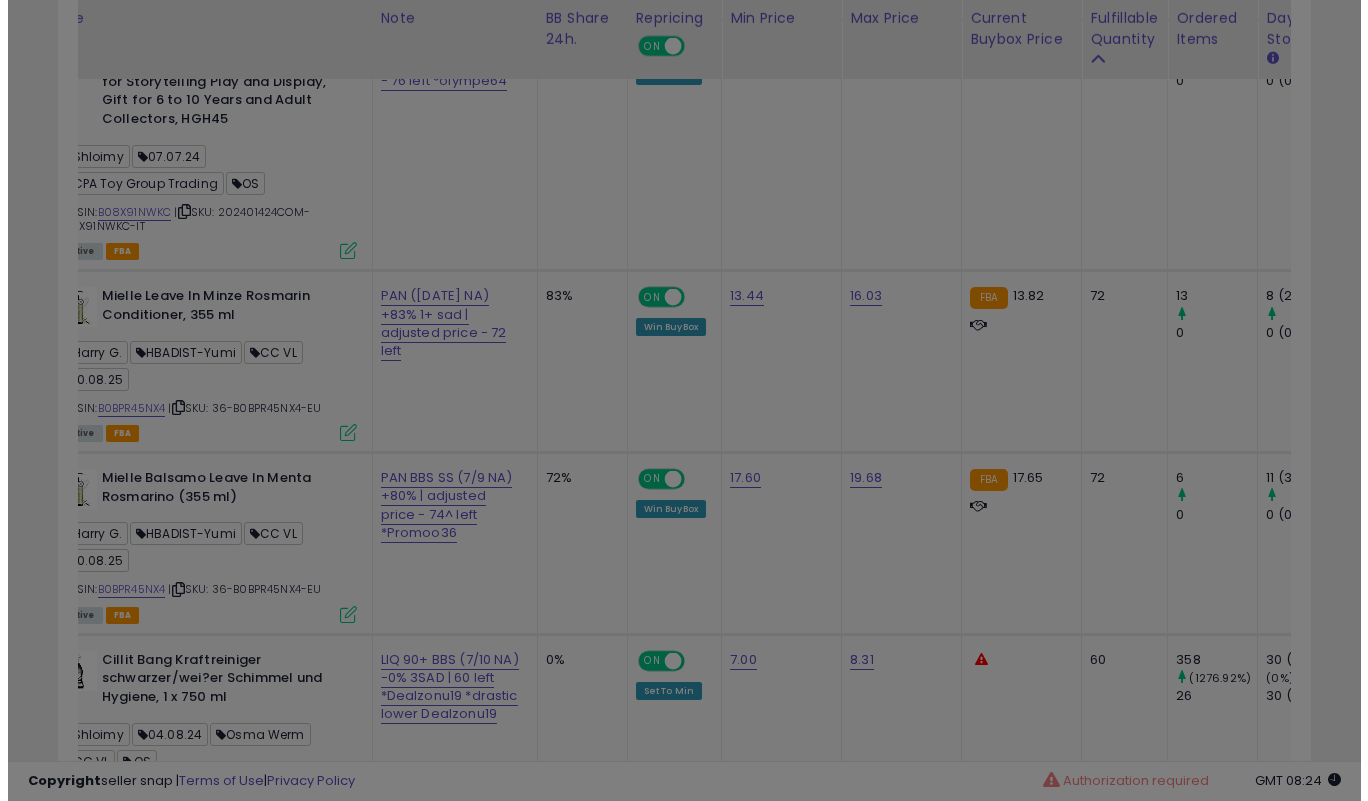 scroll, scrollTop: 999590, scrollLeft: 999266, axis: both 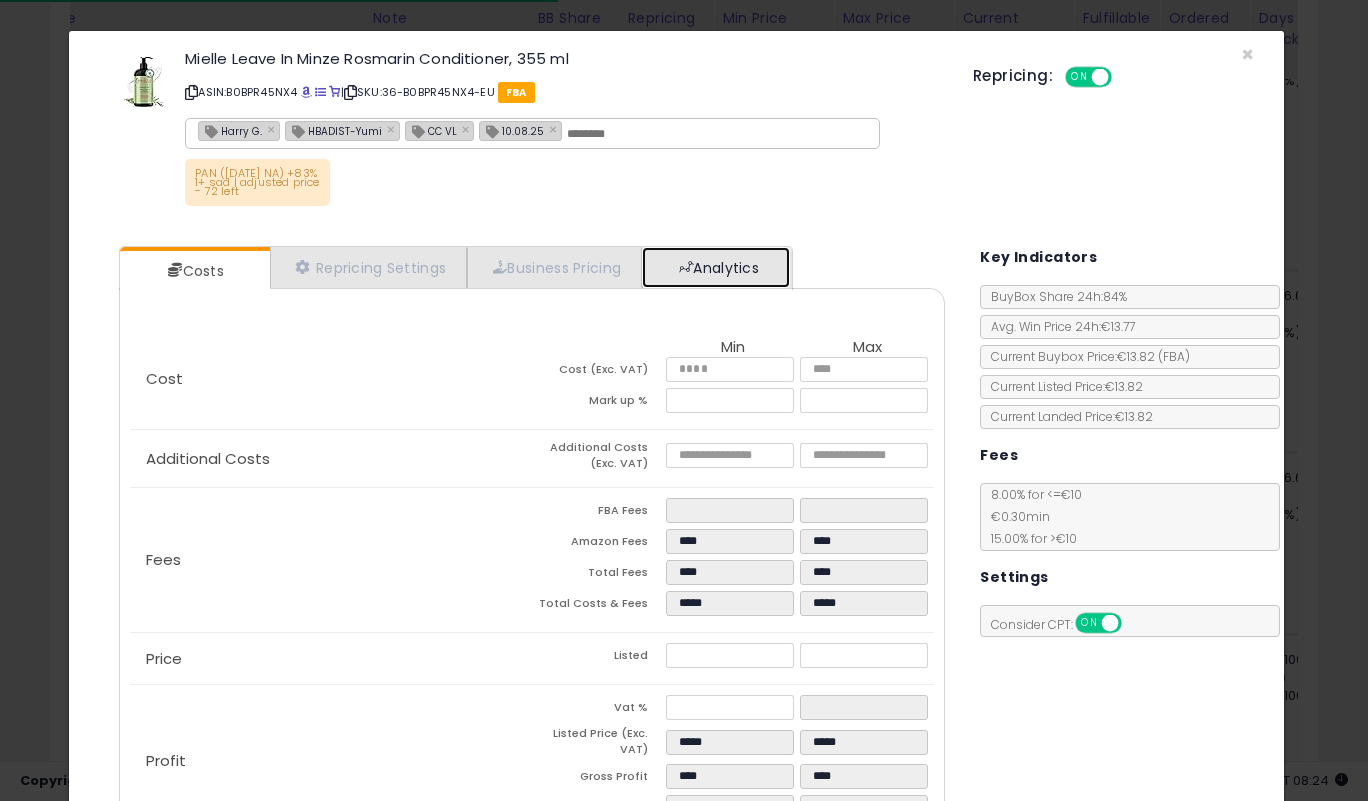 click on "Analytics" at bounding box center (716, 267) 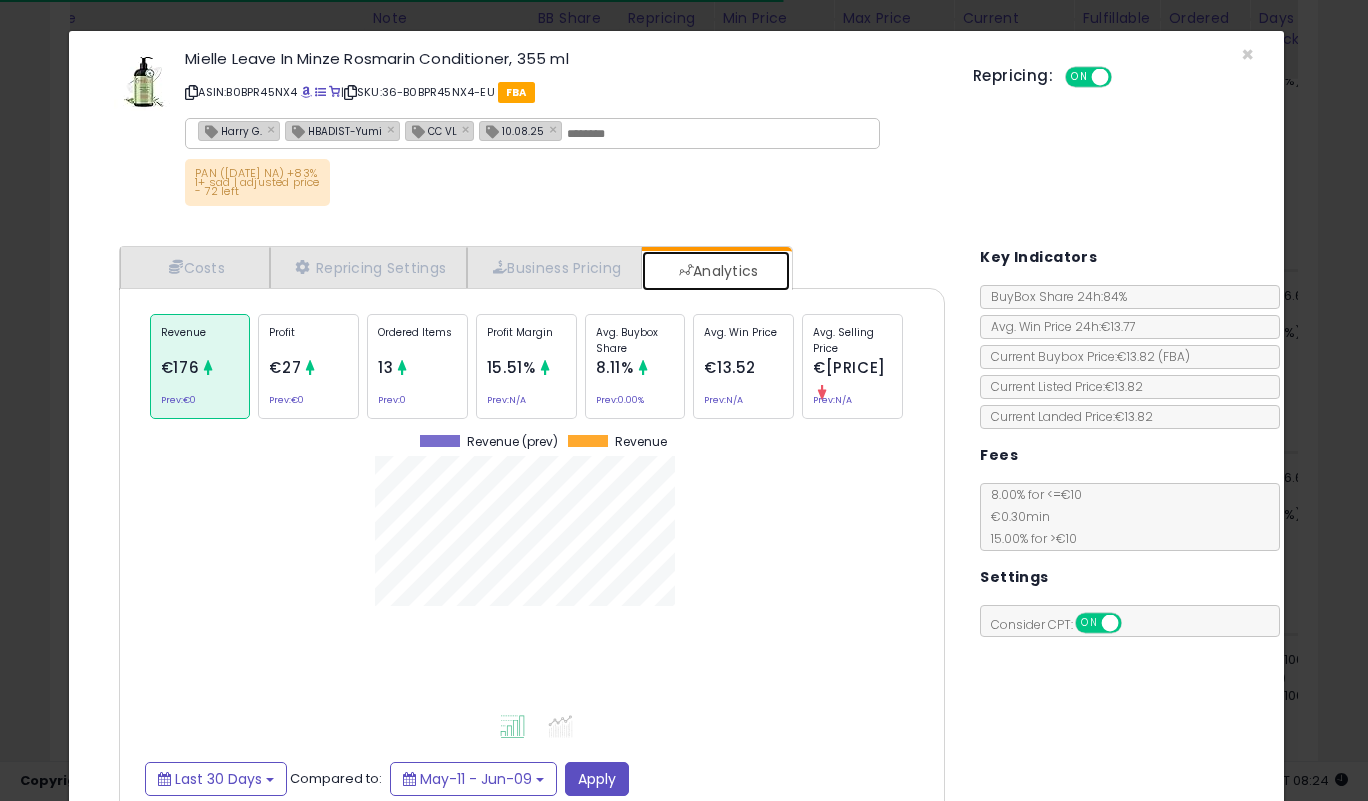 scroll, scrollTop: 109, scrollLeft: 0, axis: vertical 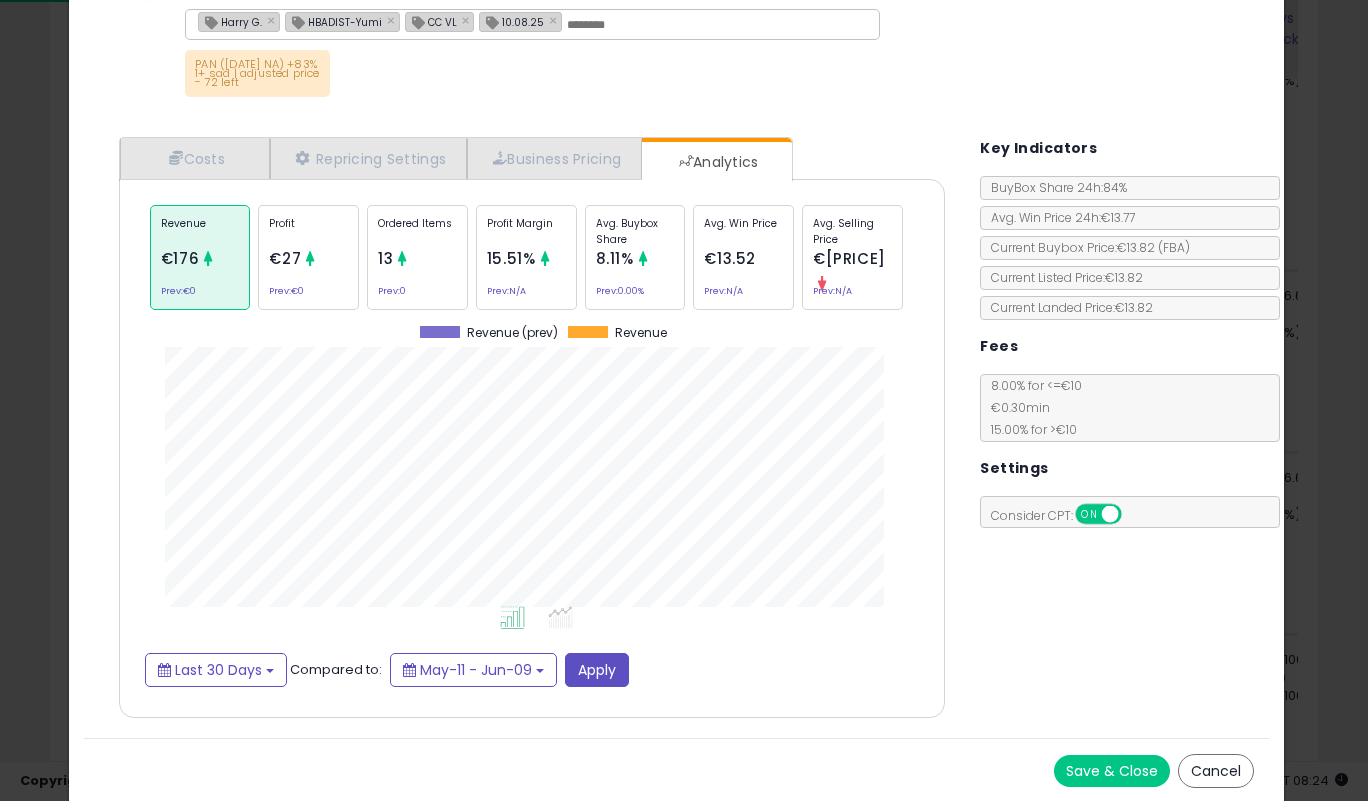 click on "Save & Close" at bounding box center (1112, 771) 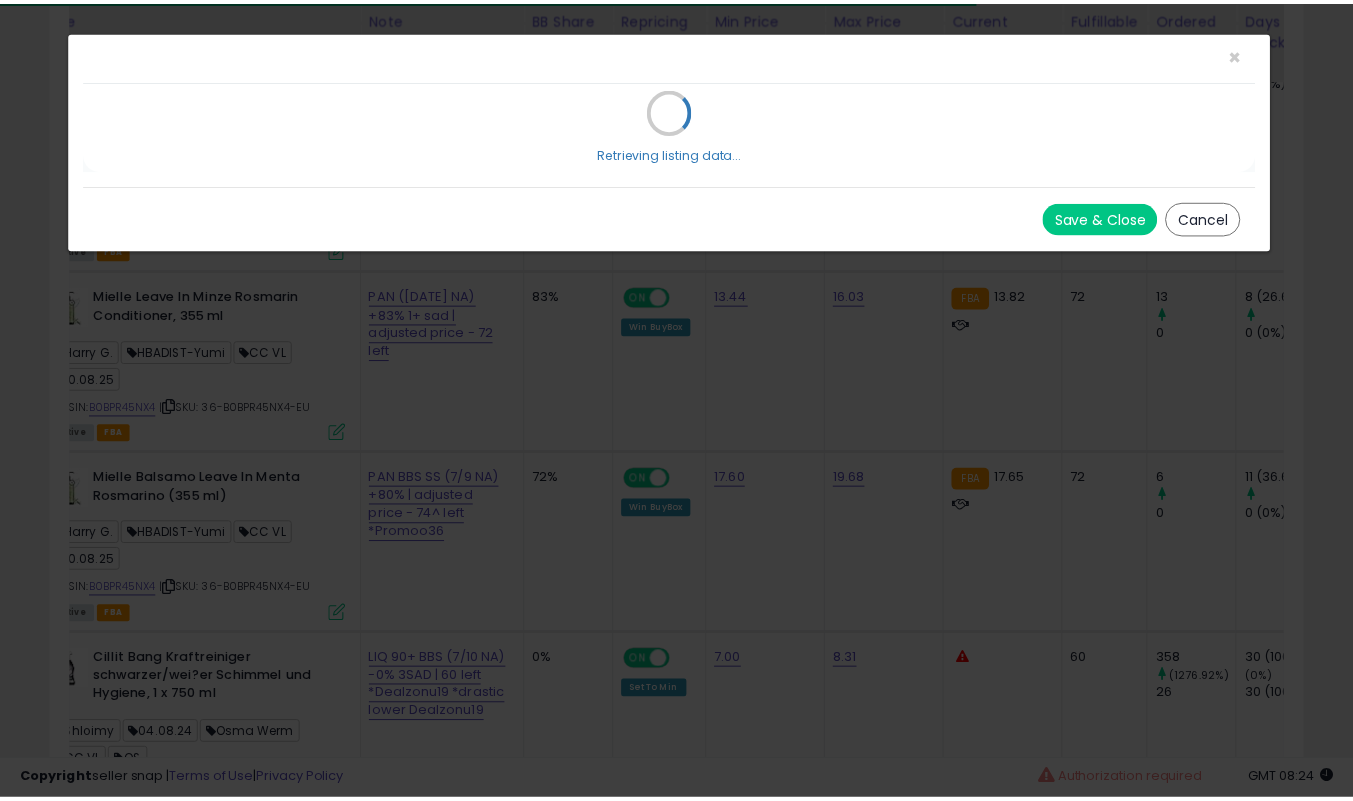 scroll, scrollTop: 0, scrollLeft: 0, axis: both 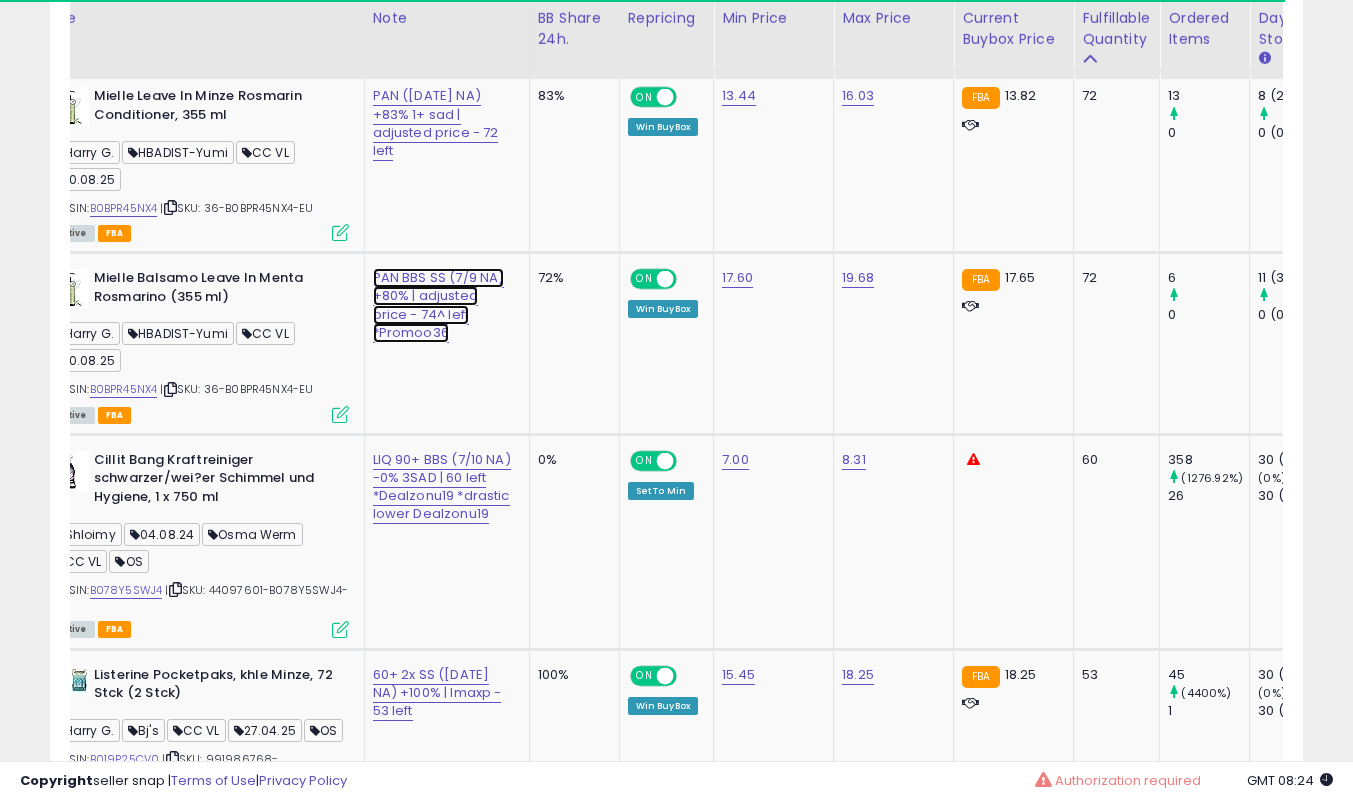 click on "PAN BBS SS (7/9 NA) +80% | adjusted price - 74^ left *Promoo36" at bounding box center (441, -7909) 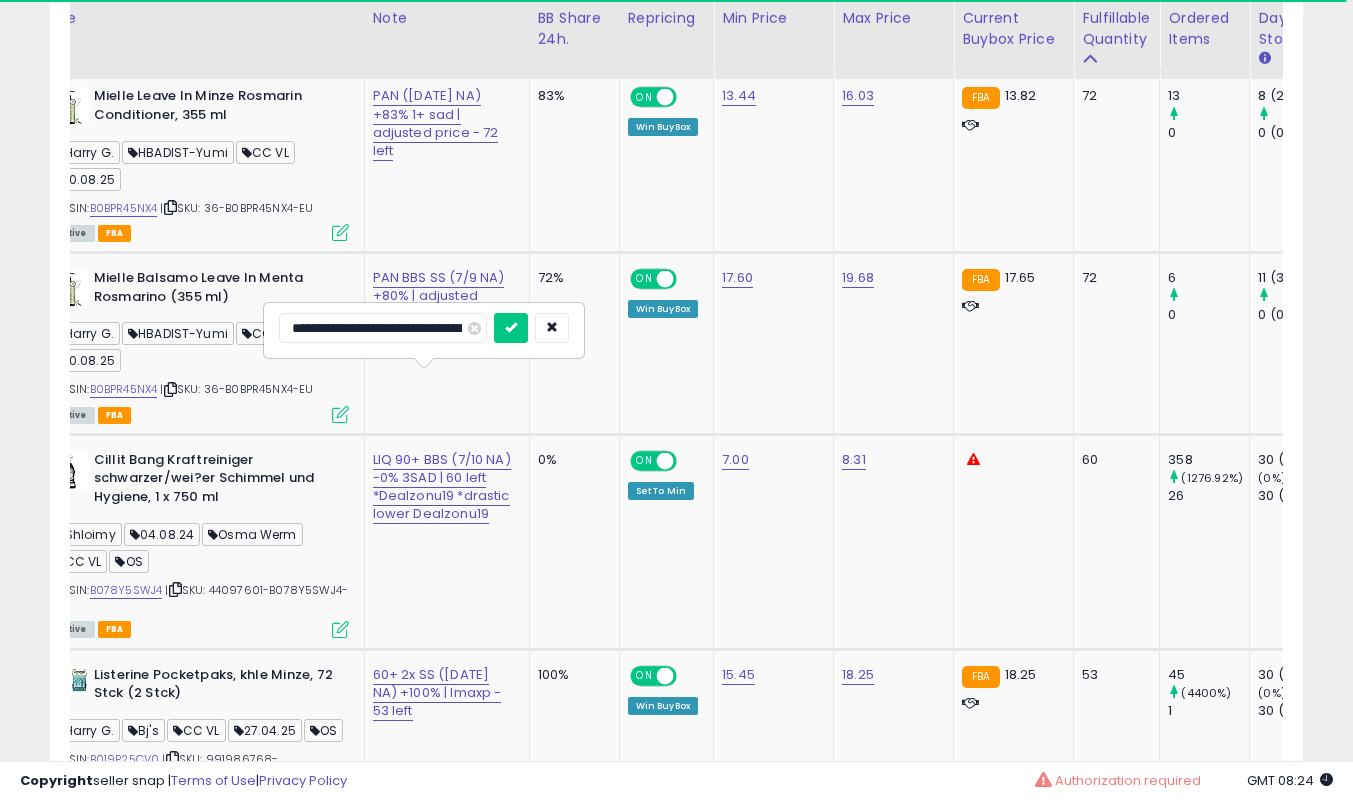 scroll, scrollTop: 0, scrollLeft: 10, axis: horizontal 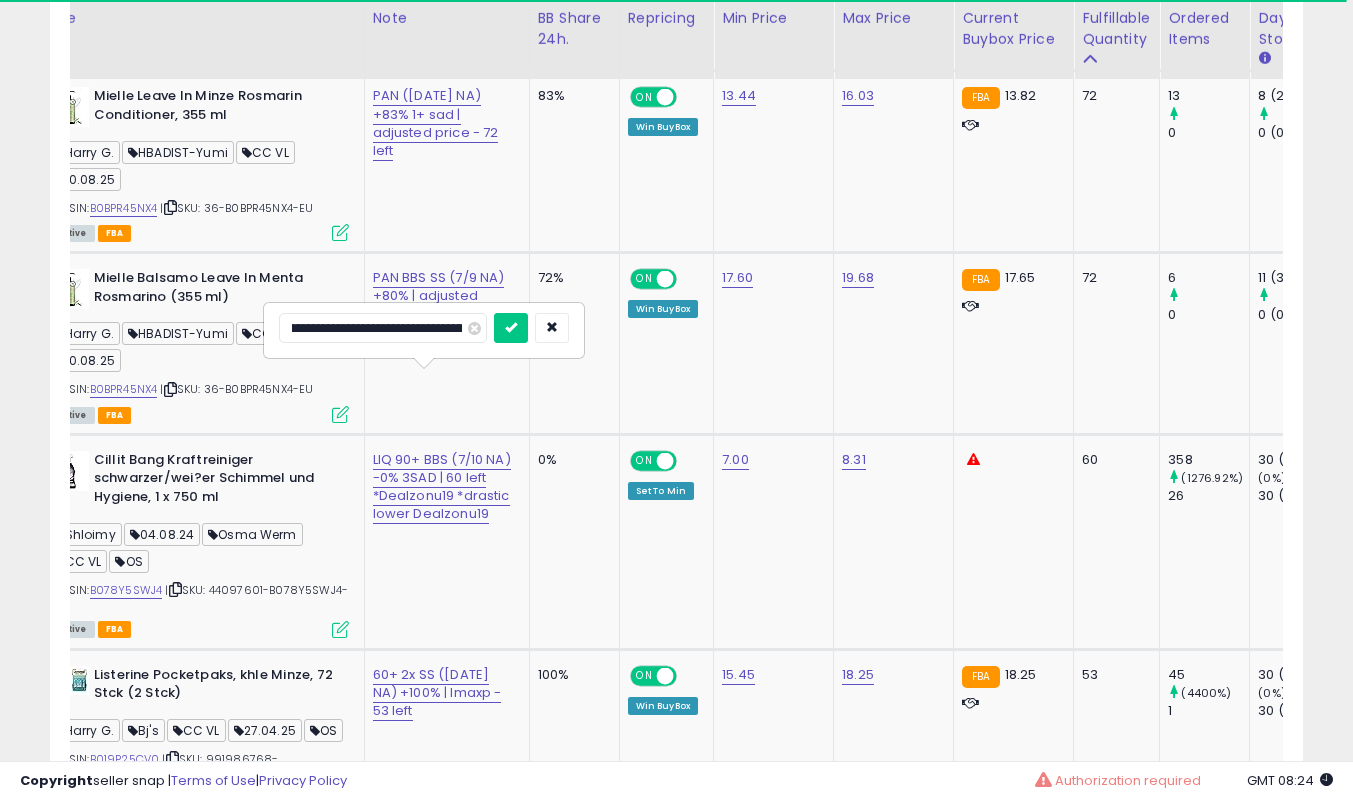 click at bounding box center [511, 328] 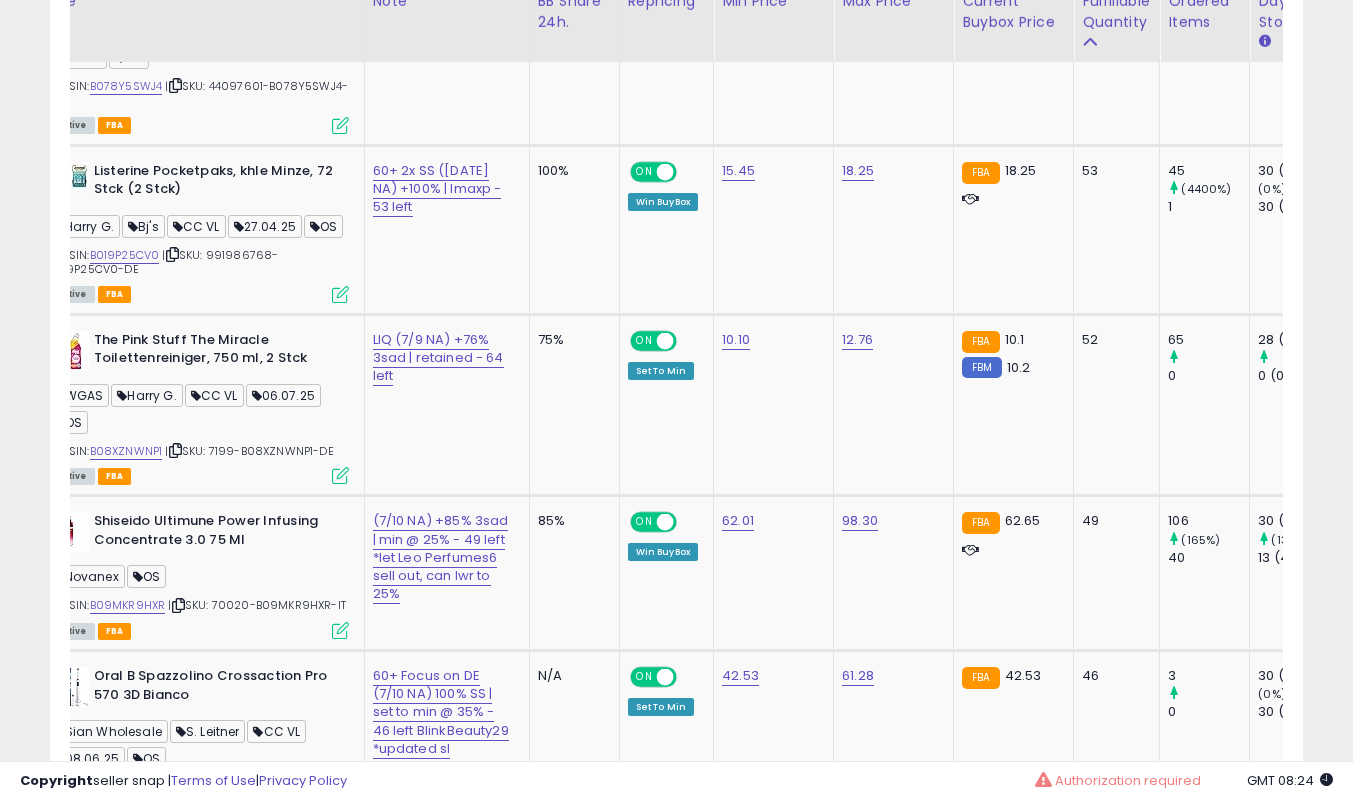 scroll, scrollTop: 9719, scrollLeft: 0, axis: vertical 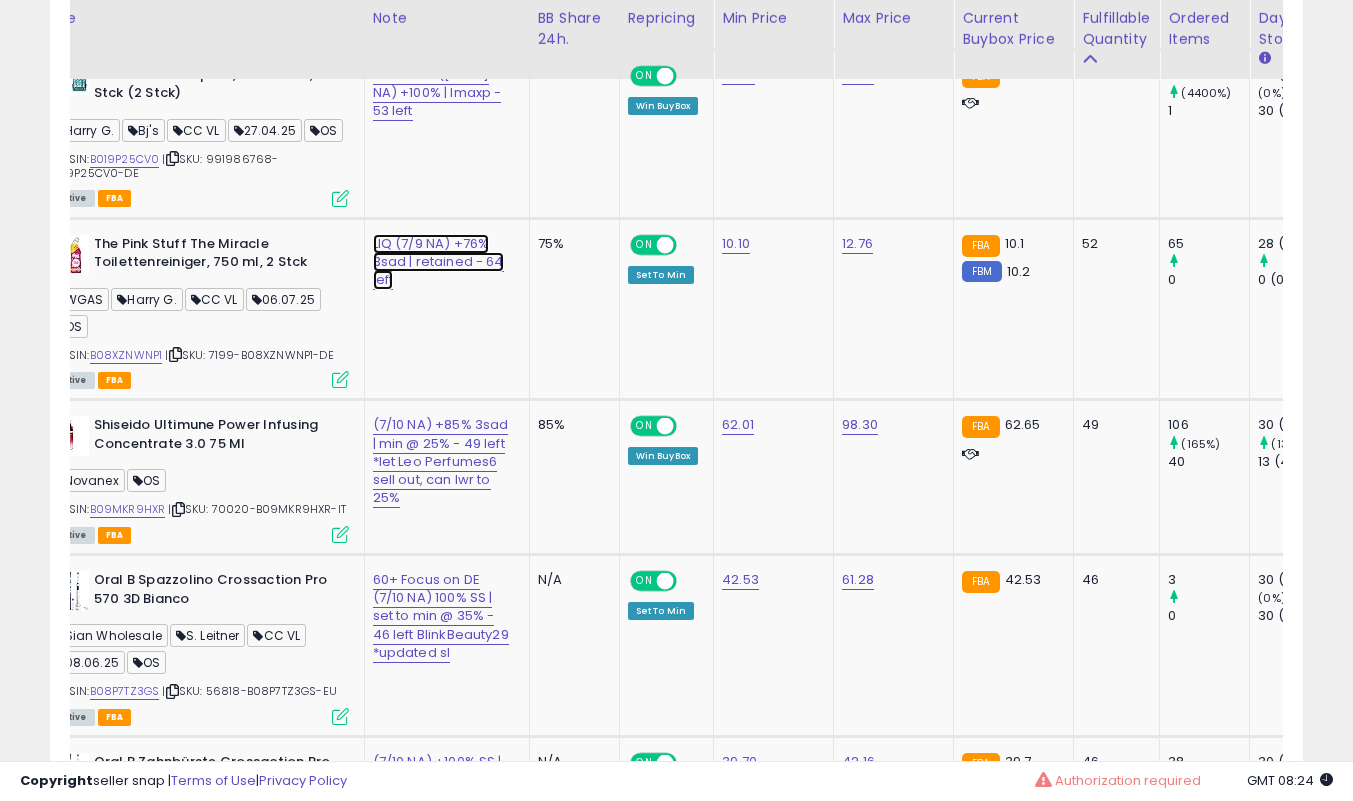click on "LIQ (7/9 NA) +76% 3sad | retained - 64 left" at bounding box center [441, -8509] 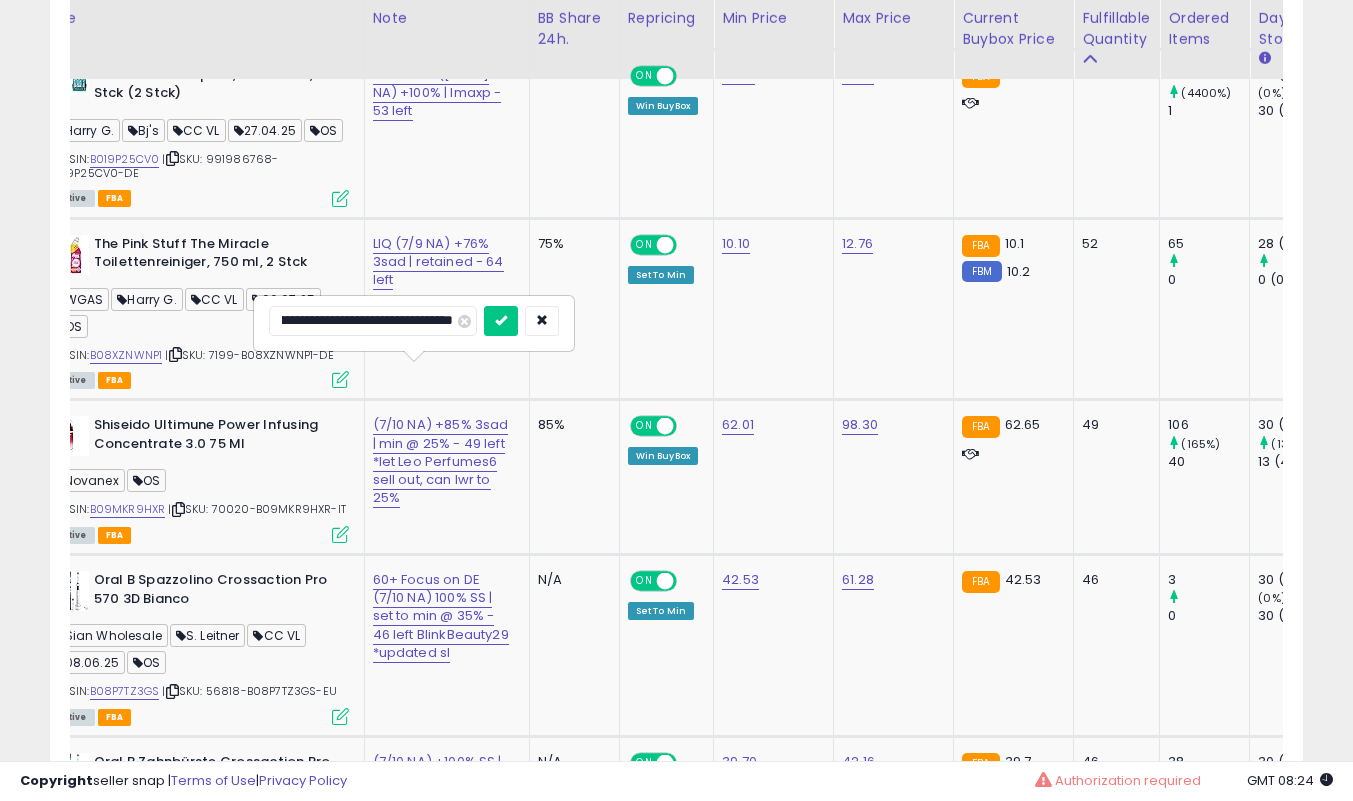 scroll, scrollTop: 0, scrollLeft: 0, axis: both 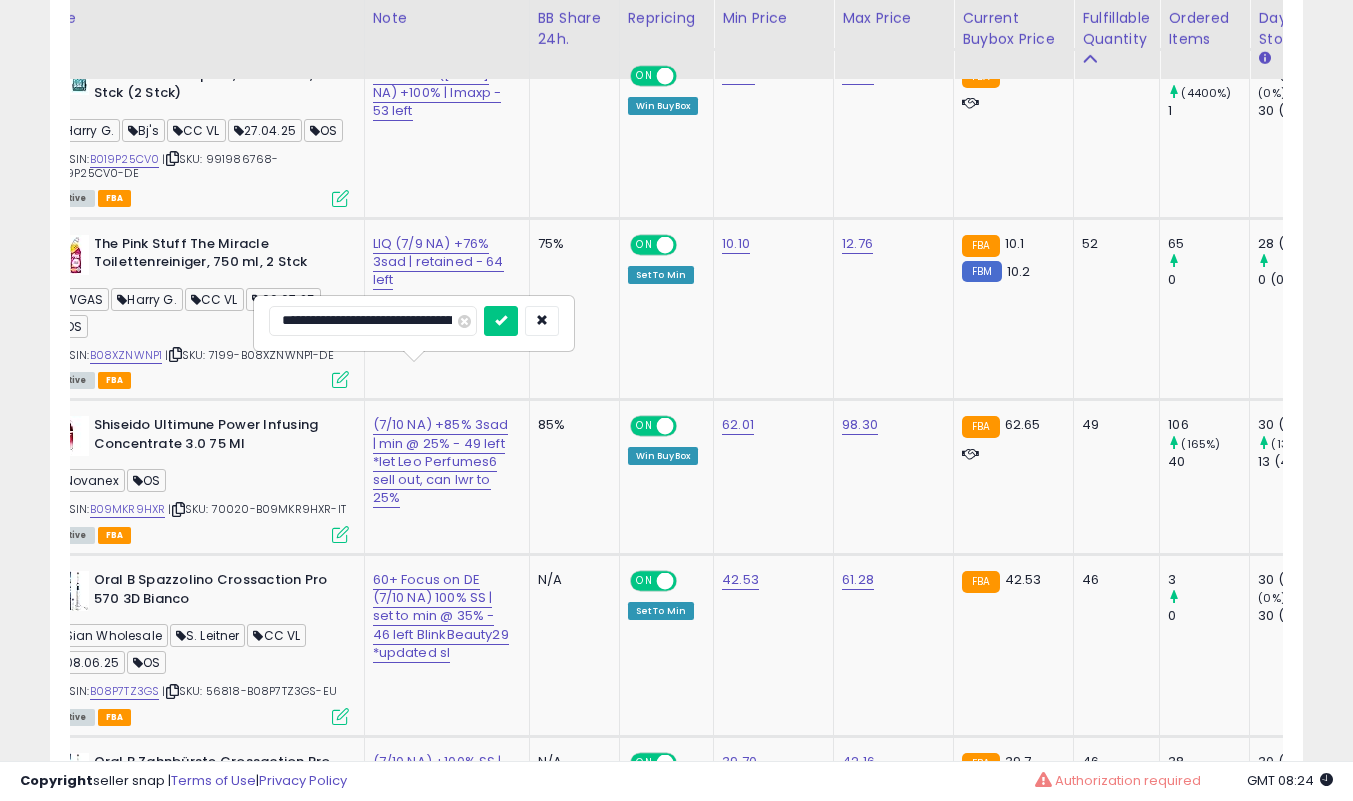 click at bounding box center (501, 321) 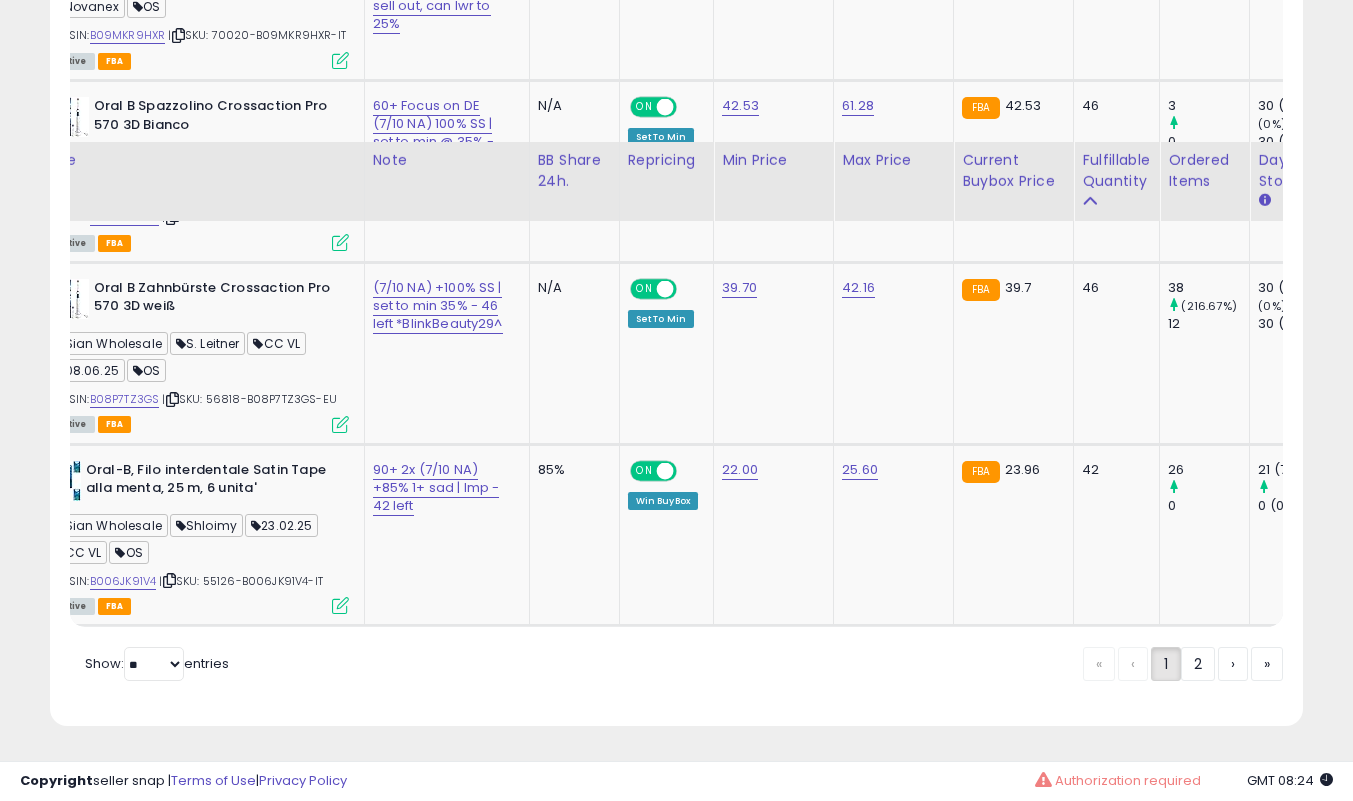 scroll, scrollTop: 10336, scrollLeft: 0, axis: vertical 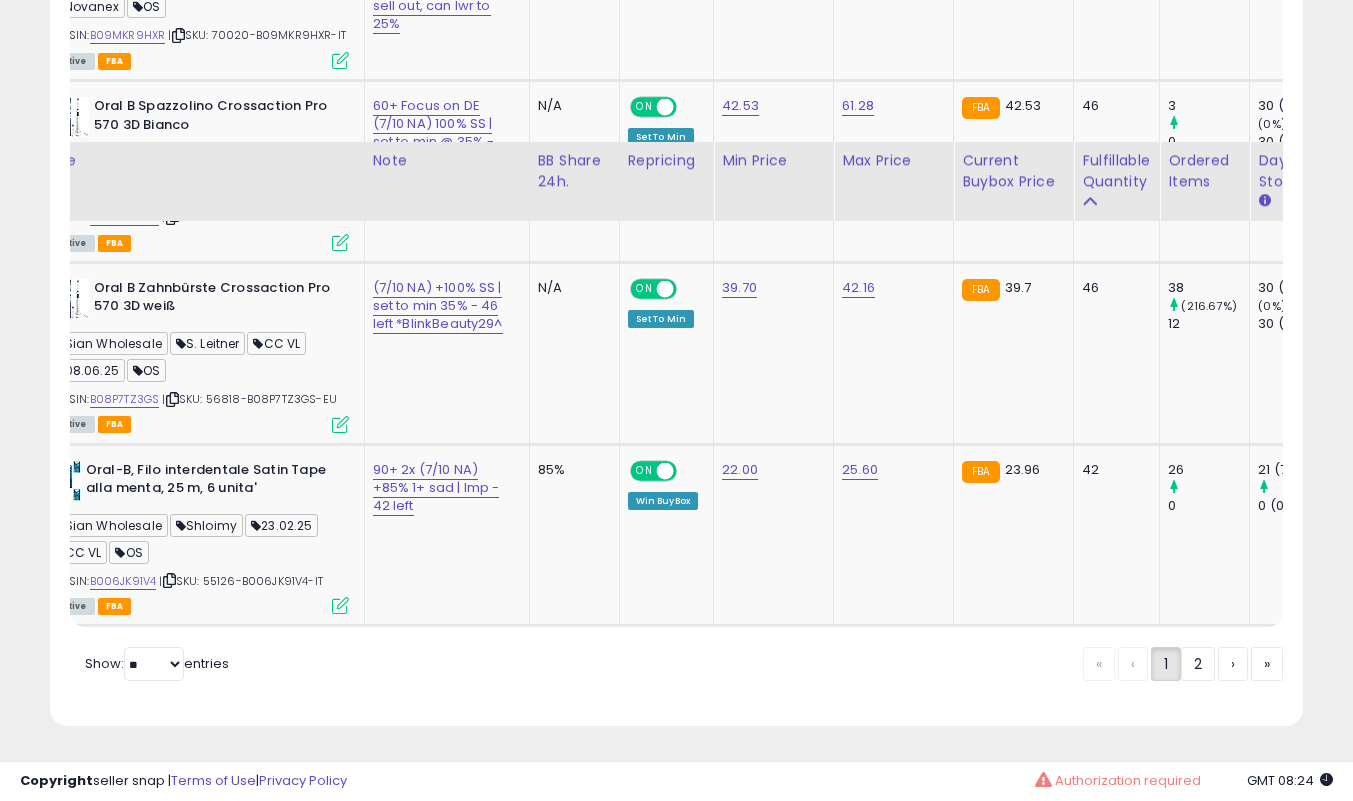 click on "2" 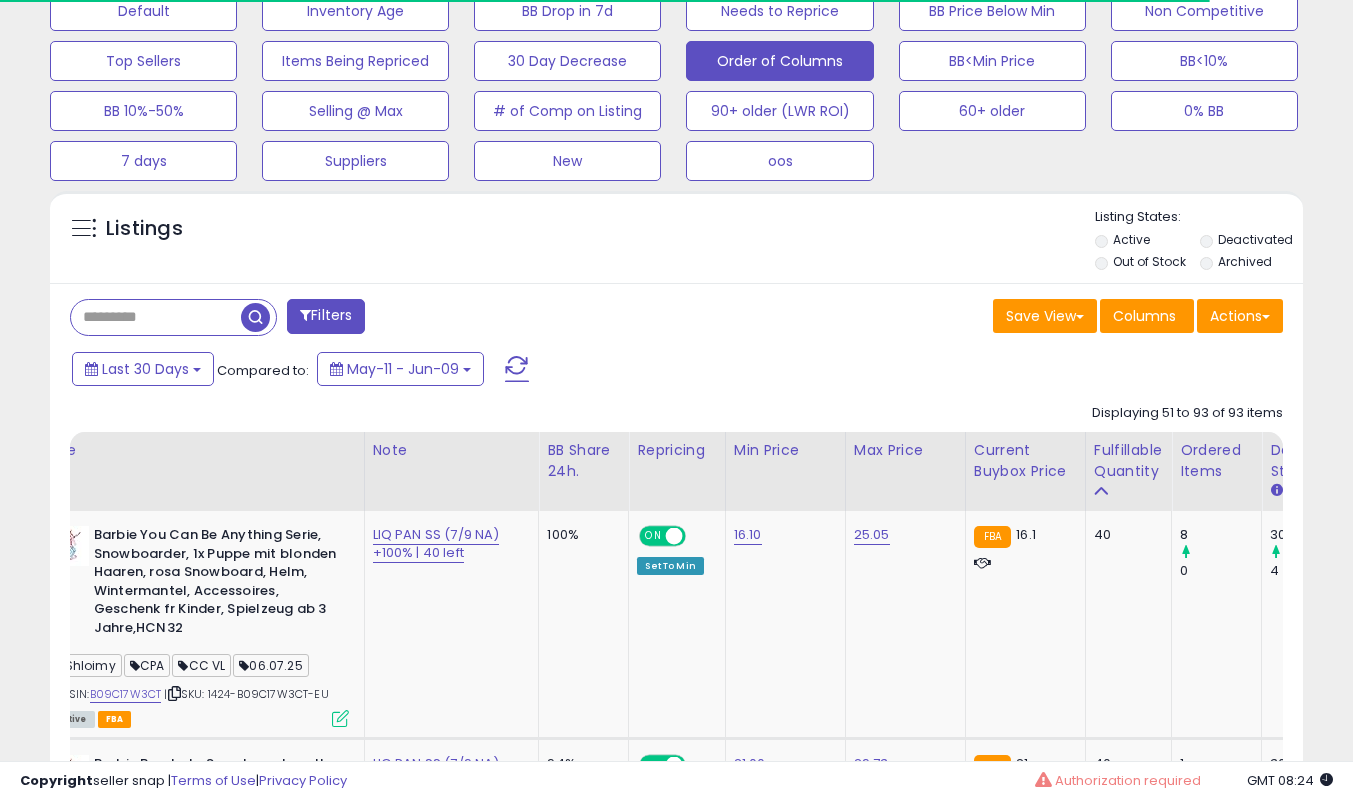 scroll, scrollTop: 739, scrollLeft: 0, axis: vertical 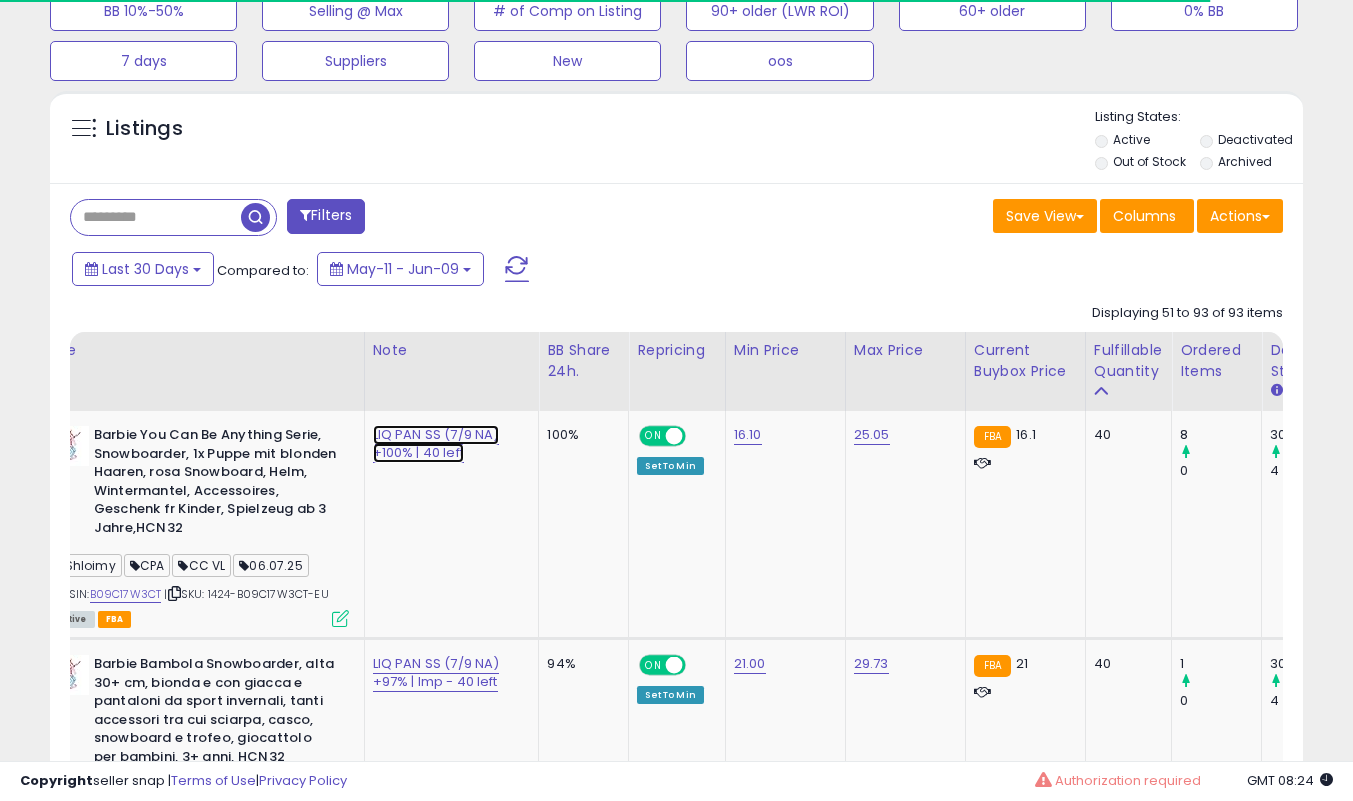 click on "LIQ PAN SS (7/9 NA) +100% | 40 left" at bounding box center (436, 444) 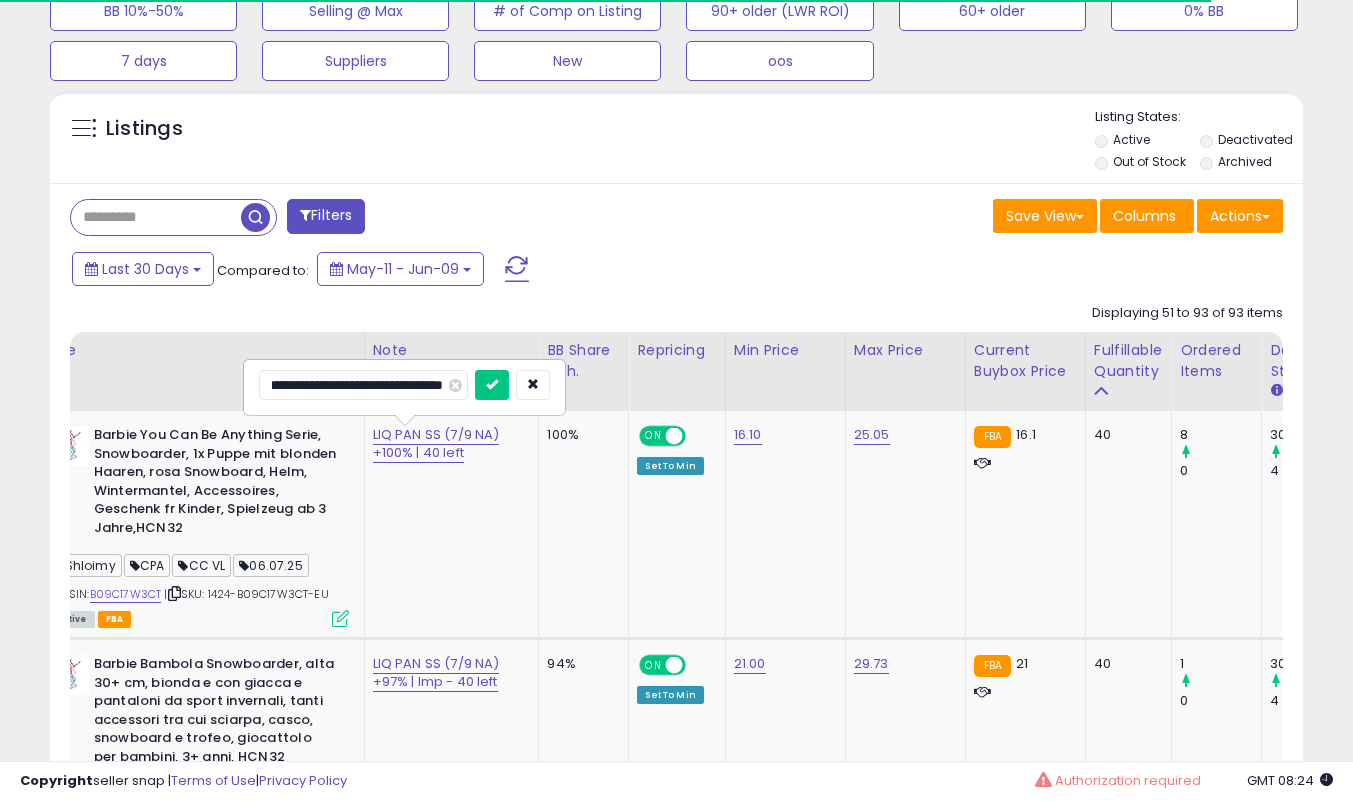 scroll, scrollTop: 0, scrollLeft: 0, axis: both 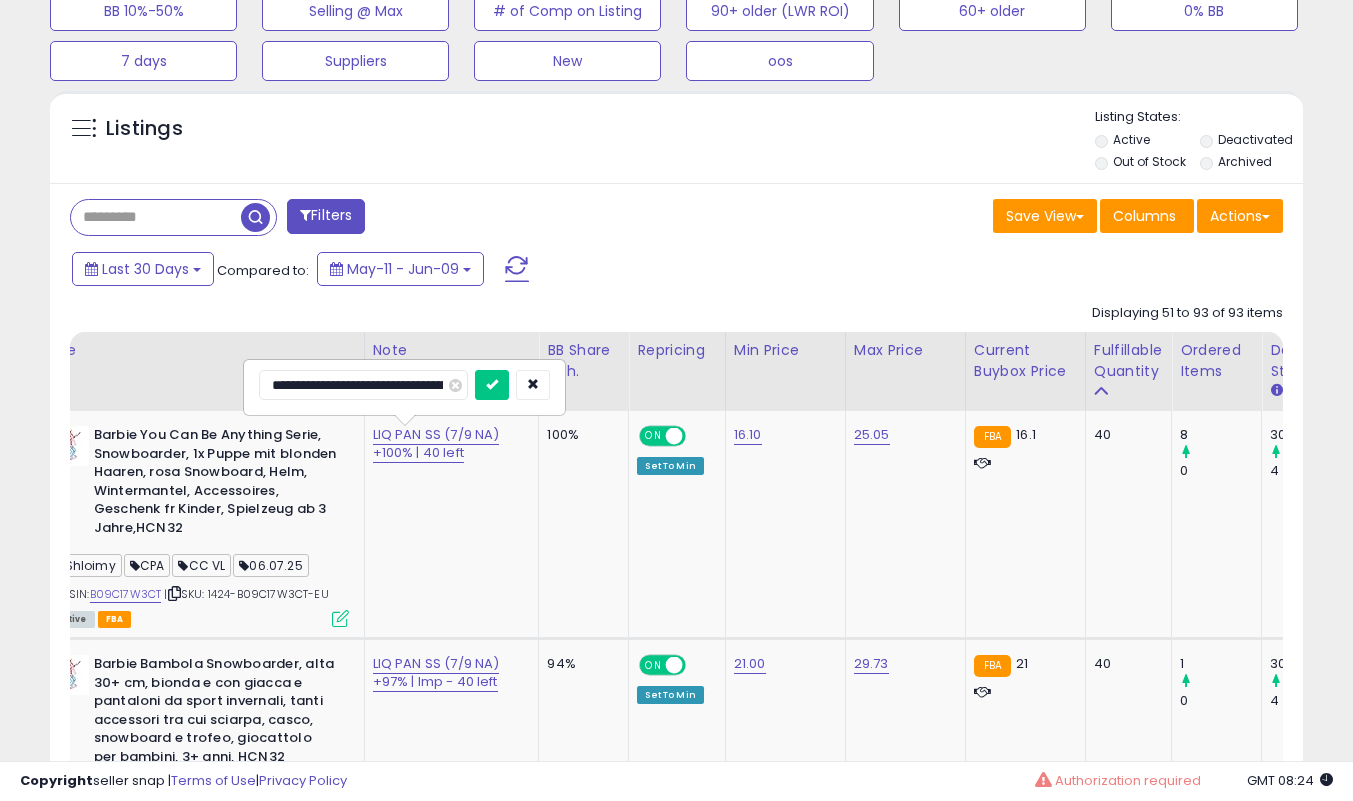 click at bounding box center [492, 385] 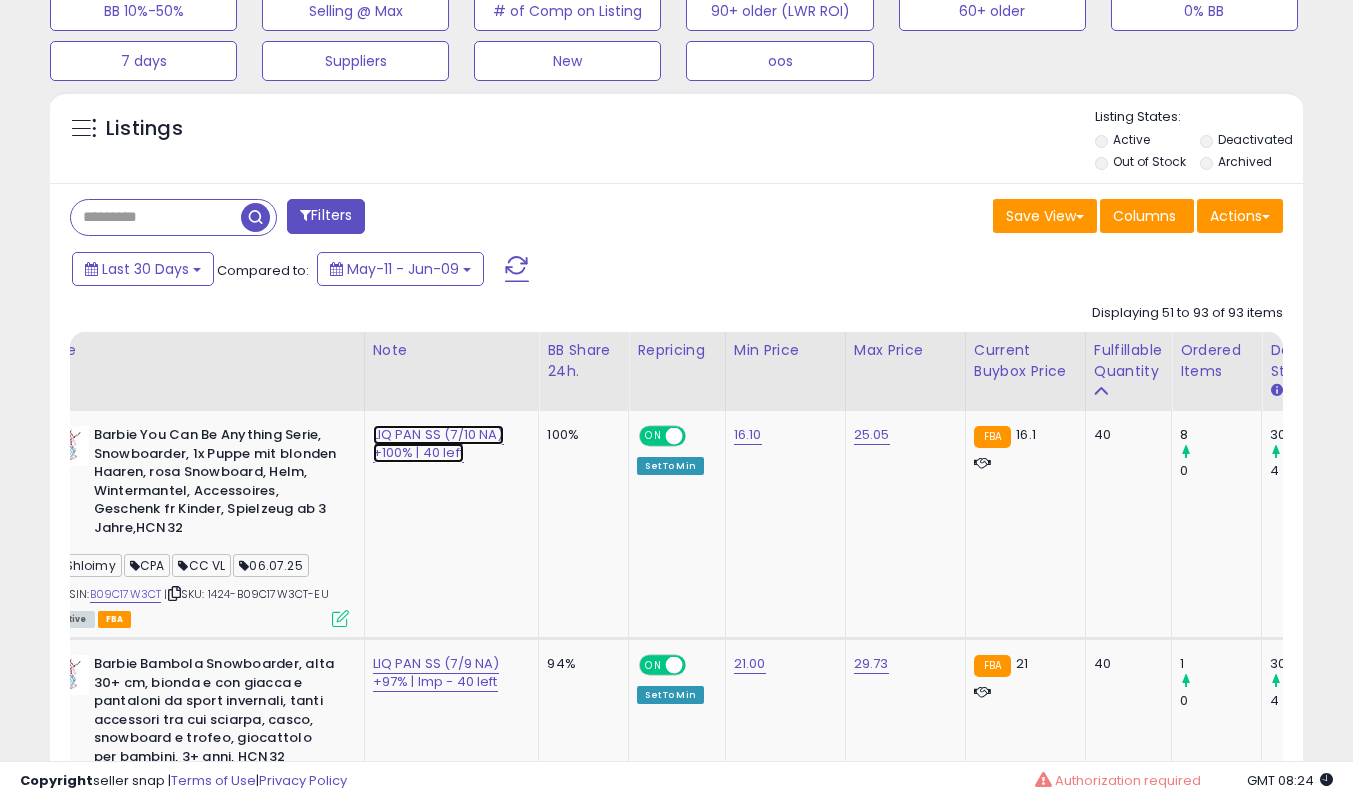 click on "LIQ PAN SS (7/10 NA) +100% | 40 left" at bounding box center (438, 444) 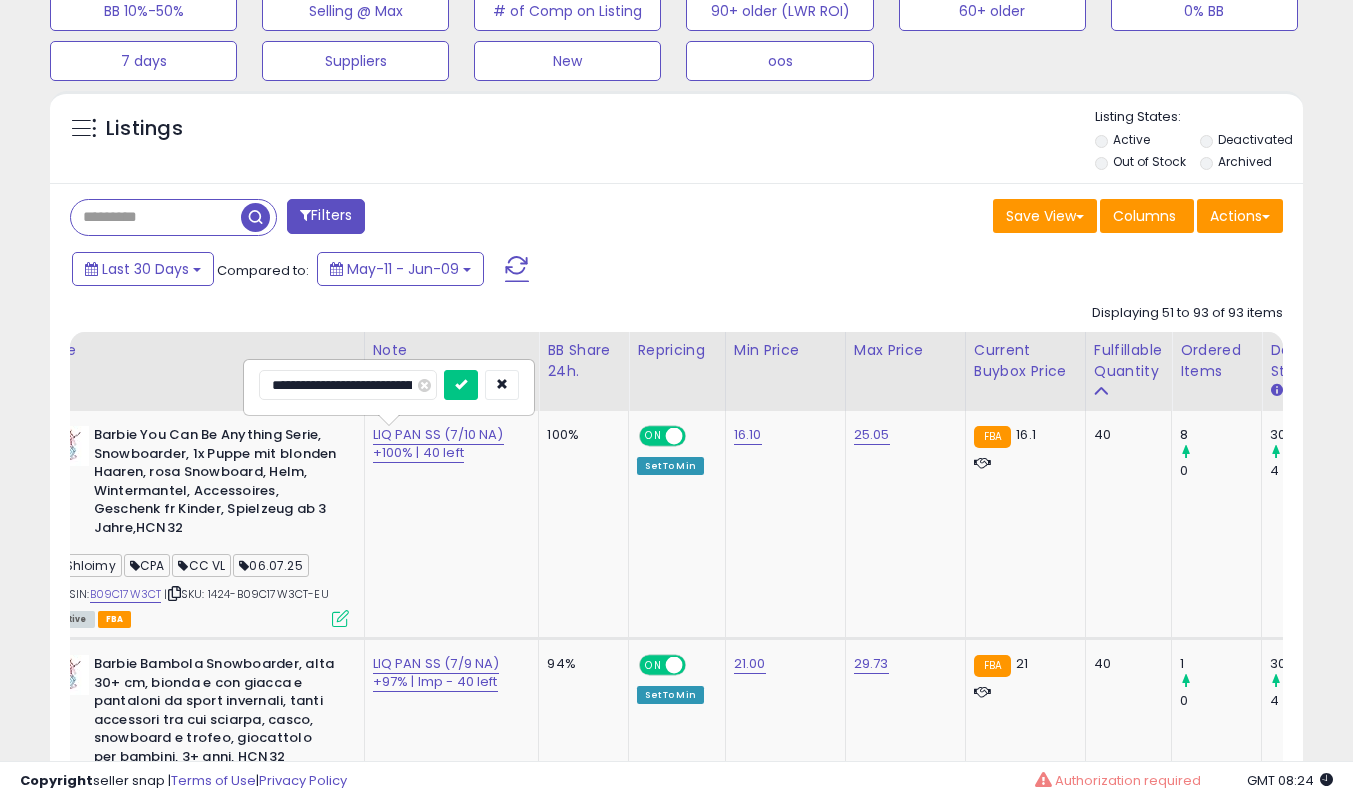 scroll, scrollTop: 0, scrollLeft: 76, axis: horizontal 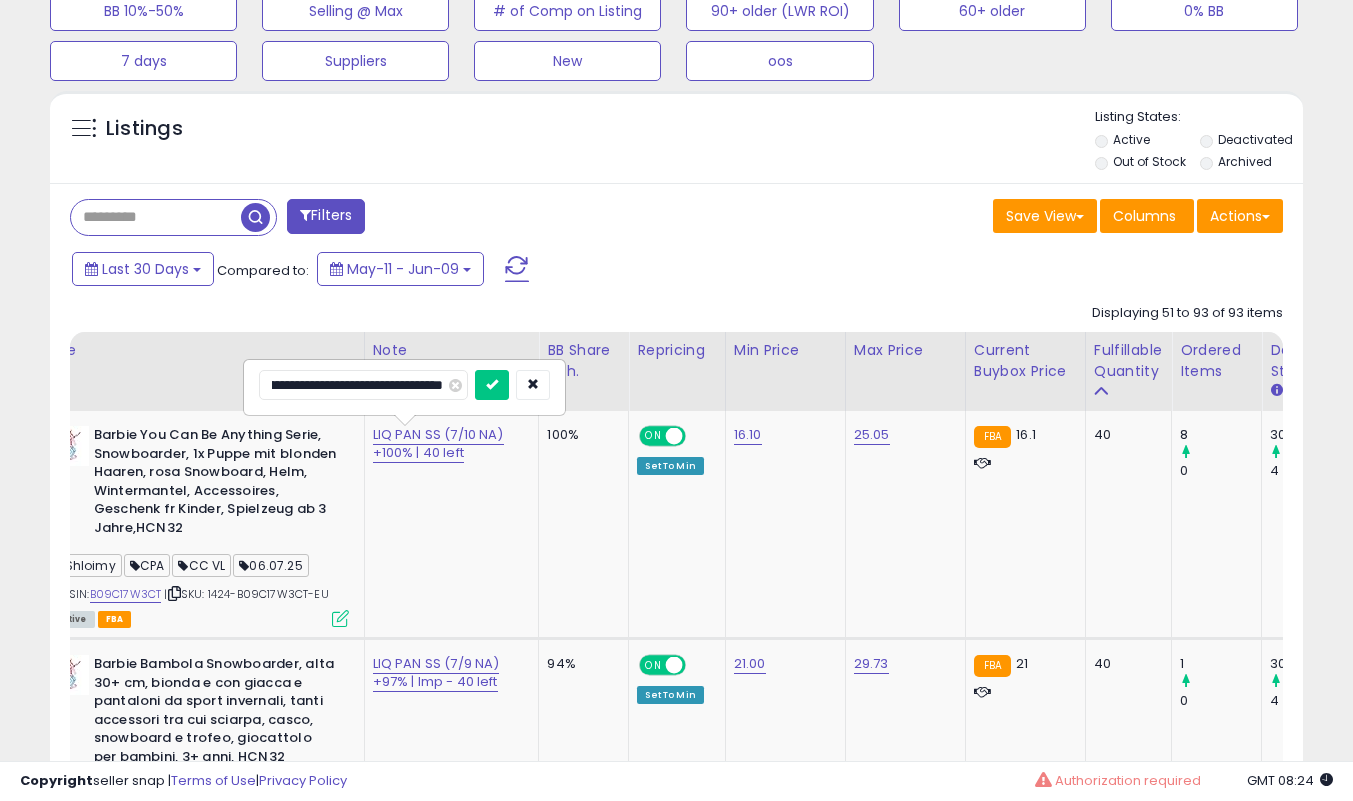 click at bounding box center (492, 385) 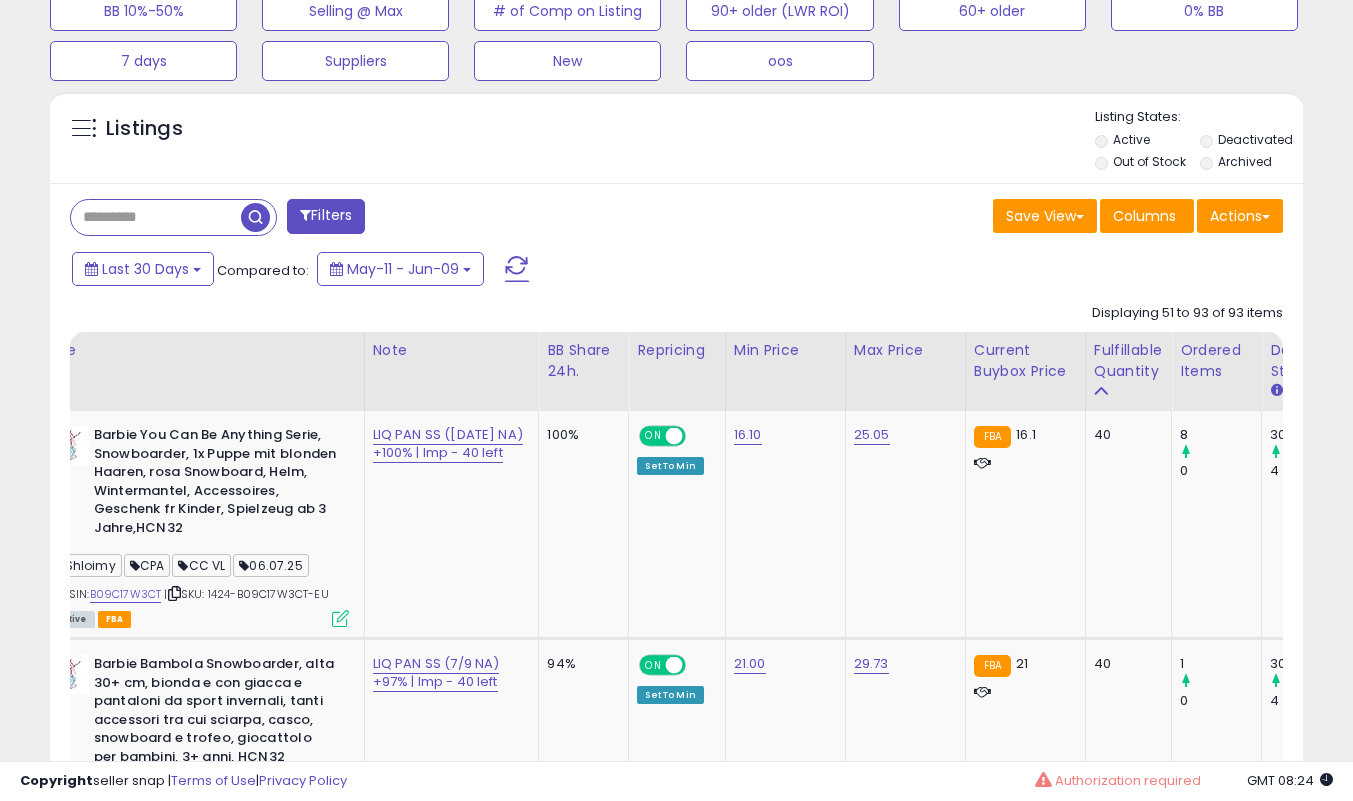 click on "16.10" 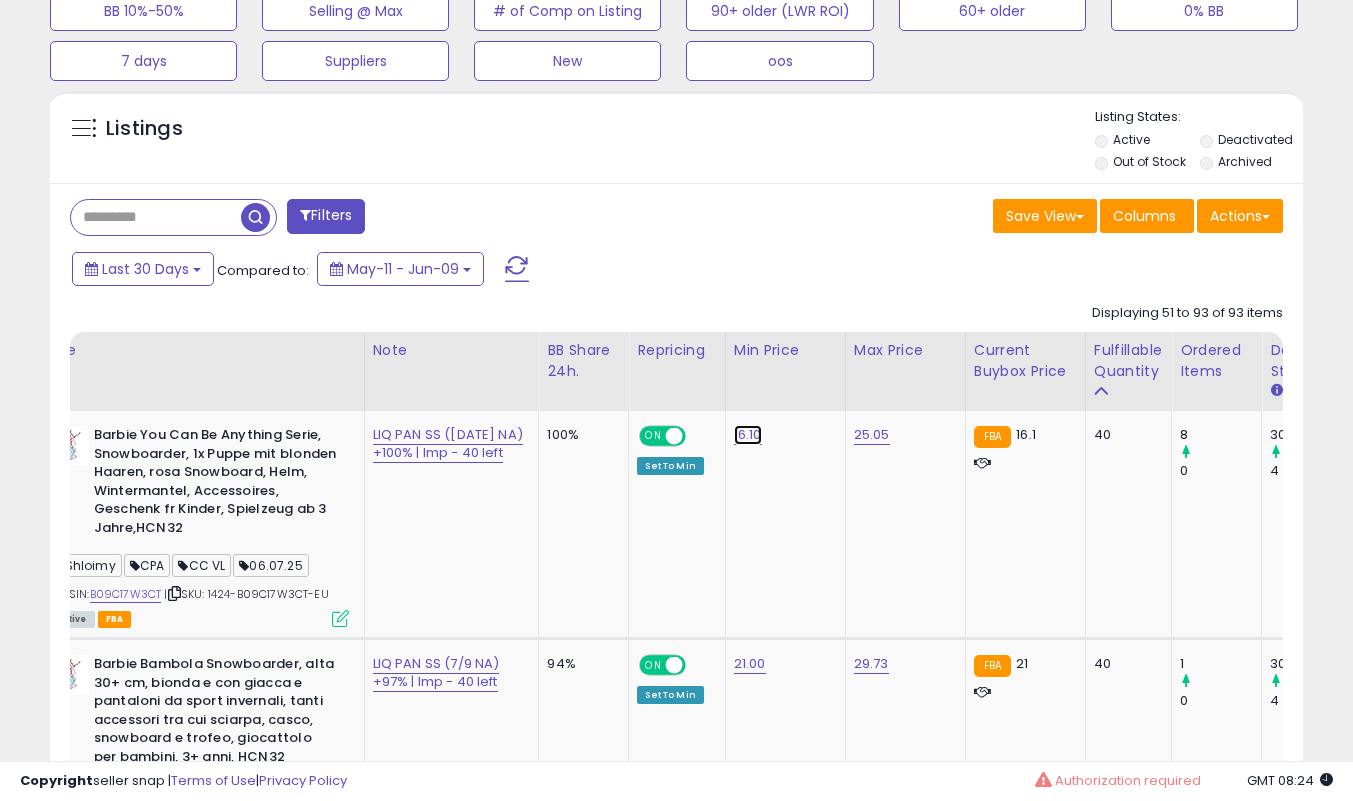 click on "16.10" at bounding box center [748, 435] 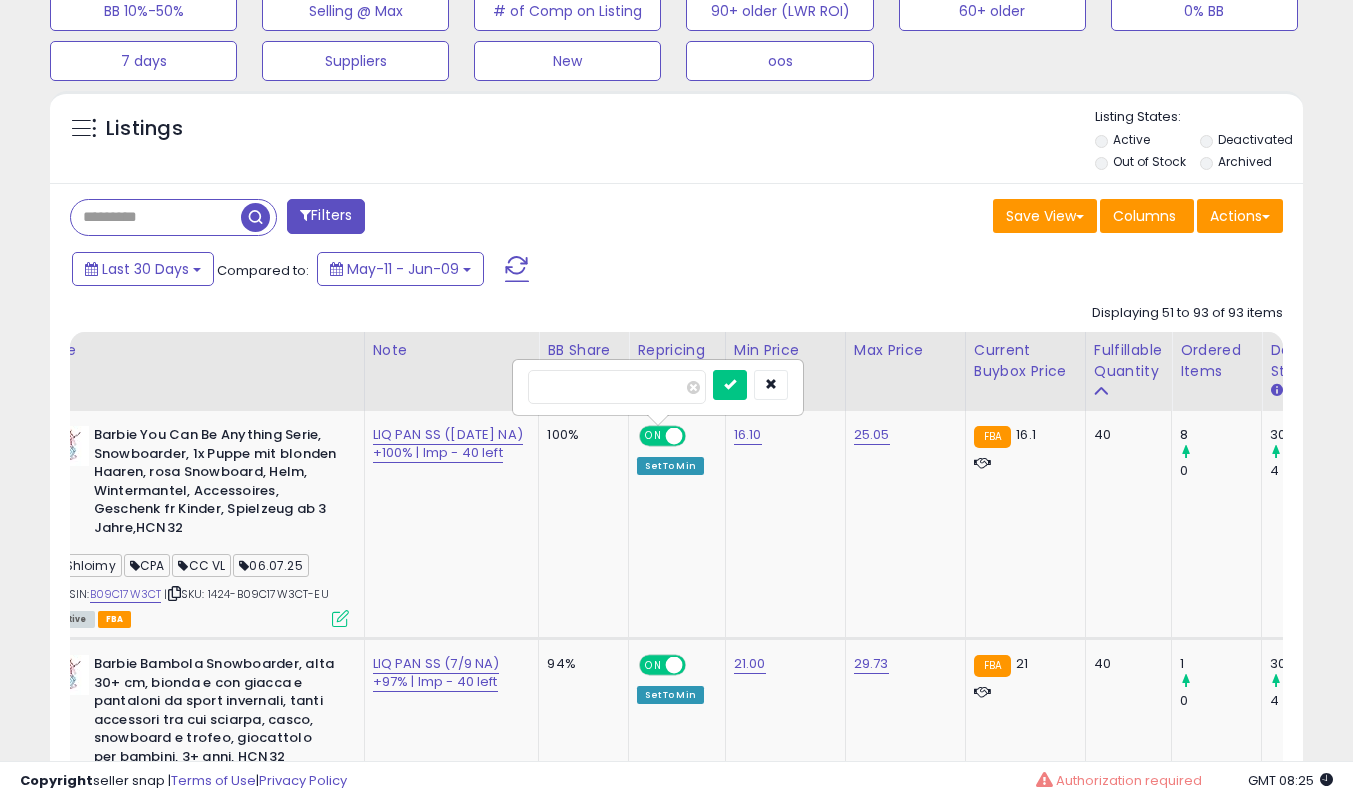 click at bounding box center (730, 385) 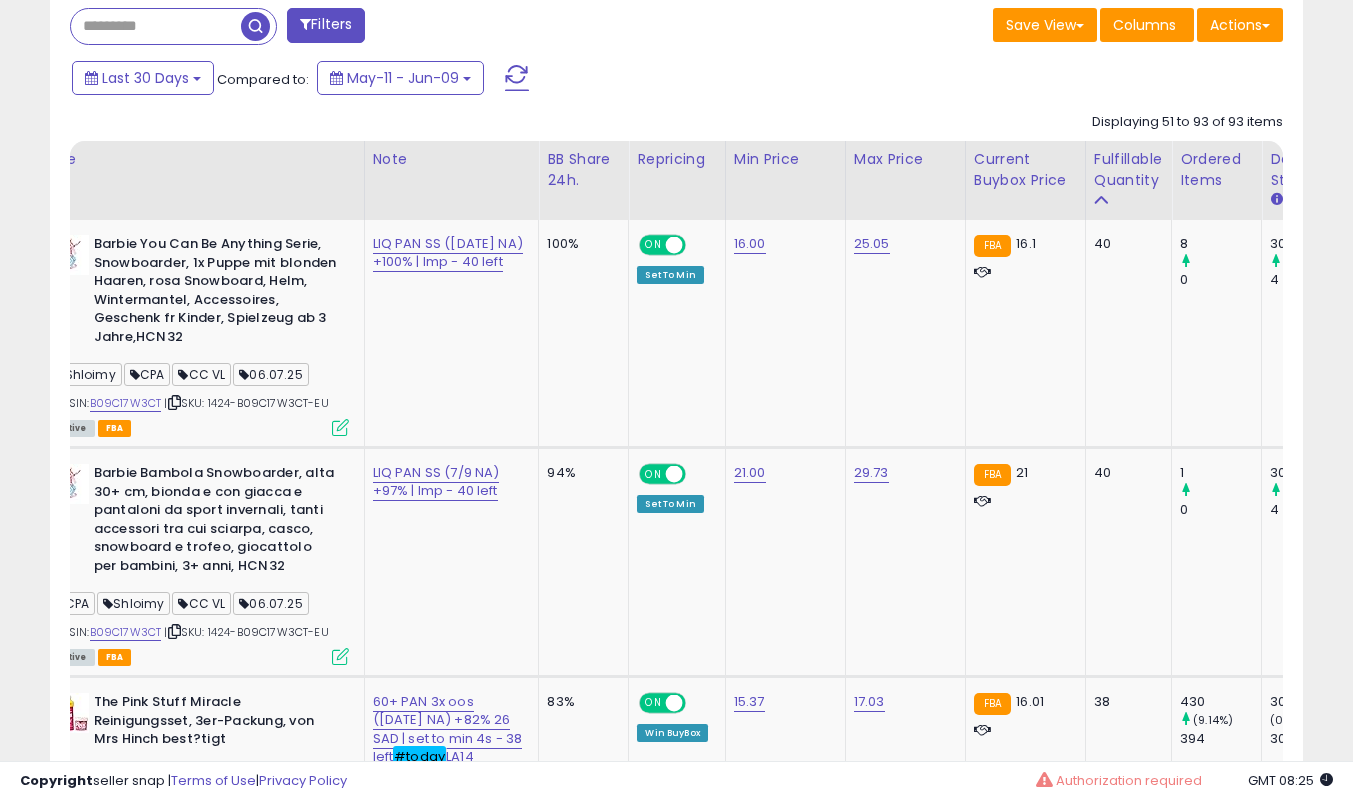 scroll, scrollTop: 939, scrollLeft: 0, axis: vertical 